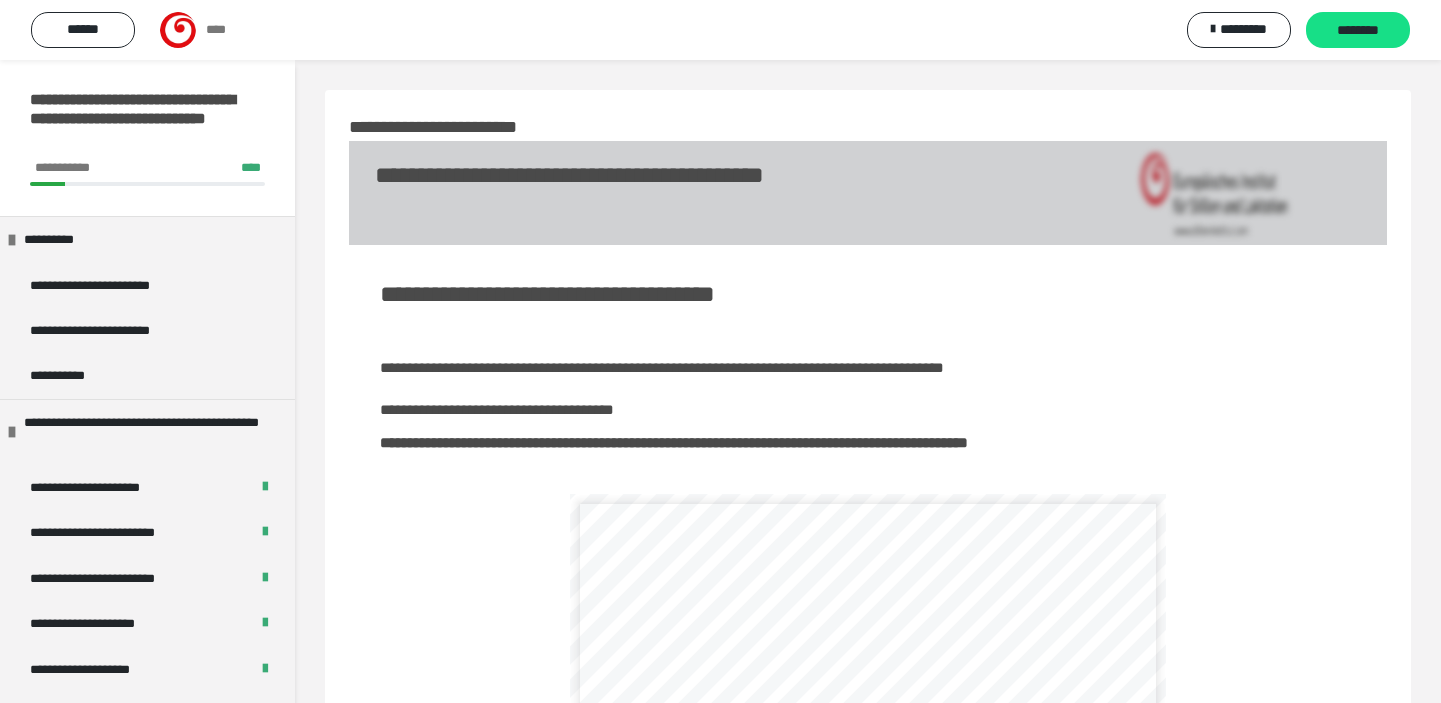 scroll, scrollTop: 344, scrollLeft: 0, axis: vertical 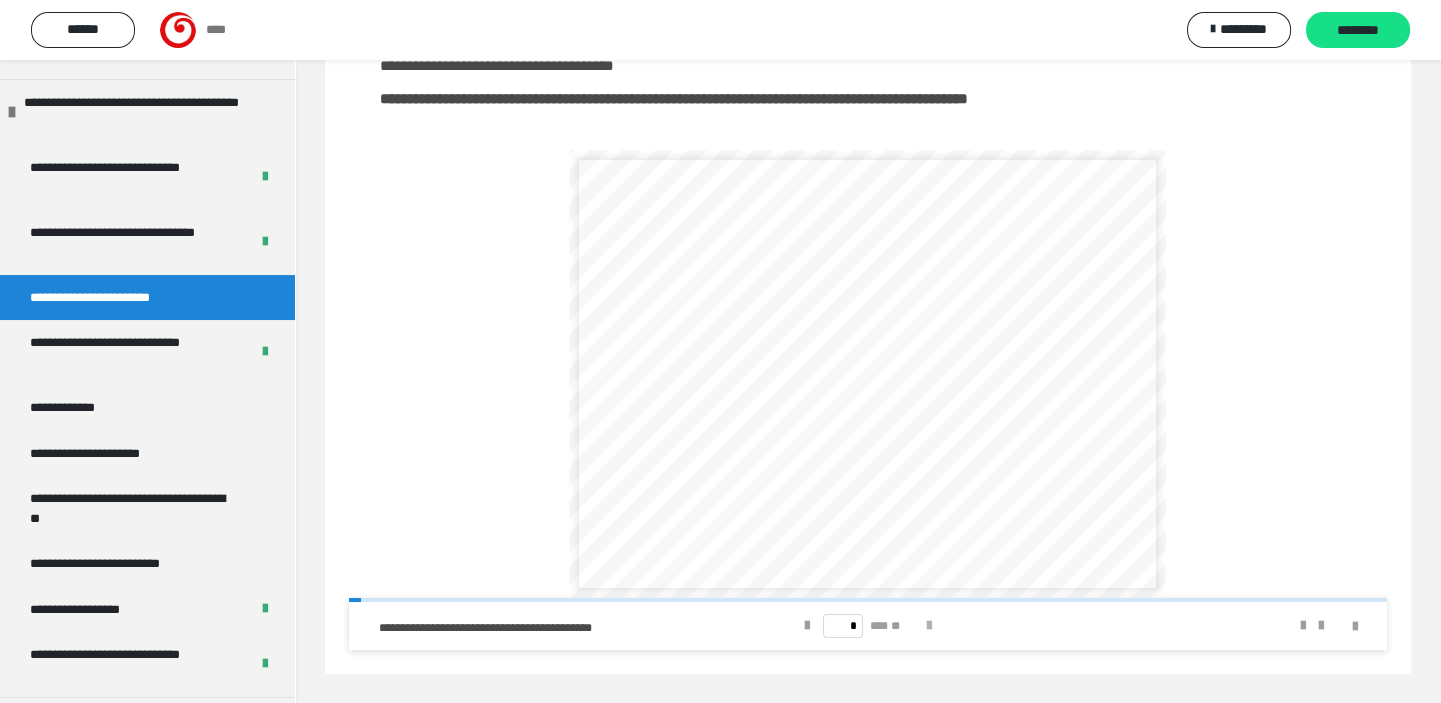 click at bounding box center [929, 626] 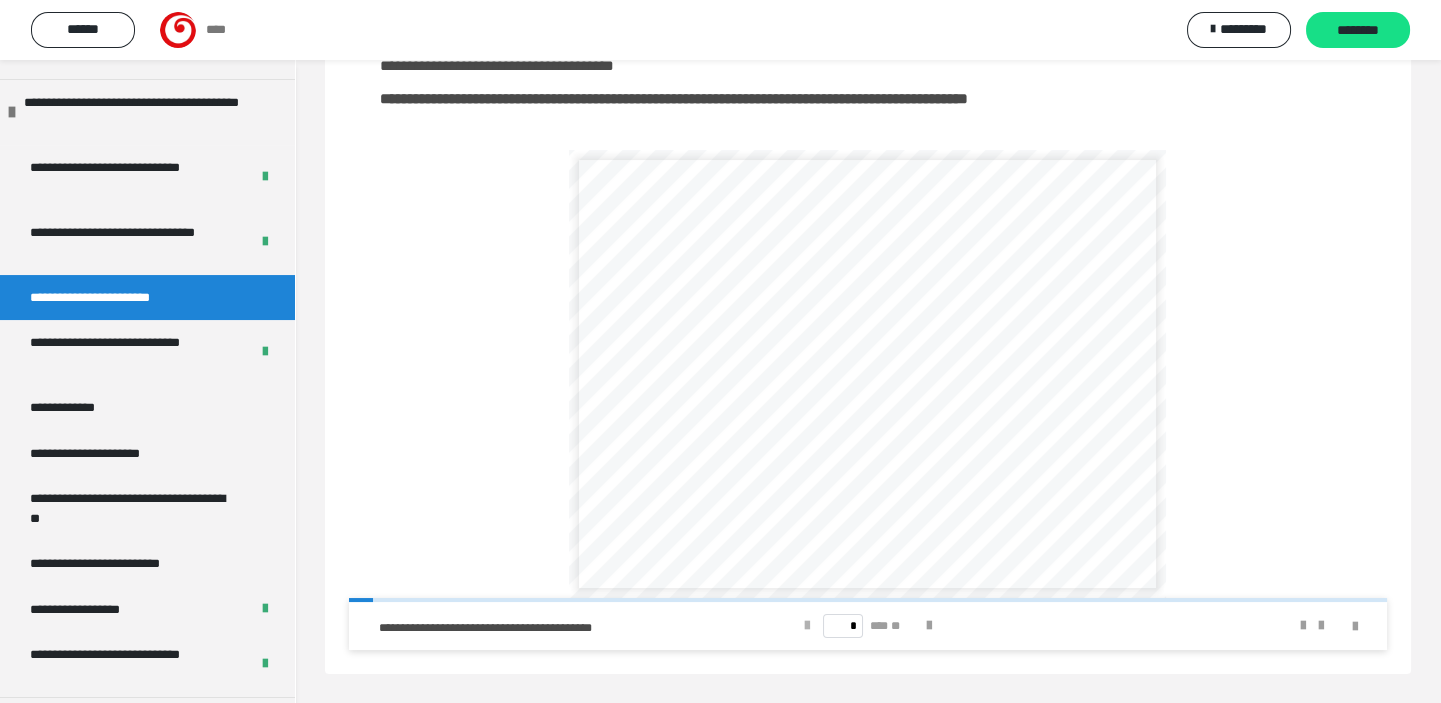 click at bounding box center (807, 626) 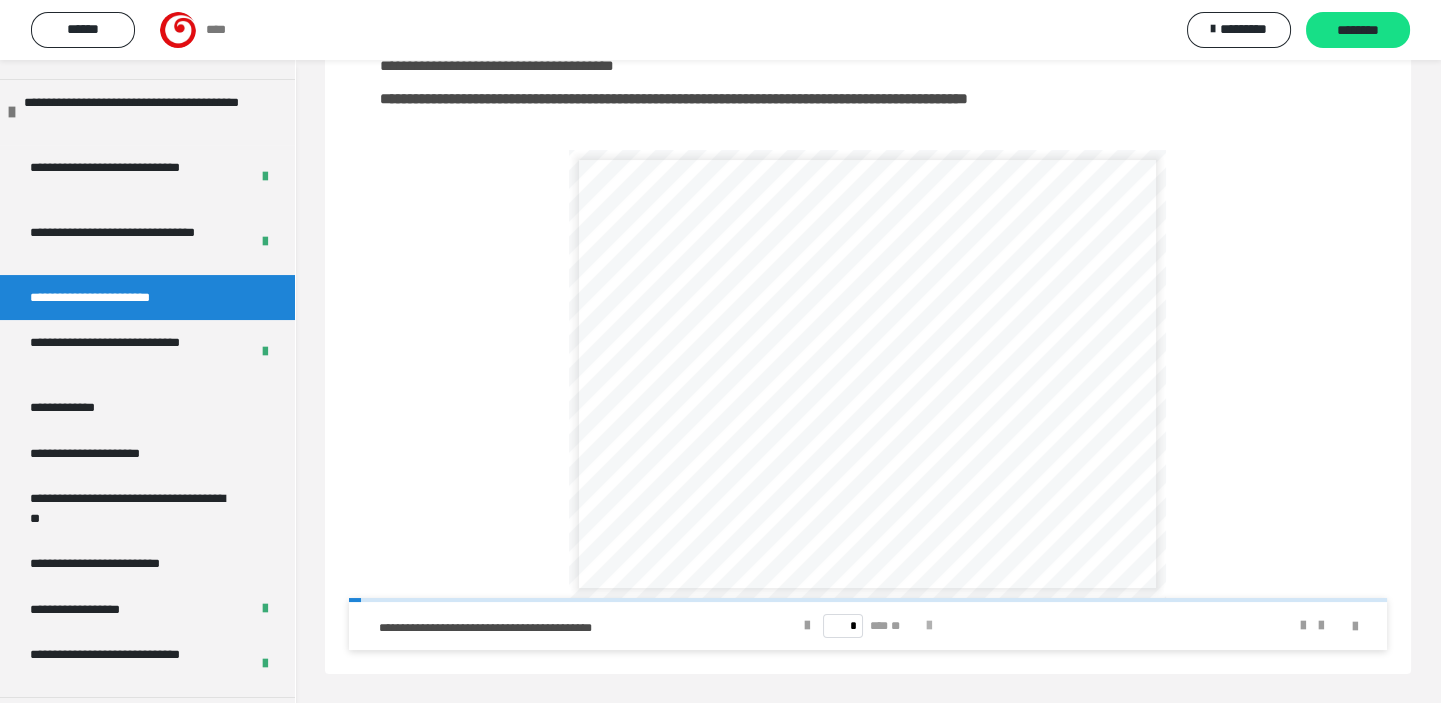 click at bounding box center [929, 626] 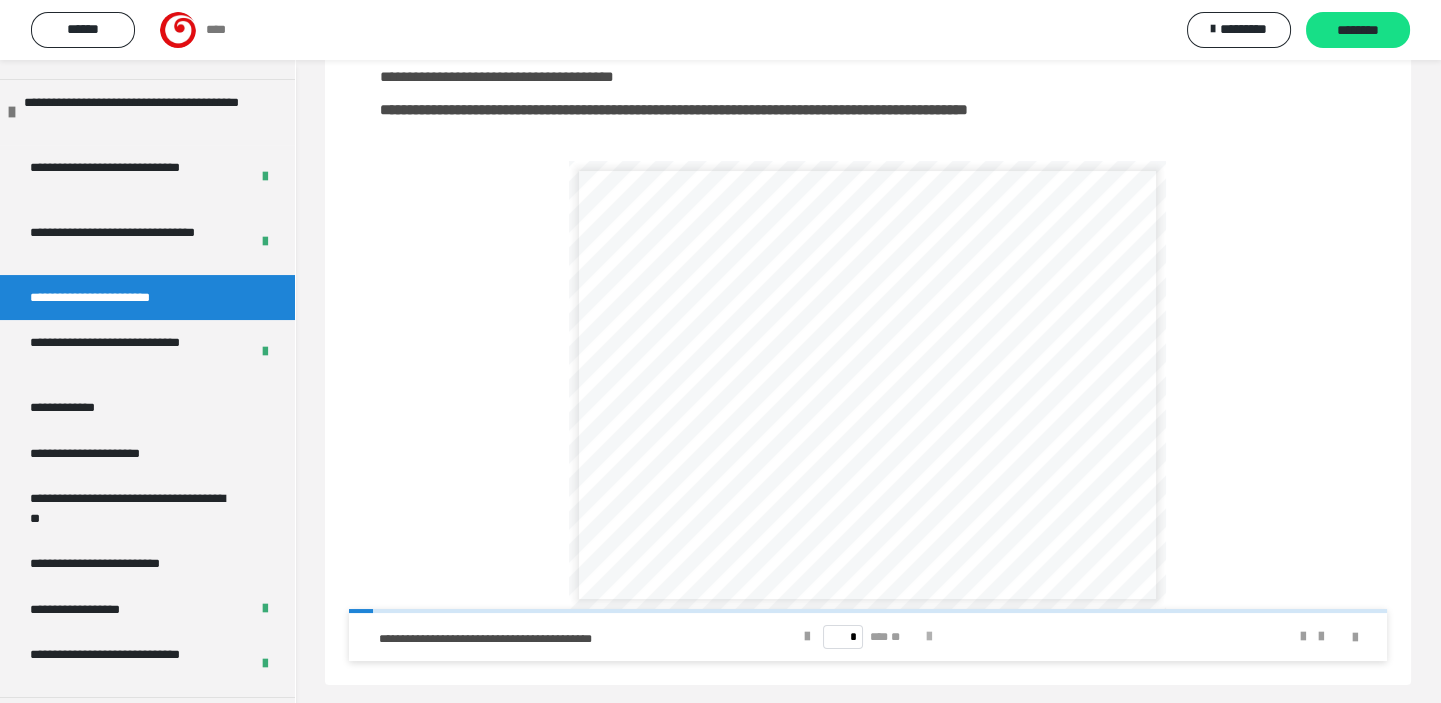 scroll, scrollTop: 344, scrollLeft: 0, axis: vertical 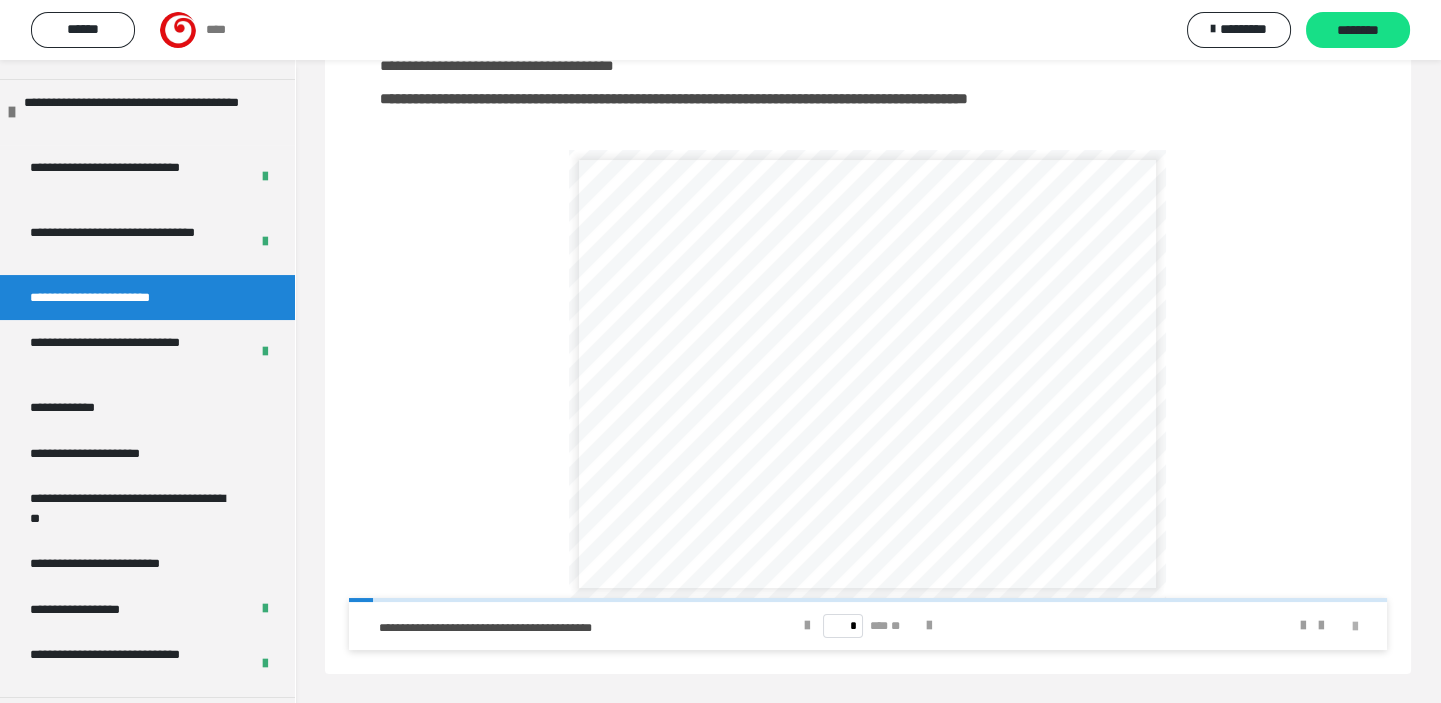 click at bounding box center (1355, 627) 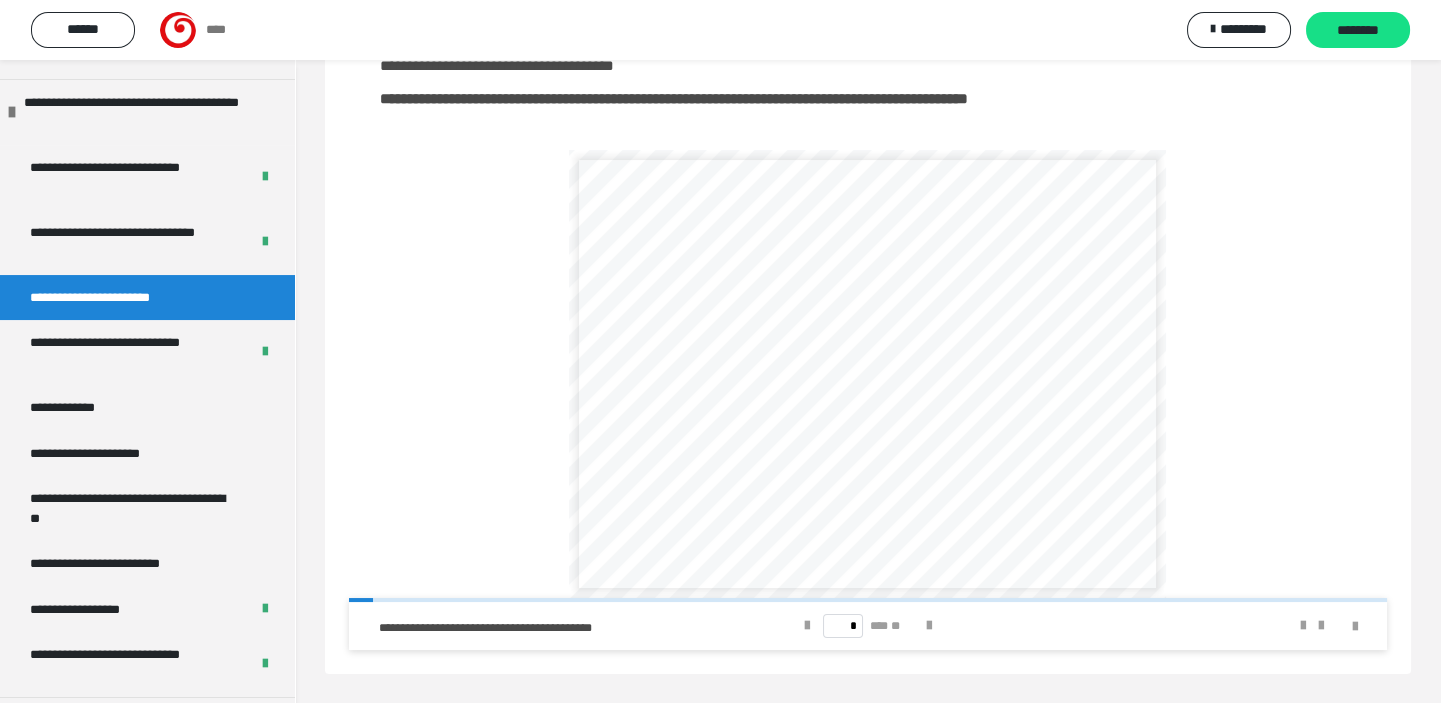 scroll, scrollTop: 230, scrollLeft: 0, axis: vertical 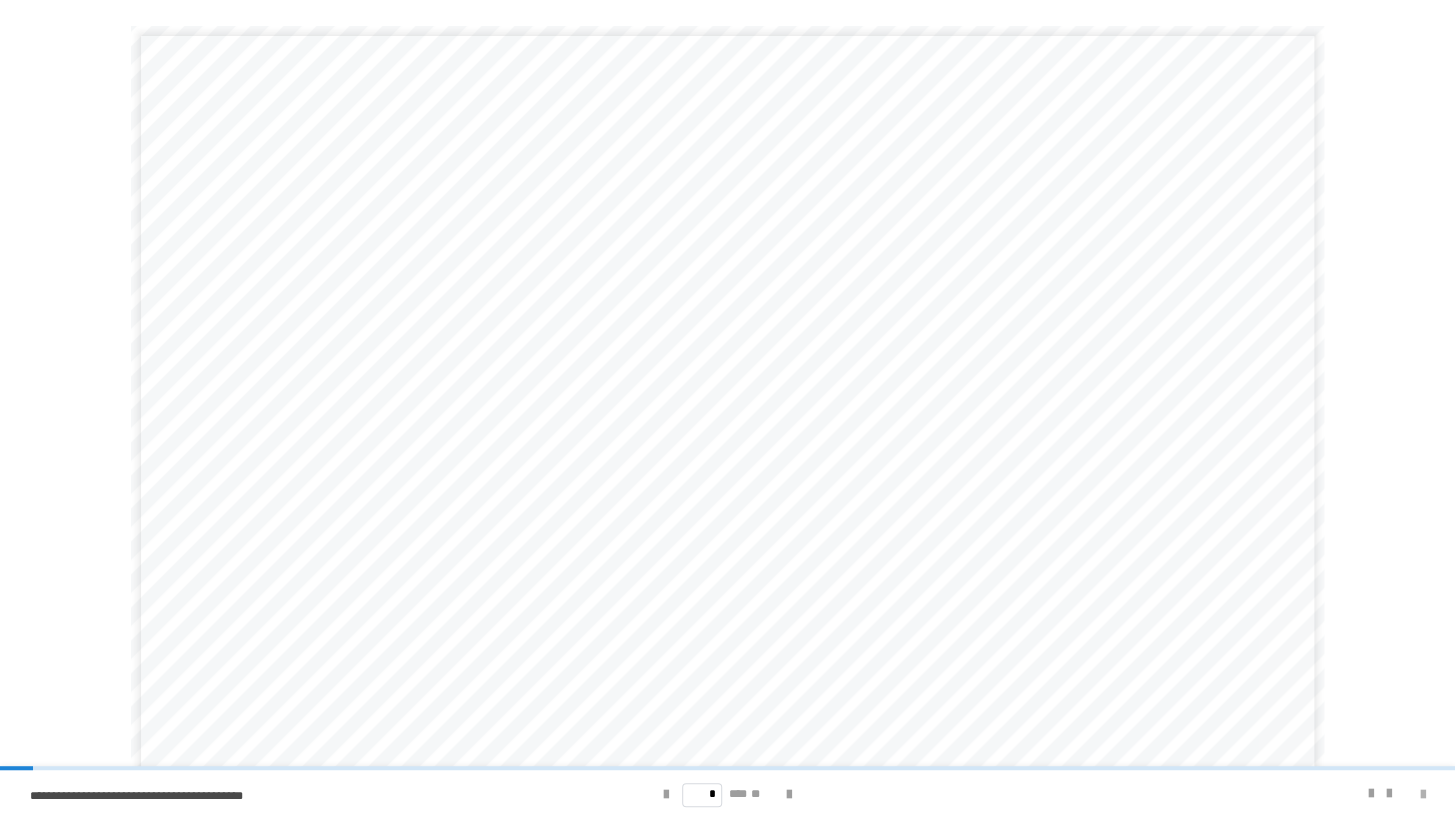 click on "**********" at bounding box center (727, 794) 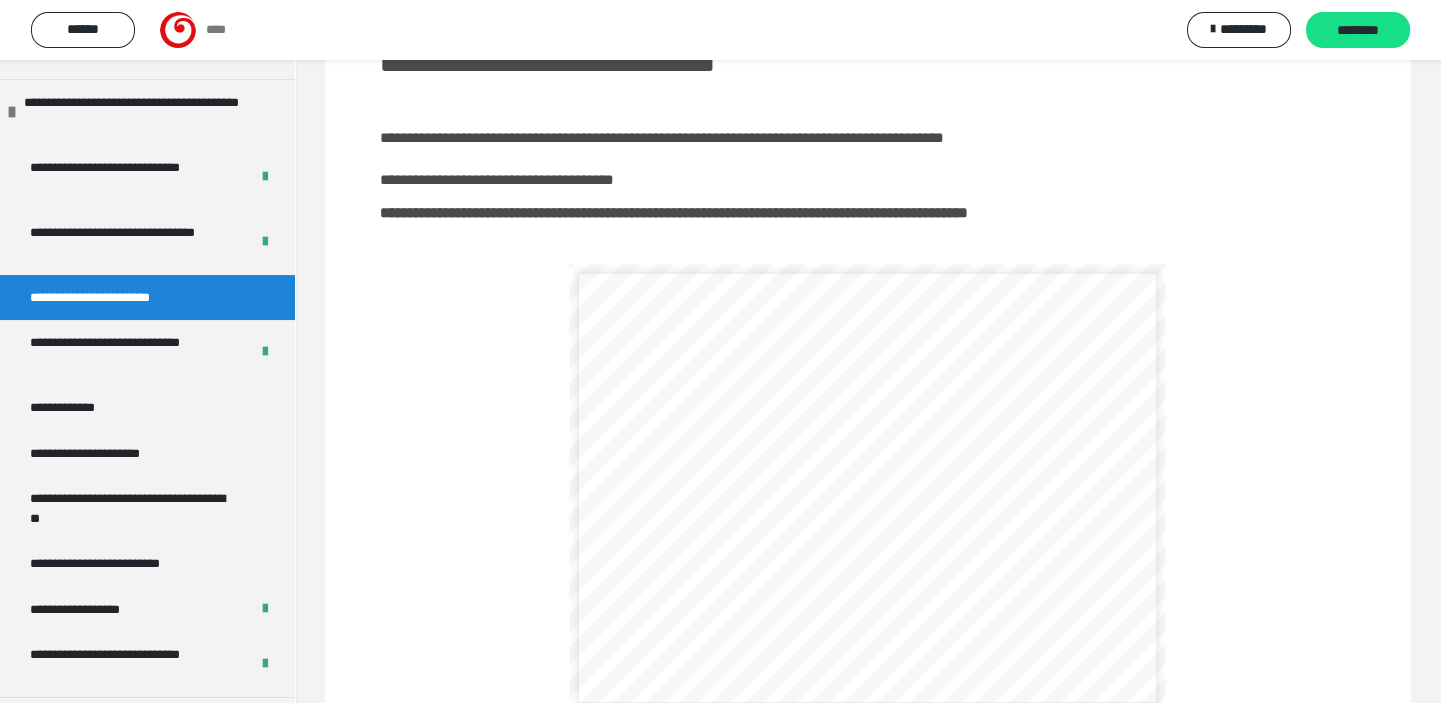 click on "**********" at bounding box center [868, 488] 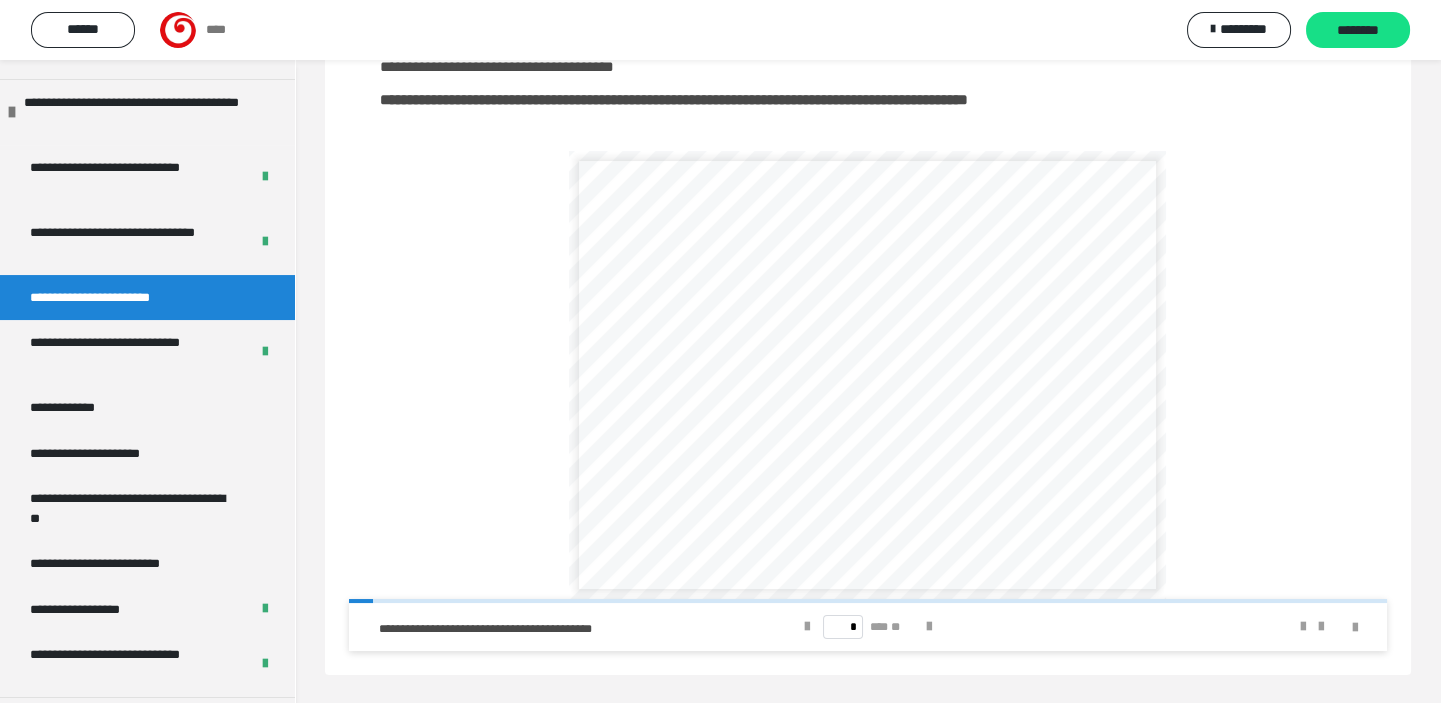 scroll, scrollTop: 344, scrollLeft: 0, axis: vertical 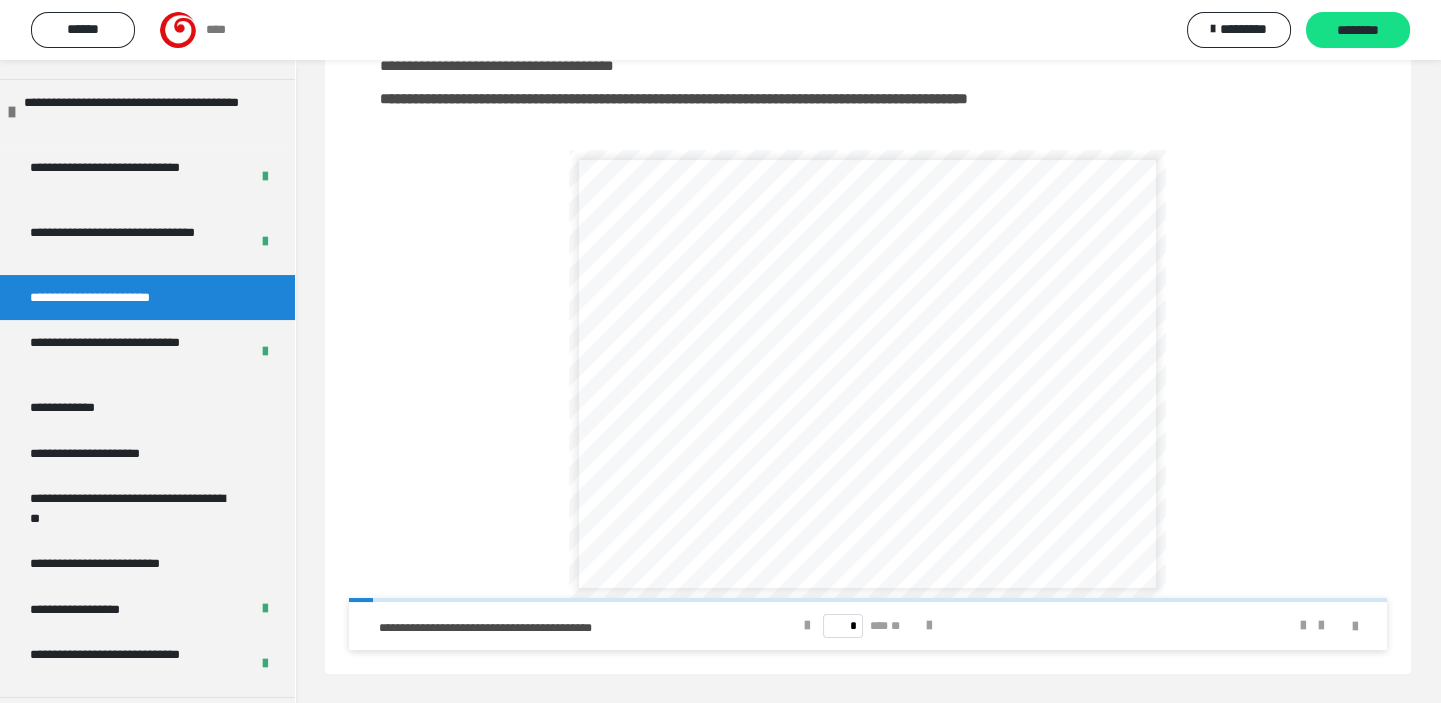 click on "* *** **" at bounding box center [868, 626] 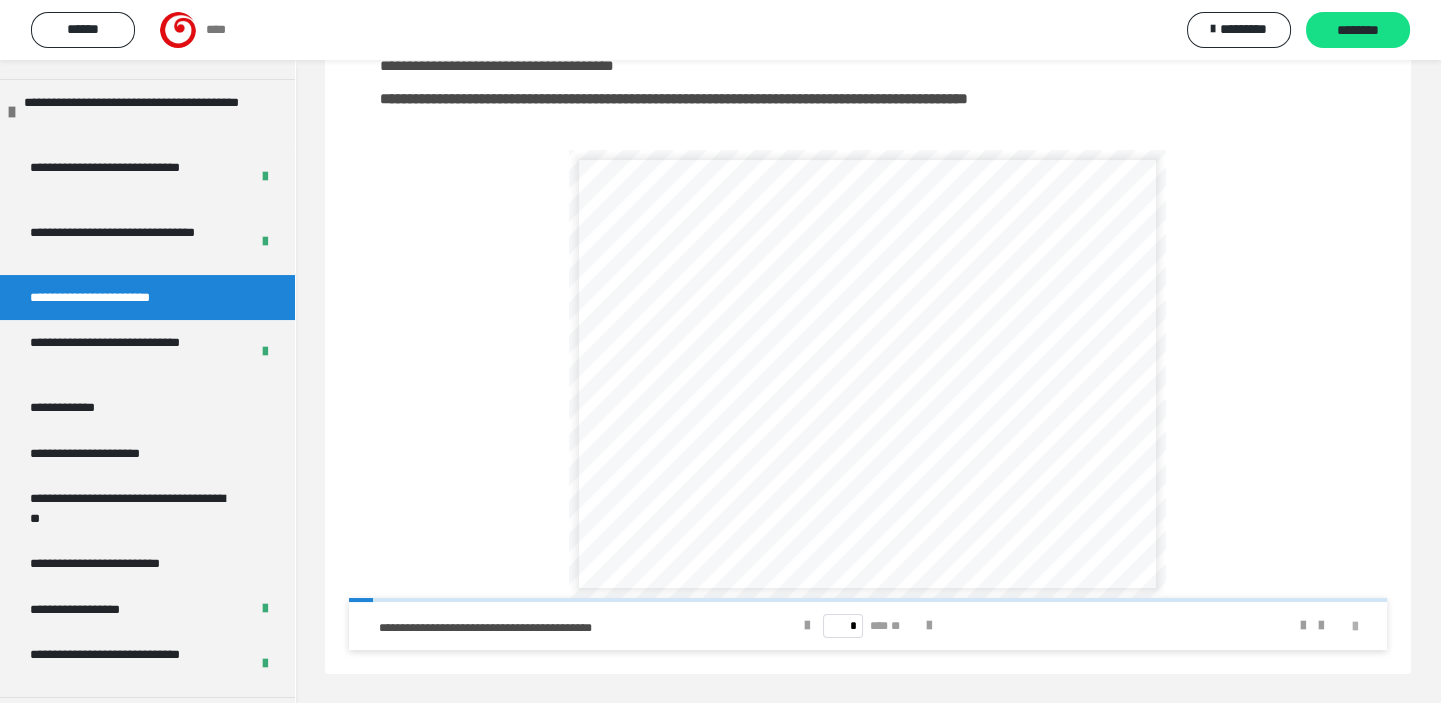 click at bounding box center [1355, 627] 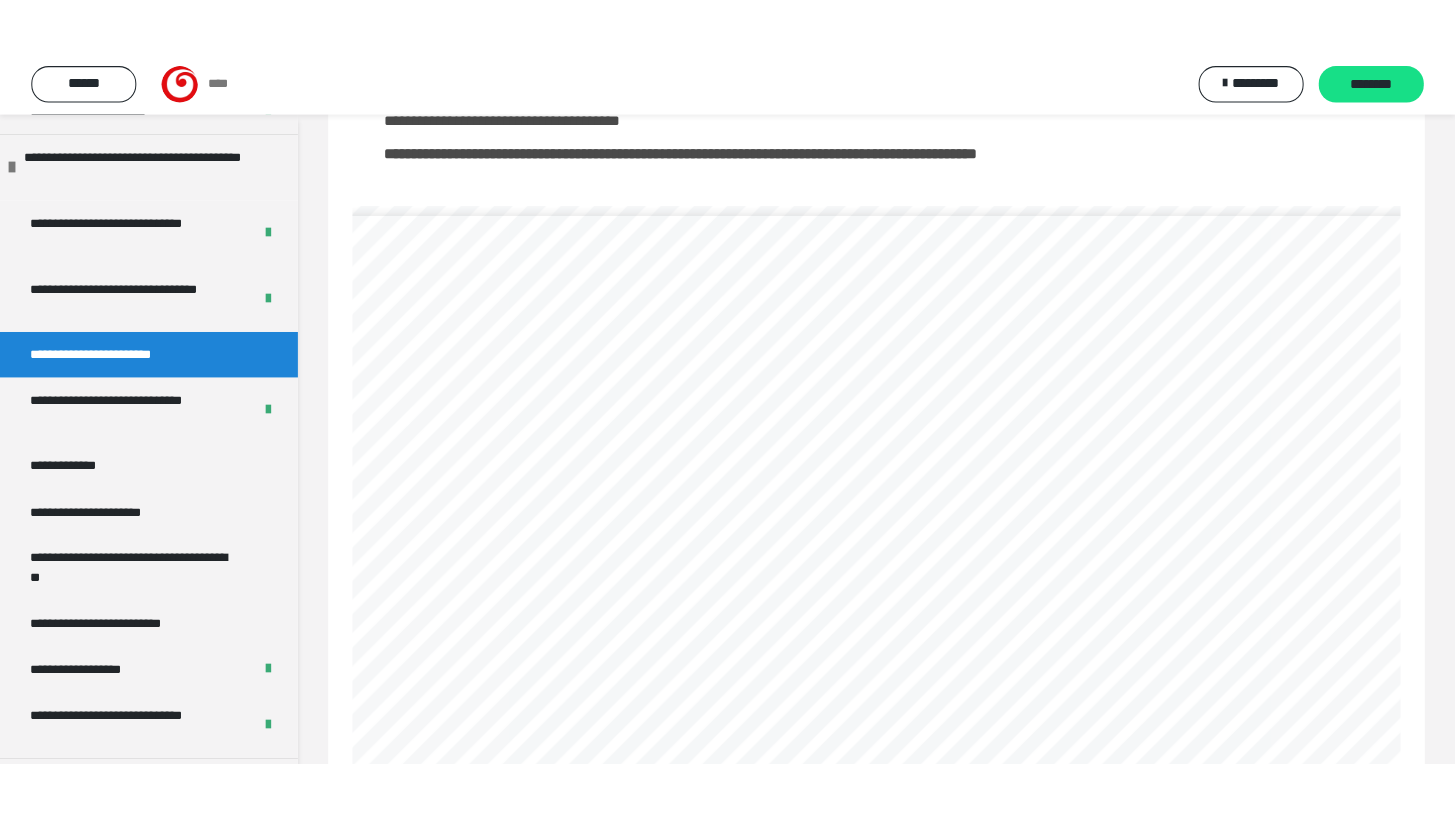 scroll, scrollTop: 230, scrollLeft: 0, axis: vertical 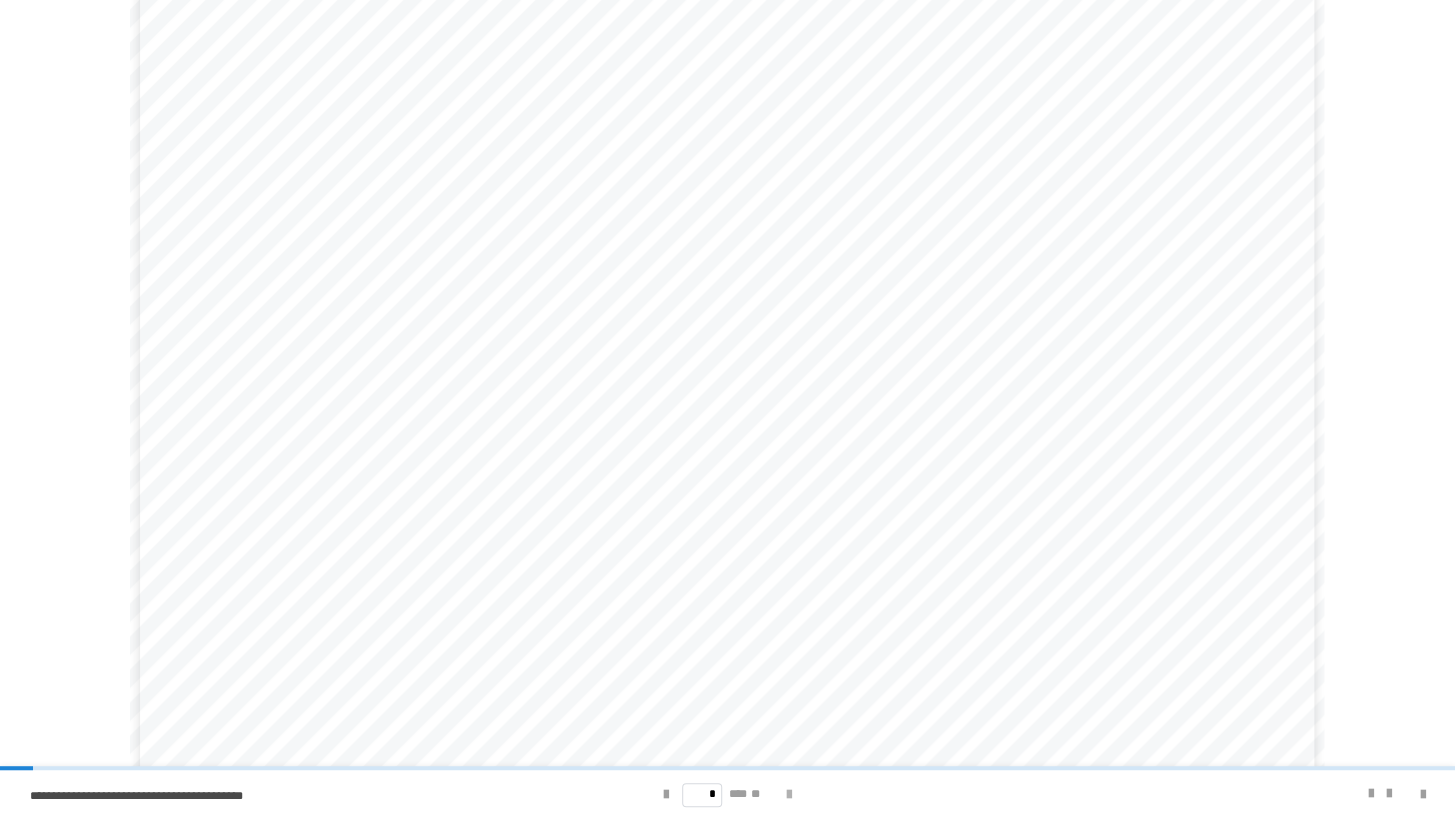 click at bounding box center [789, 795] 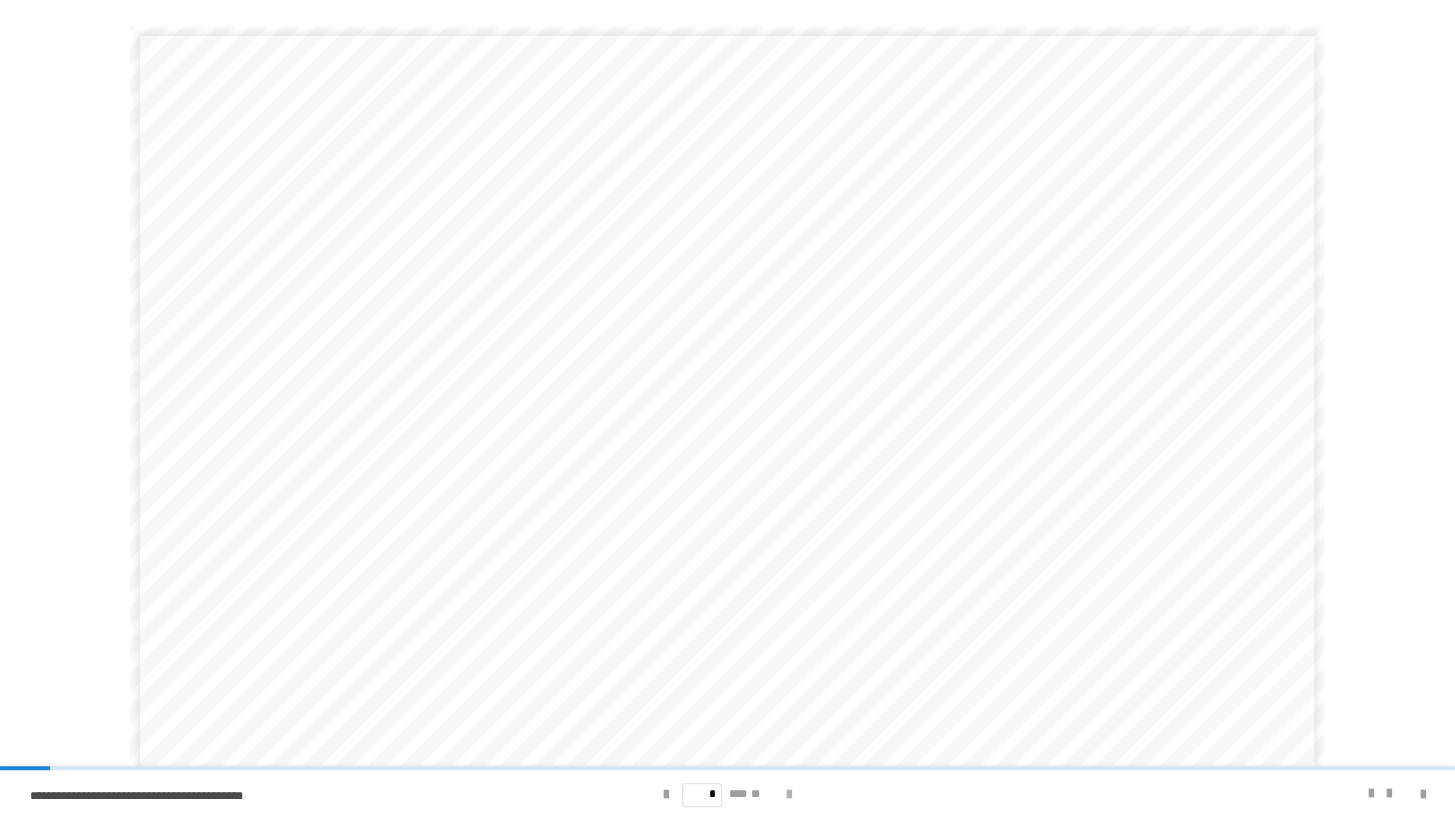 click at bounding box center [789, 795] 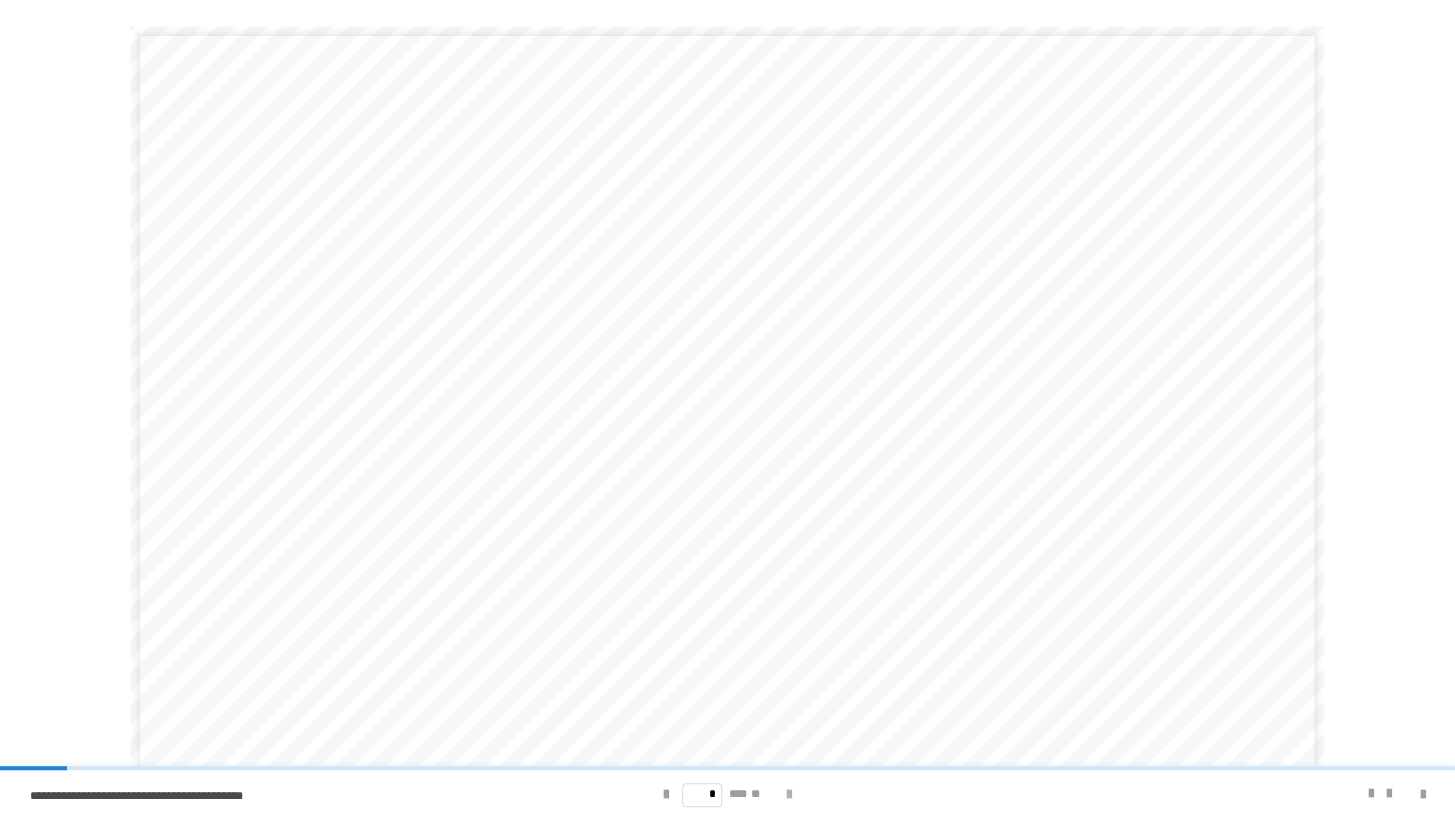click at bounding box center (789, 795) 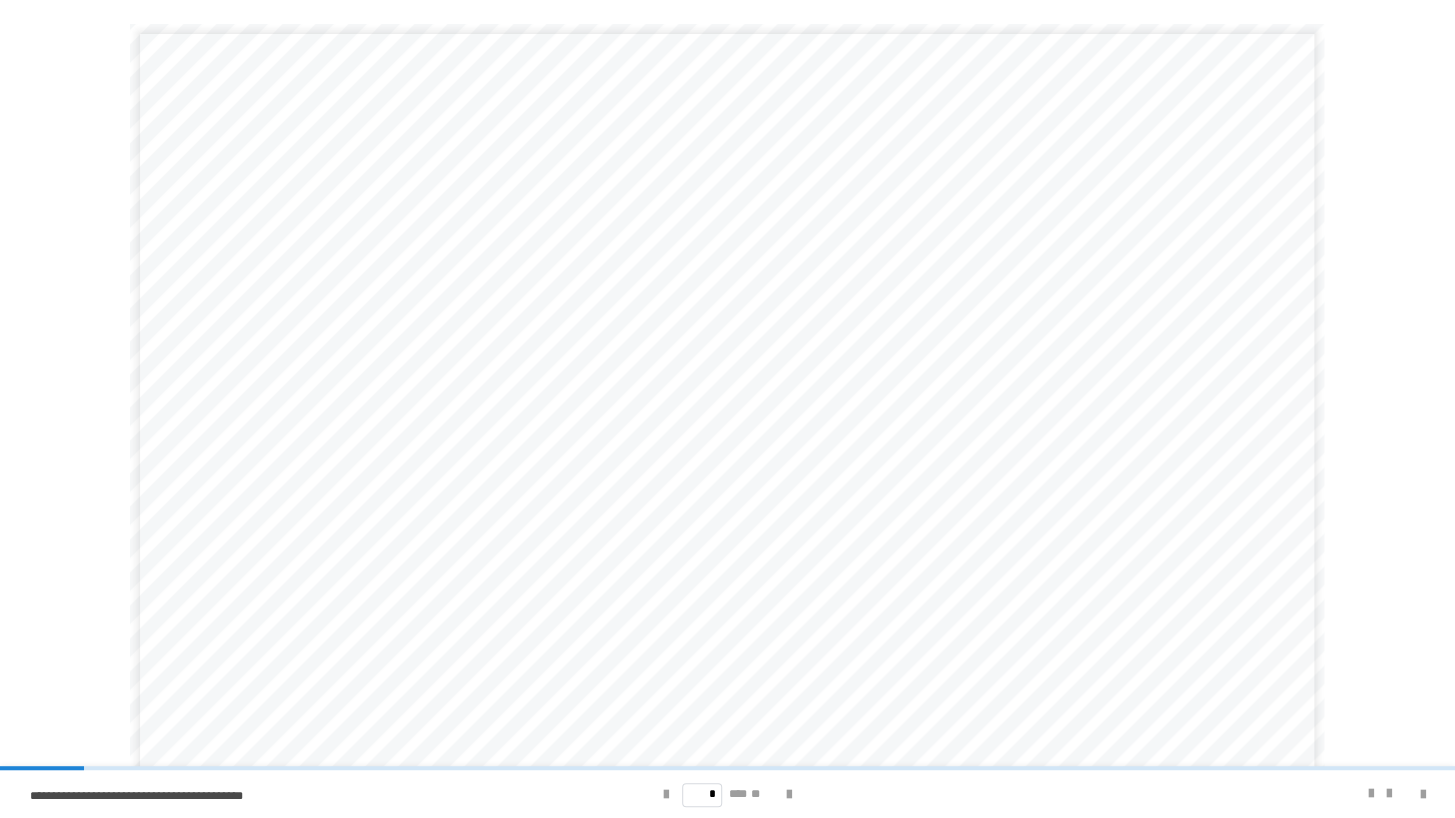 scroll, scrollTop: 0, scrollLeft: 0, axis: both 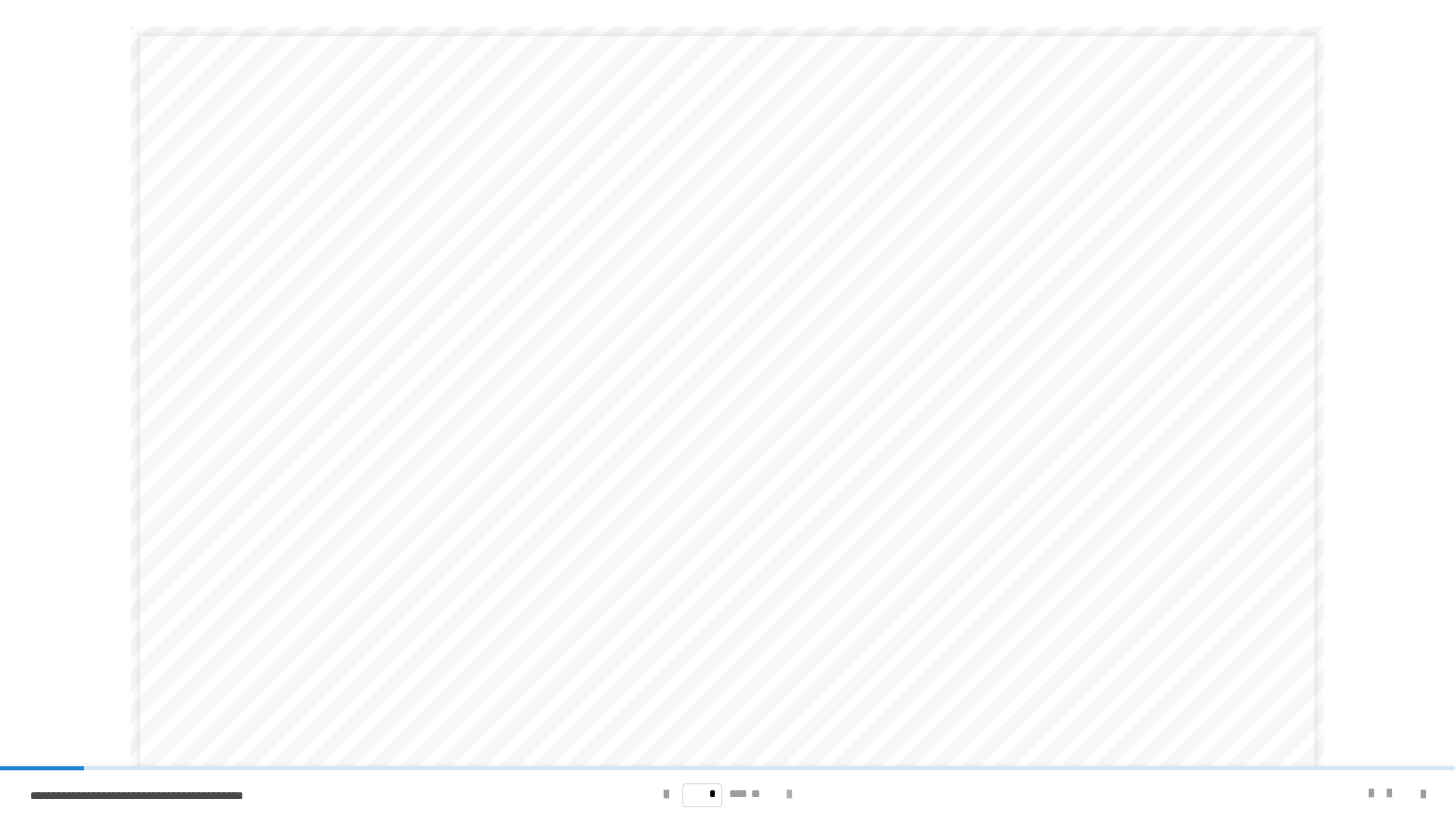 click at bounding box center [789, 795] 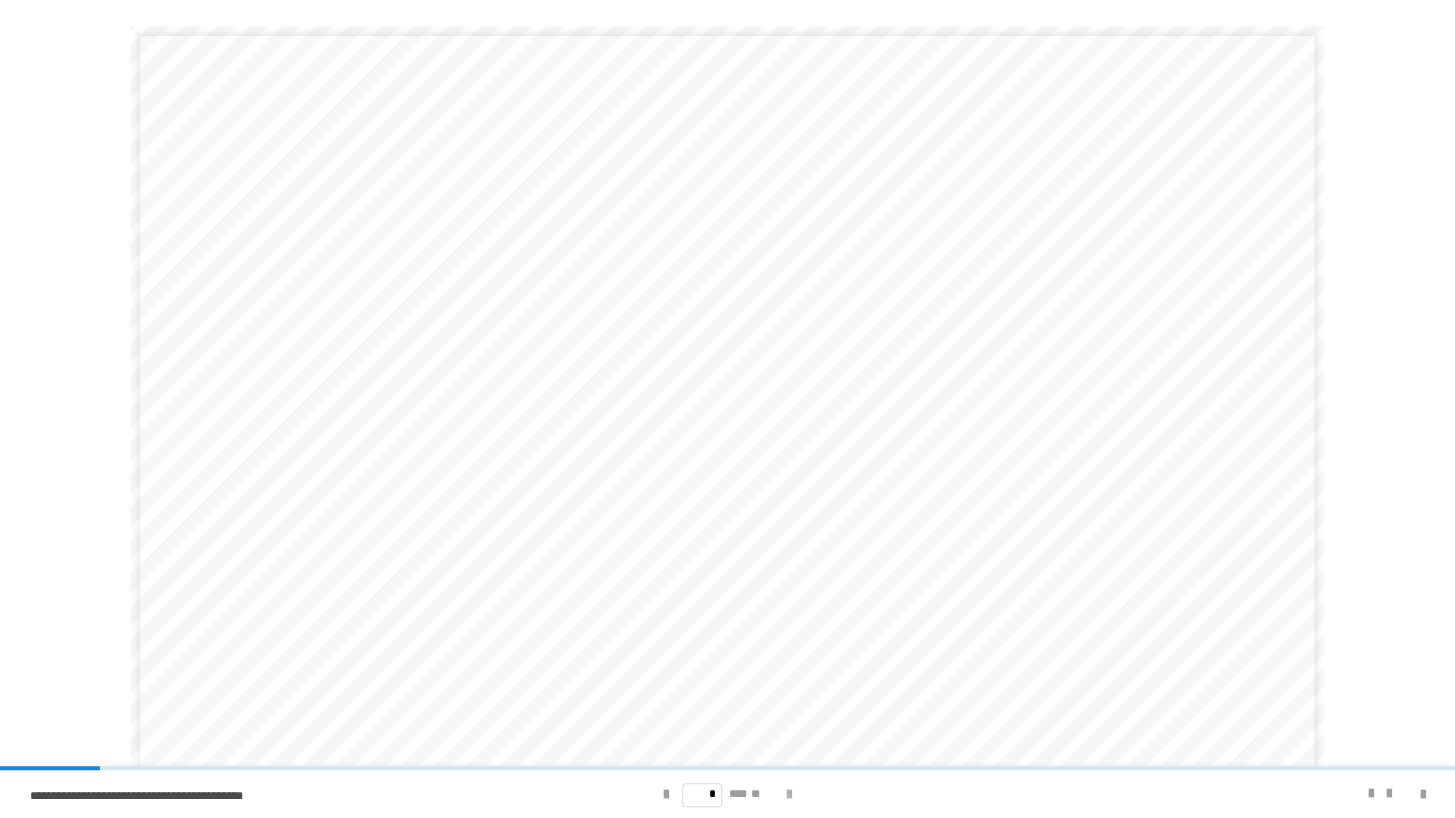 click at bounding box center (789, 795) 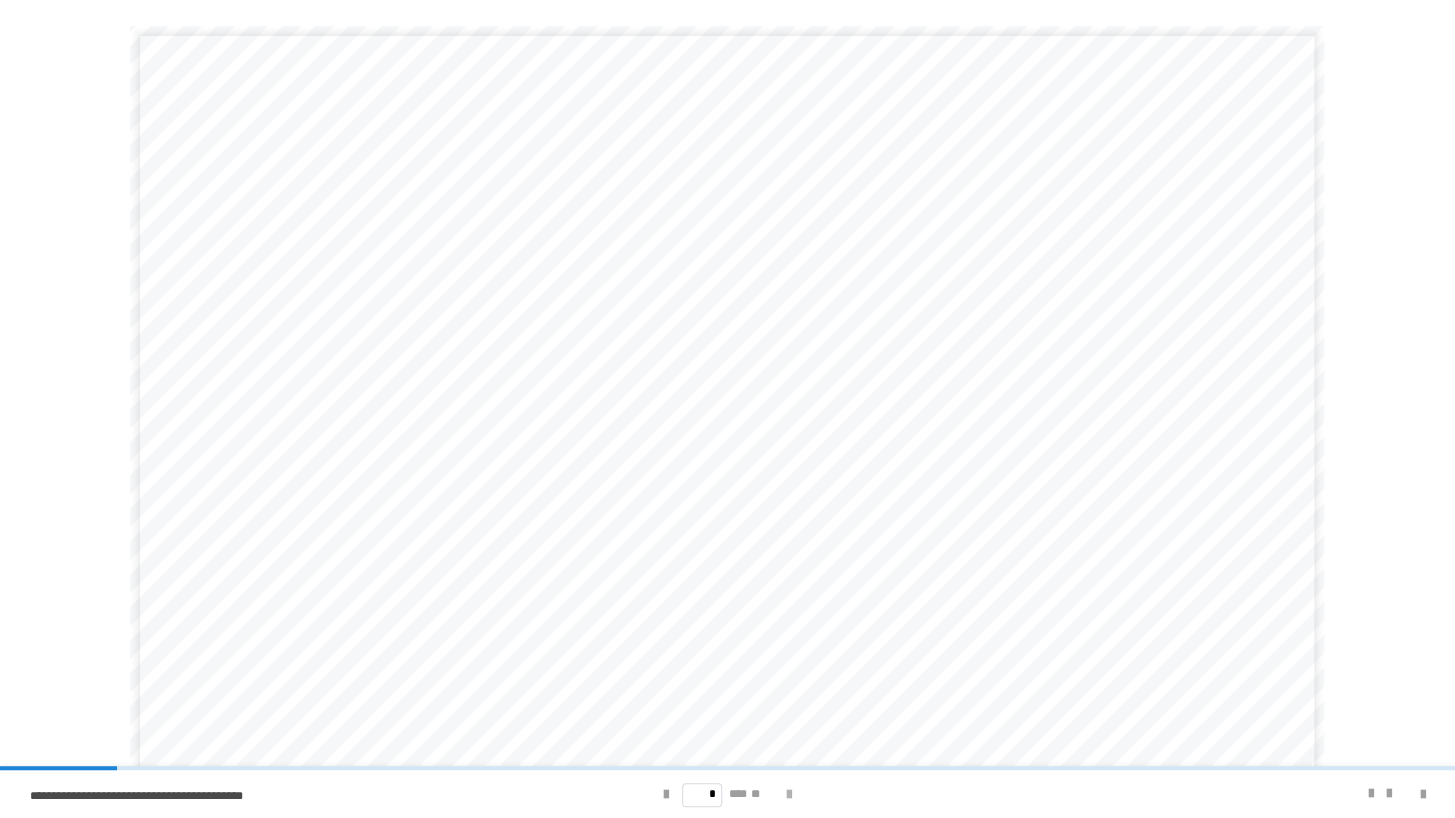 click at bounding box center (789, 795) 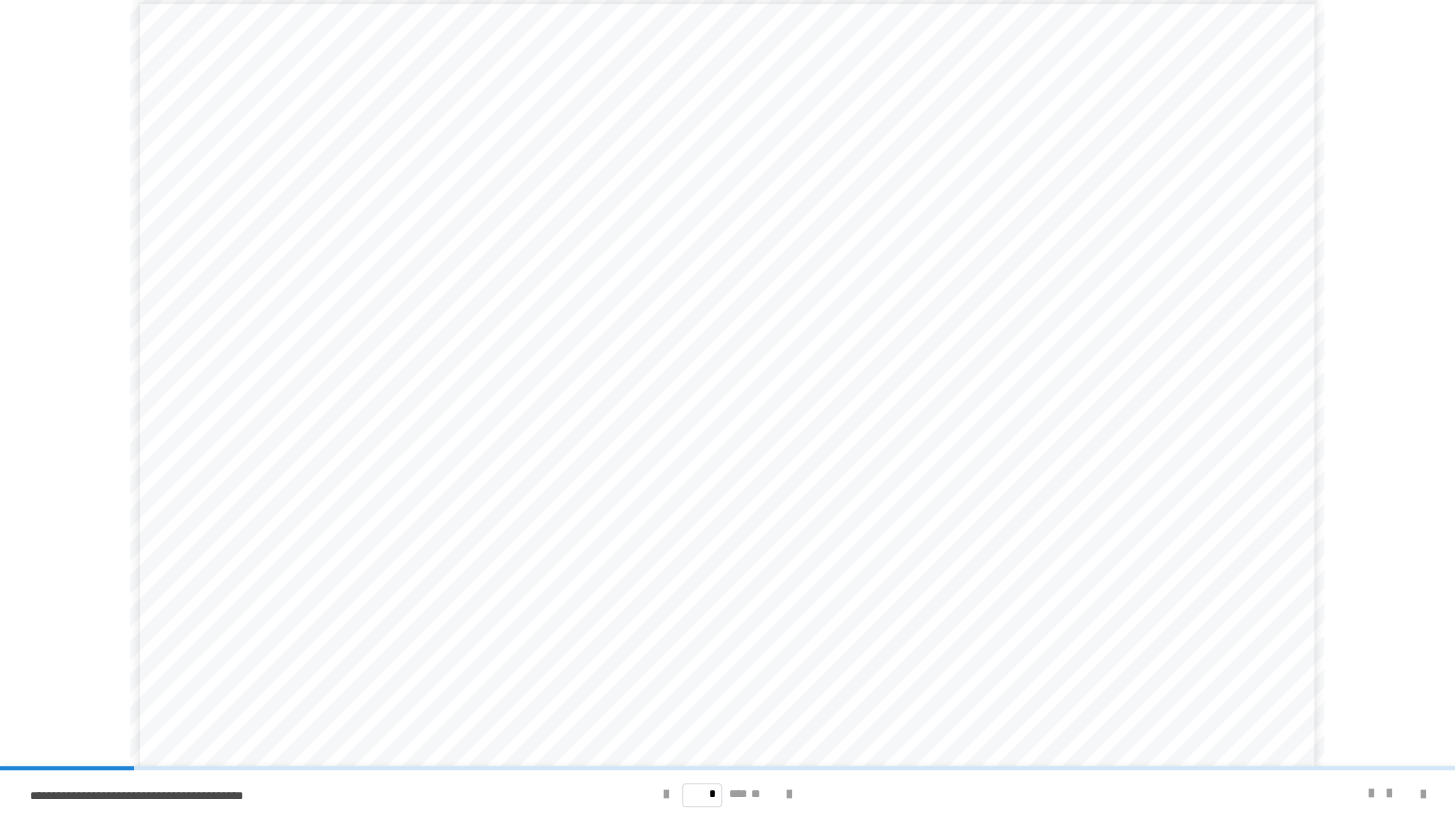 scroll, scrollTop: 12, scrollLeft: 0, axis: vertical 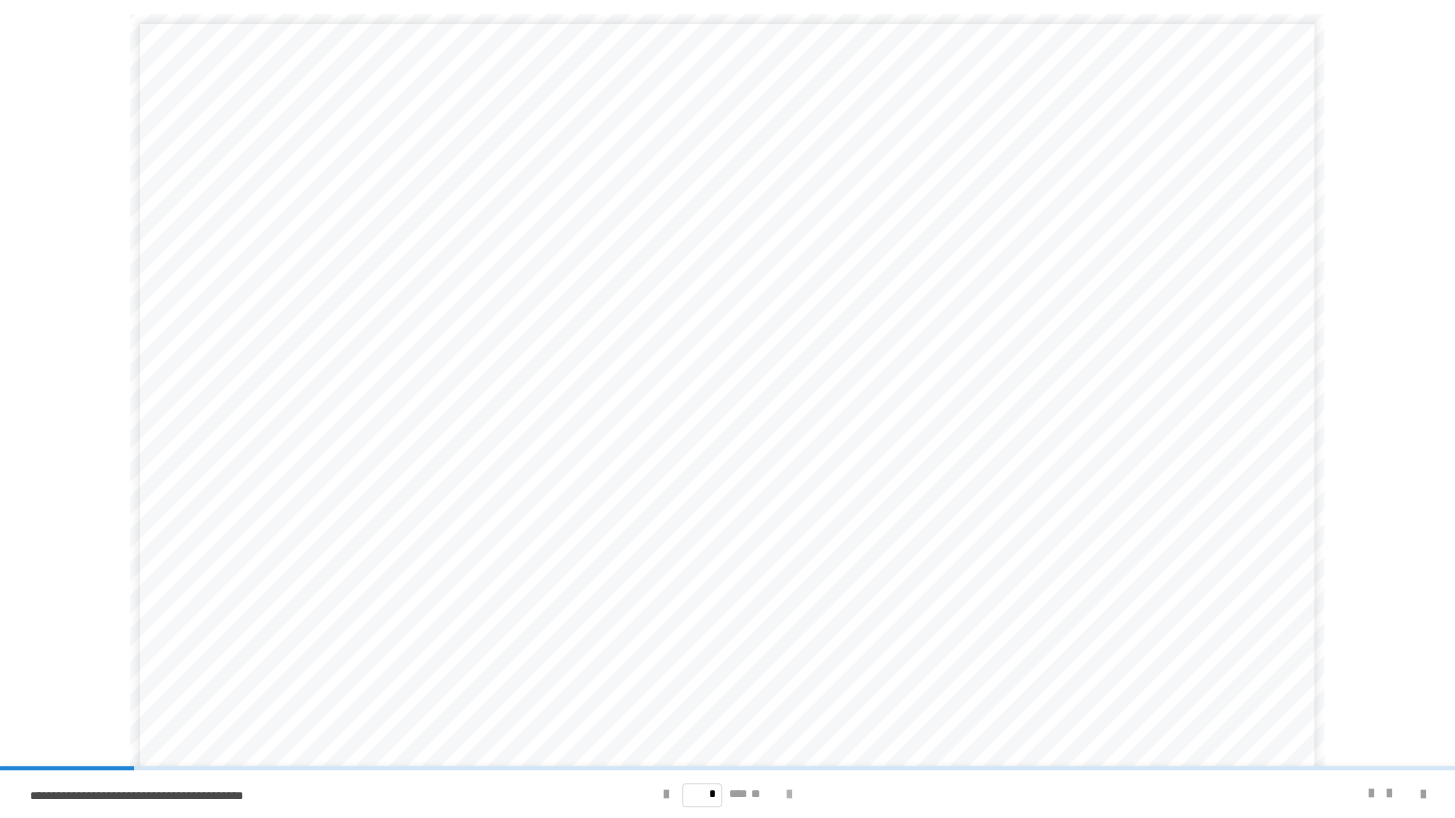 click at bounding box center (789, 795) 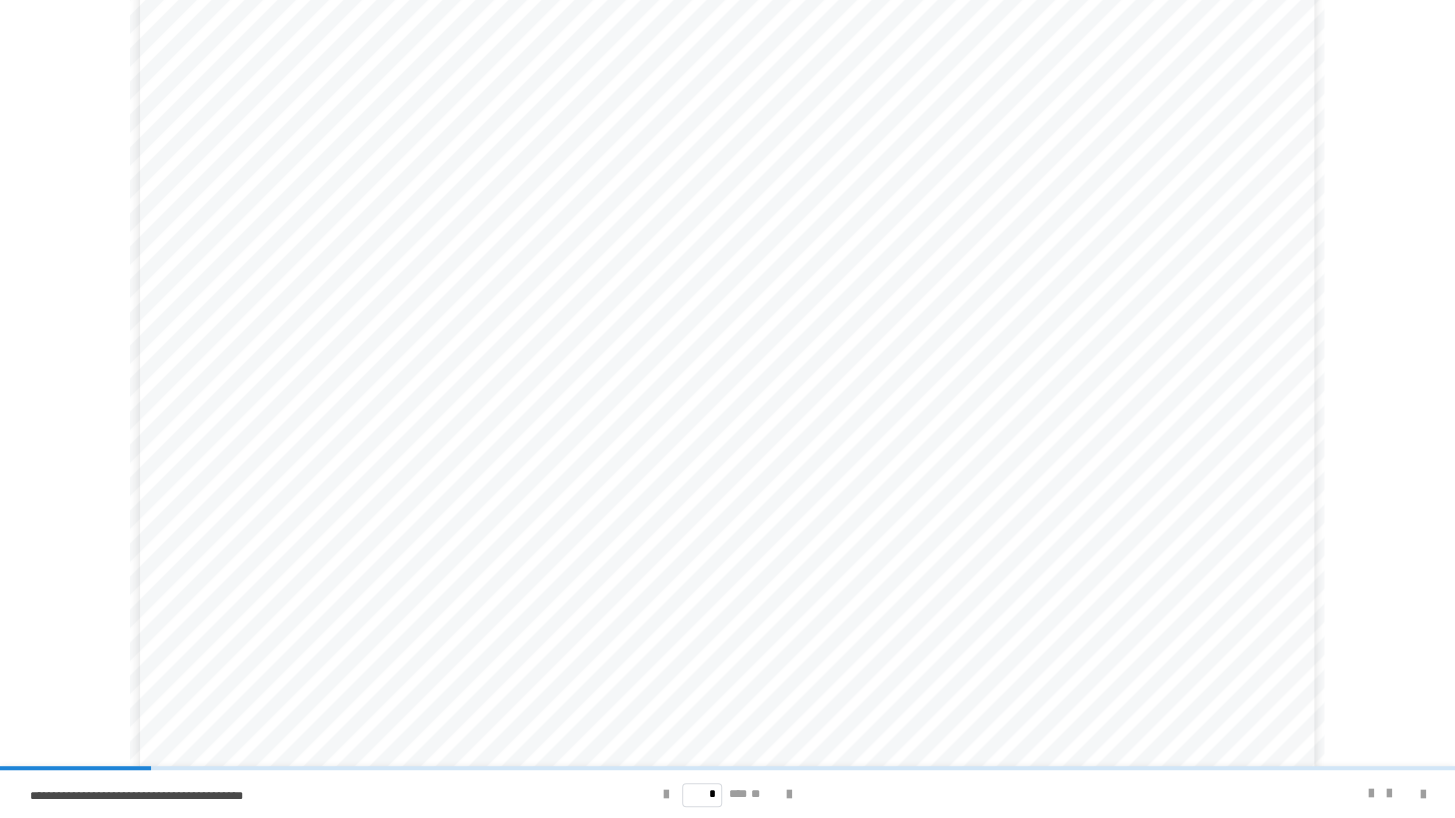 scroll, scrollTop: 68, scrollLeft: 0, axis: vertical 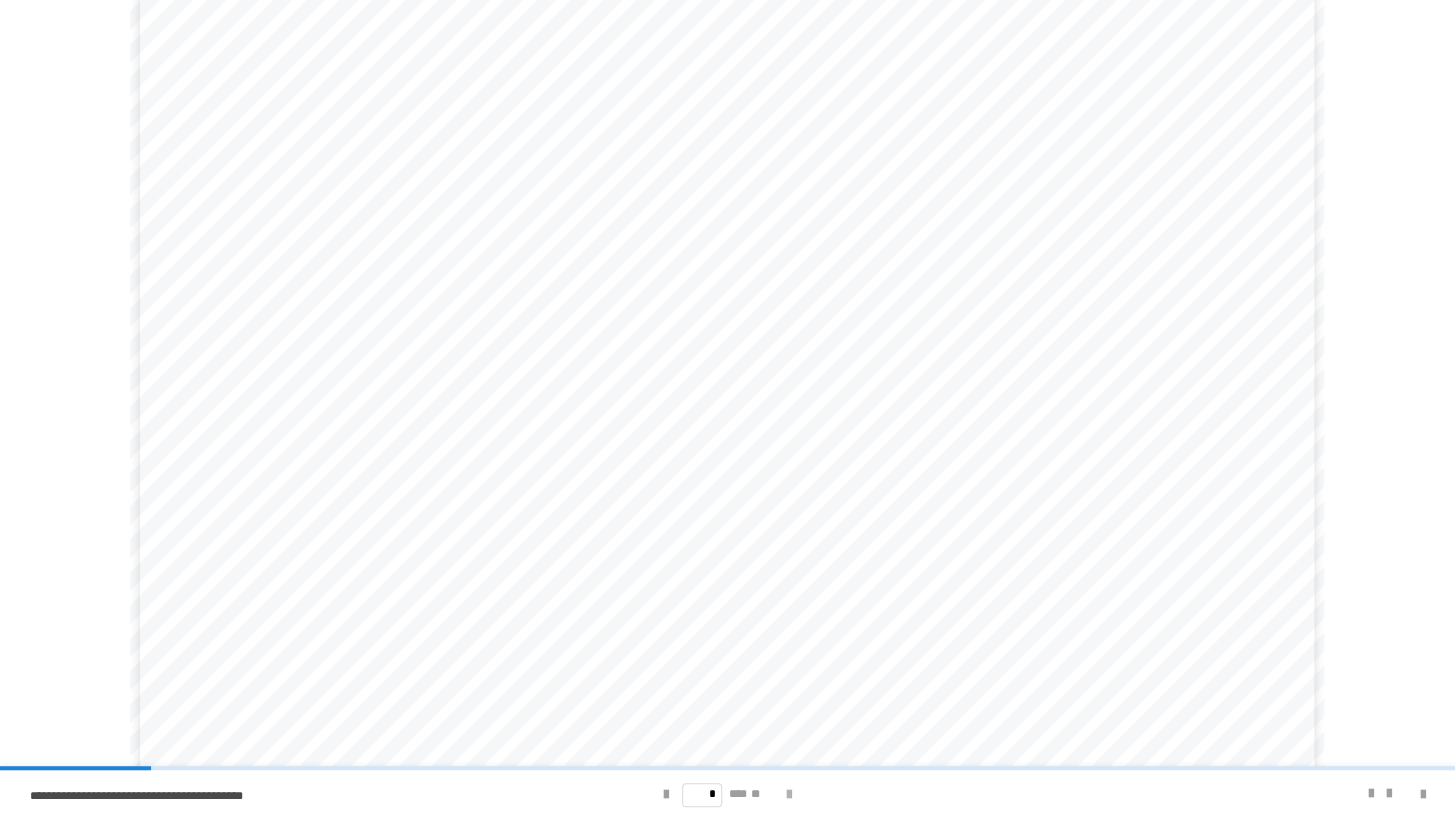 click at bounding box center (789, 795) 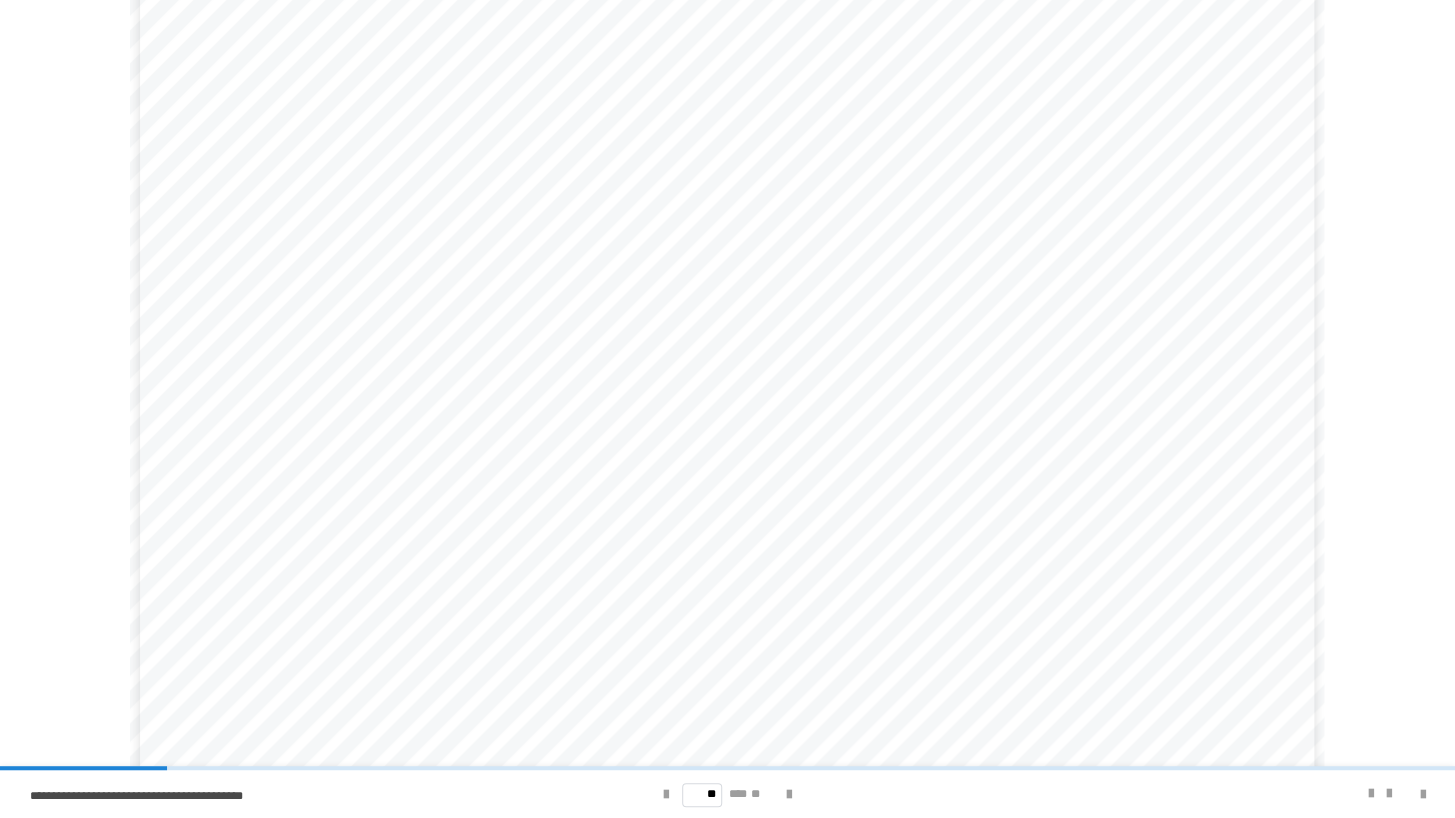 scroll, scrollTop: 90, scrollLeft: 0, axis: vertical 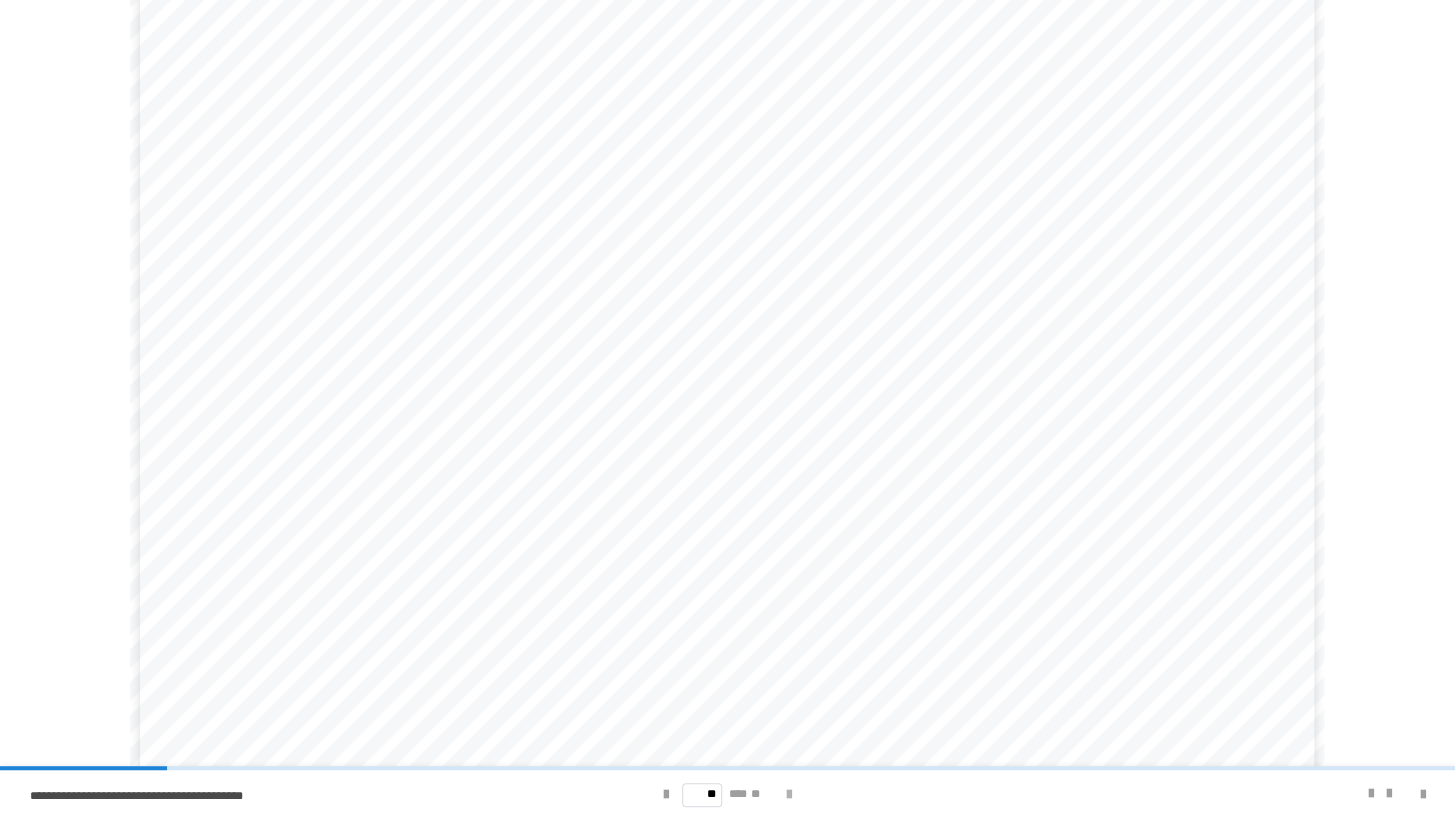 click at bounding box center [789, 795] 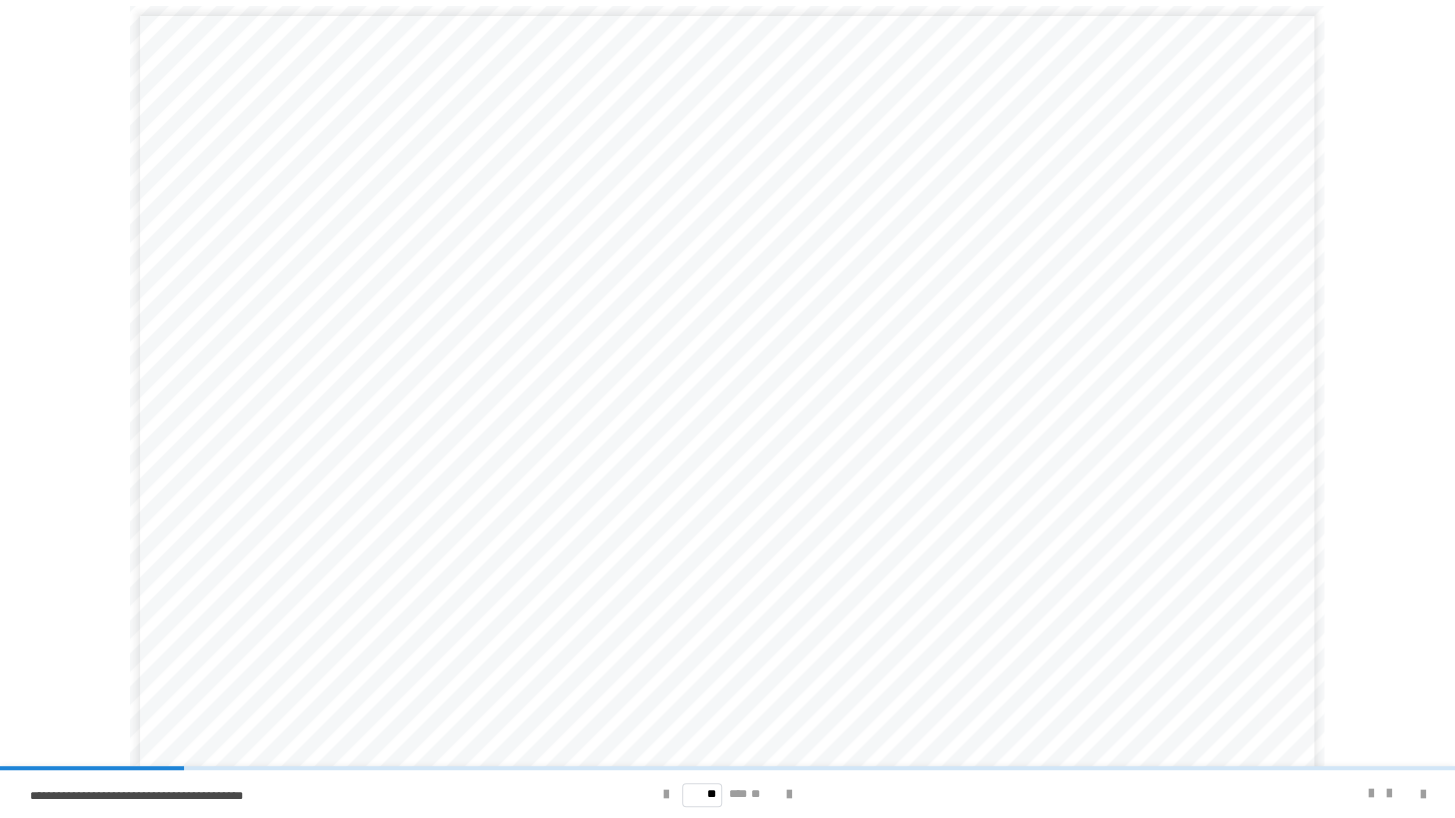 scroll, scrollTop: 68, scrollLeft: 0, axis: vertical 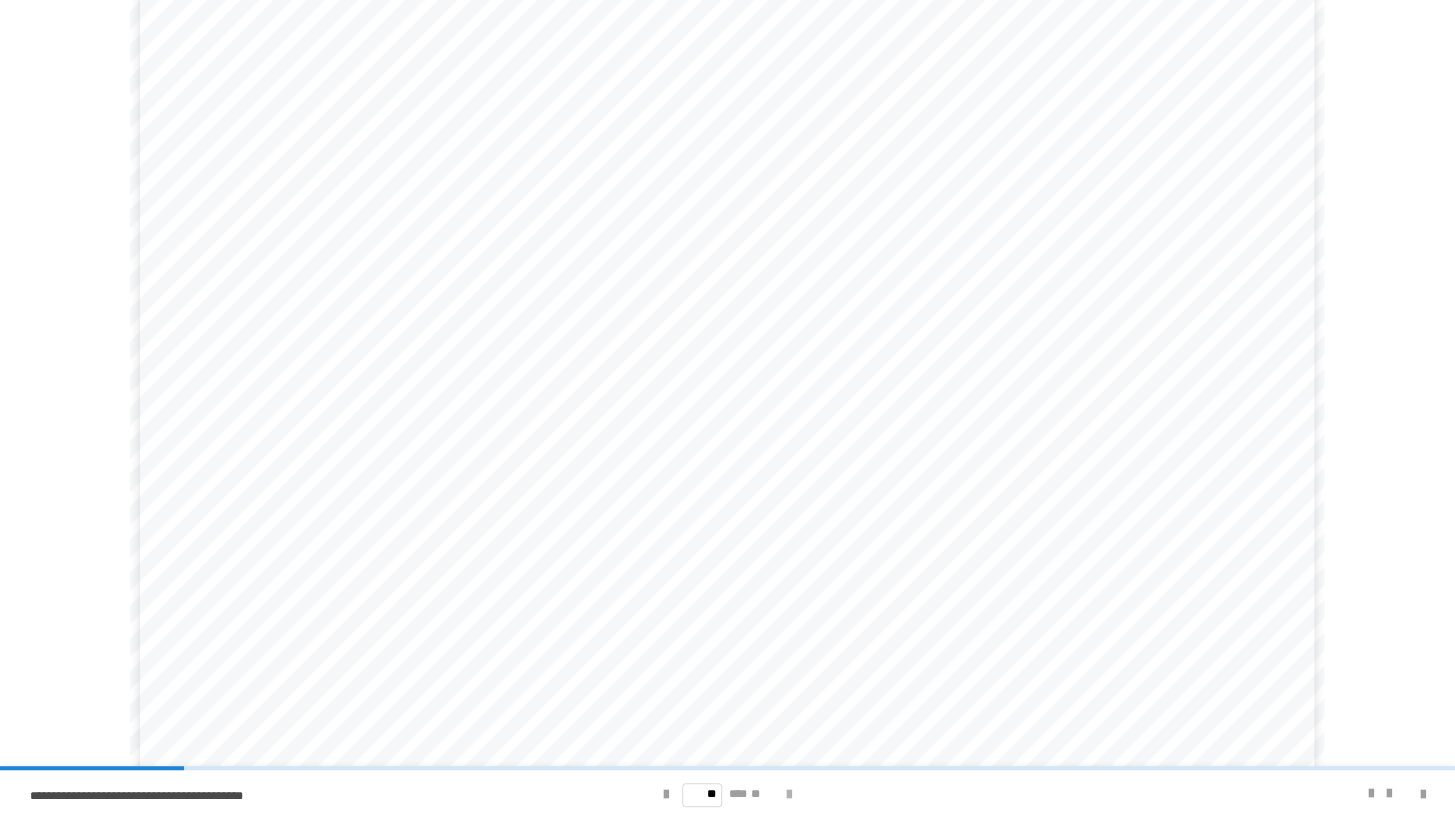 click at bounding box center (789, 795) 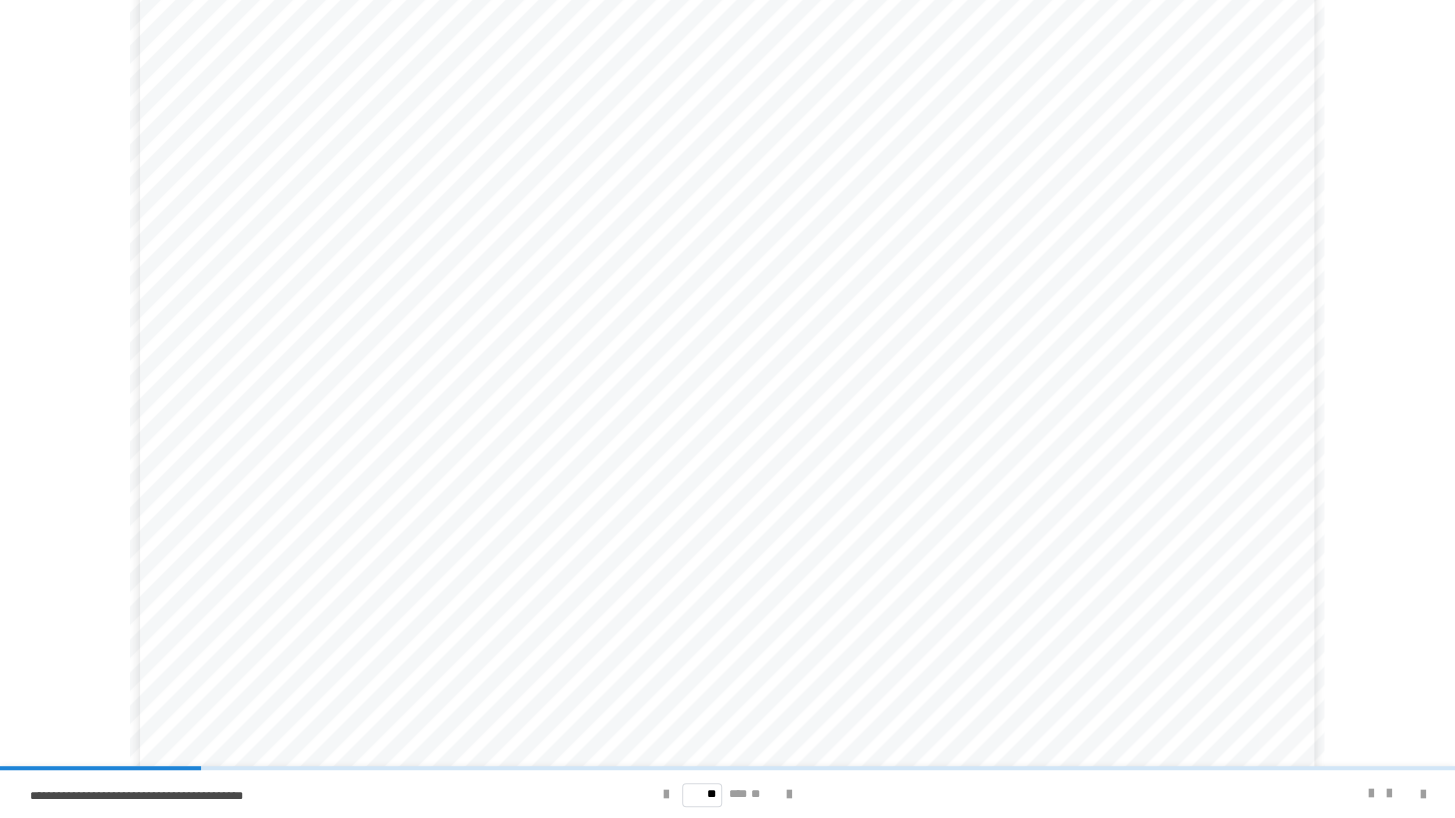 scroll, scrollTop: 103, scrollLeft: 0, axis: vertical 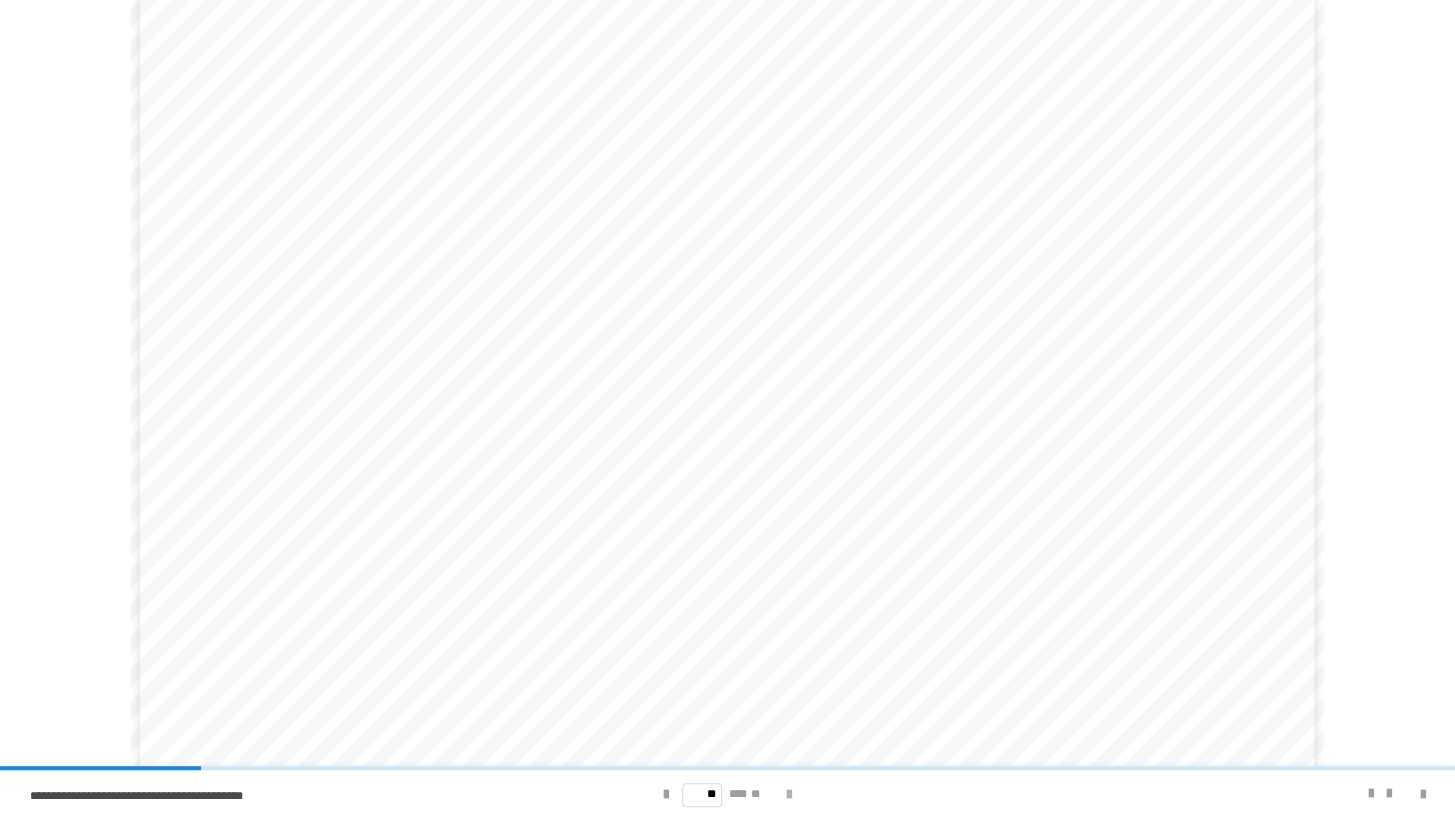 click at bounding box center [789, 795] 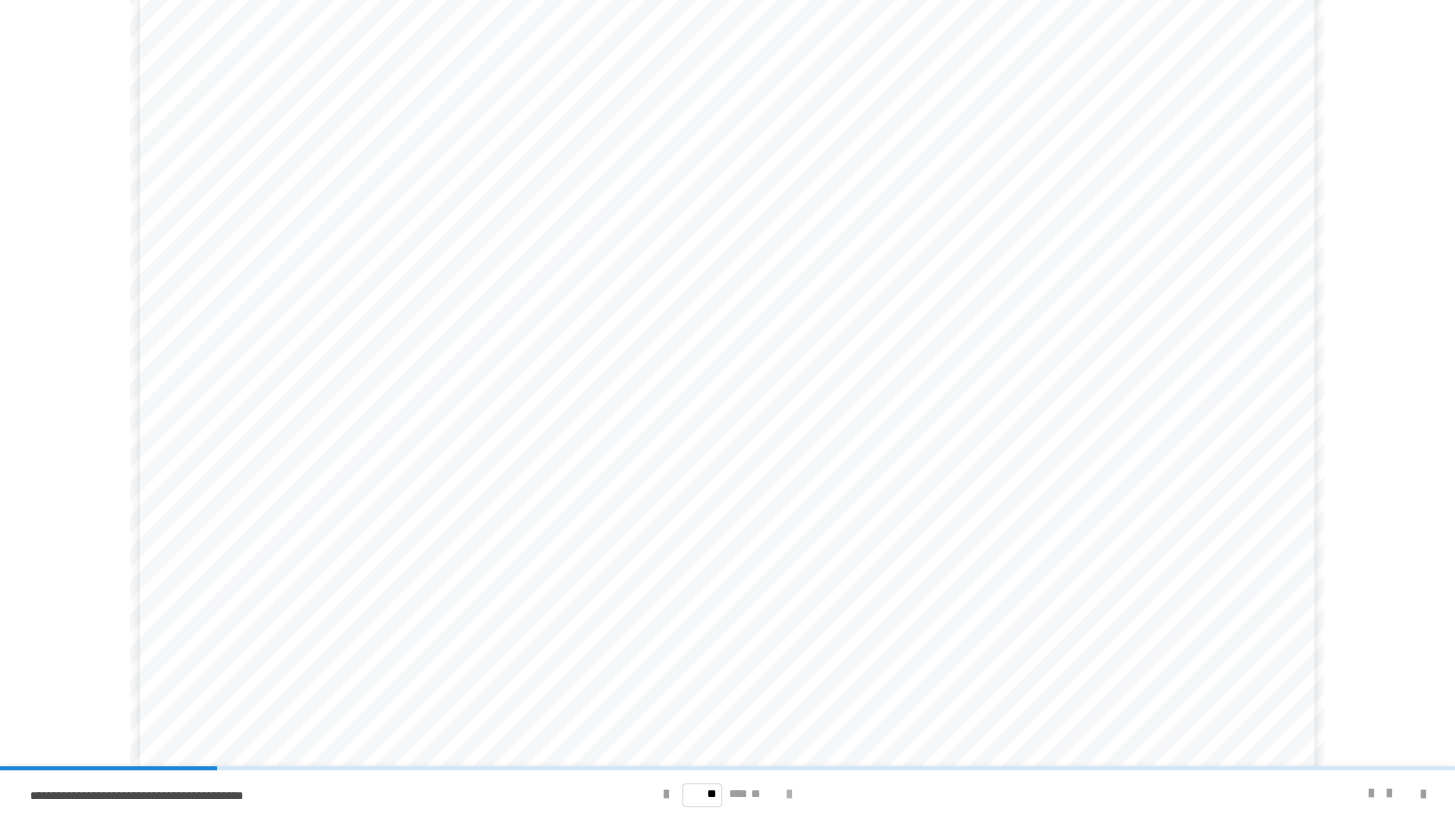 scroll, scrollTop: 103, scrollLeft: 0, axis: vertical 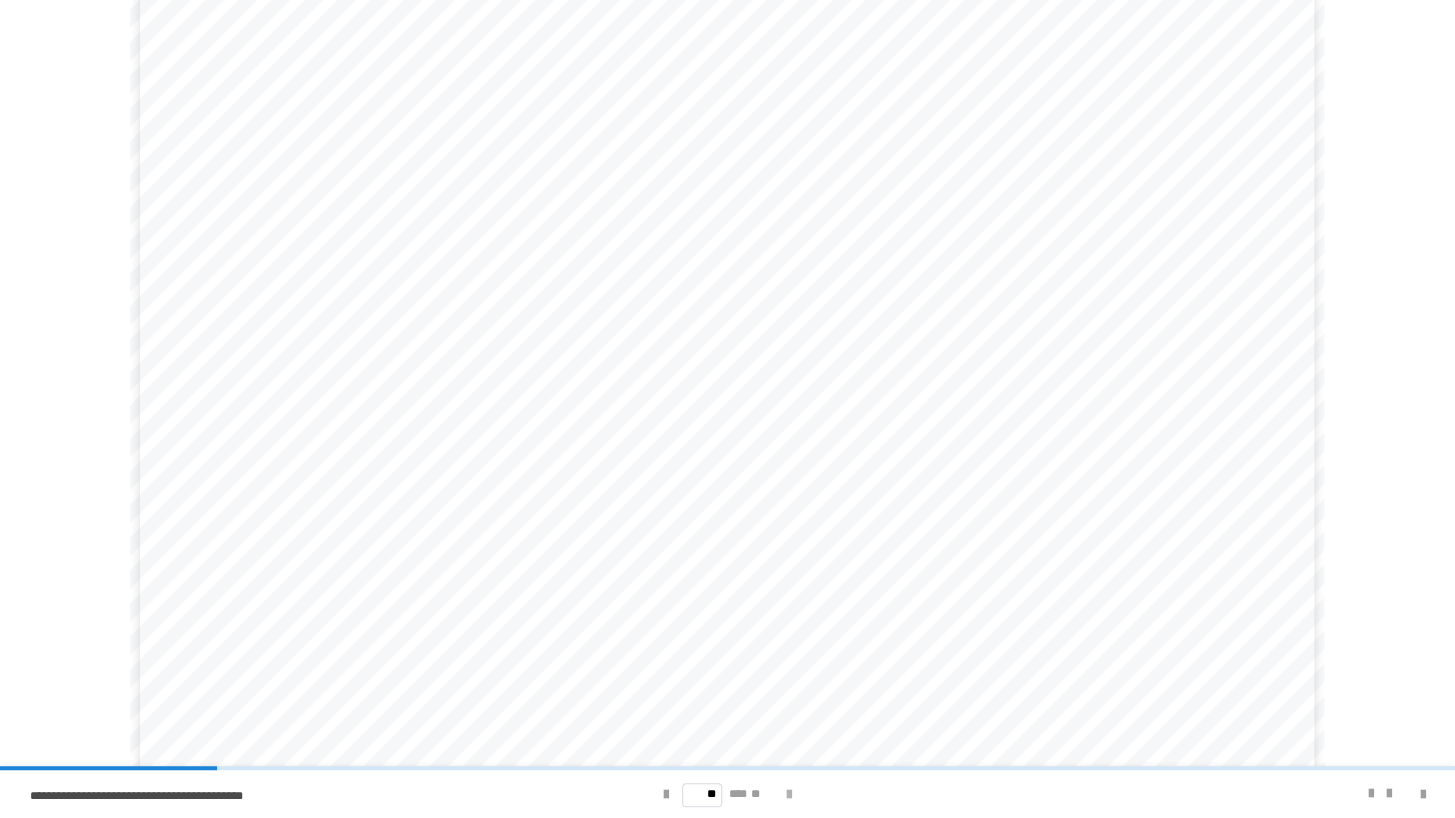 click at bounding box center (789, 795) 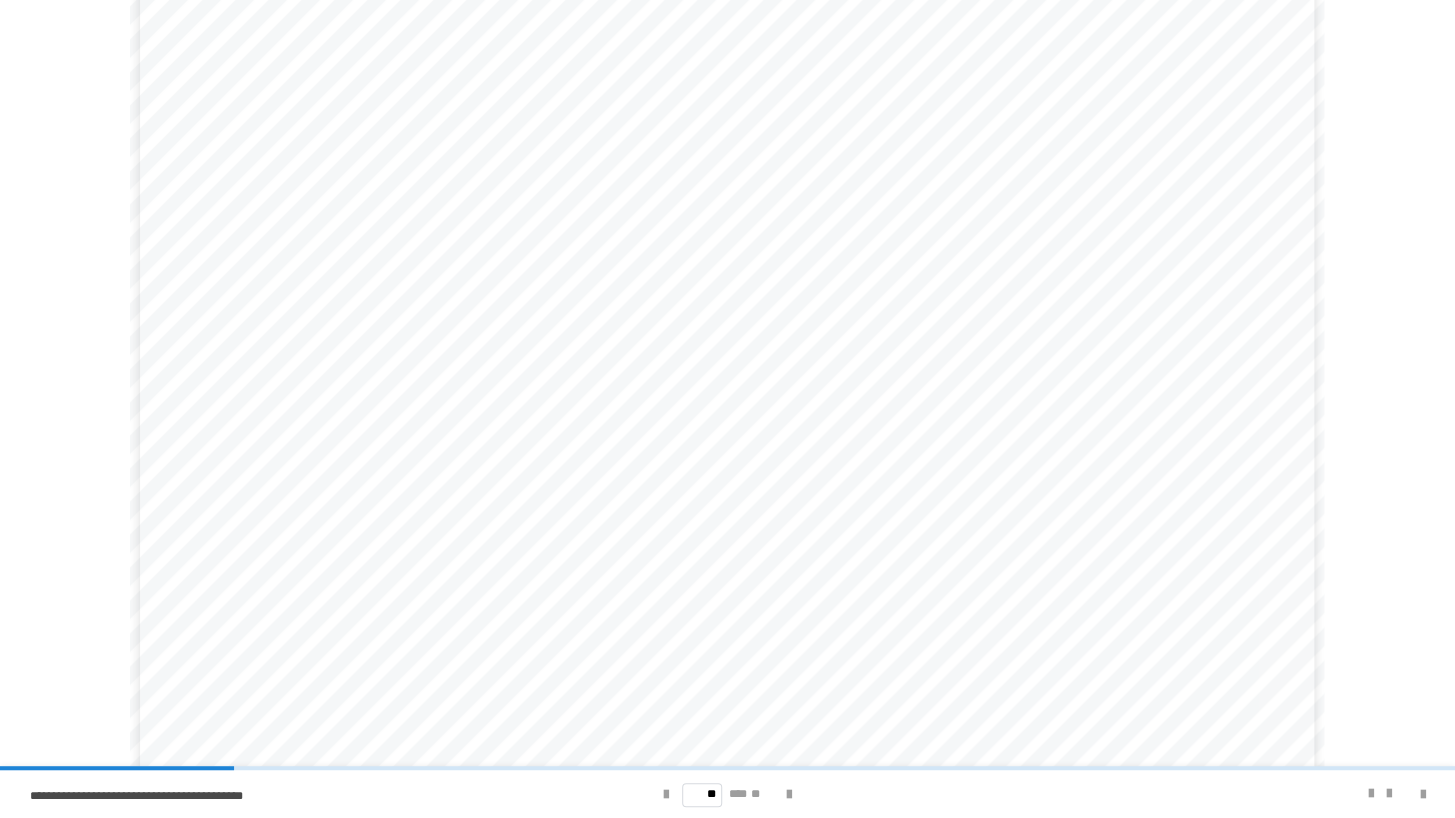 scroll, scrollTop: 45, scrollLeft: 0, axis: vertical 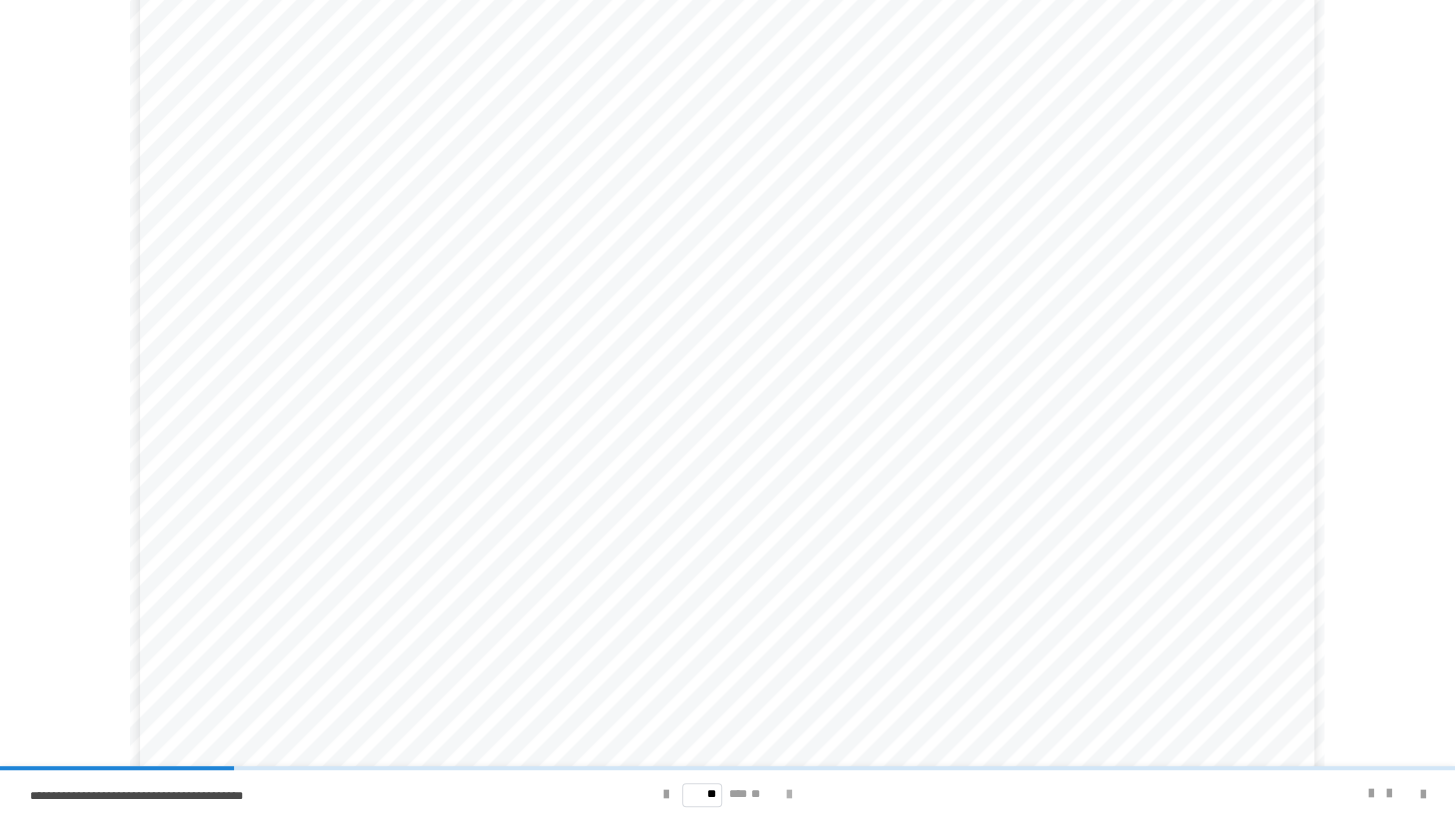 click at bounding box center [789, 795] 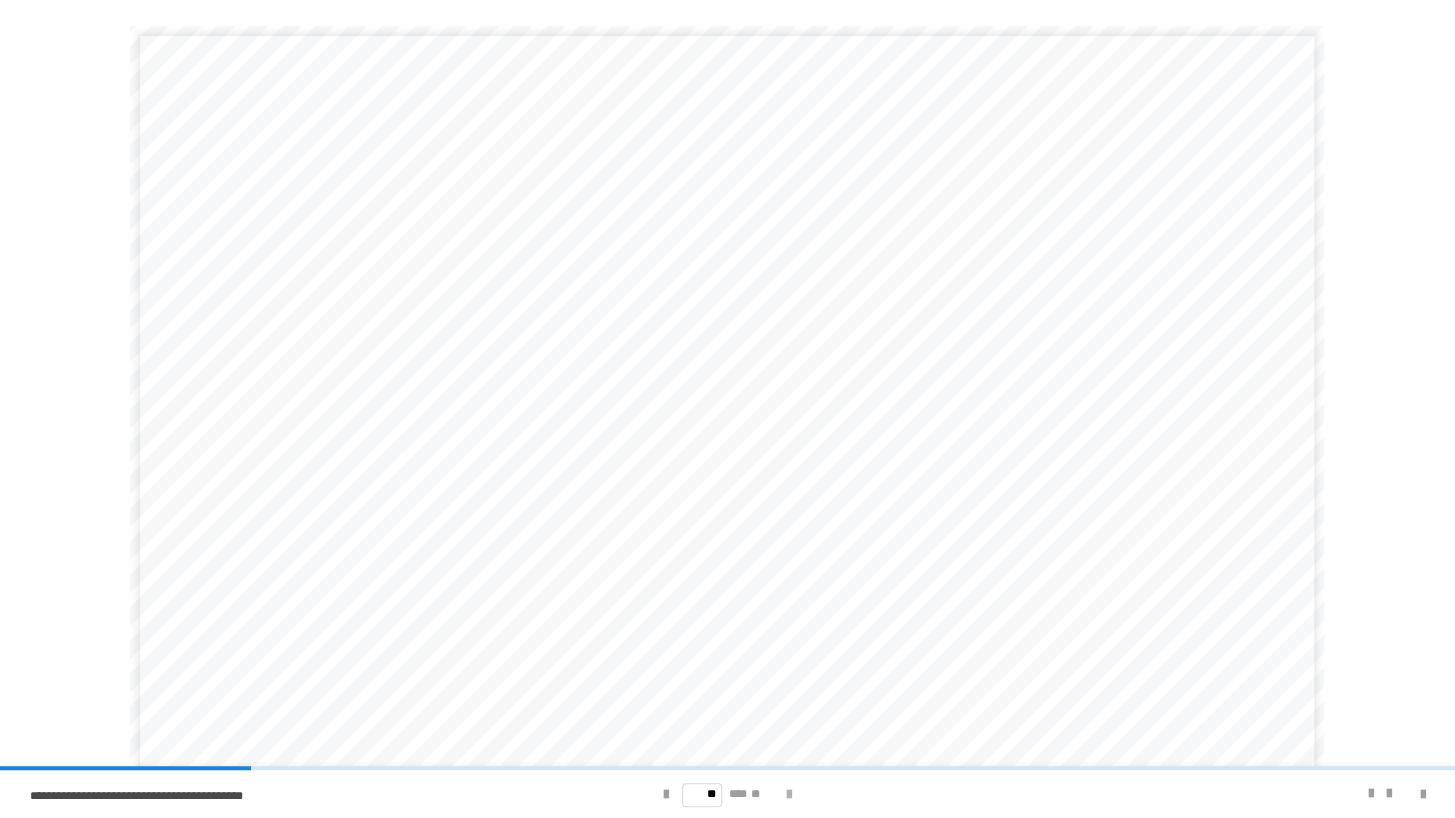 click at bounding box center (789, 795) 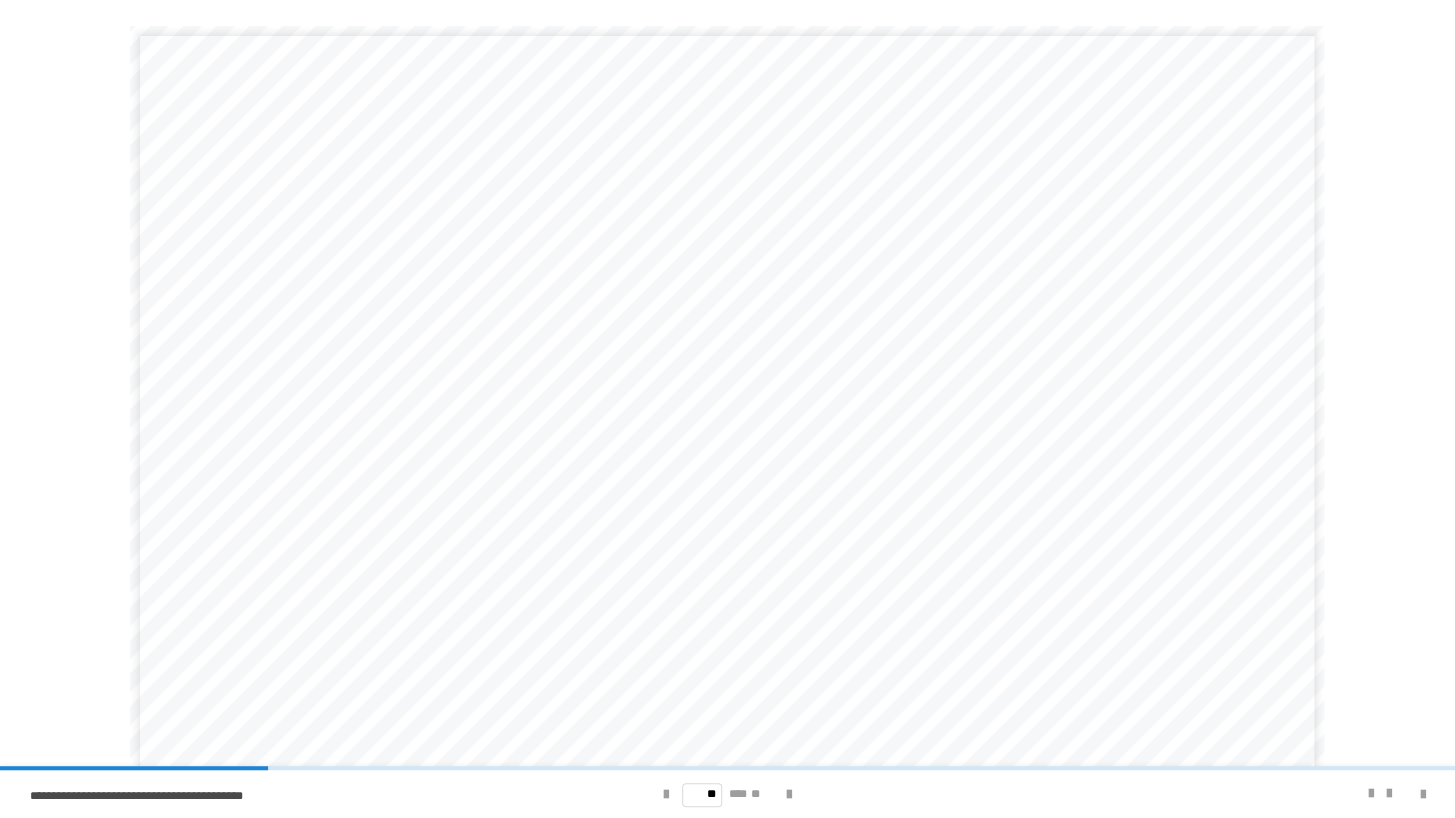 scroll, scrollTop: 103, scrollLeft: 0, axis: vertical 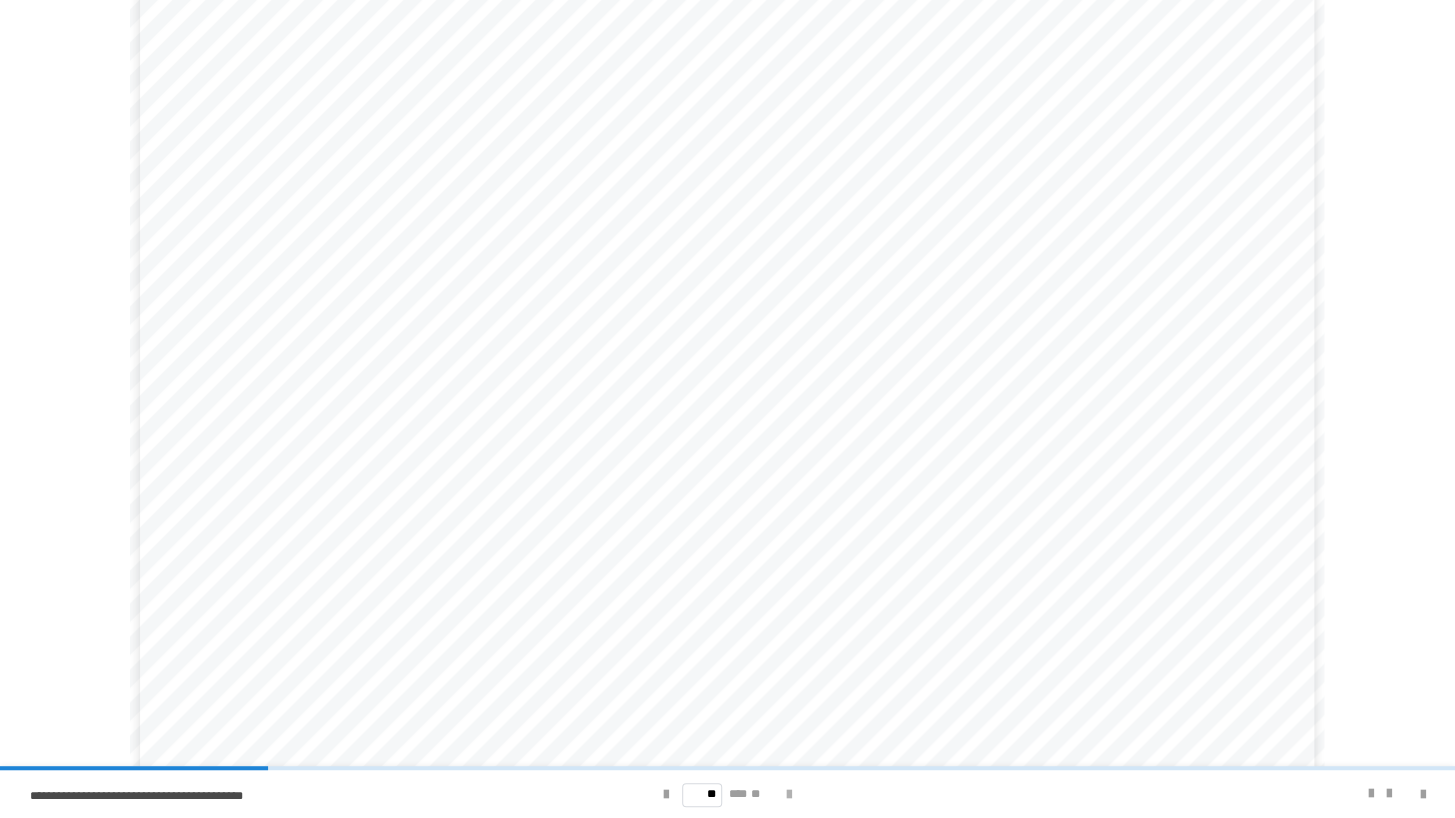 click at bounding box center [789, 795] 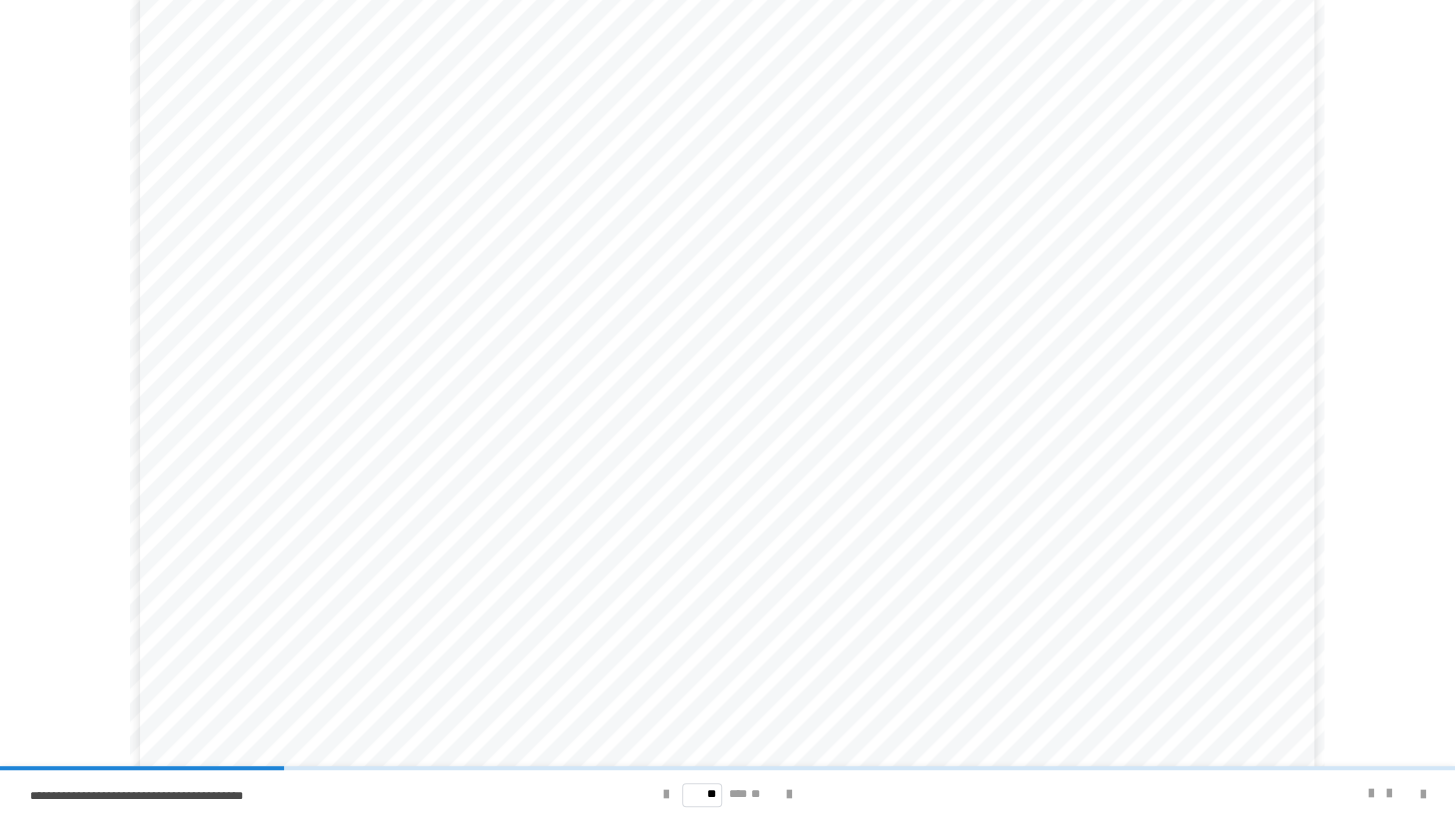 scroll, scrollTop: 103, scrollLeft: 0, axis: vertical 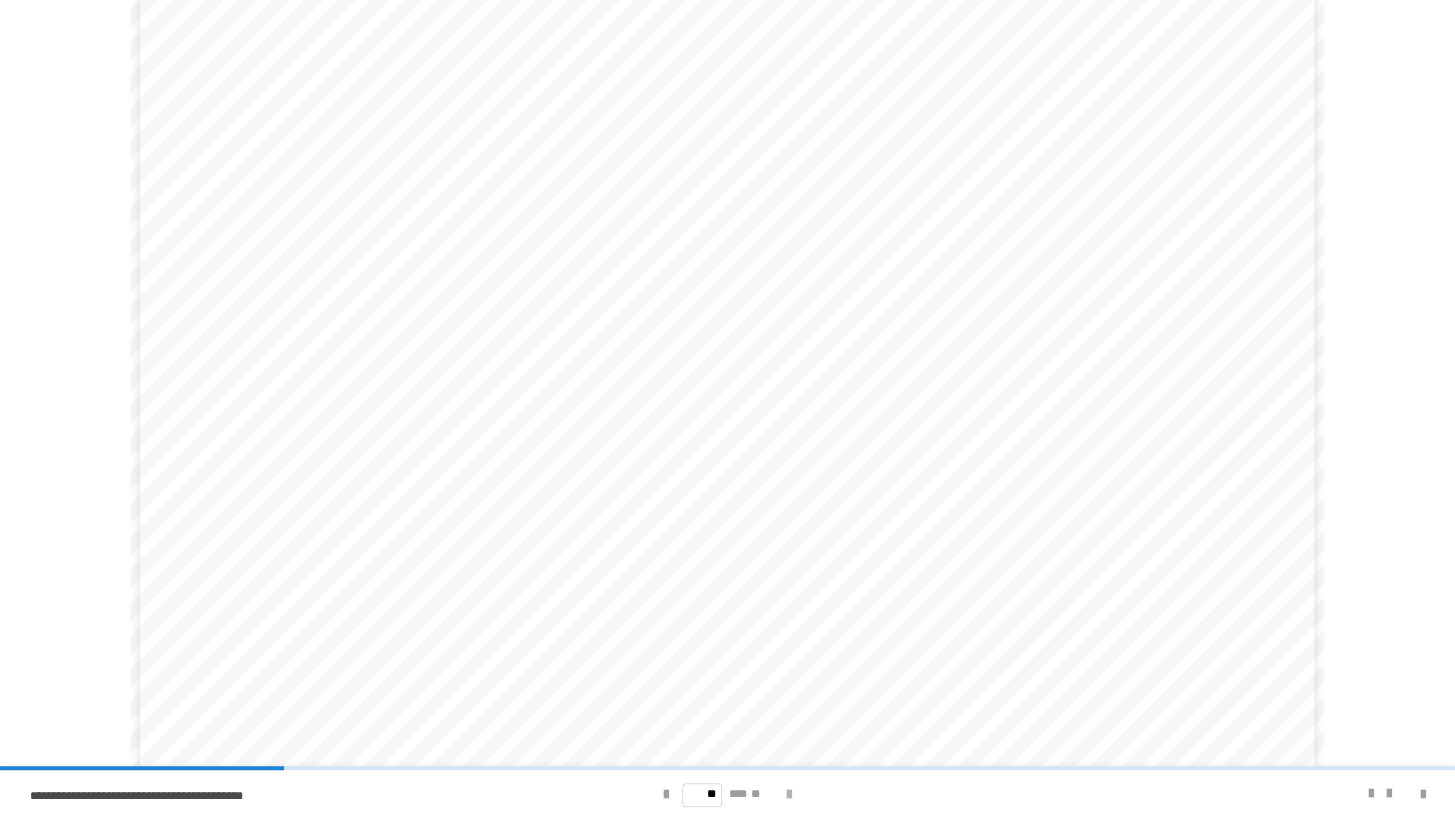 click at bounding box center (789, 795) 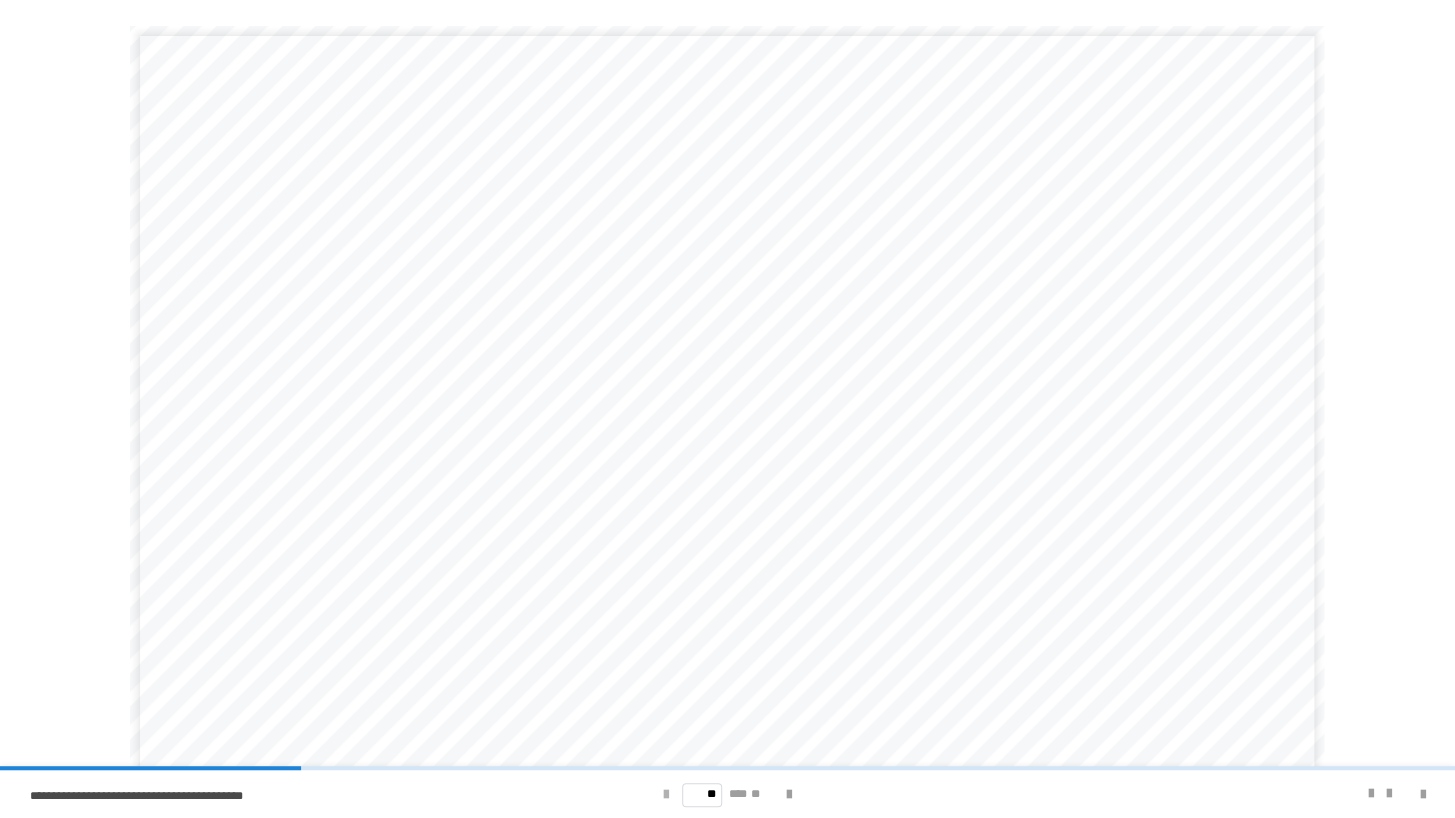 click at bounding box center (666, 795) 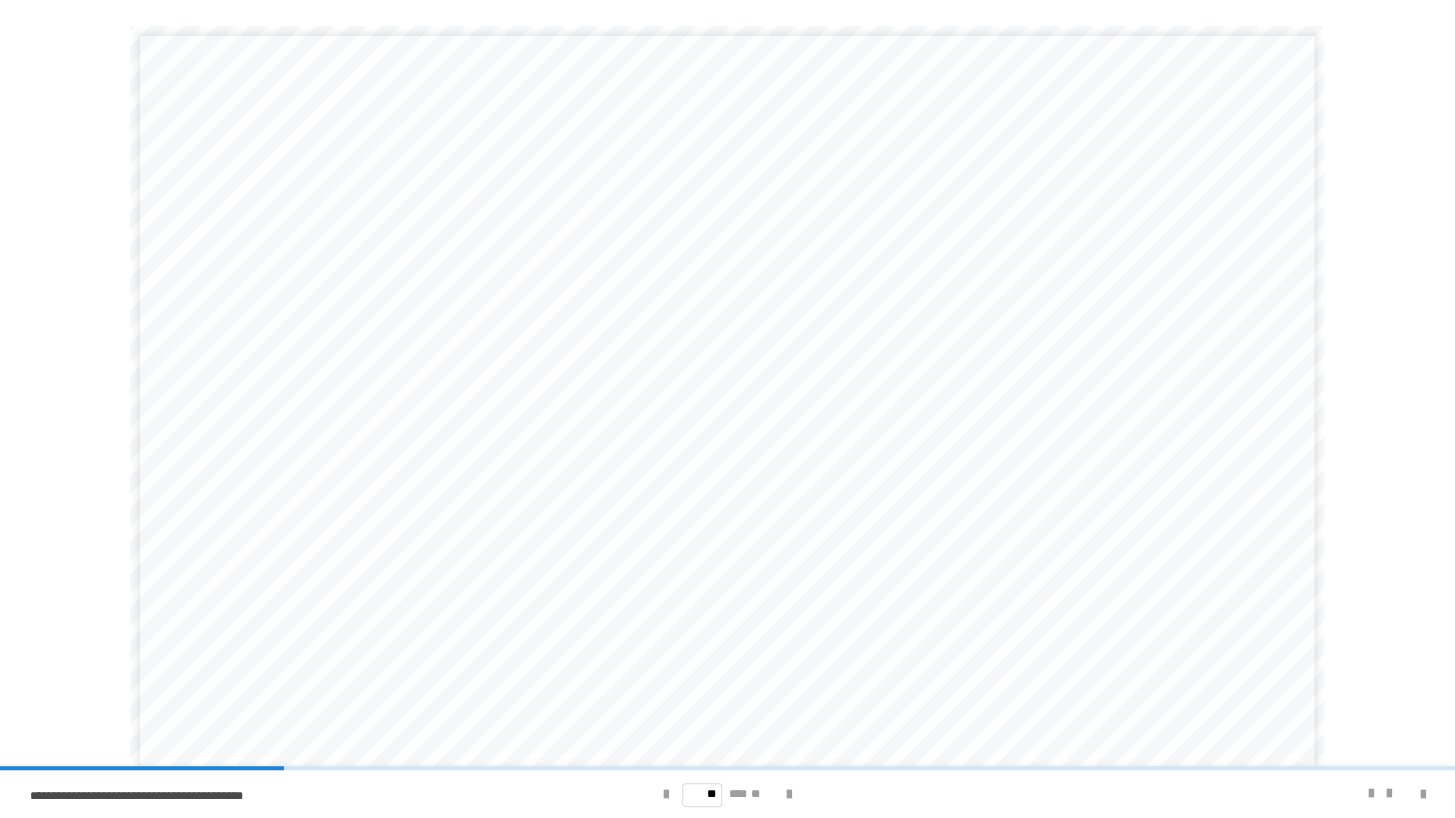 scroll, scrollTop: 103, scrollLeft: 0, axis: vertical 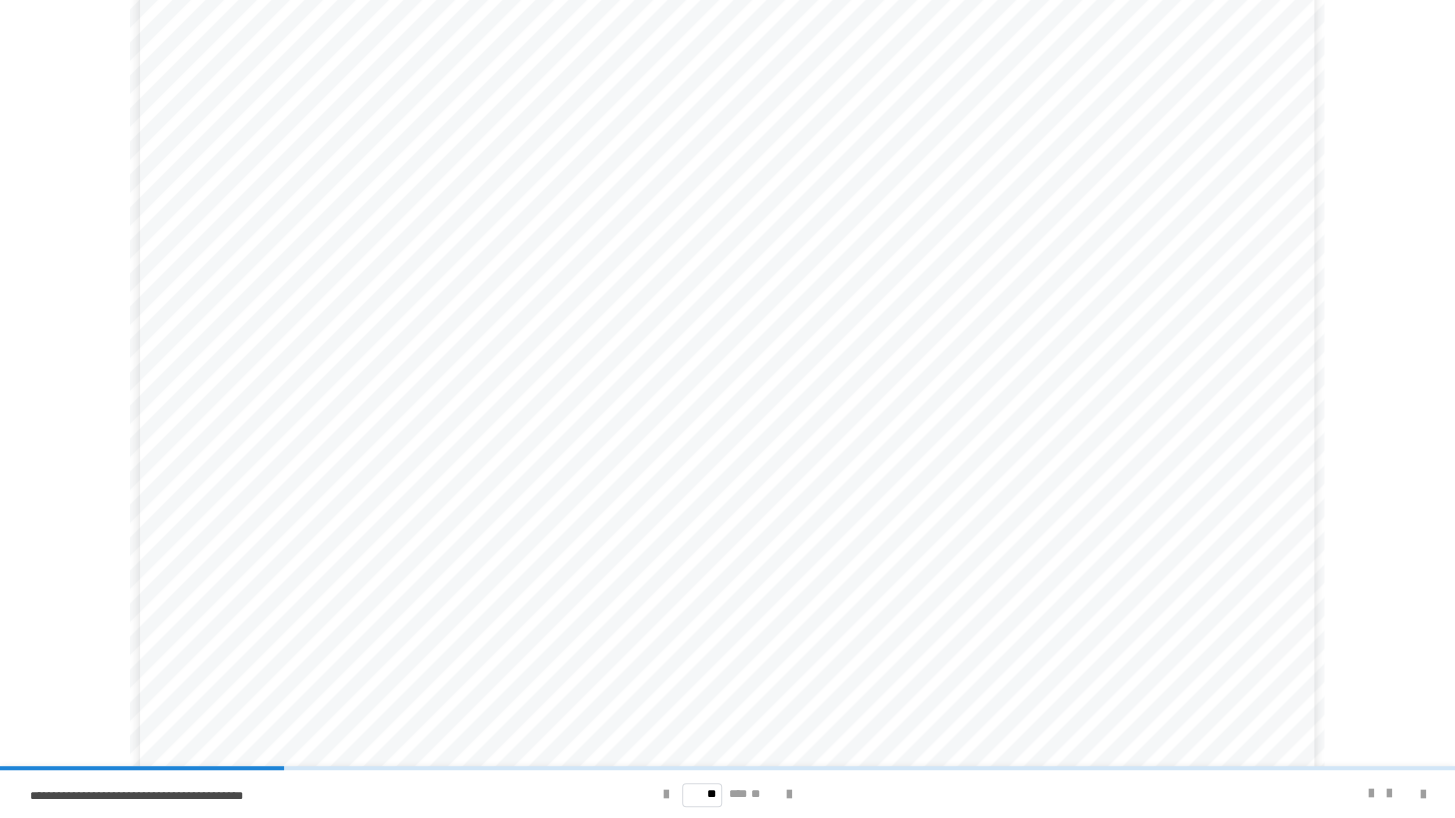 click on "**********" at bounding box center (727, 371) 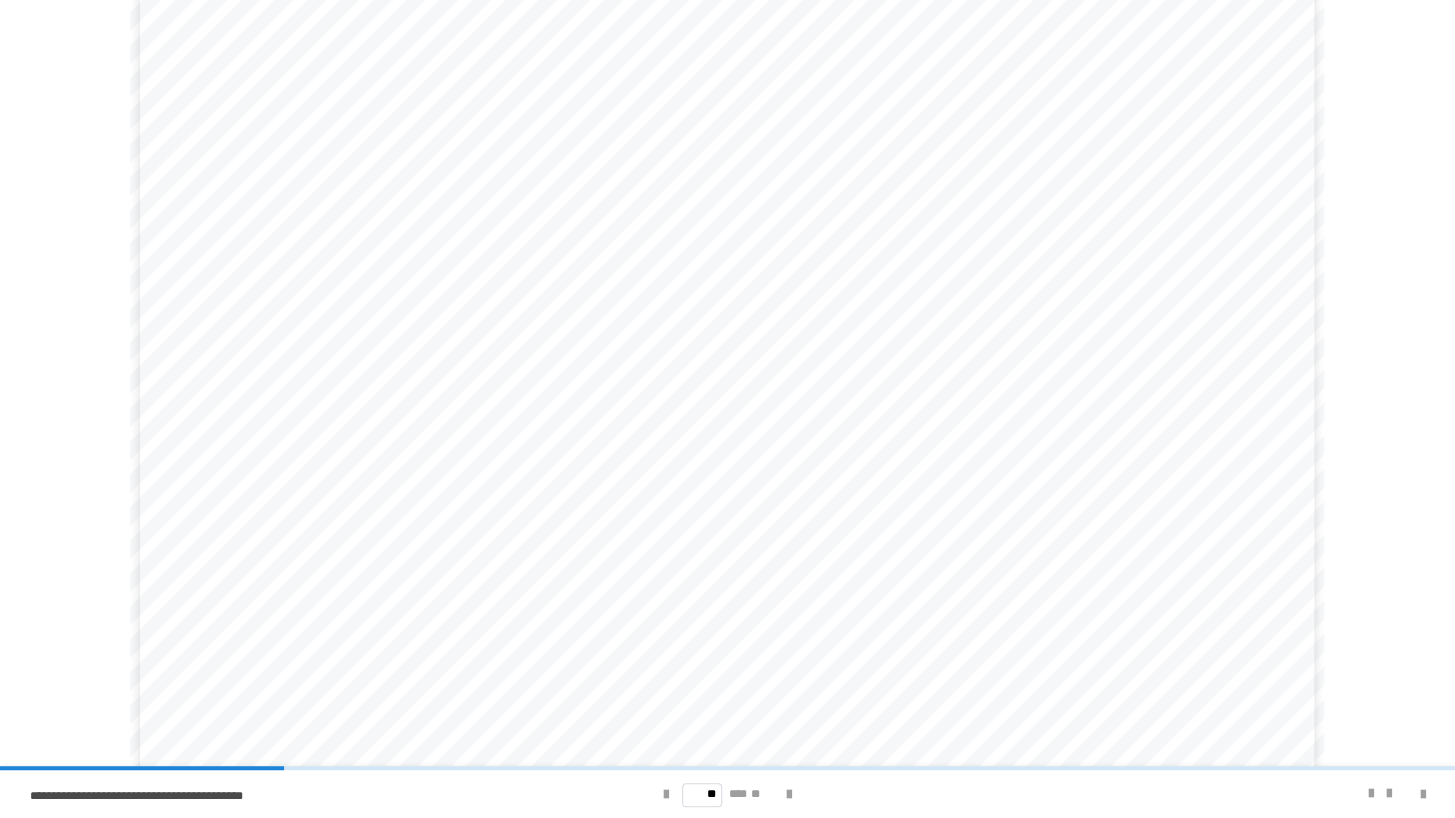 scroll, scrollTop: 103, scrollLeft: 0, axis: vertical 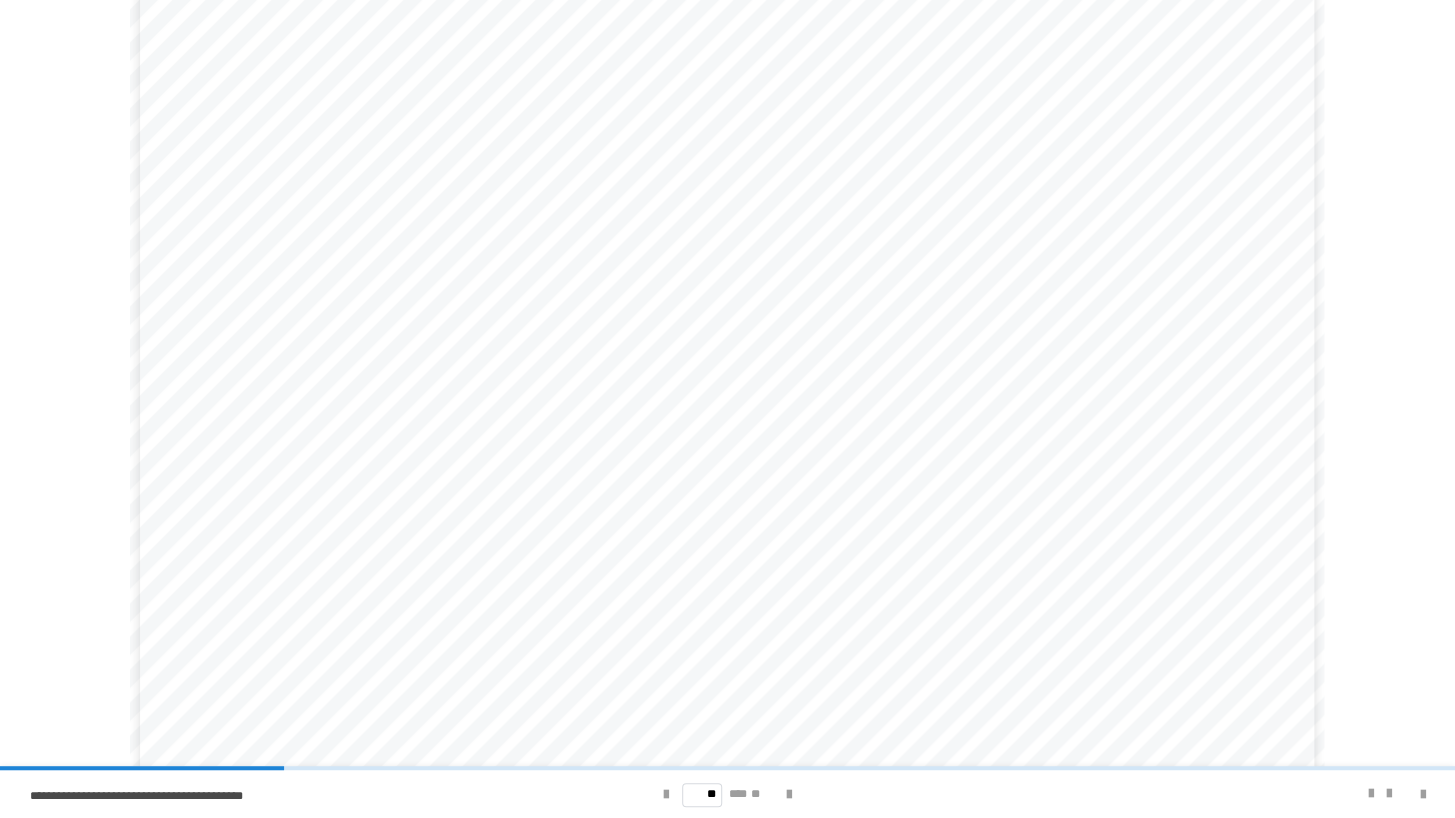 click on "**********" at bounding box center [727, 371] 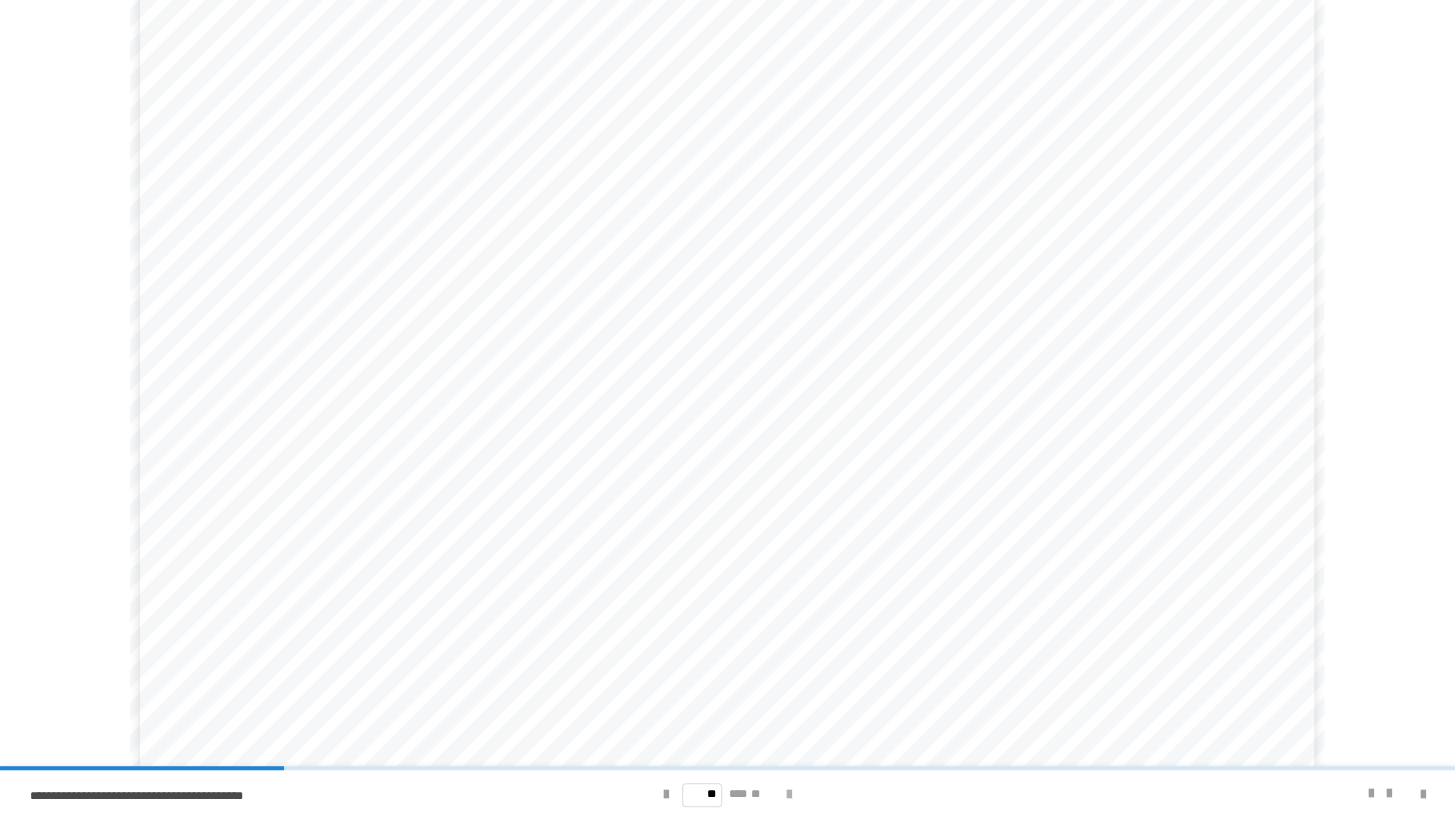 click at bounding box center [789, 795] 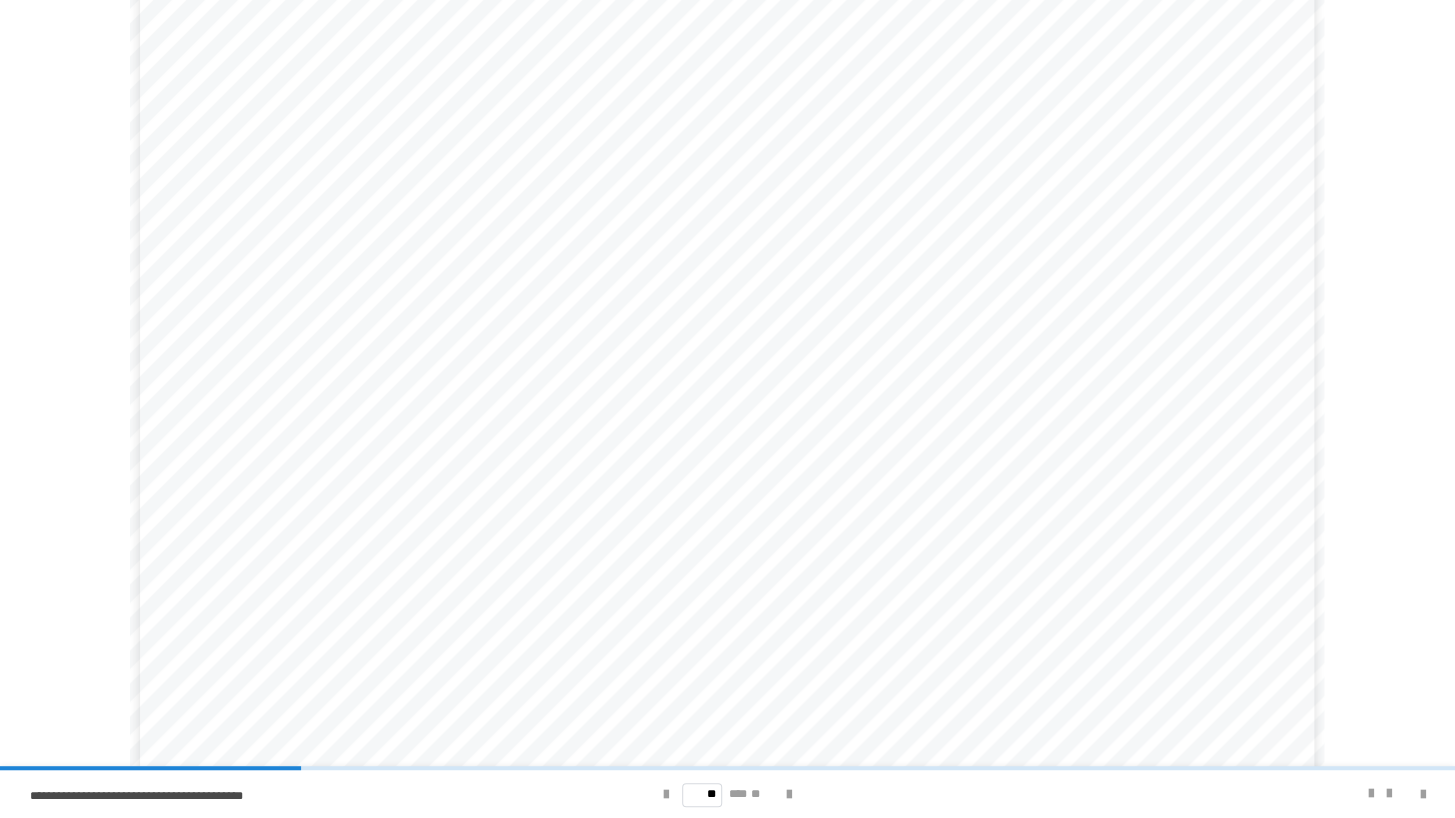 scroll, scrollTop: 103, scrollLeft: 0, axis: vertical 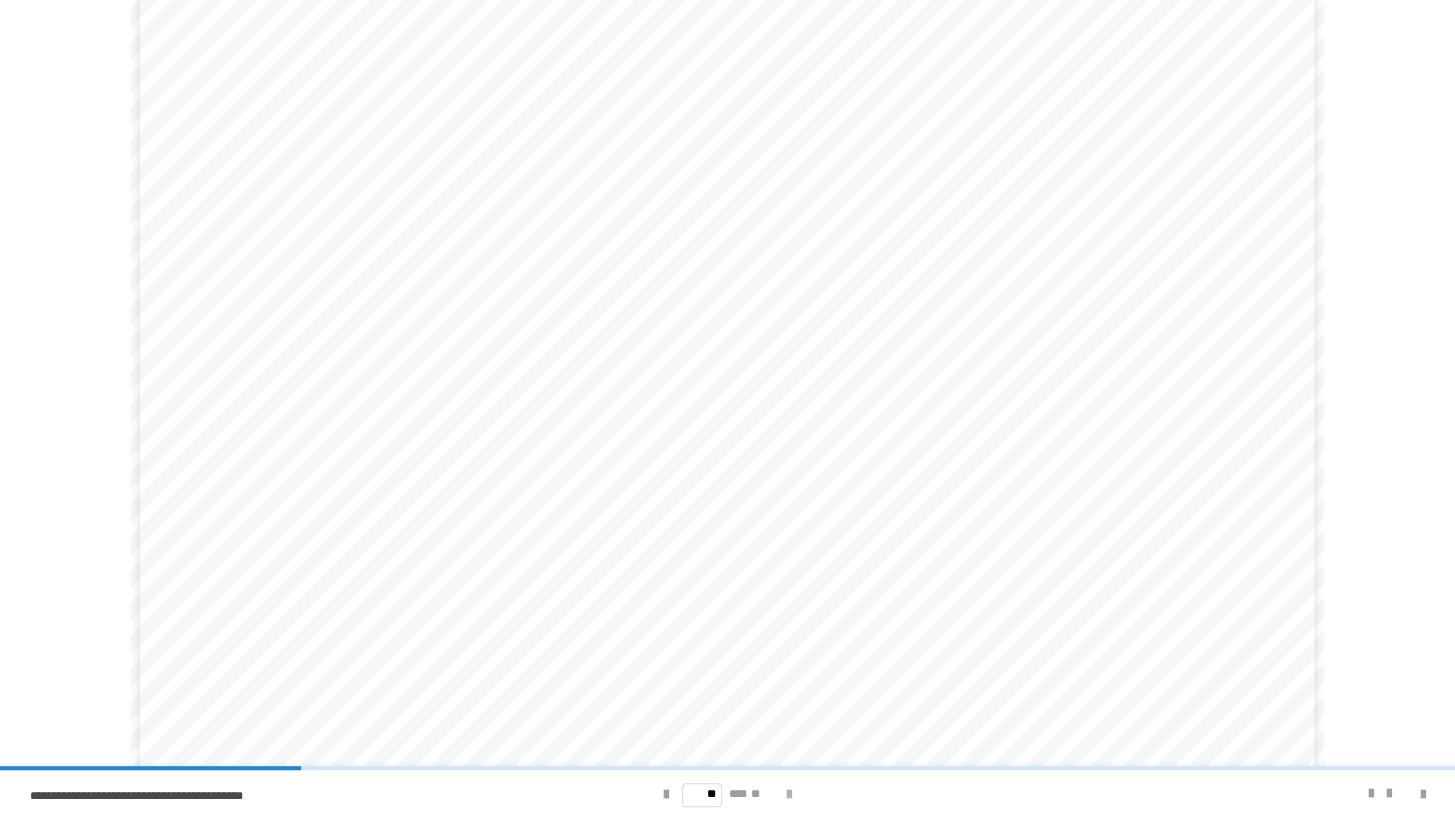 click at bounding box center (789, 795) 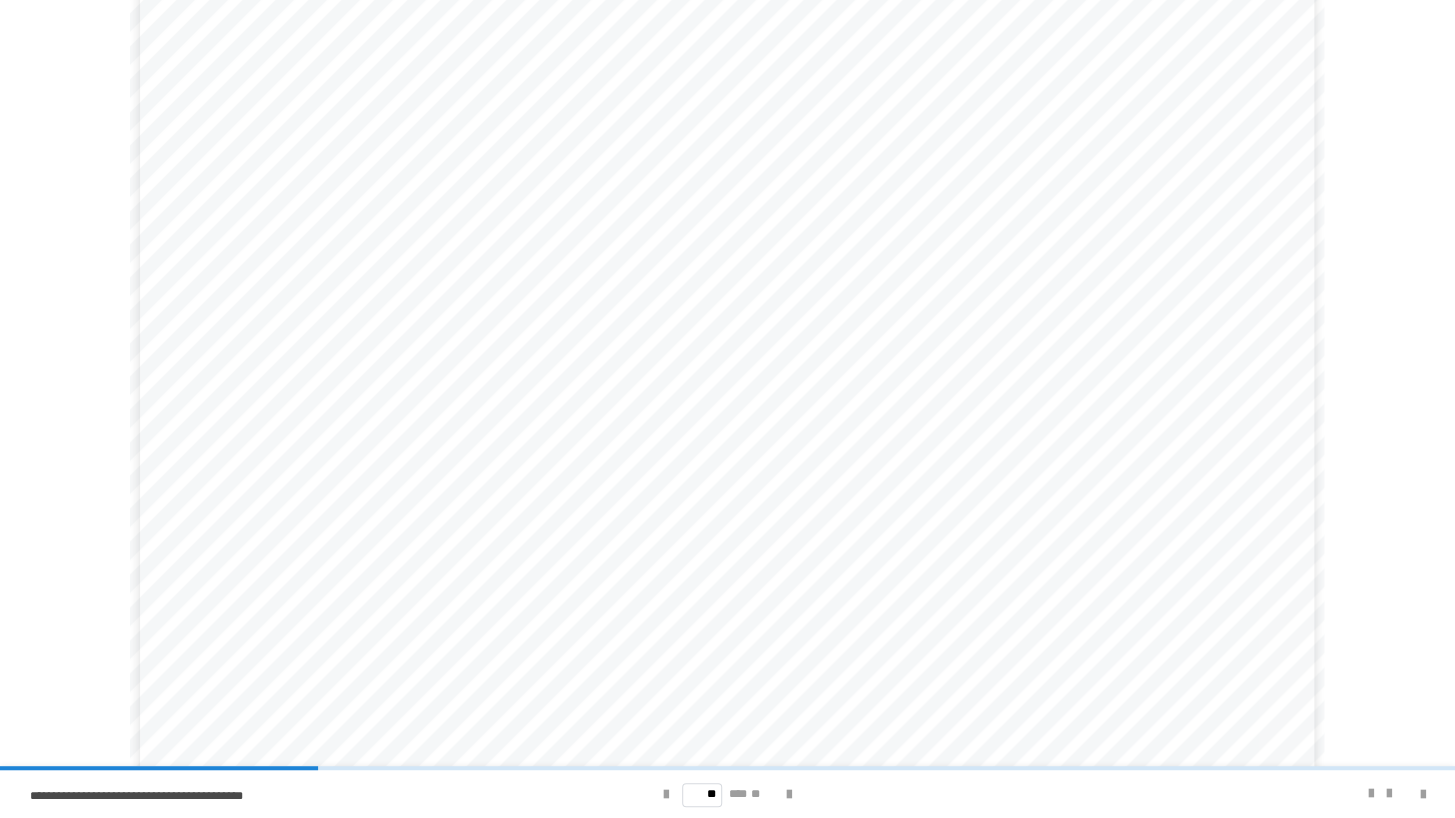 scroll, scrollTop: 103, scrollLeft: 0, axis: vertical 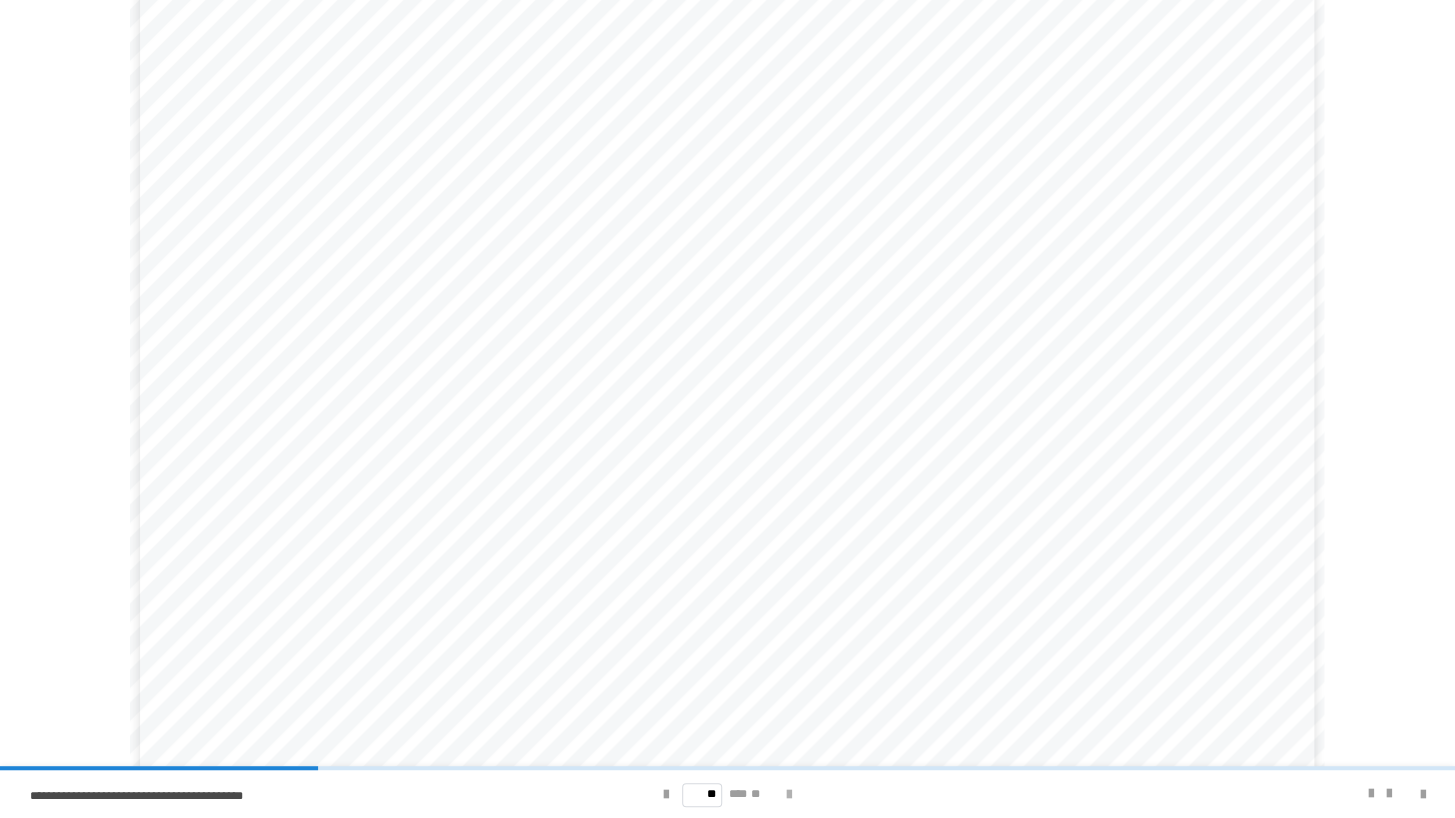 click at bounding box center [789, 795] 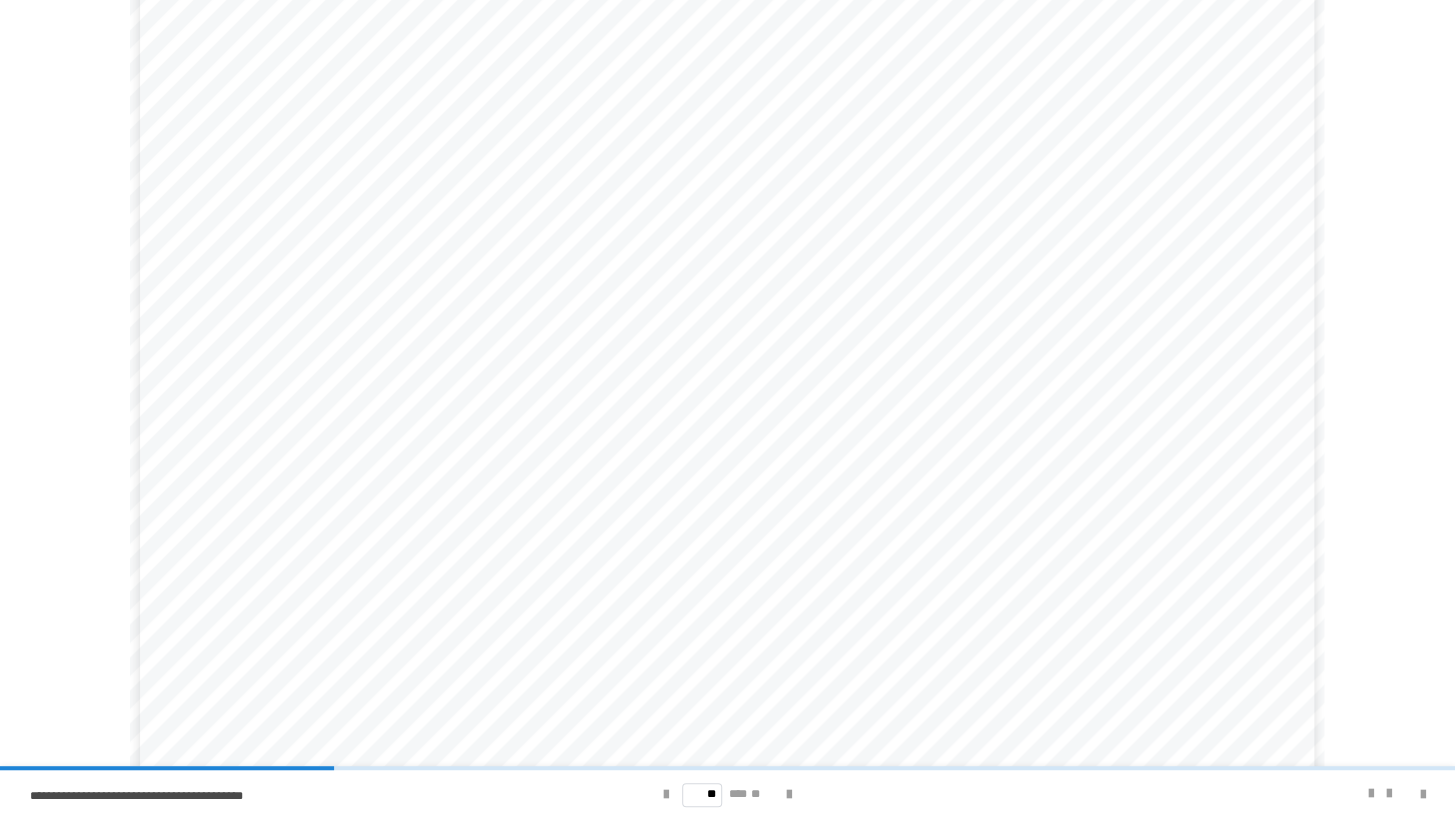scroll, scrollTop: 103, scrollLeft: 0, axis: vertical 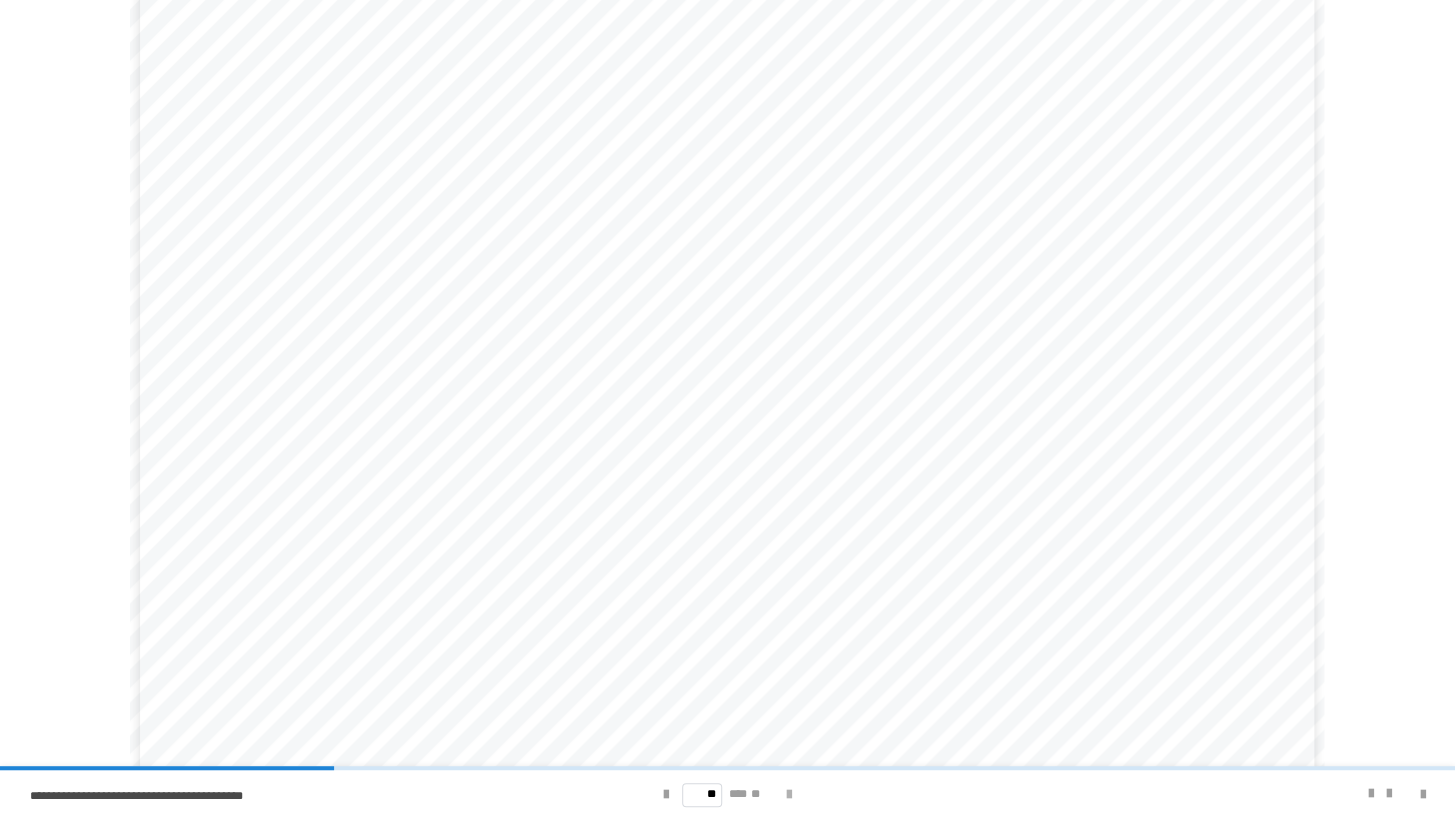 click at bounding box center [789, 795] 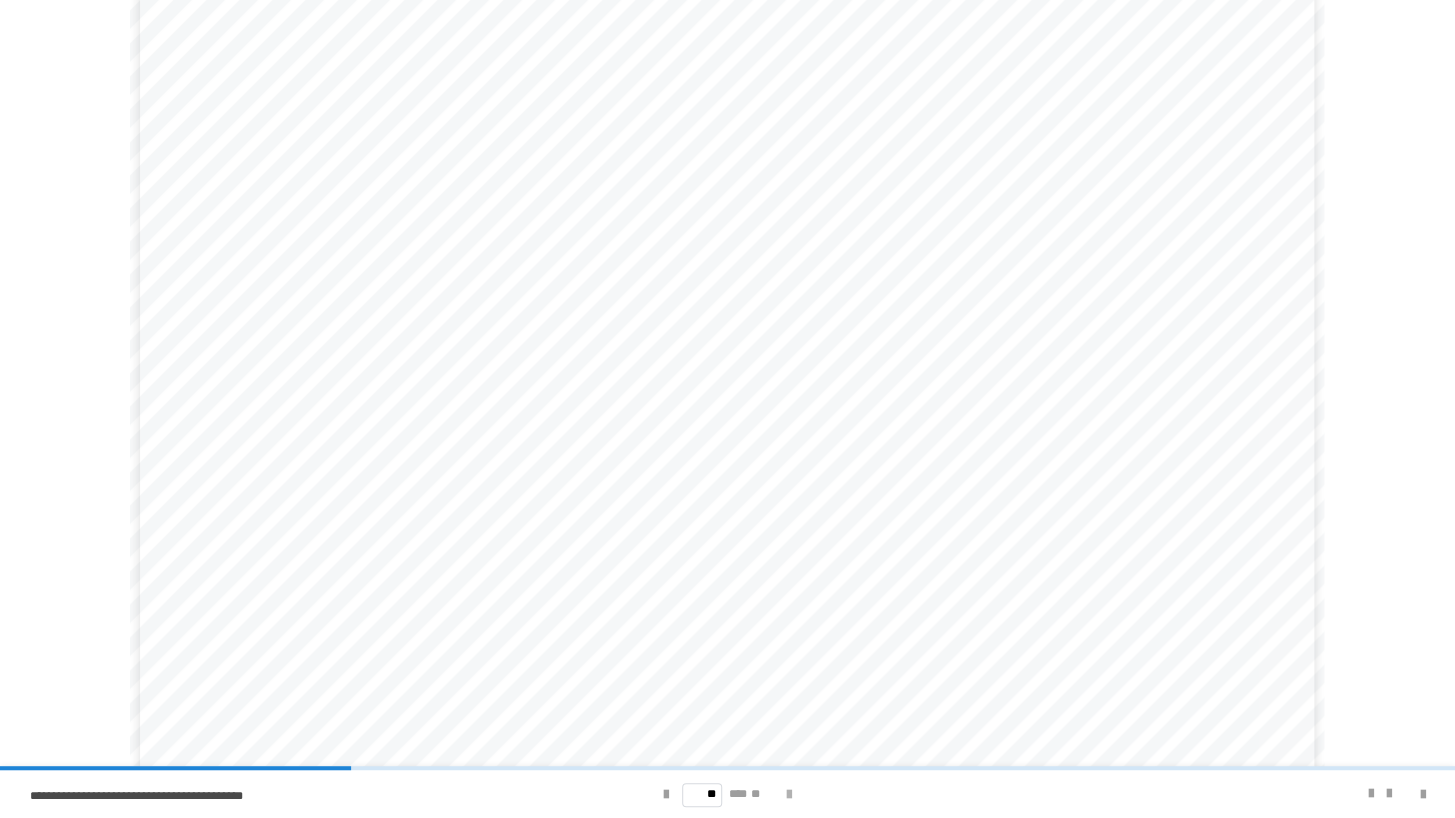 scroll, scrollTop: 103, scrollLeft: 0, axis: vertical 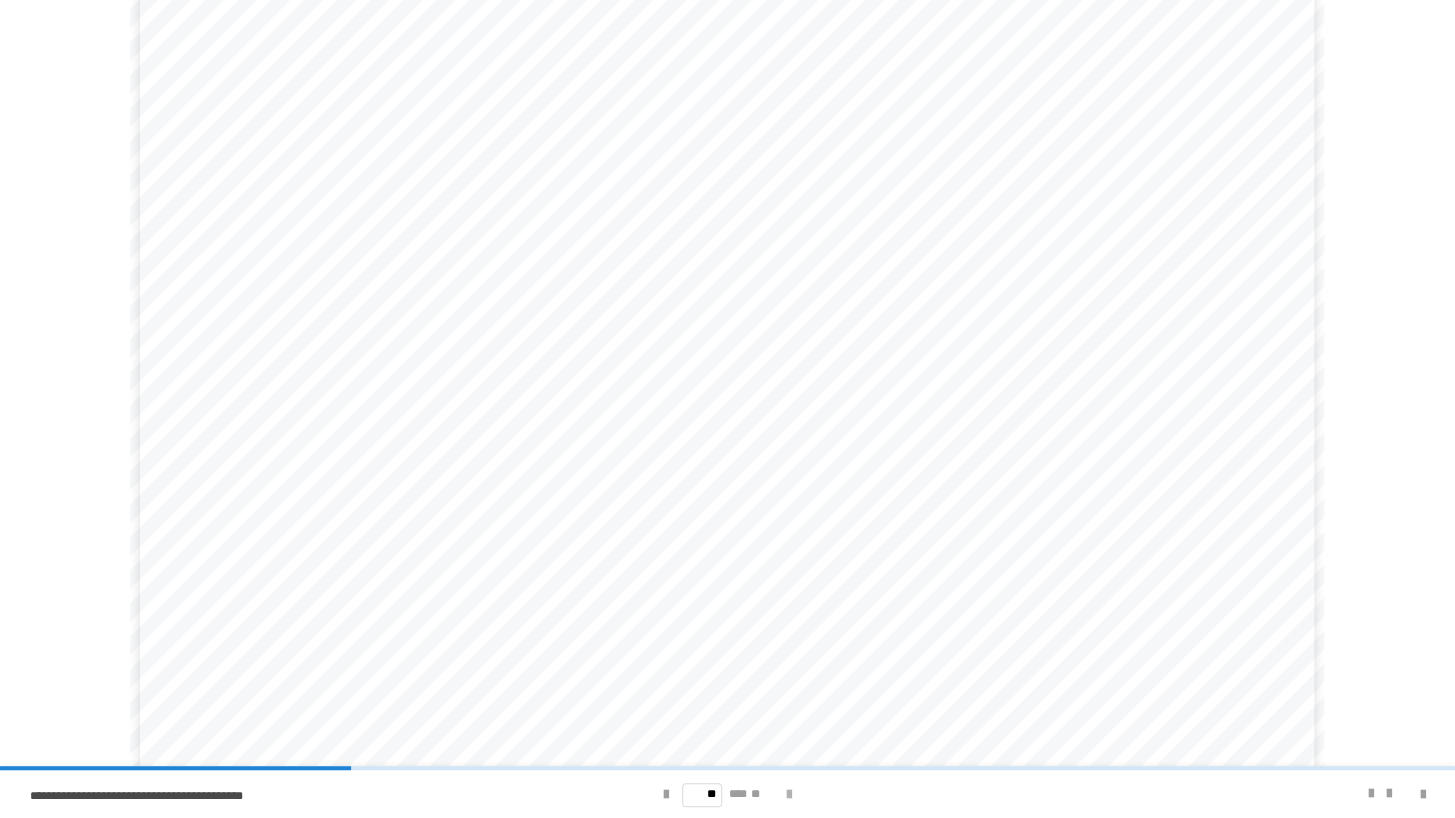 click at bounding box center [789, 795] 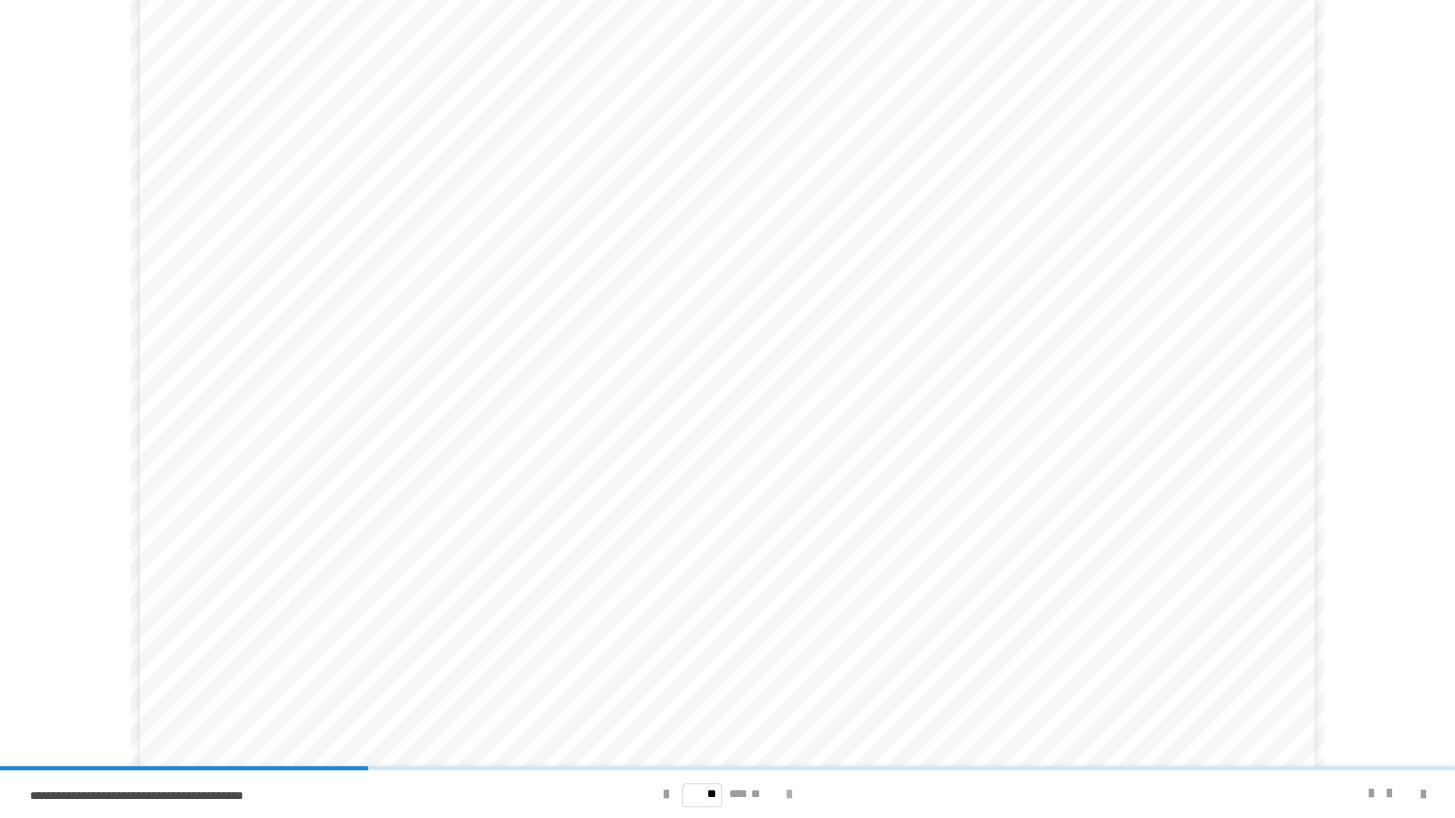 scroll, scrollTop: 103, scrollLeft: 0, axis: vertical 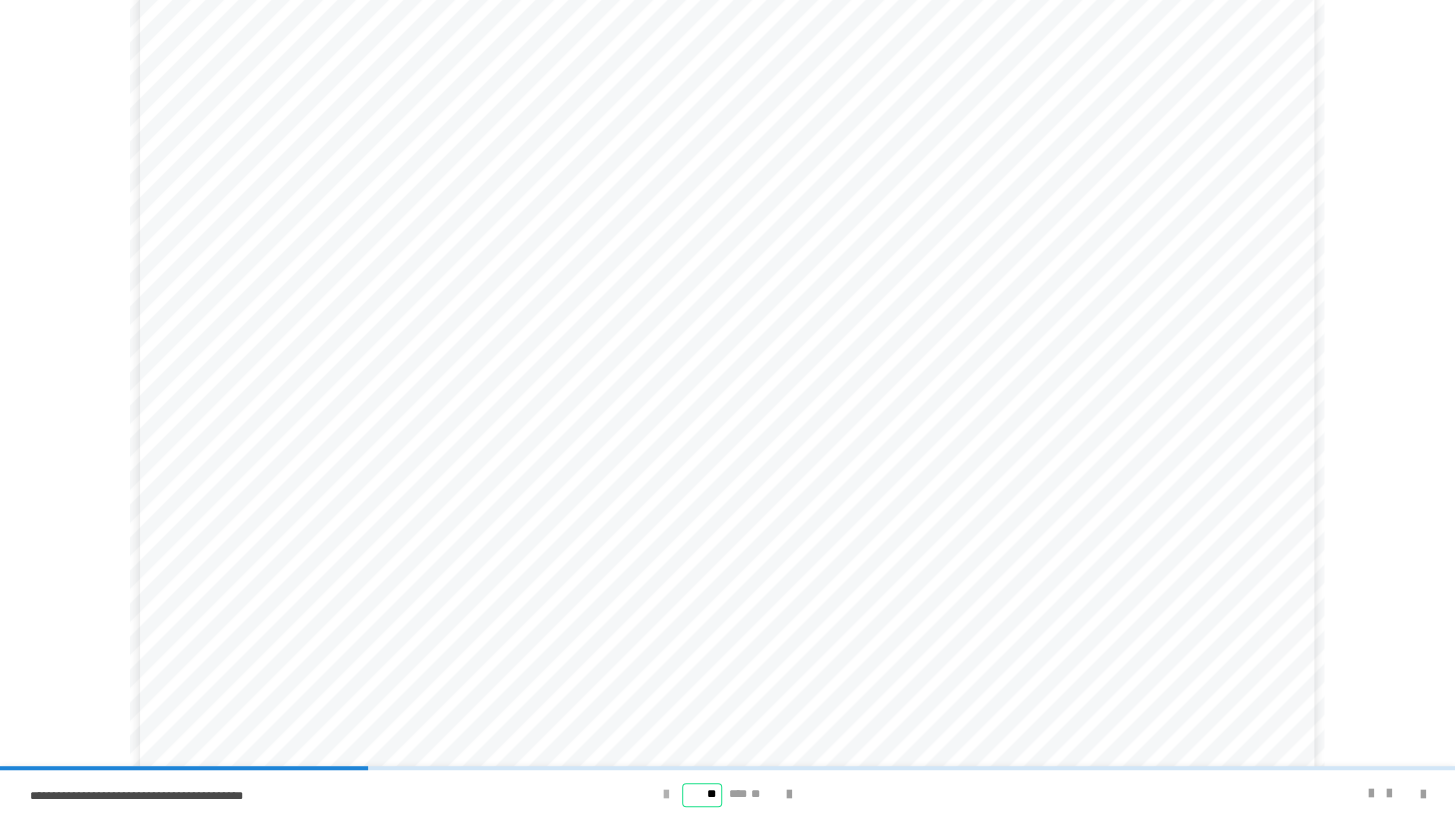 drag, startPoint x: 690, startPoint y: 783, endPoint x: 667, endPoint y: 792, distance: 24.698177 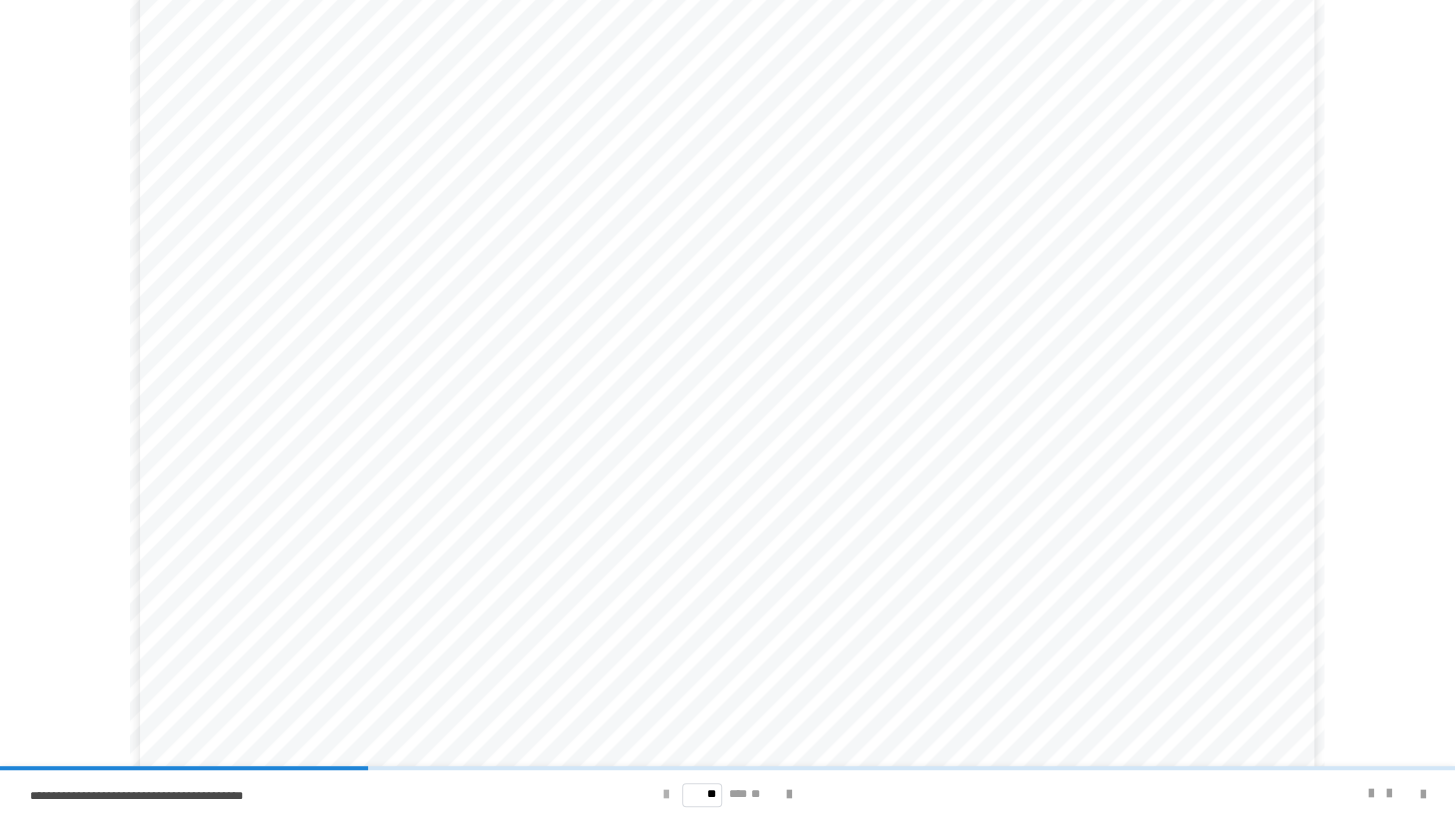 click at bounding box center (666, 795) 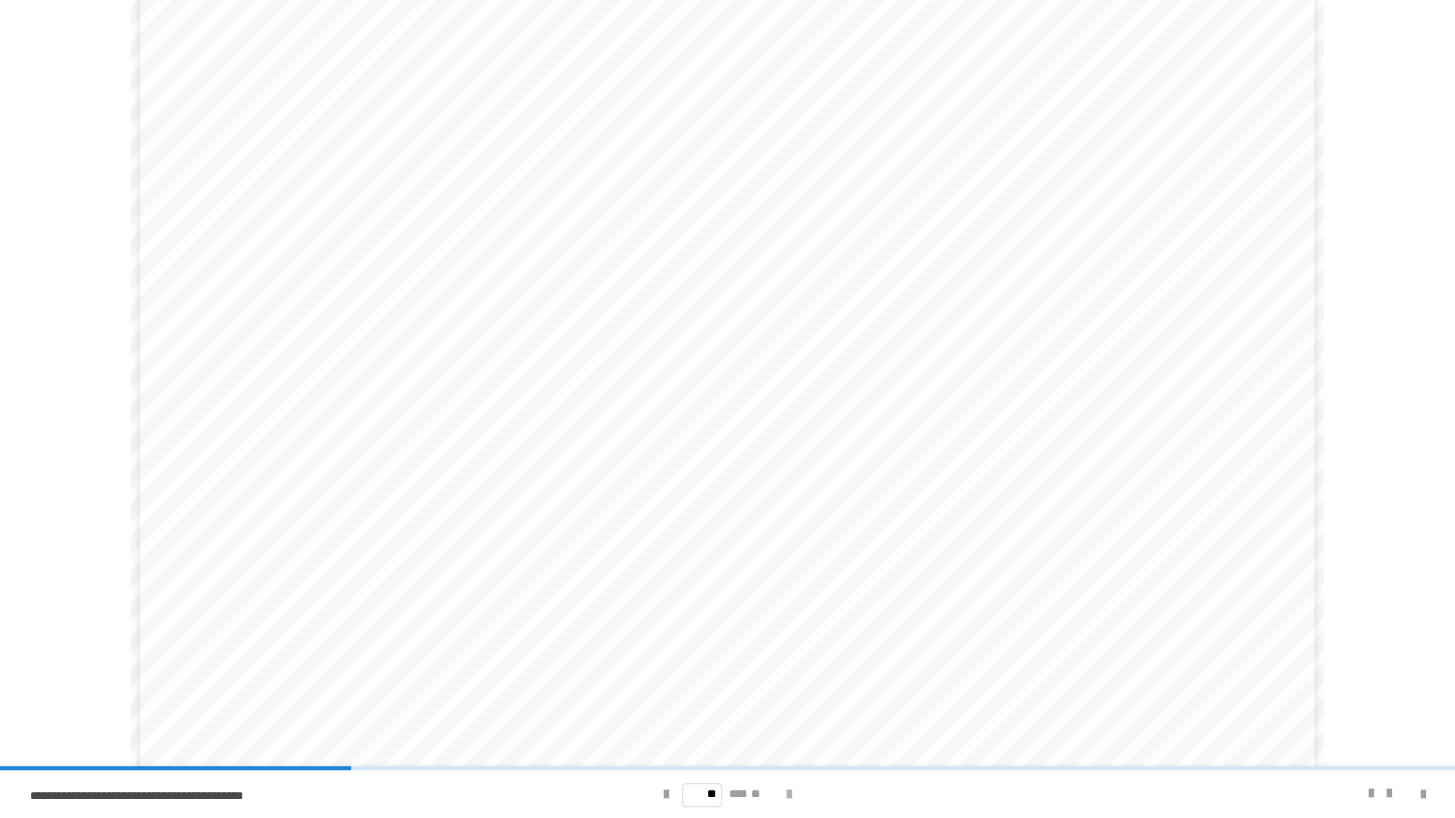click at bounding box center [789, 795] 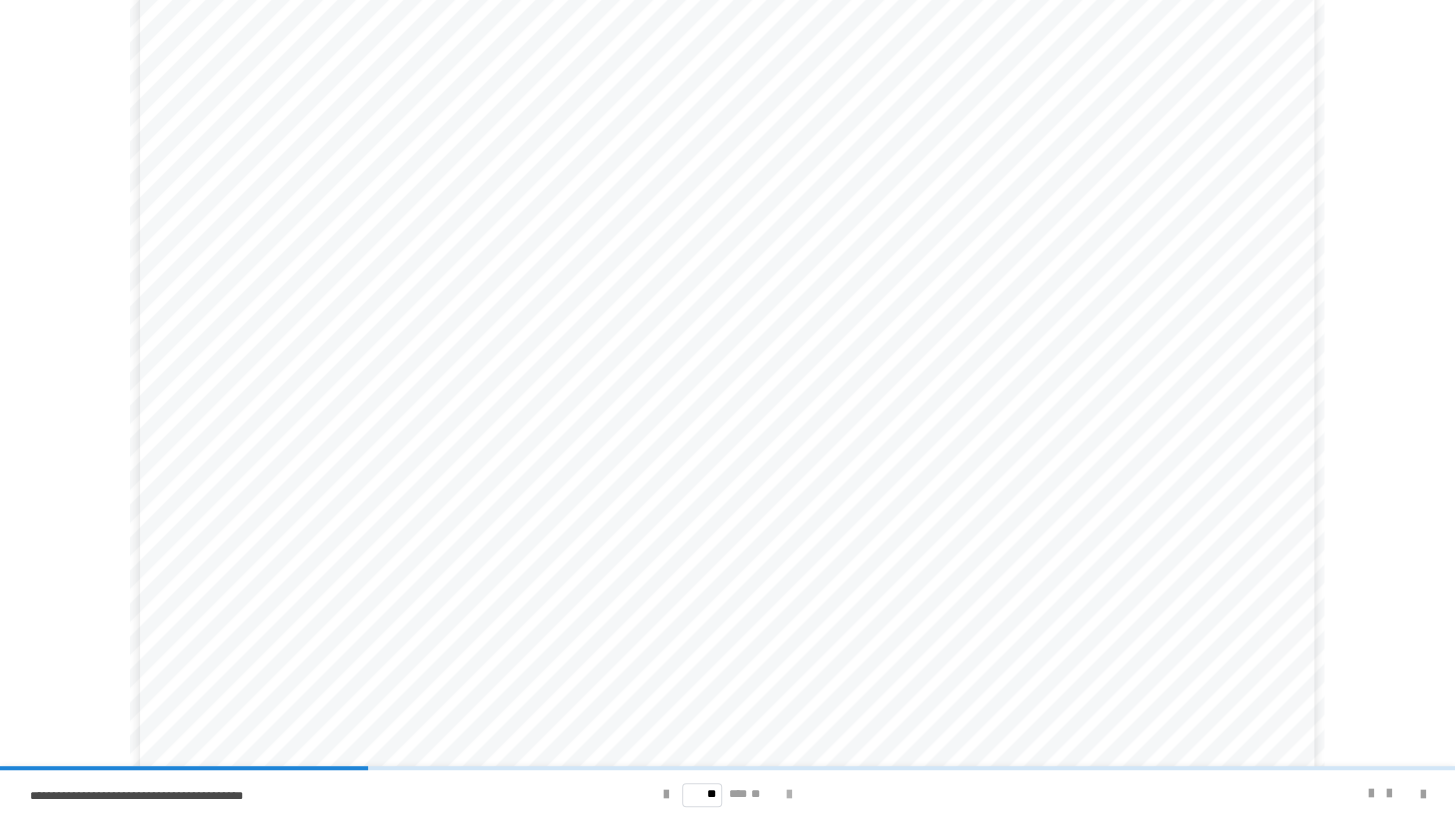 click at bounding box center (789, 795) 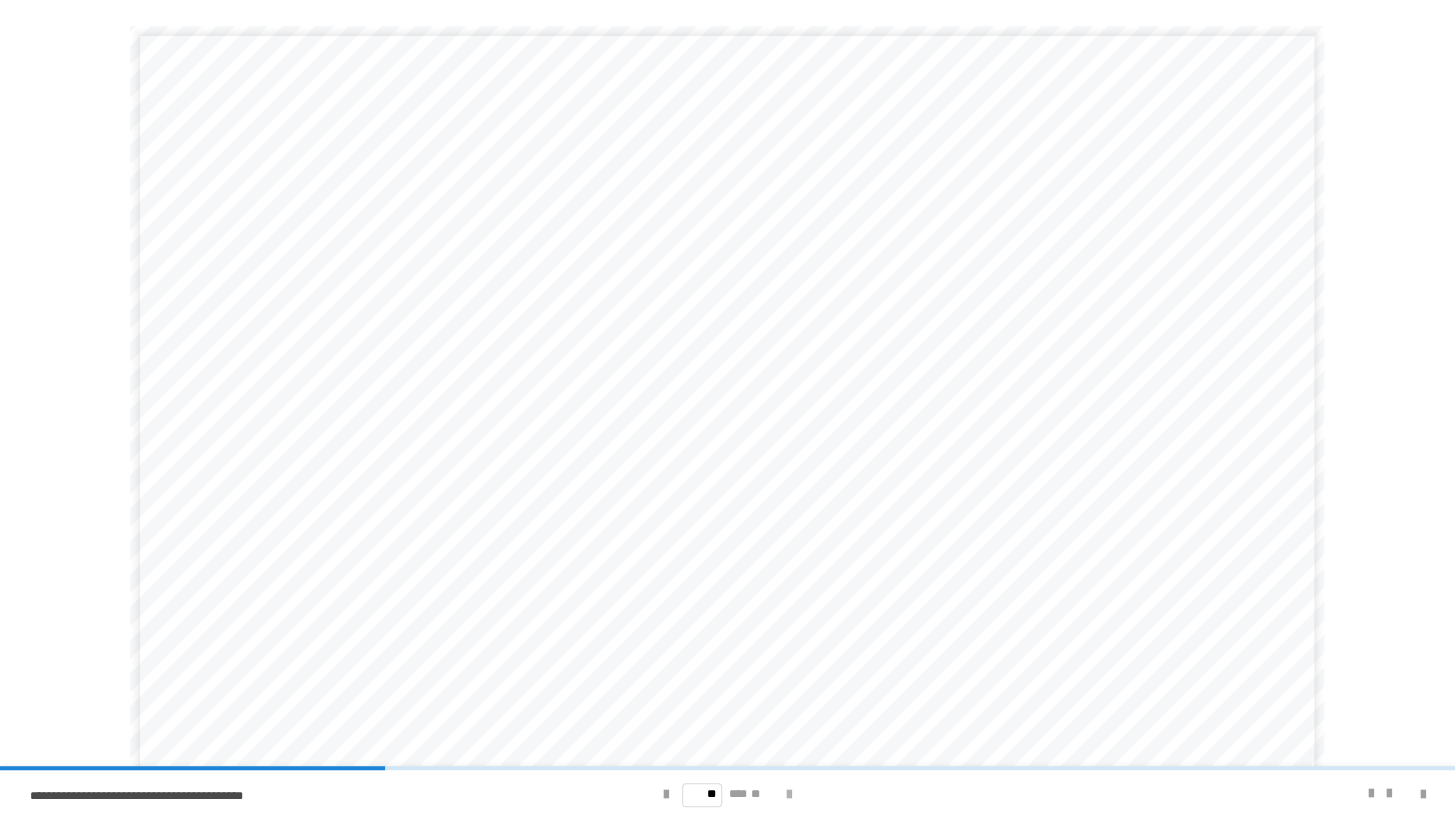 click at bounding box center [789, 795] 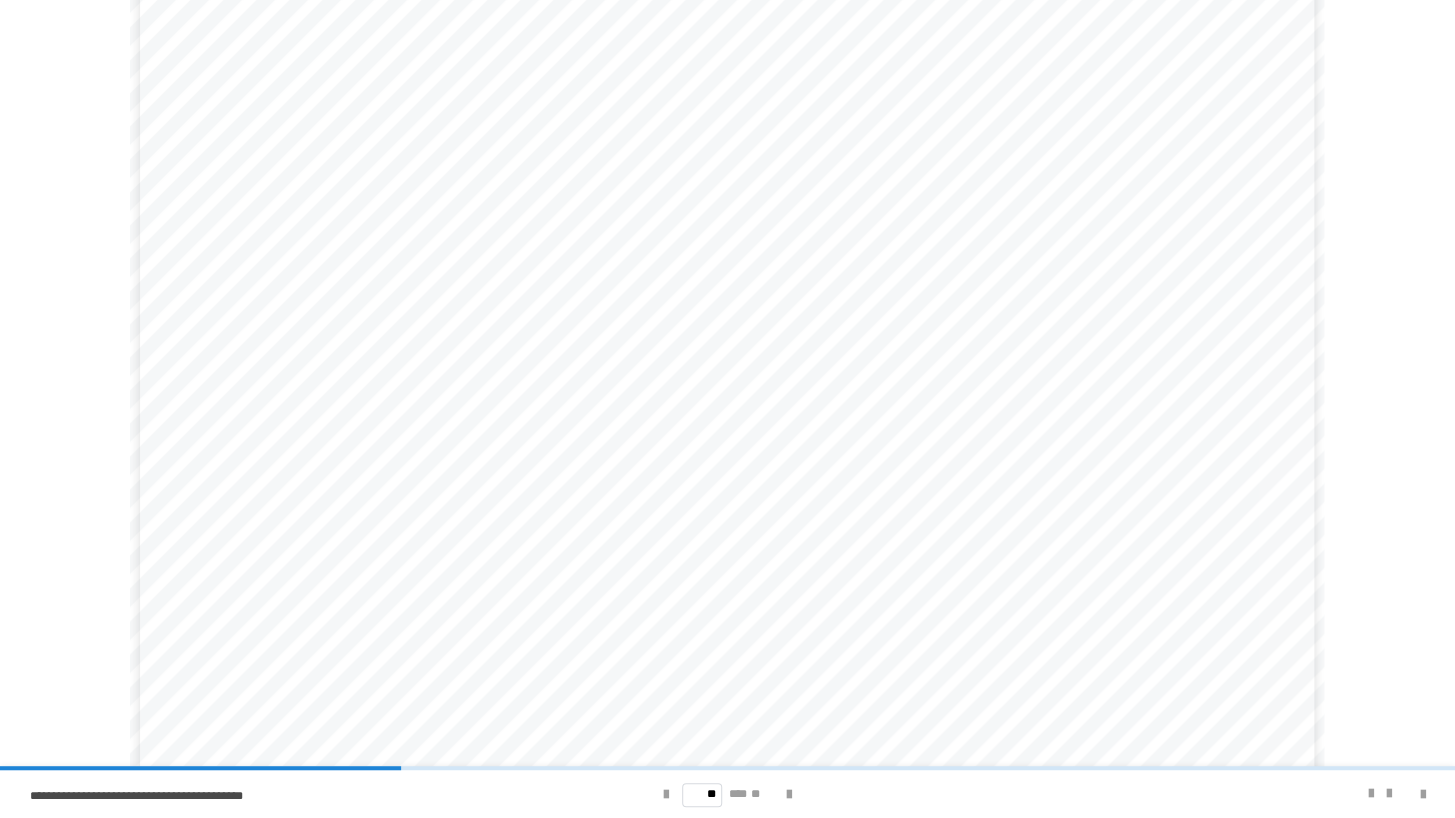 scroll, scrollTop: 103, scrollLeft: 0, axis: vertical 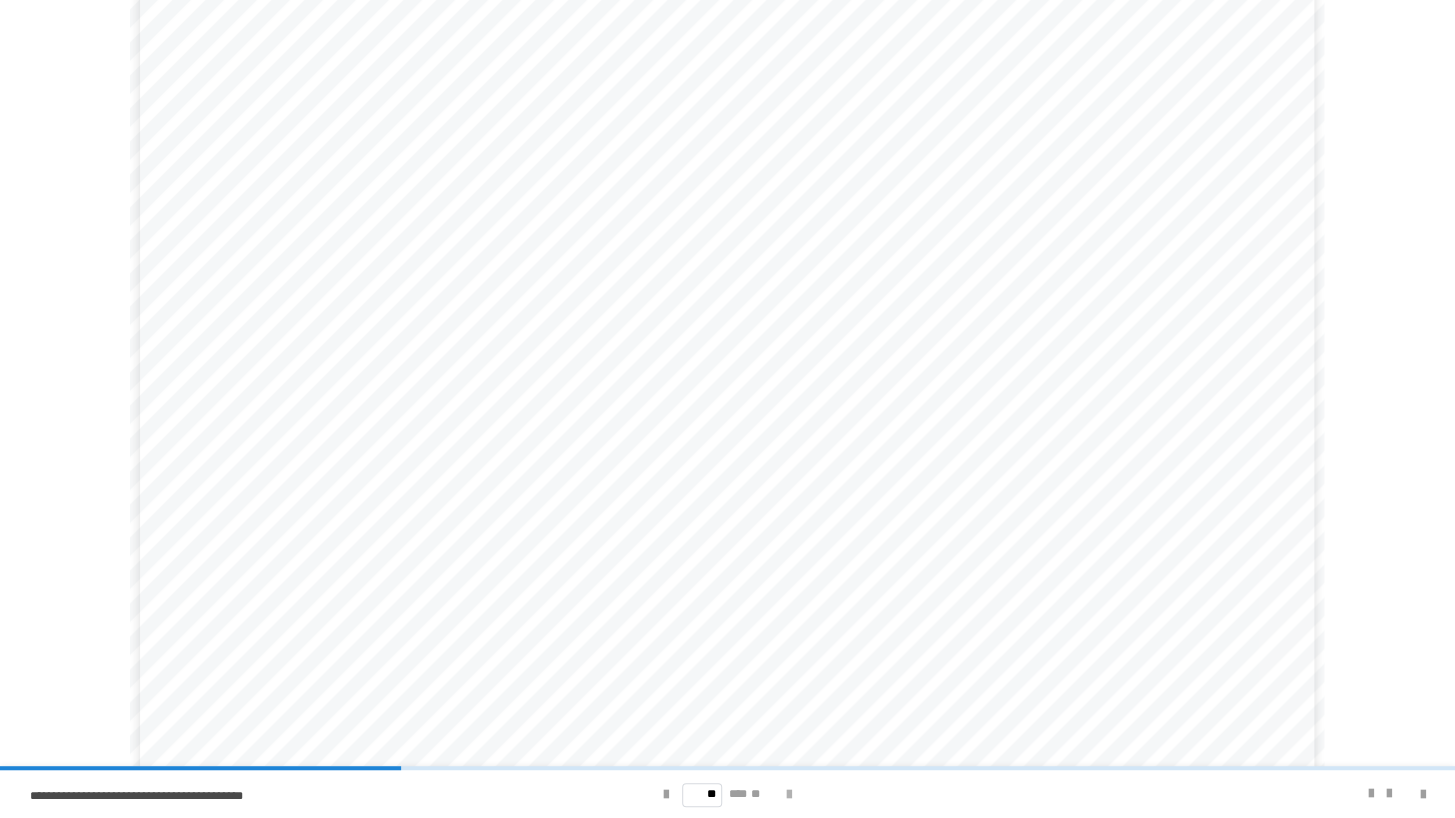 click at bounding box center (789, 795) 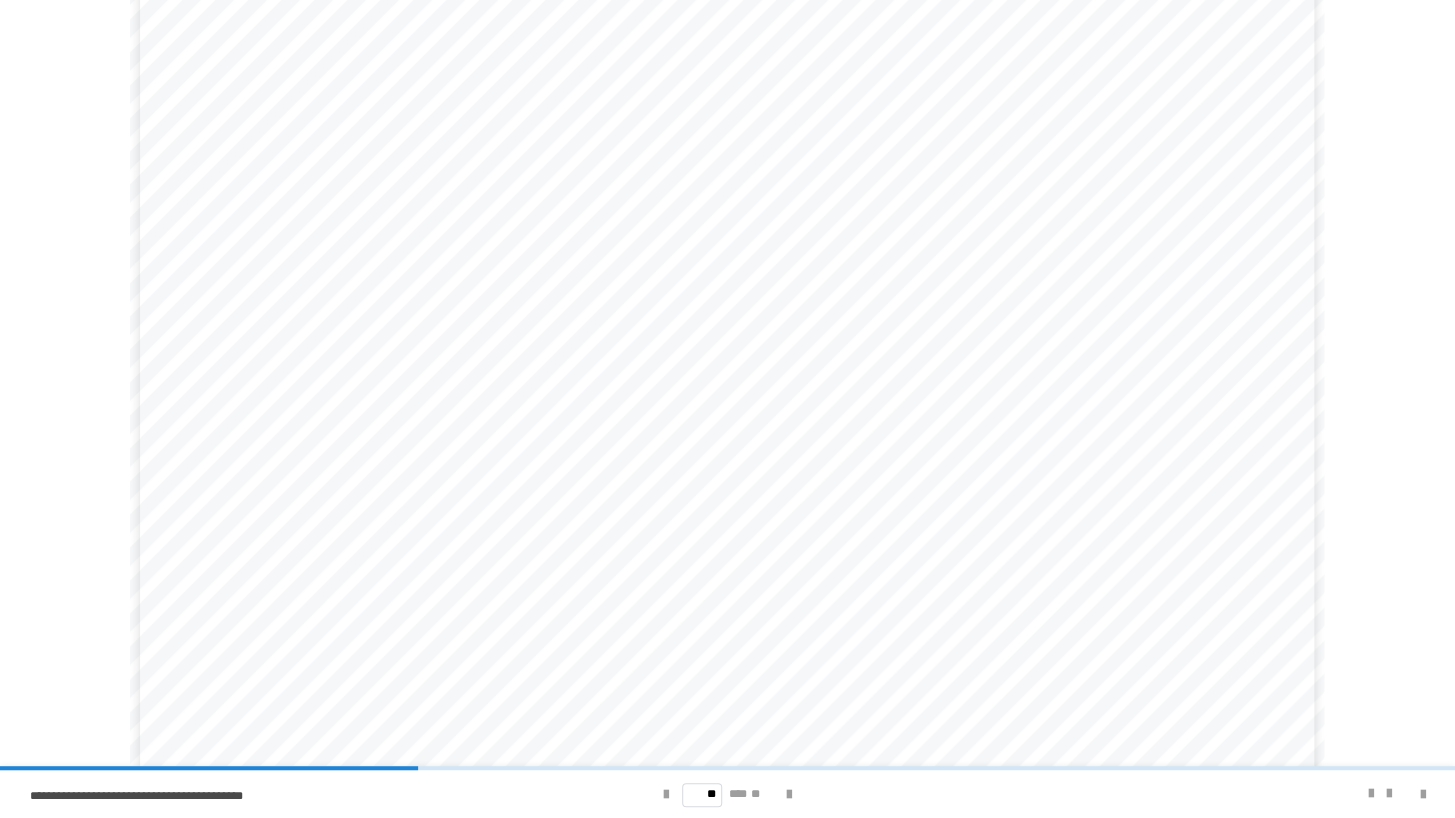 scroll, scrollTop: 103, scrollLeft: 0, axis: vertical 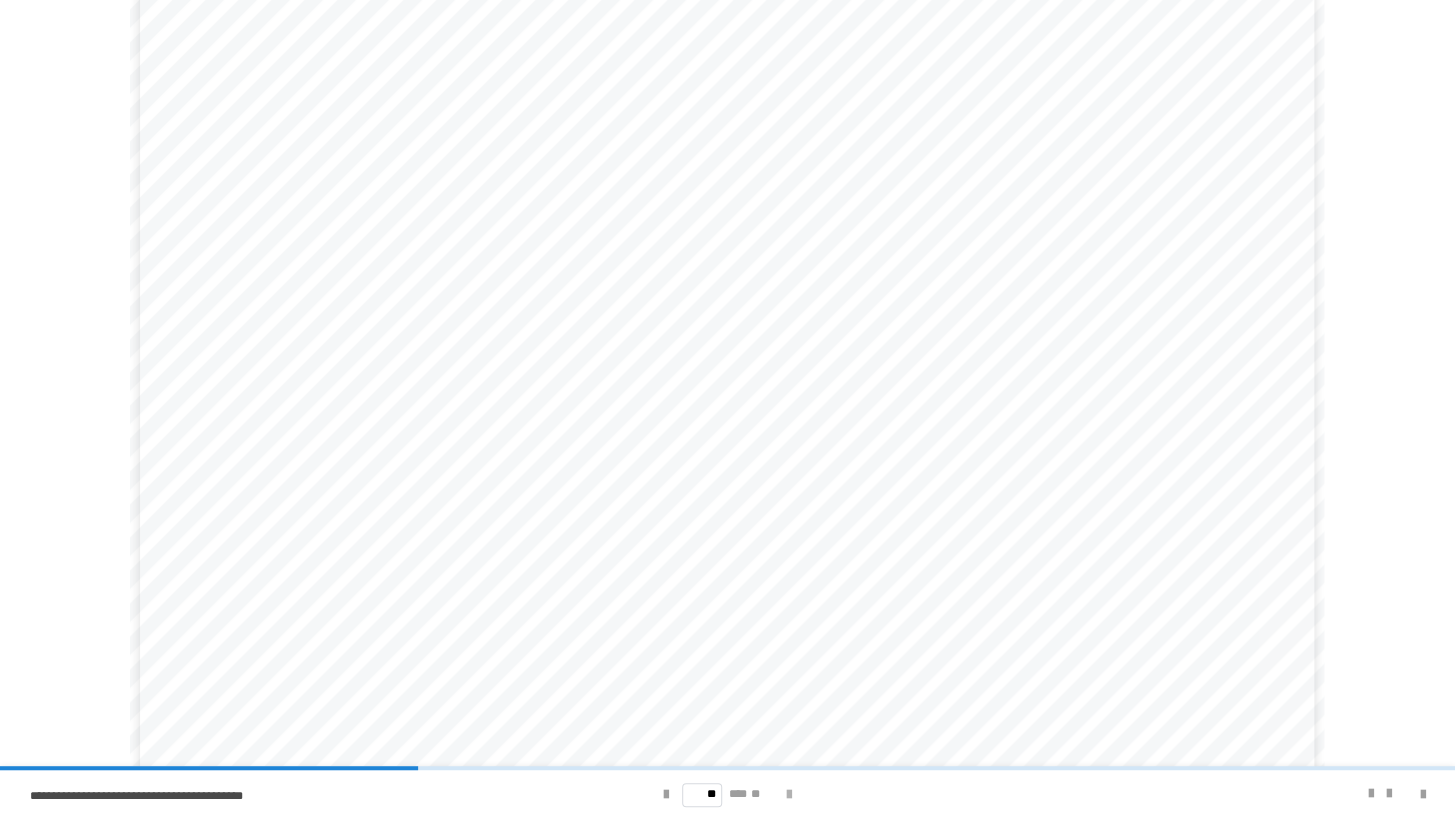 click at bounding box center [789, 795] 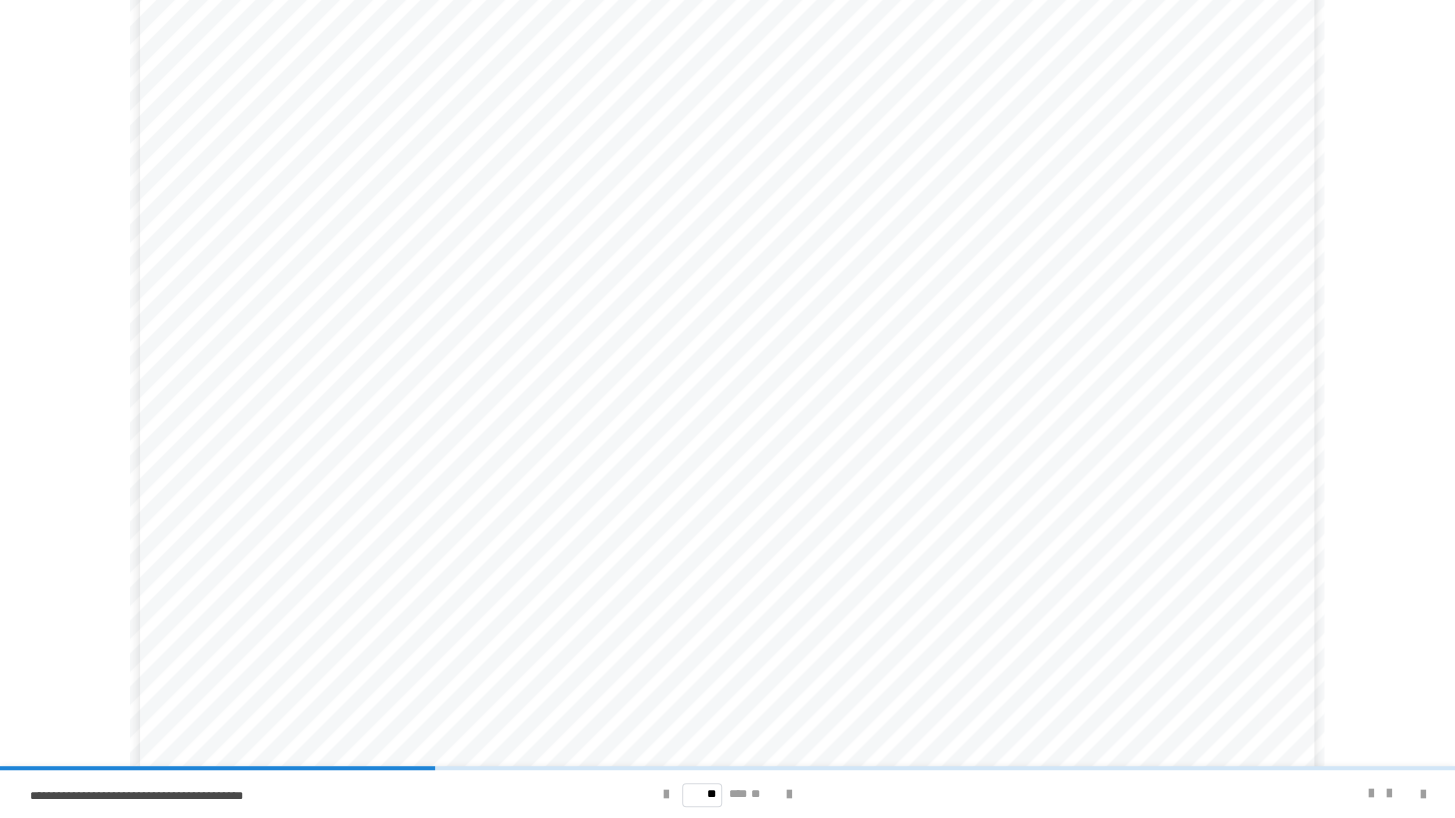 scroll, scrollTop: 103, scrollLeft: 0, axis: vertical 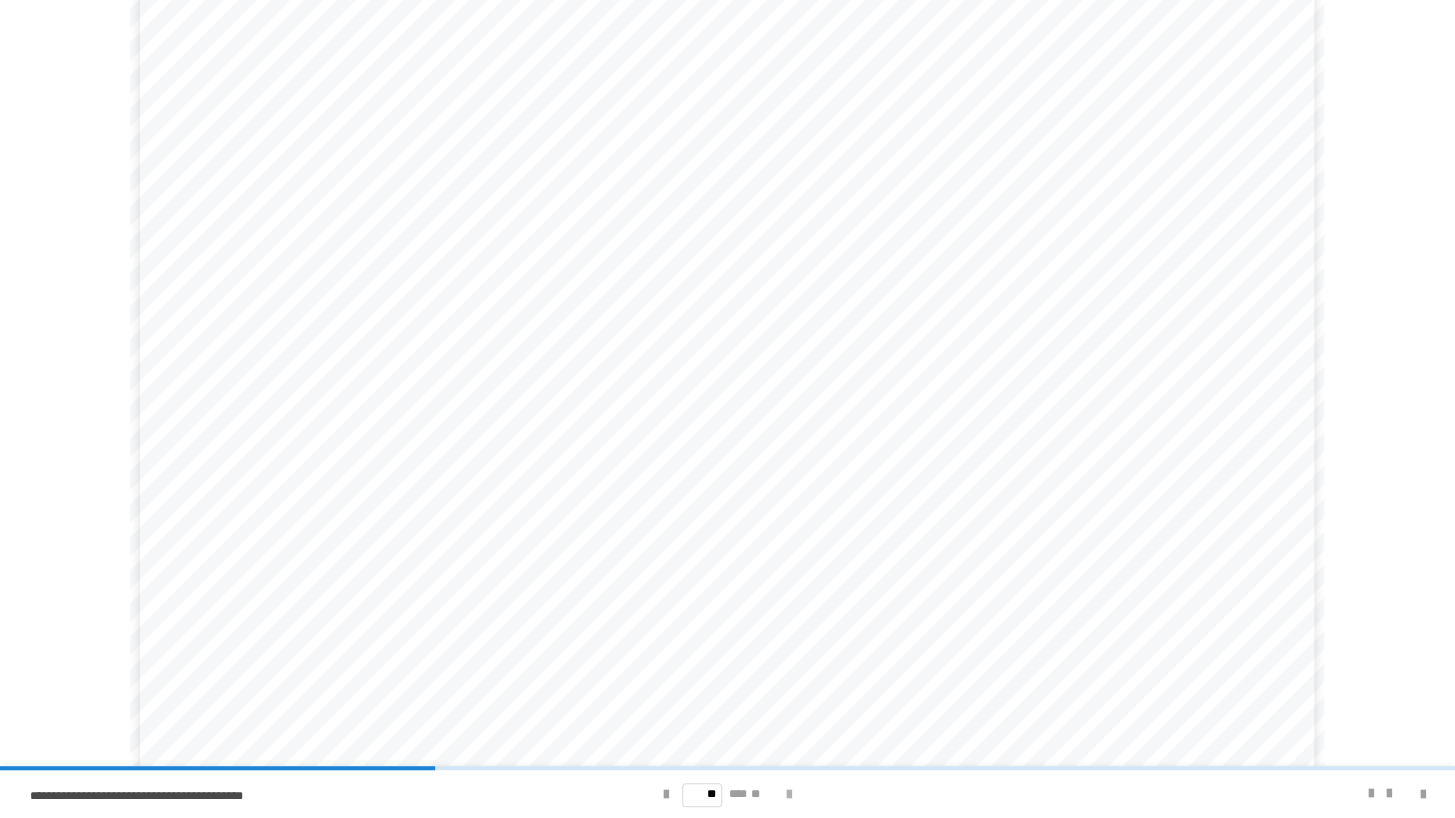 click at bounding box center [789, 795] 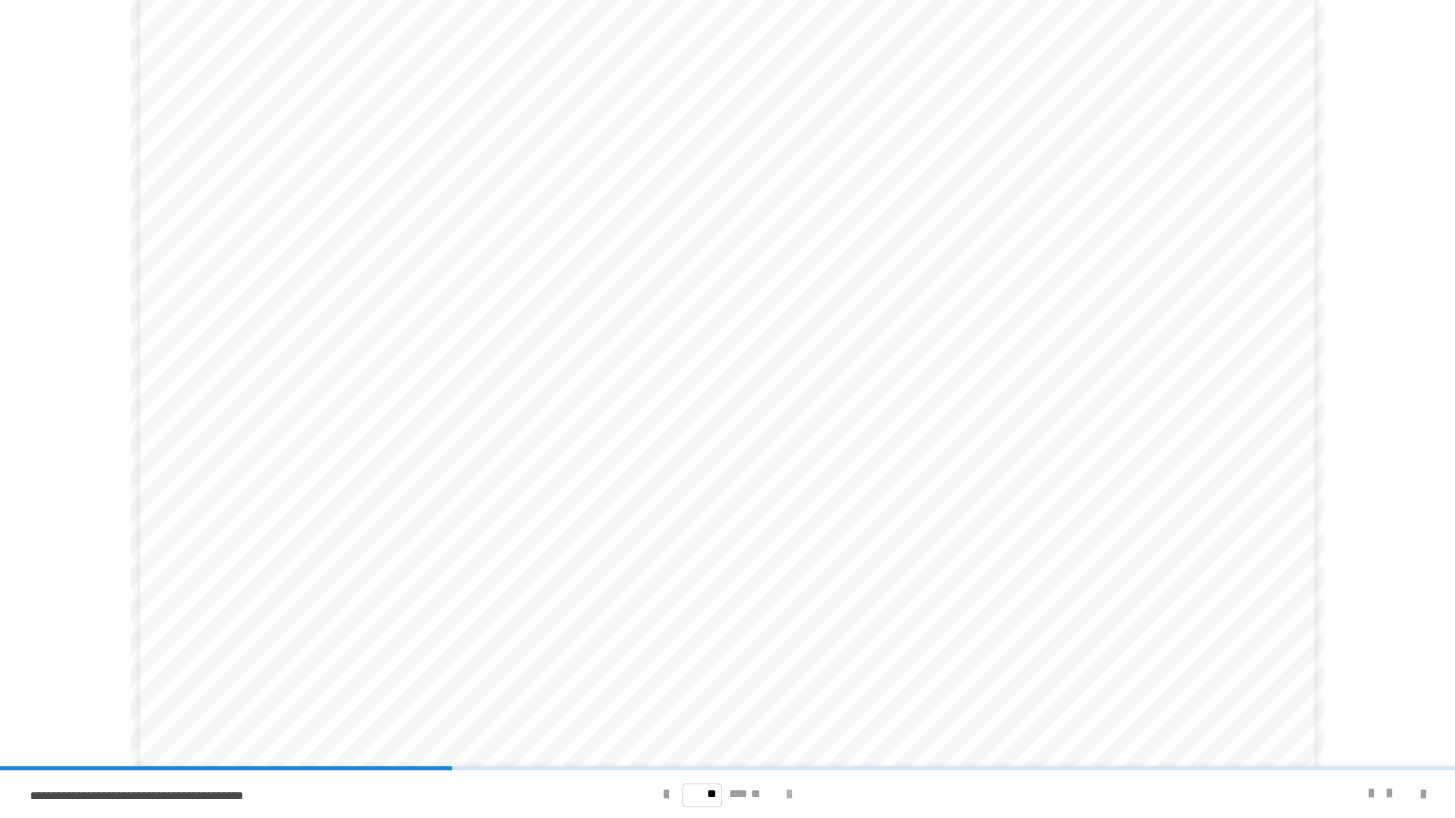 scroll, scrollTop: 0, scrollLeft: 0, axis: both 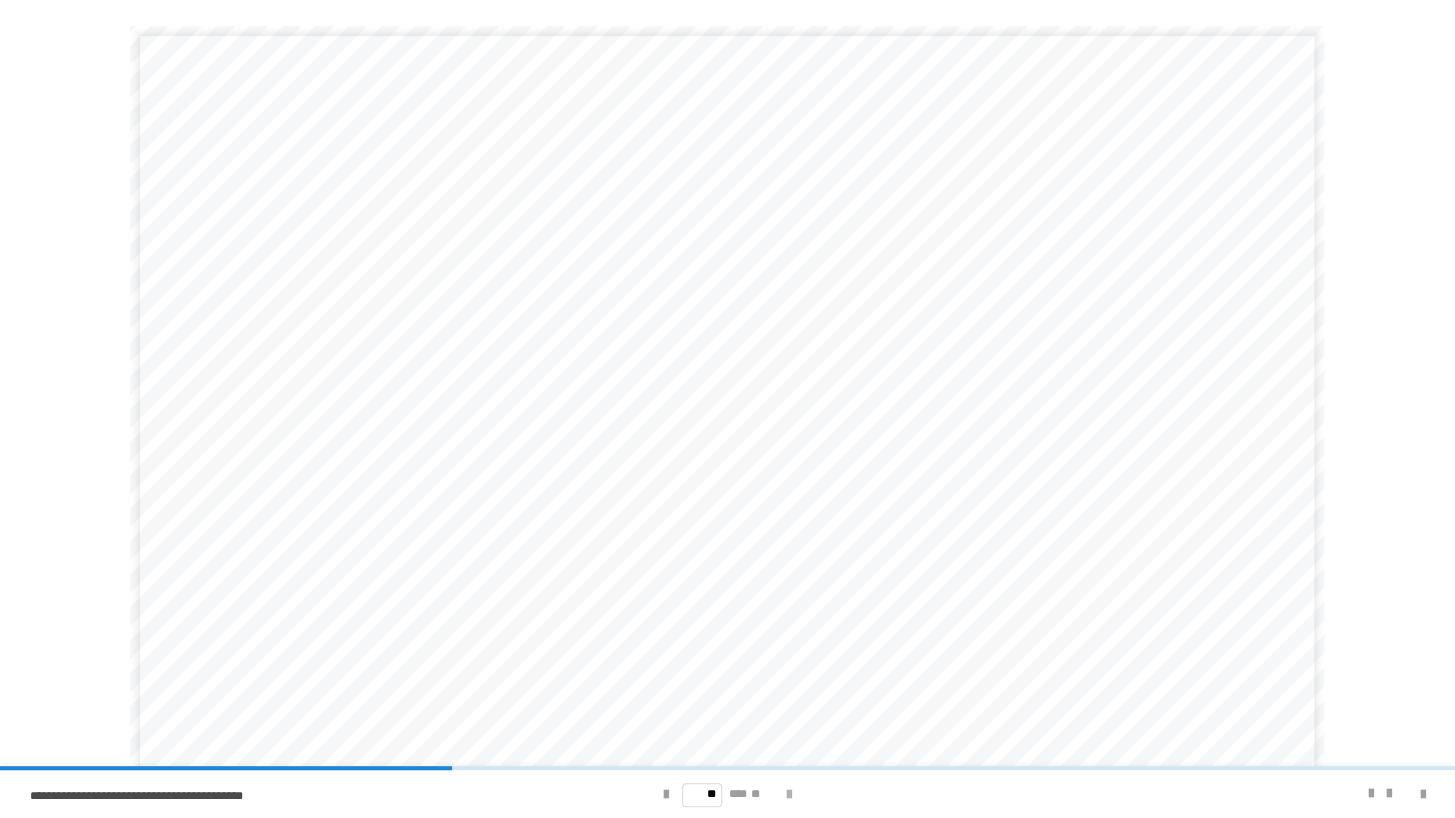 click at bounding box center (789, 795) 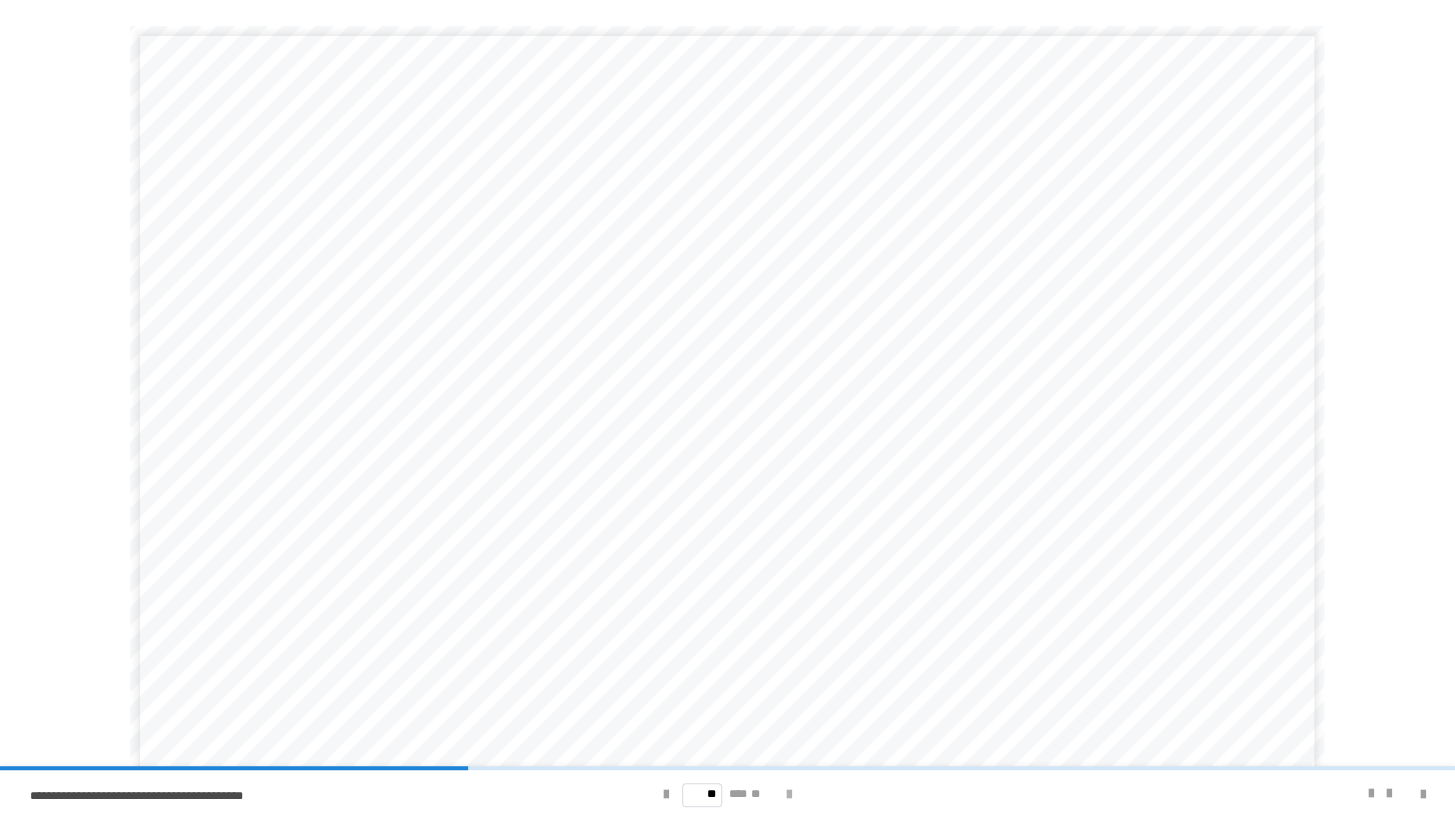 click at bounding box center (789, 795) 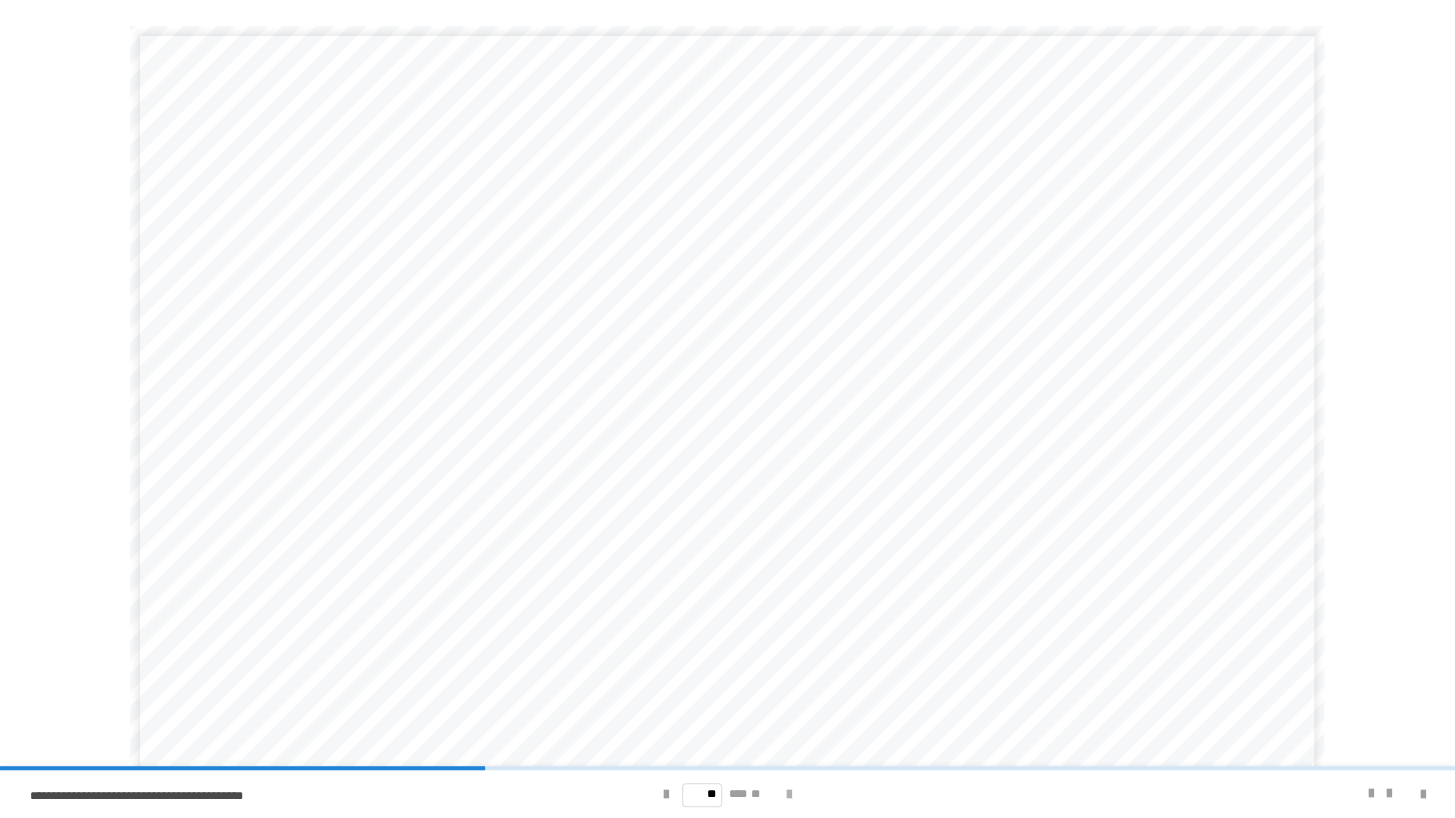 click at bounding box center [789, 795] 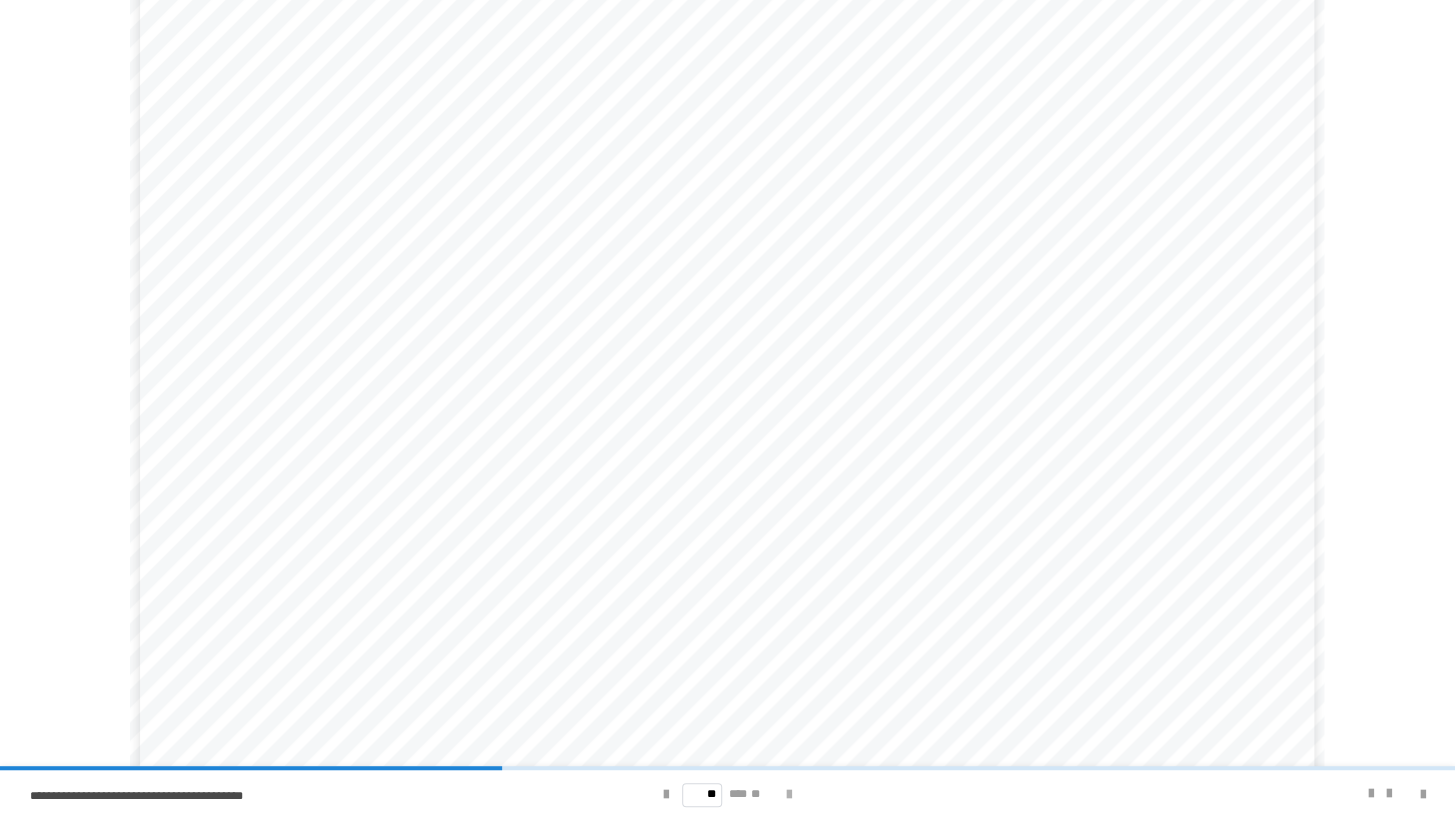scroll, scrollTop: 103, scrollLeft: 0, axis: vertical 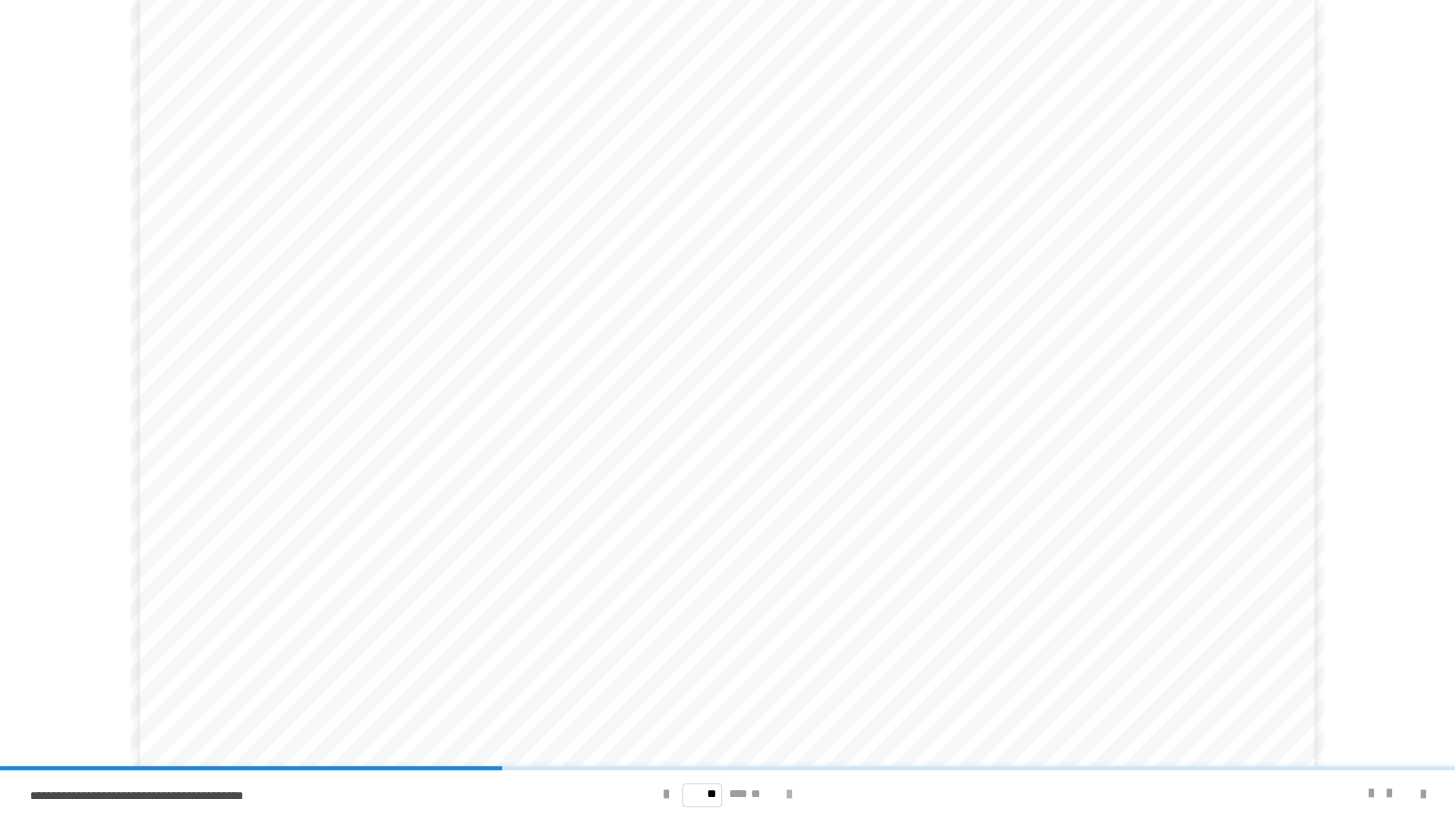 click at bounding box center [789, 795] 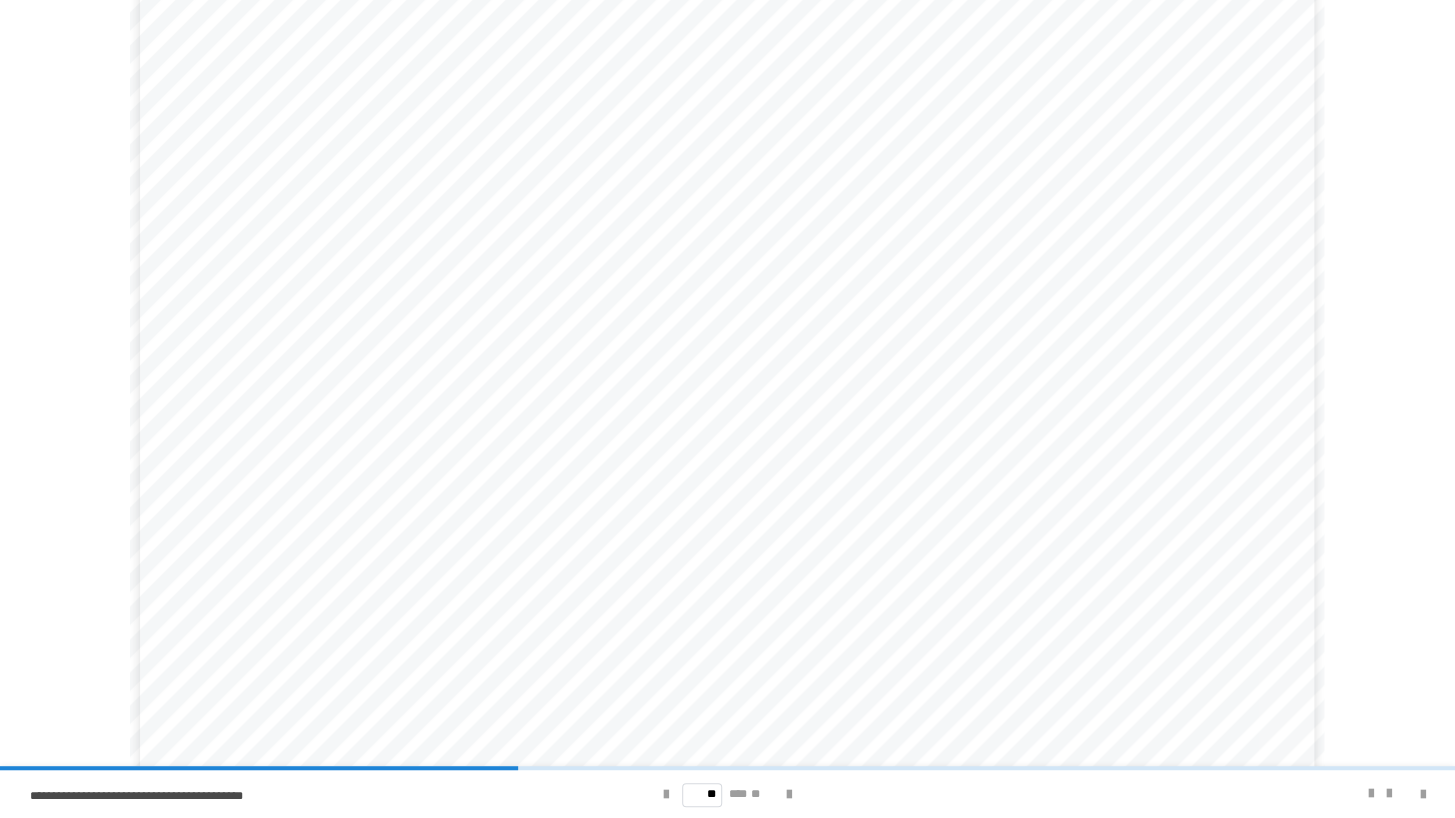 scroll, scrollTop: 103, scrollLeft: 0, axis: vertical 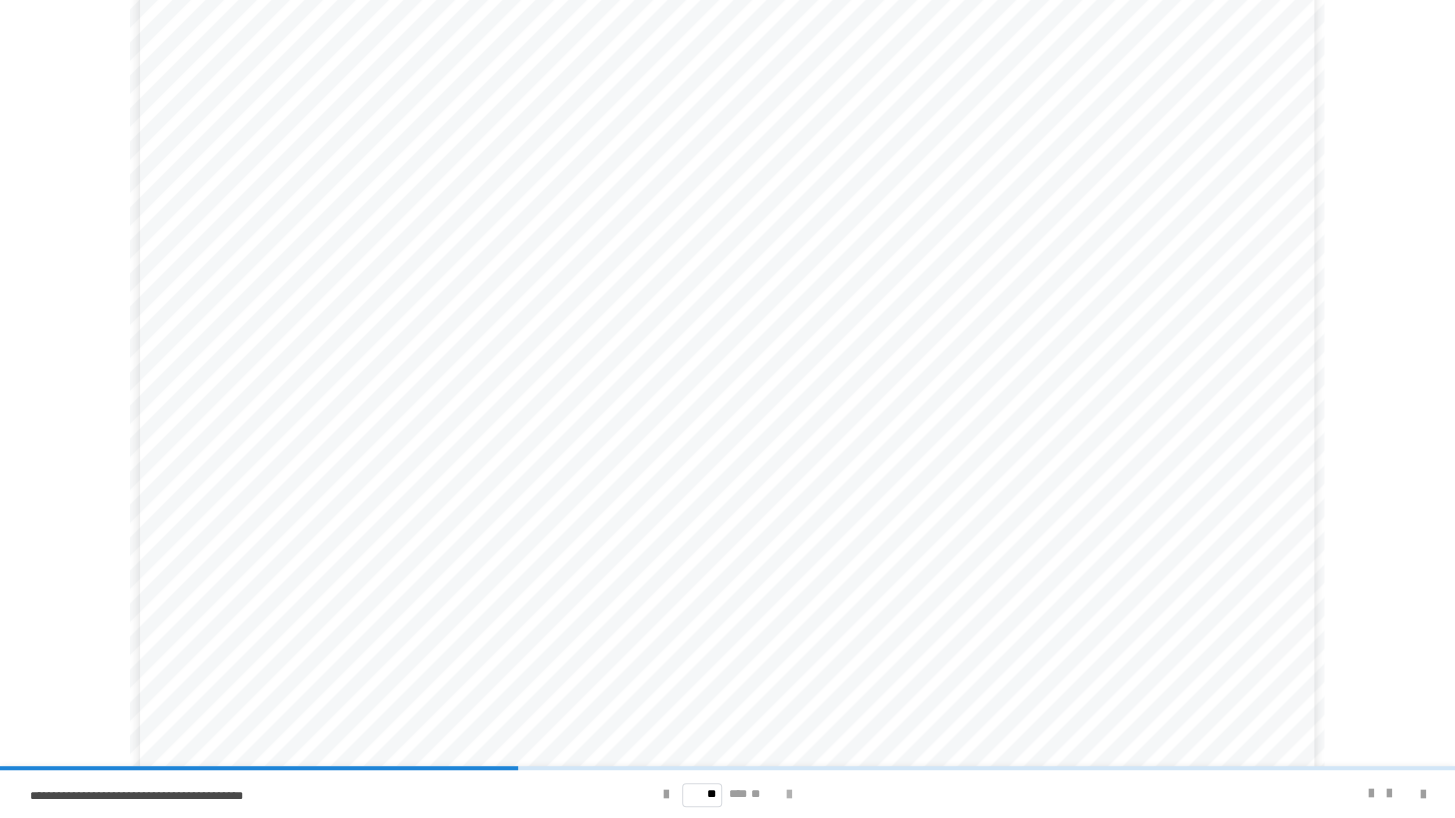 click at bounding box center [789, 795] 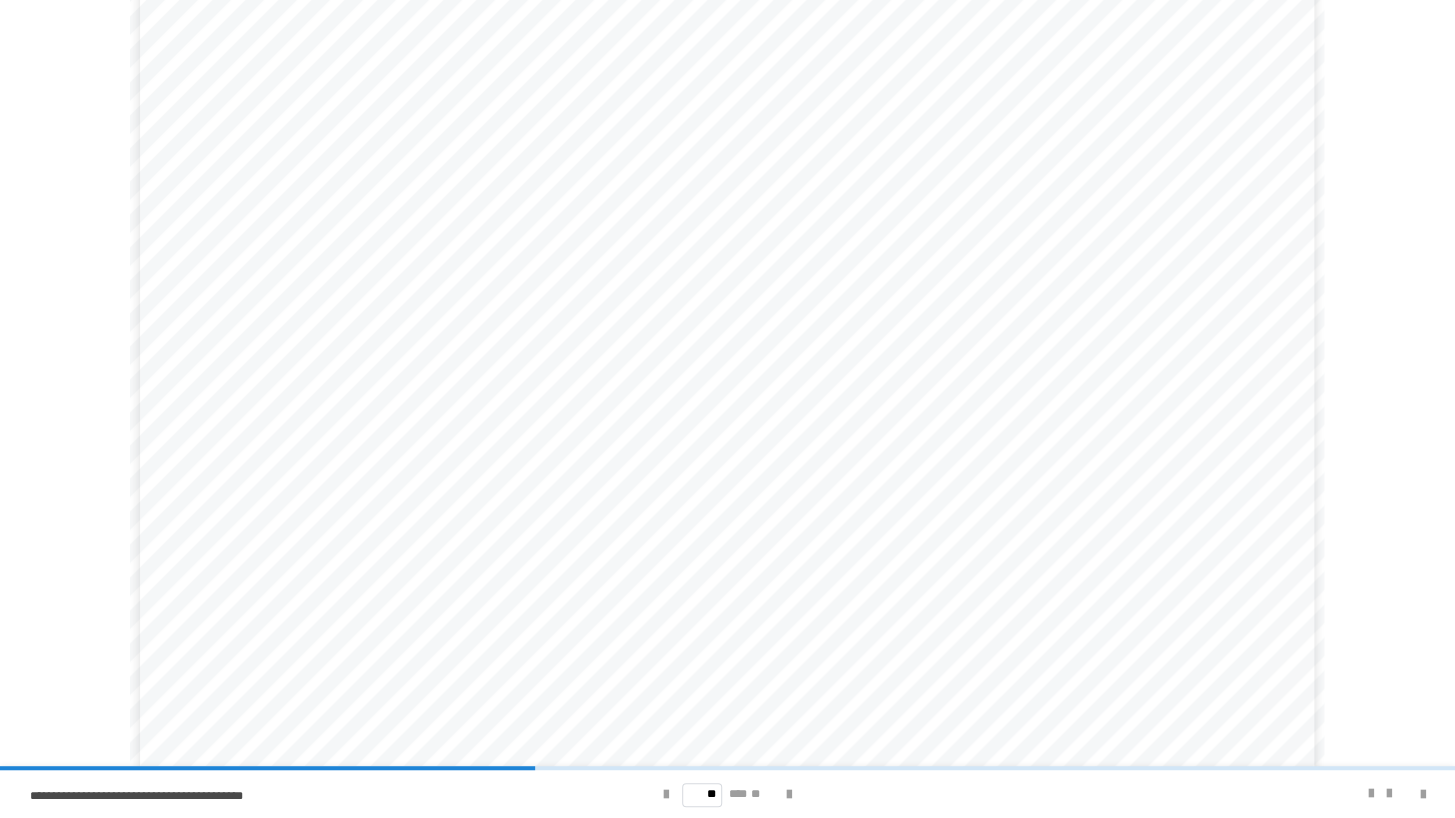 scroll, scrollTop: 103, scrollLeft: 0, axis: vertical 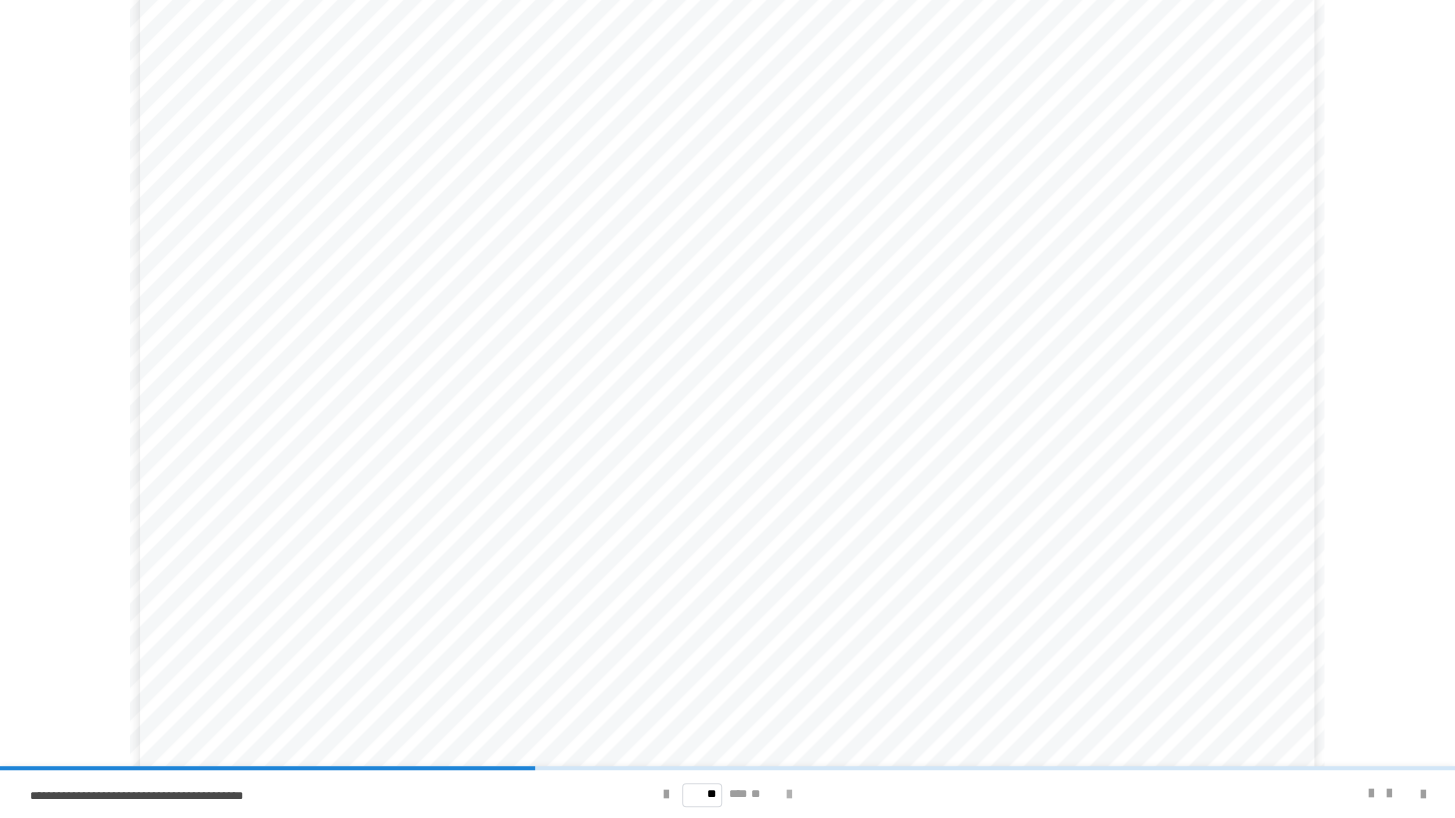 click at bounding box center (789, 795) 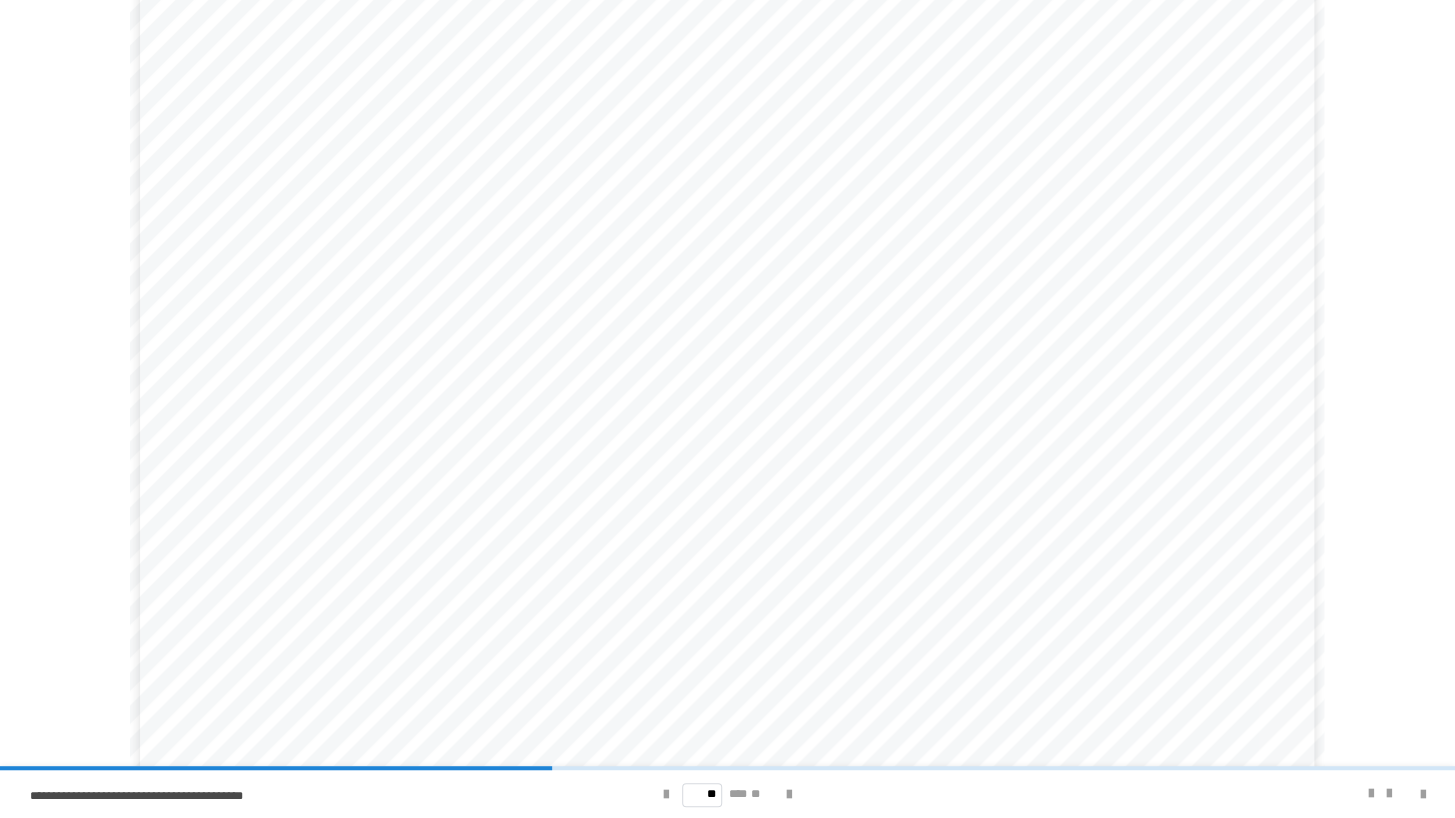 scroll, scrollTop: 103, scrollLeft: 0, axis: vertical 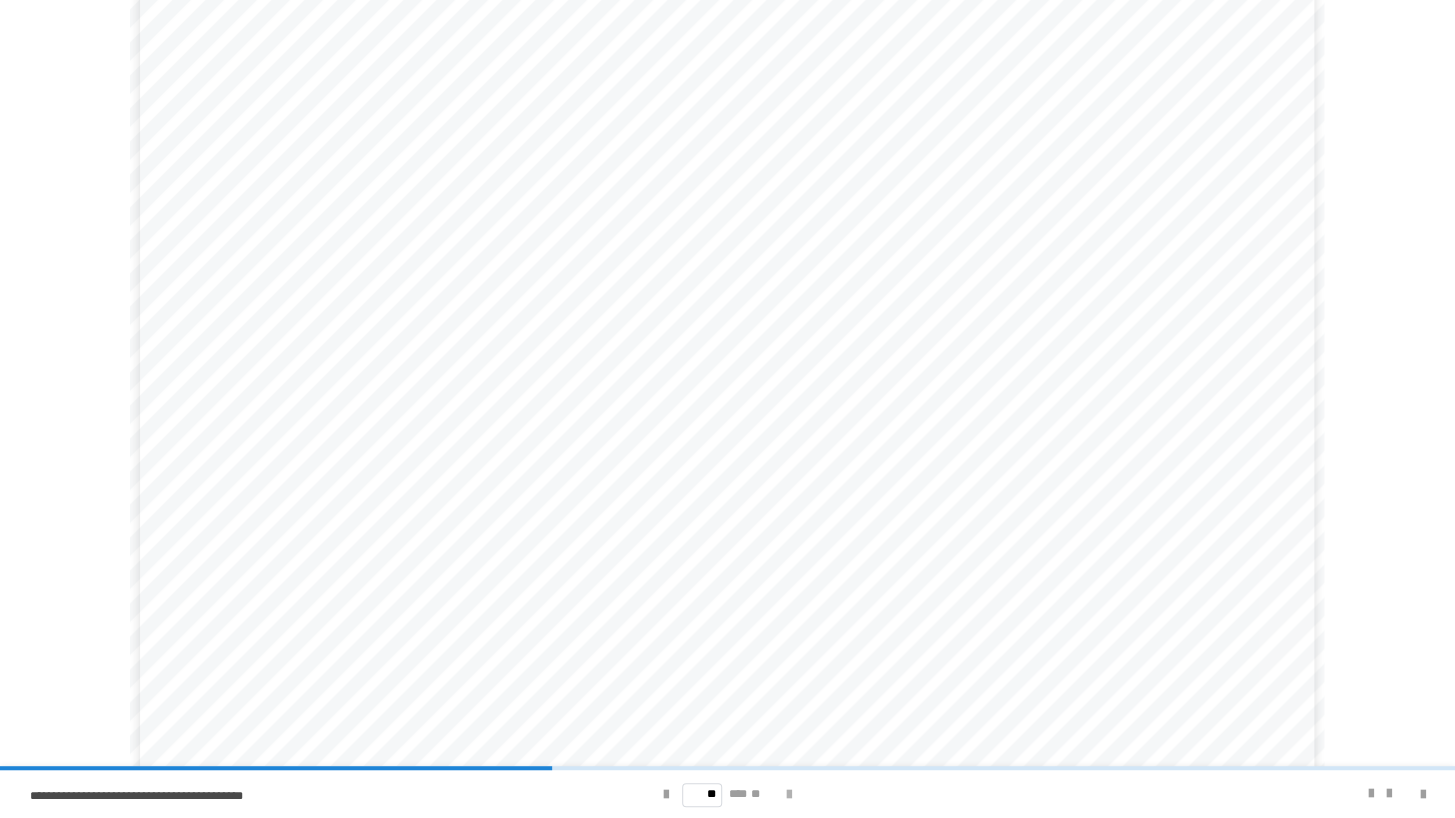 click at bounding box center [789, 795] 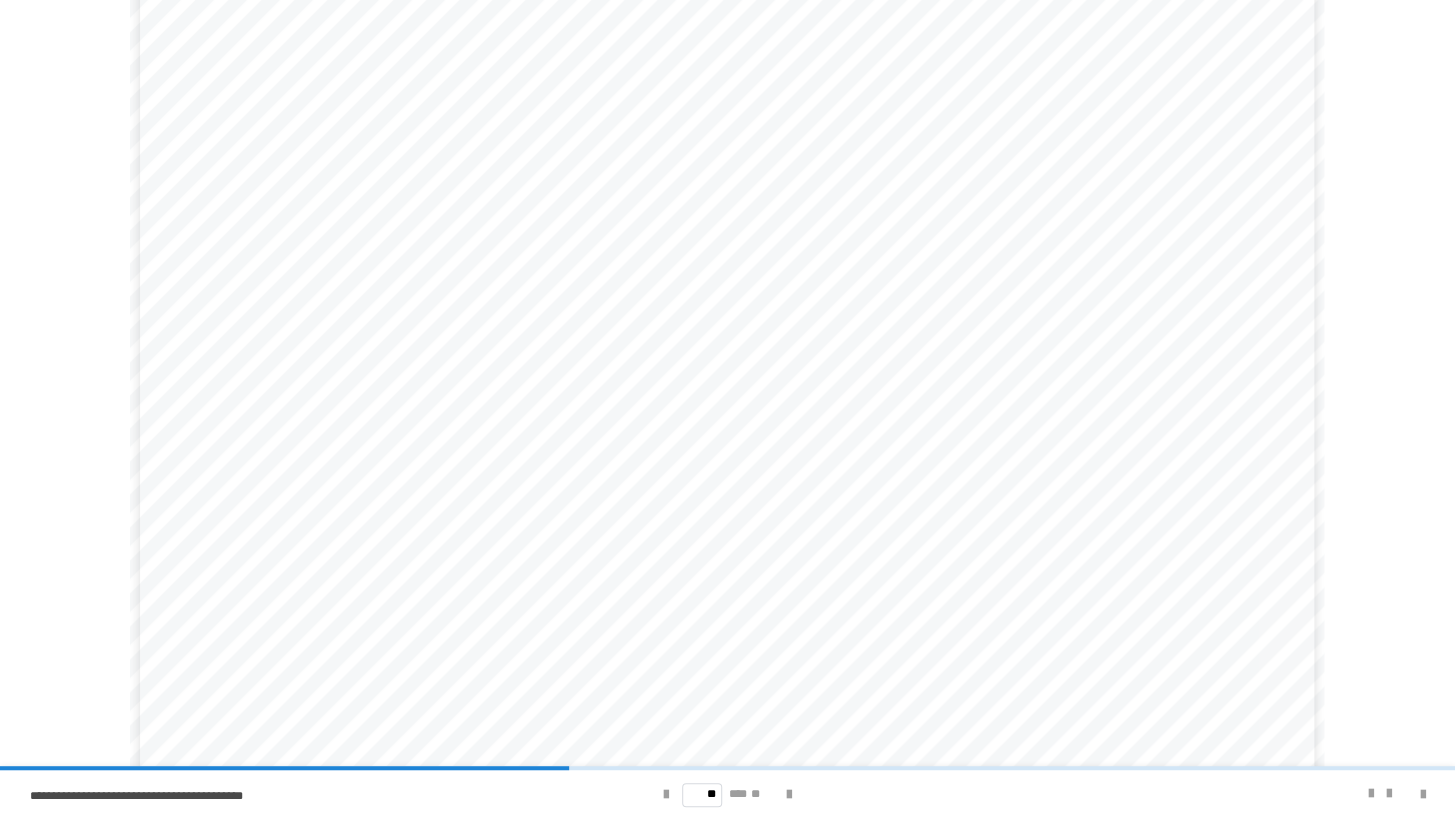 scroll, scrollTop: 103, scrollLeft: 0, axis: vertical 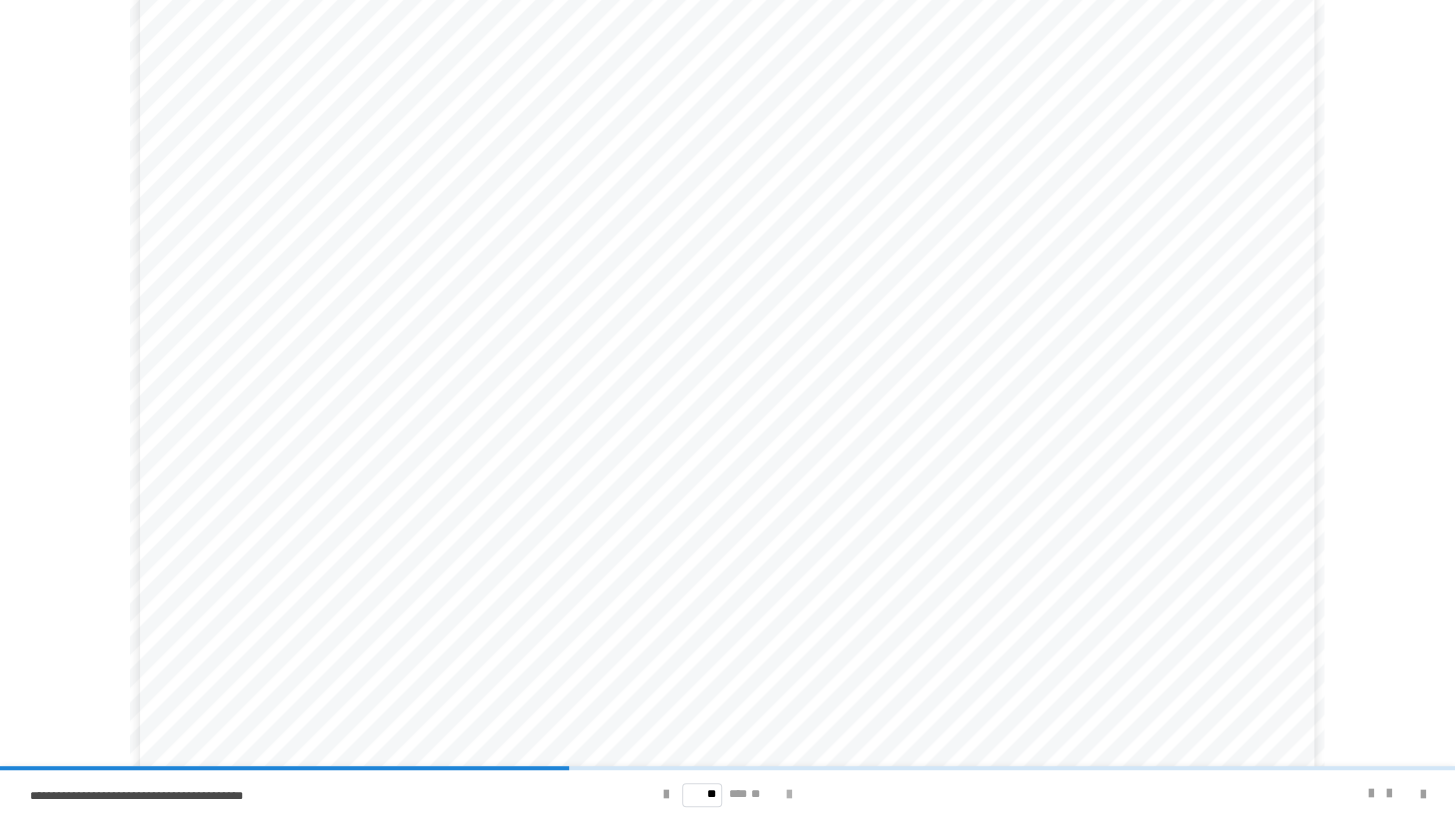 click at bounding box center (789, 795) 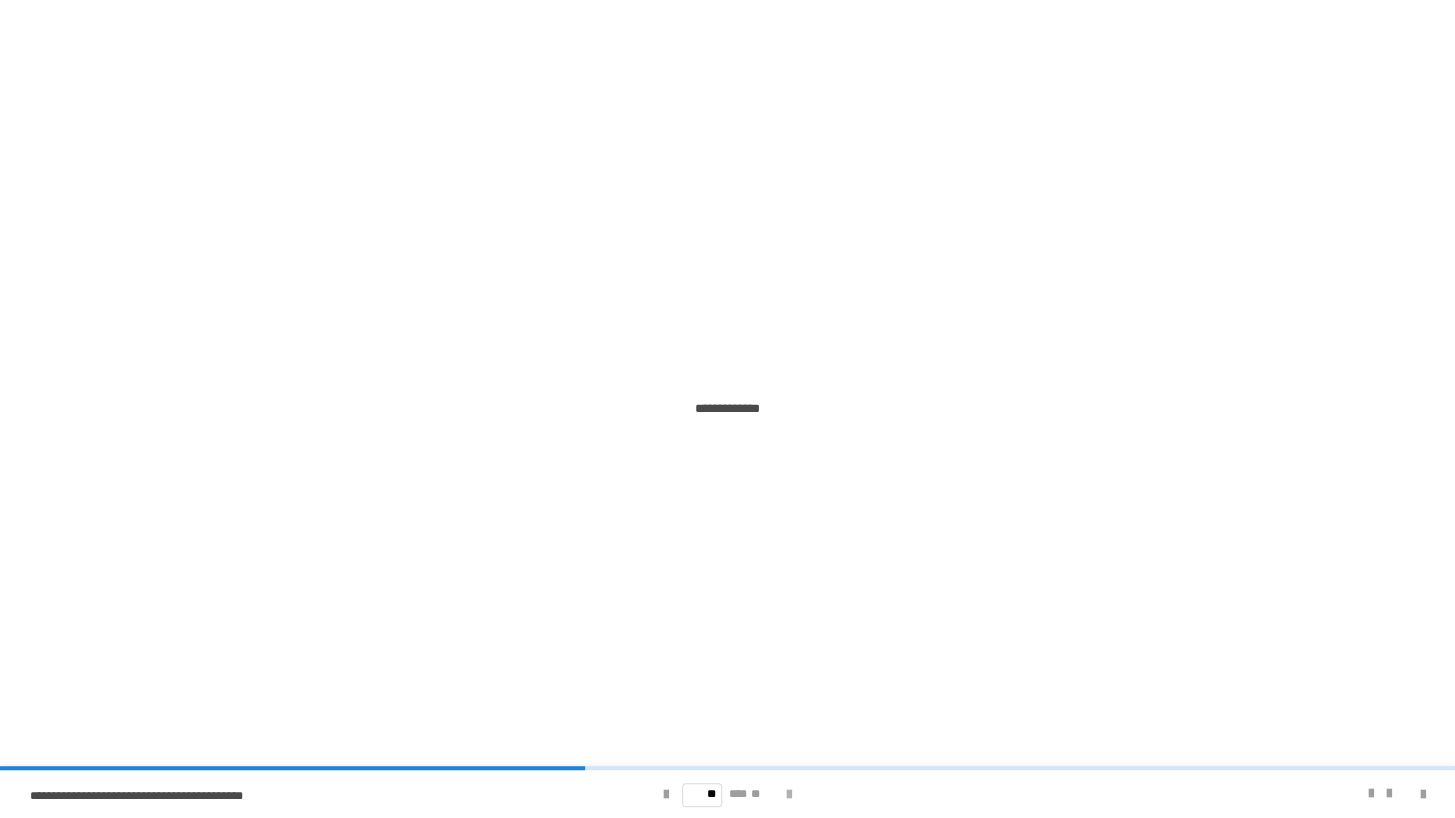 scroll, scrollTop: 0, scrollLeft: 0, axis: both 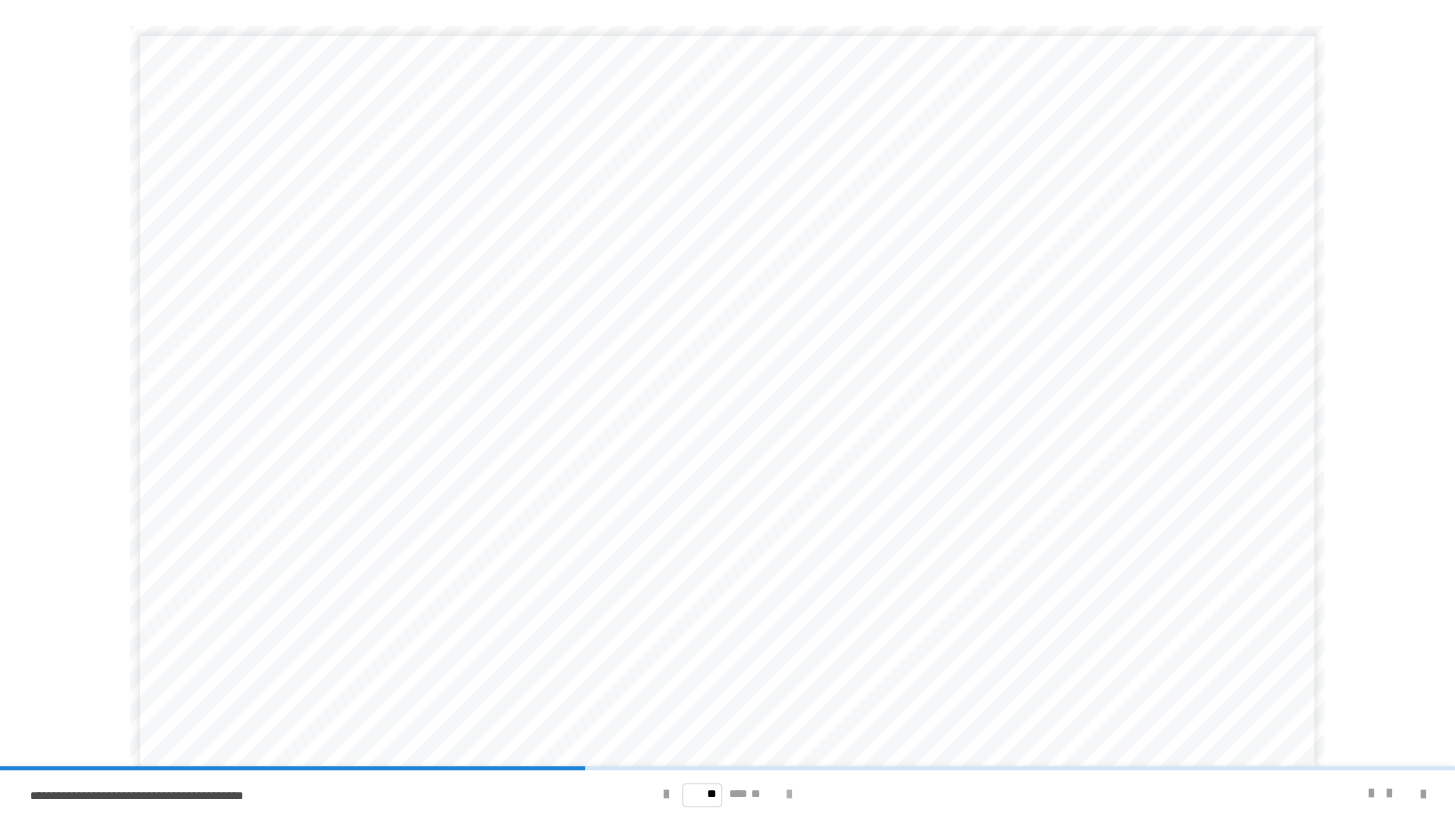 click at bounding box center (789, 795) 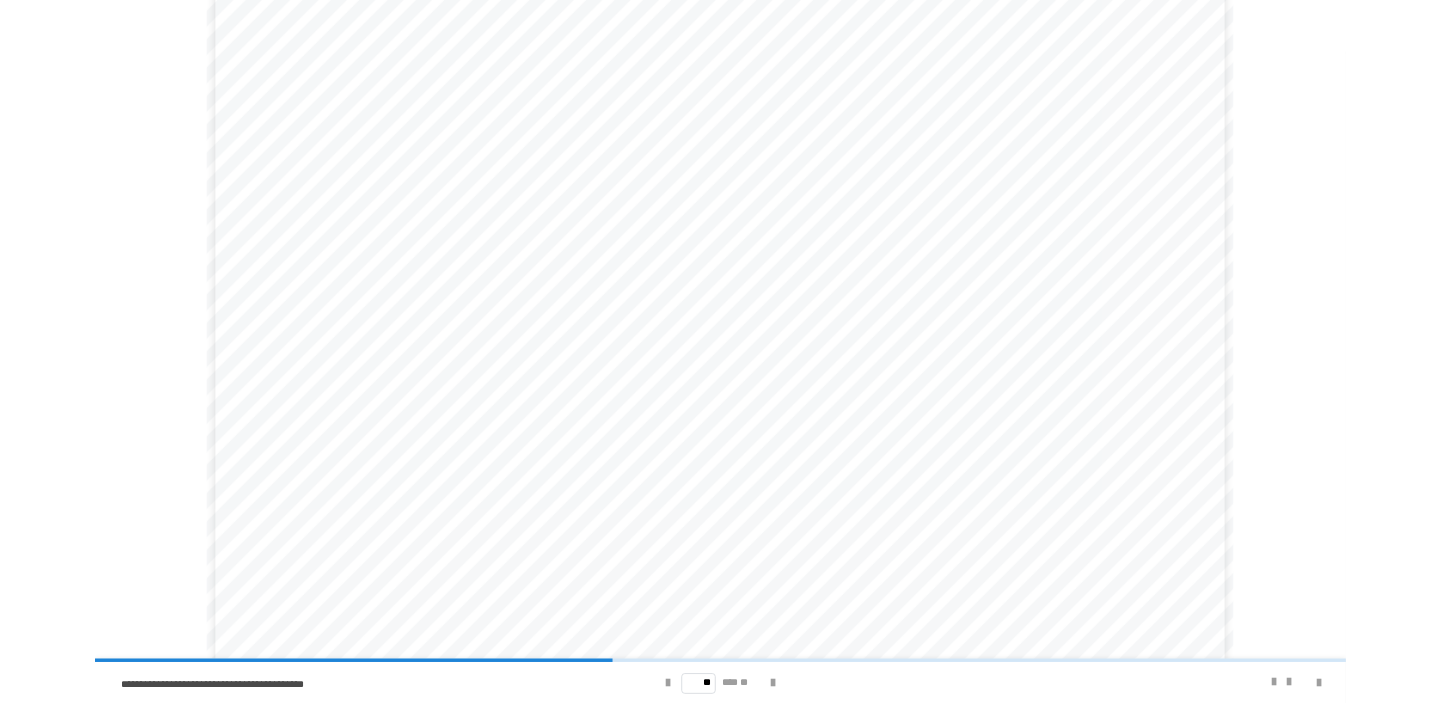 scroll, scrollTop: 103, scrollLeft: 0, axis: vertical 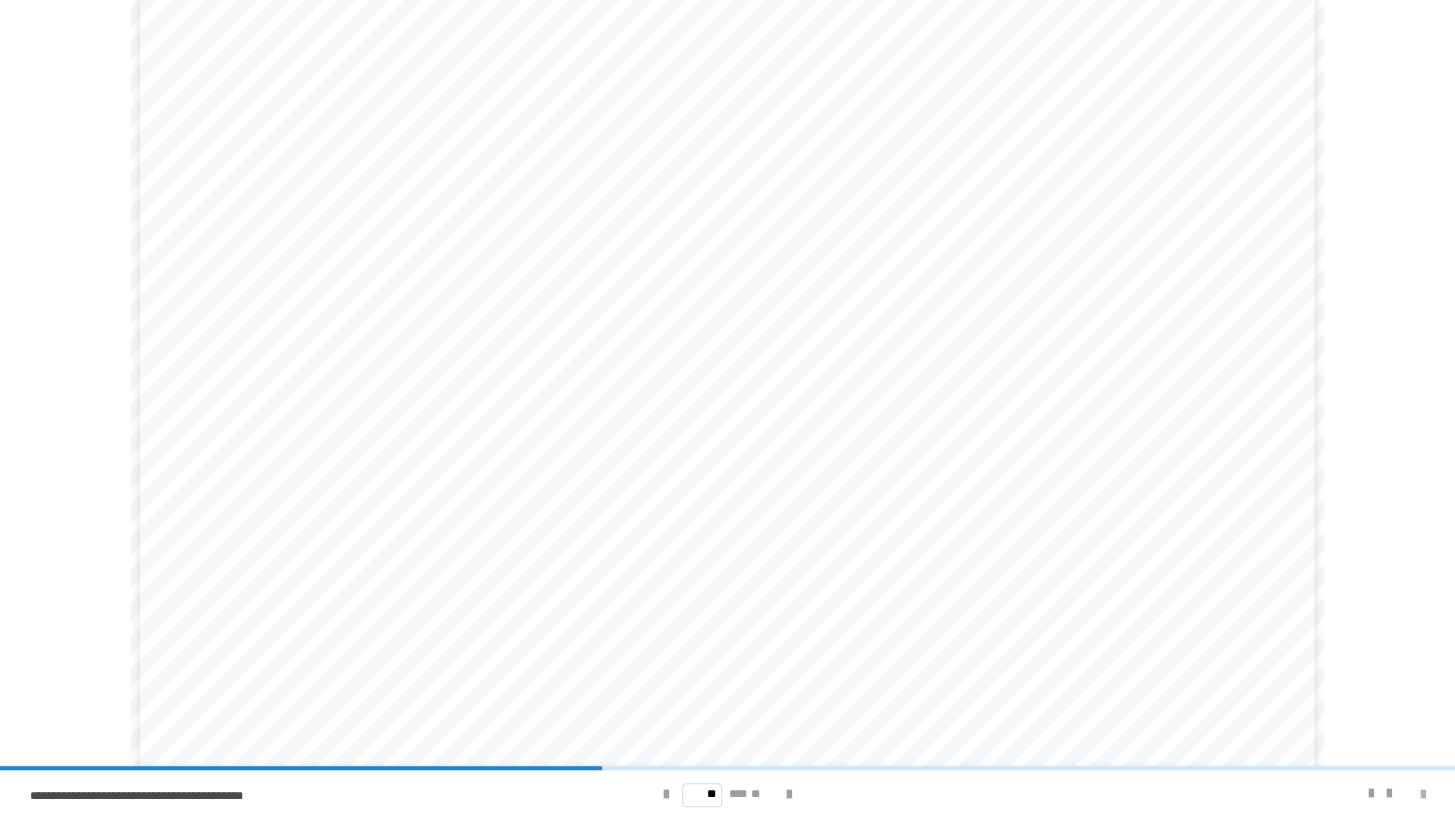 click at bounding box center (1423, 795) 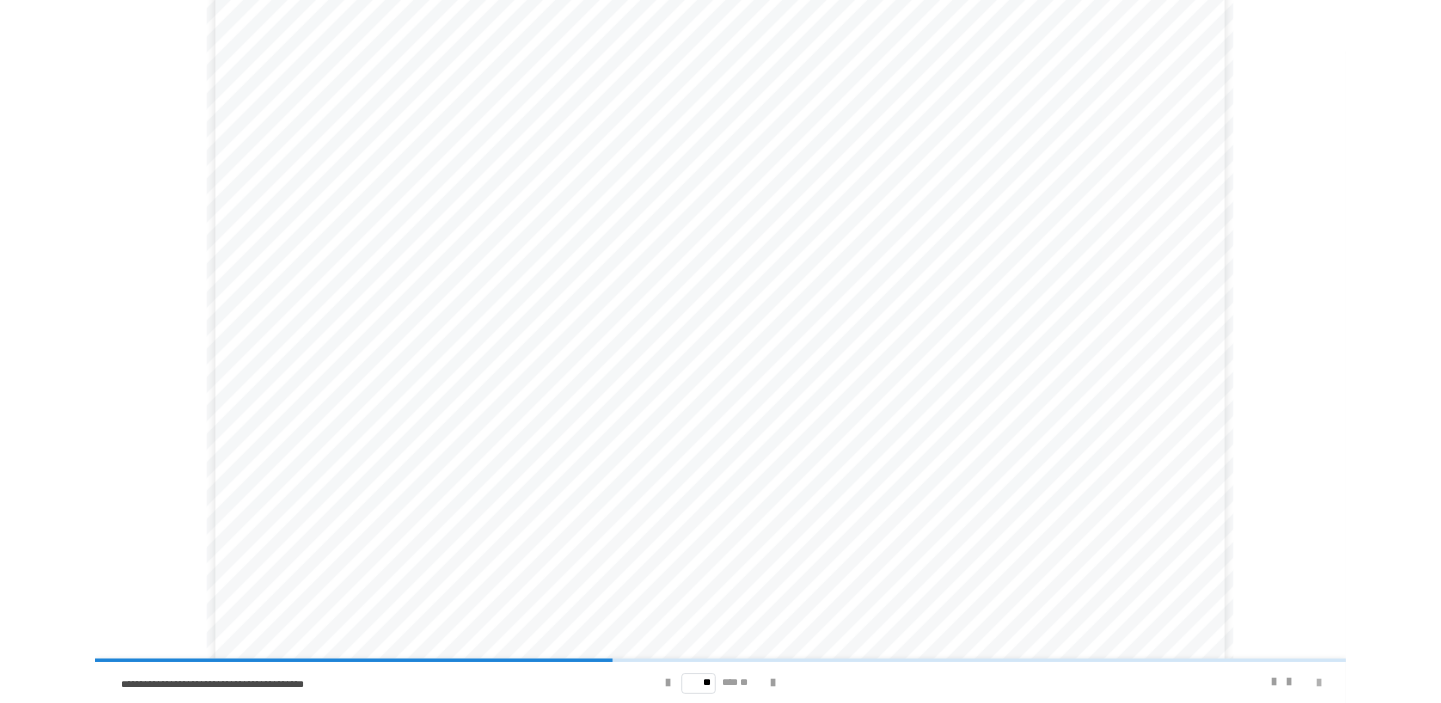 scroll, scrollTop: 0, scrollLeft: 0, axis: both 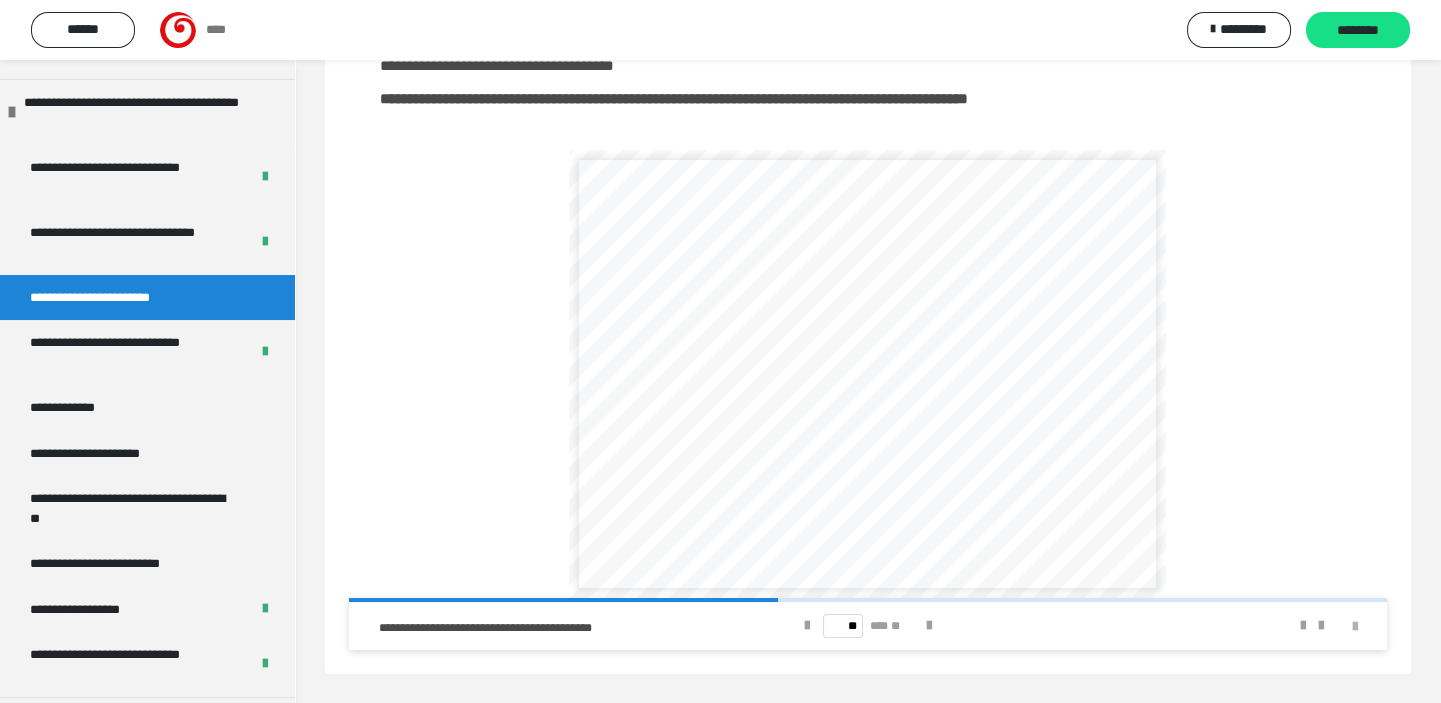 click at bounding box center [1355, 627] 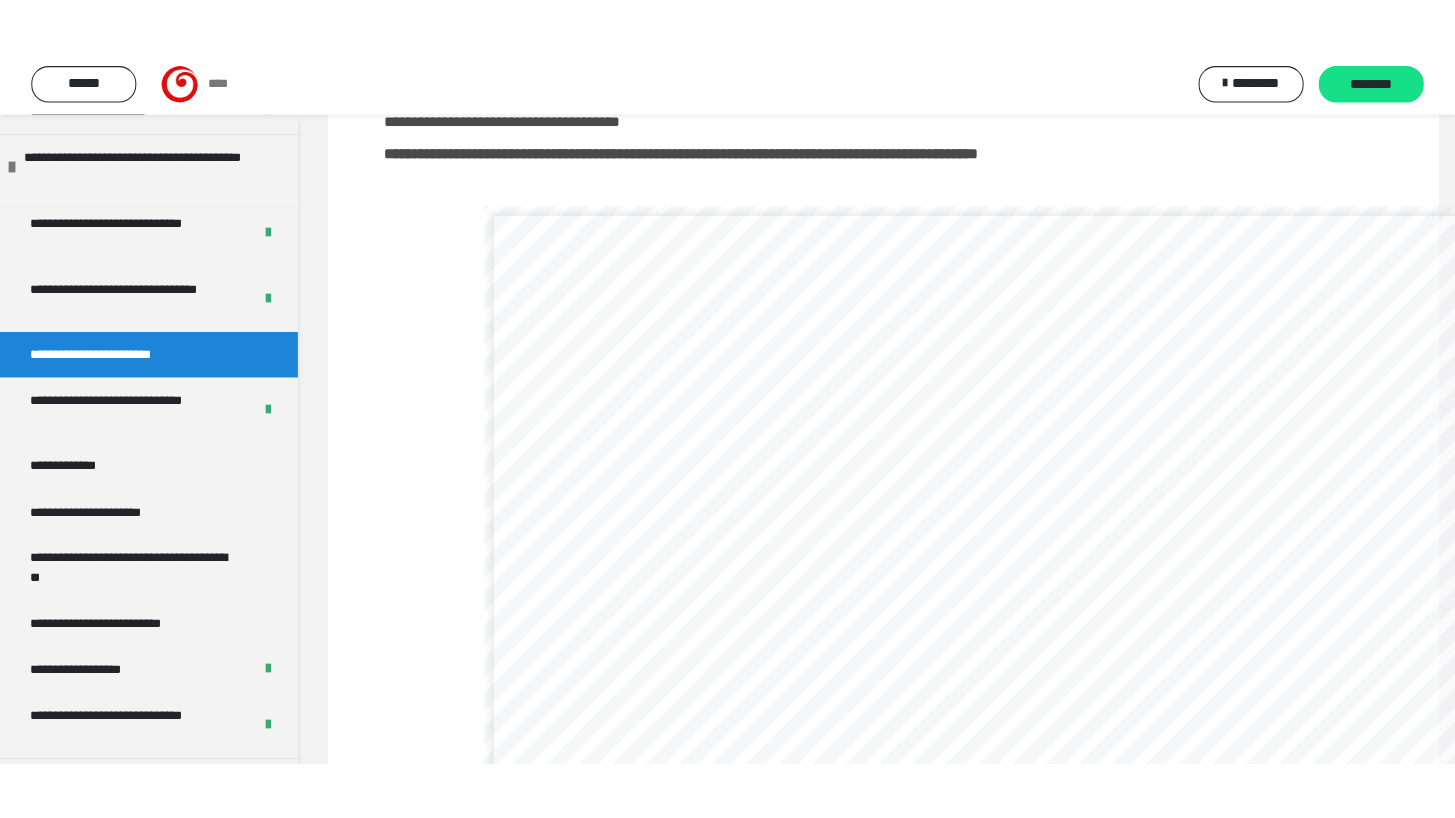 scroll, scrollTop: 230, scrollLeft: 0, axis: vertical 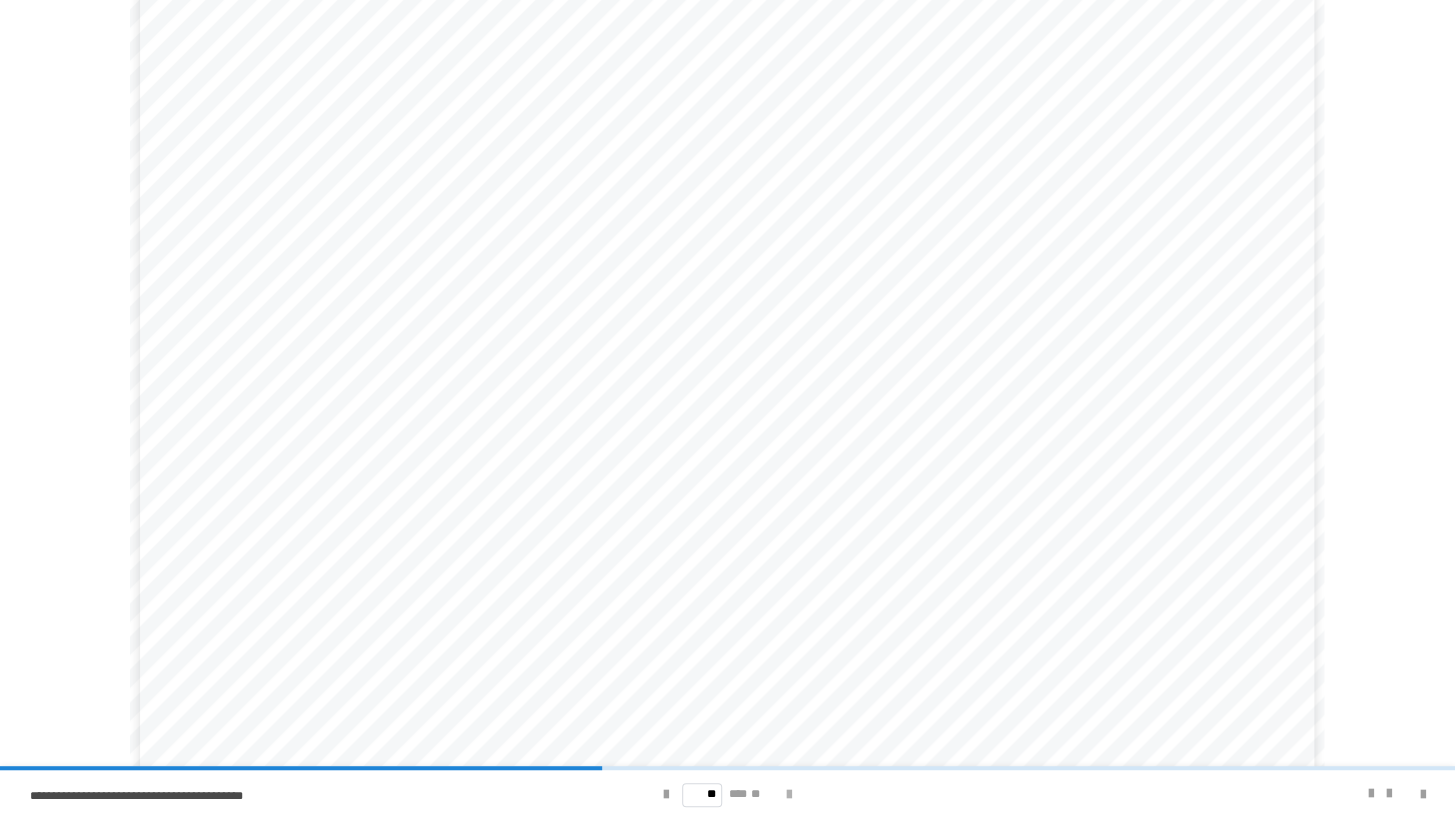 click at bounding box center [789, 795] 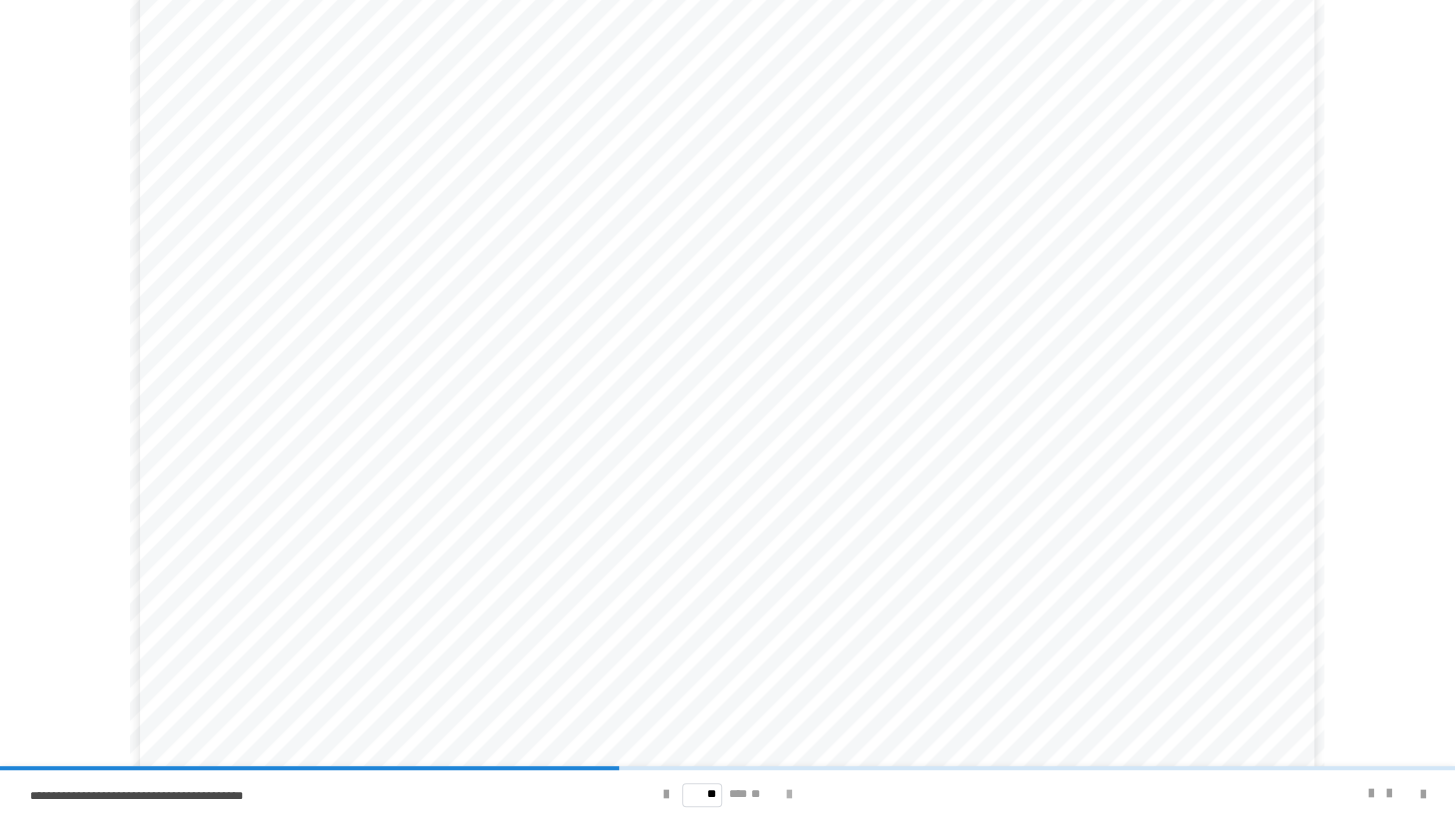 scroll, scrollTop: 0, scrollLeft: 0, axis: both 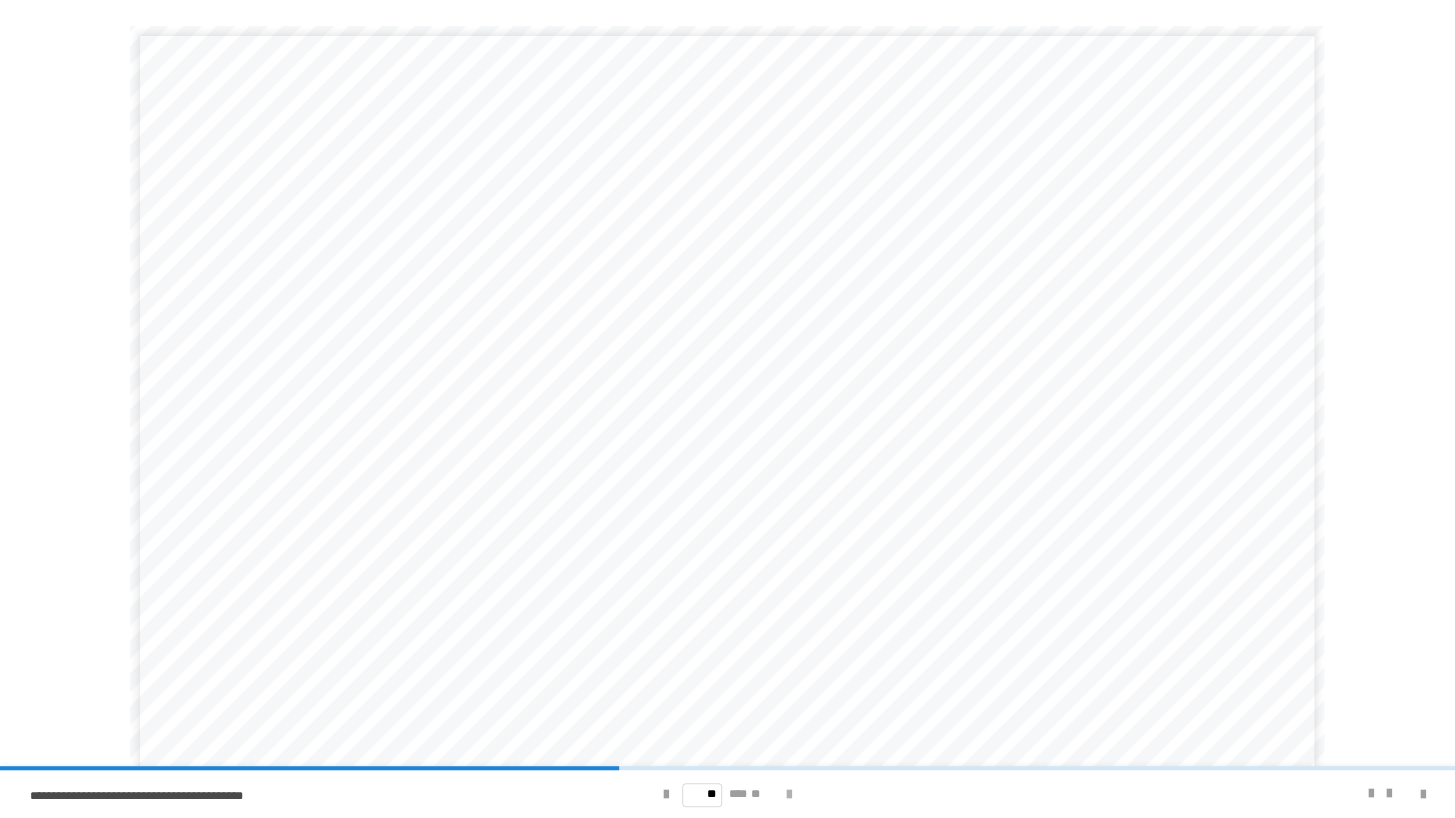 click at bounding box center [789, 795] 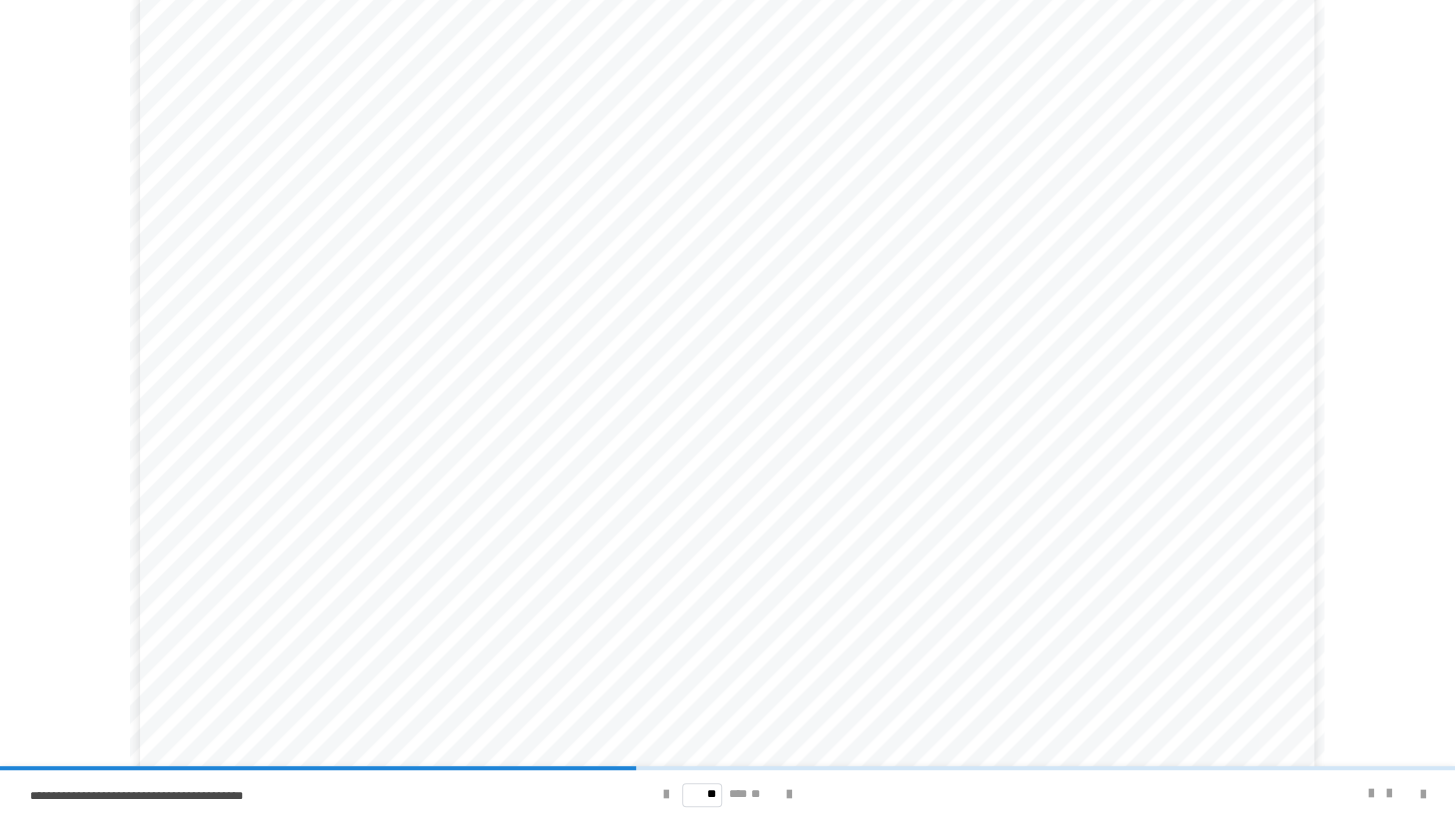 scroll, scrollTop: 103, scrollLeft: 0, axis: vertical 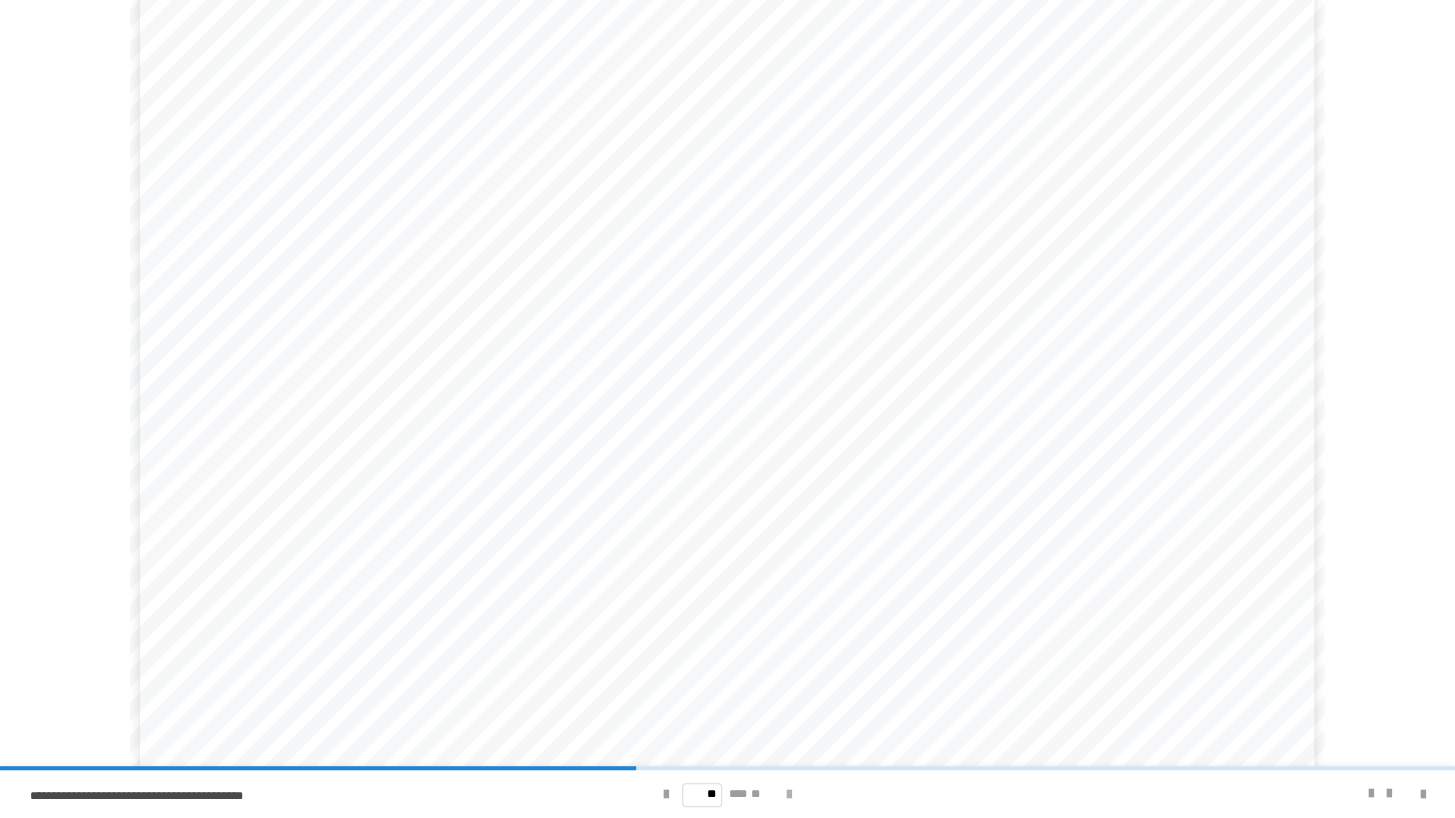 click at bounding box center (789, 795) 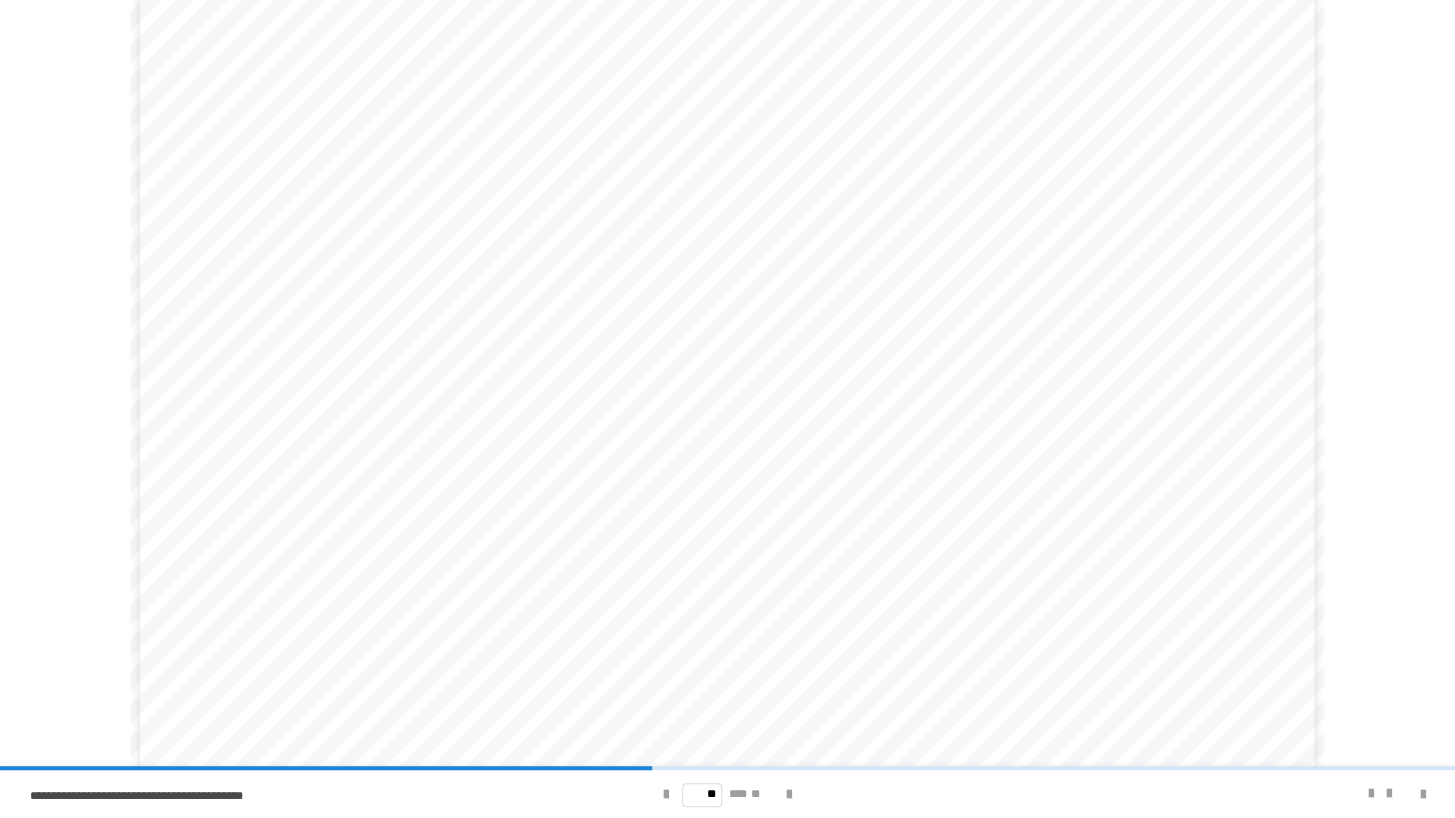 scroll, scrollTop: 112, scrollLeft: 0, axis: vertical 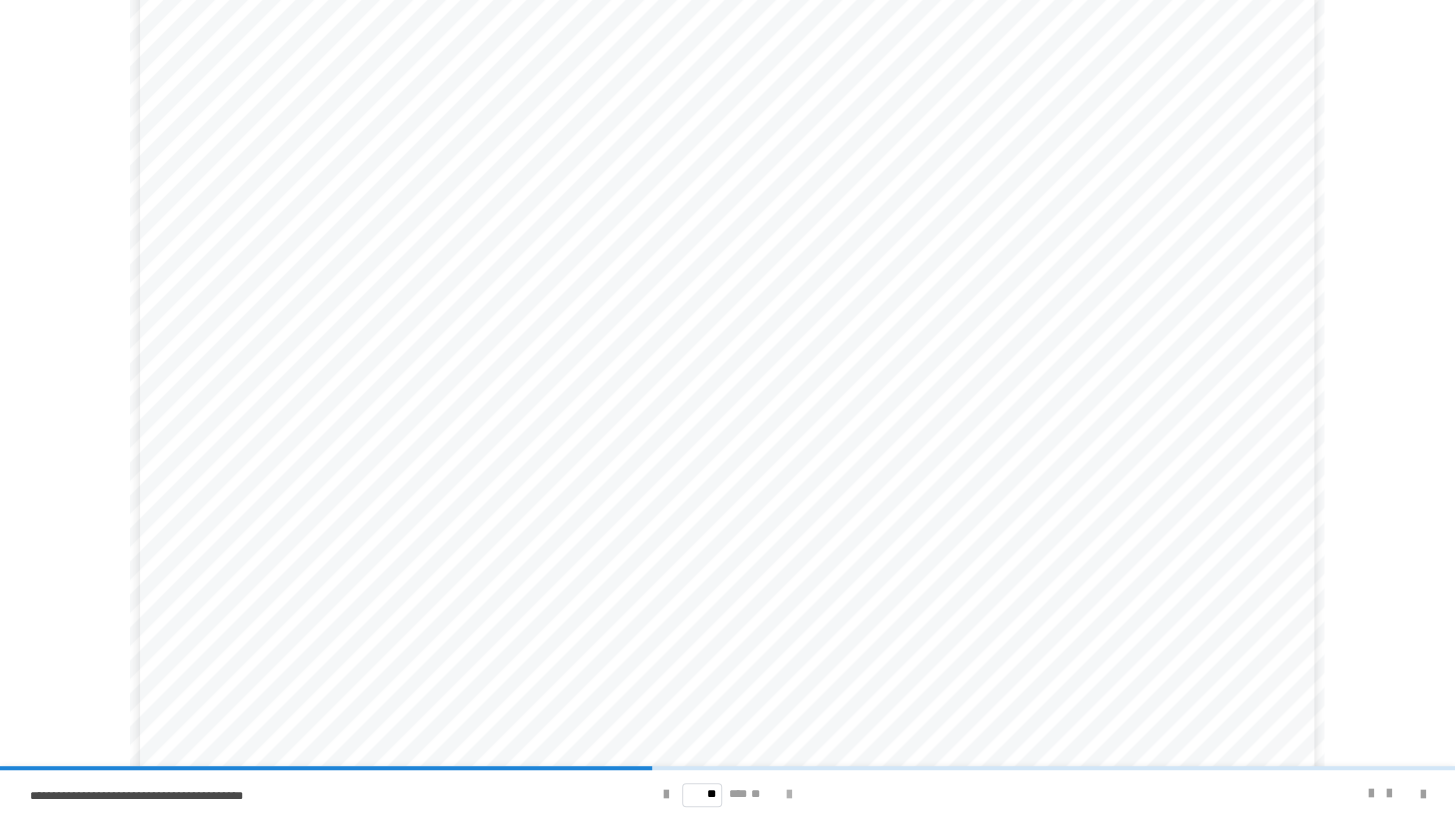 click at bounding box center (789, 795) 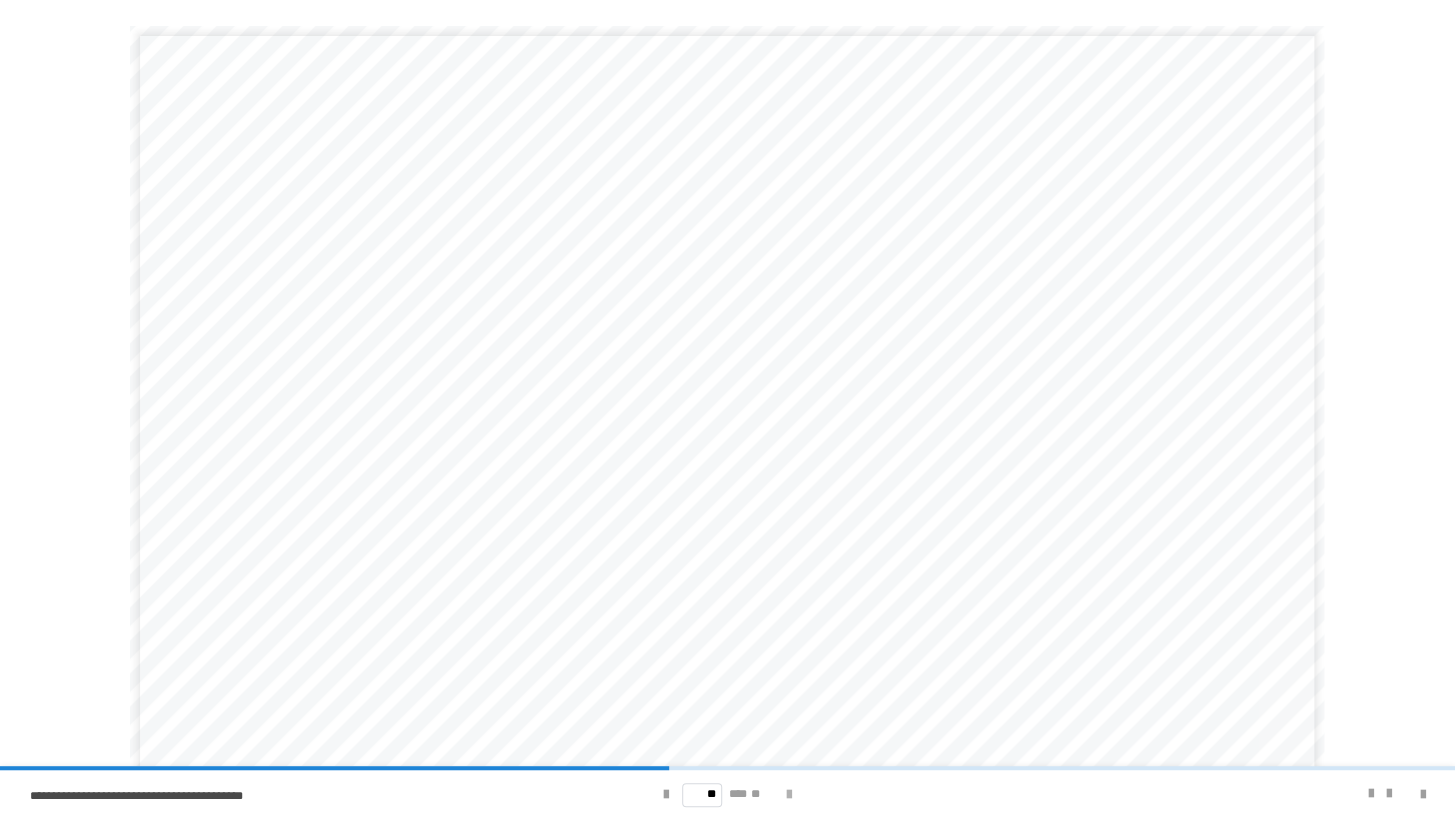 click at bounding box center [789, 795] 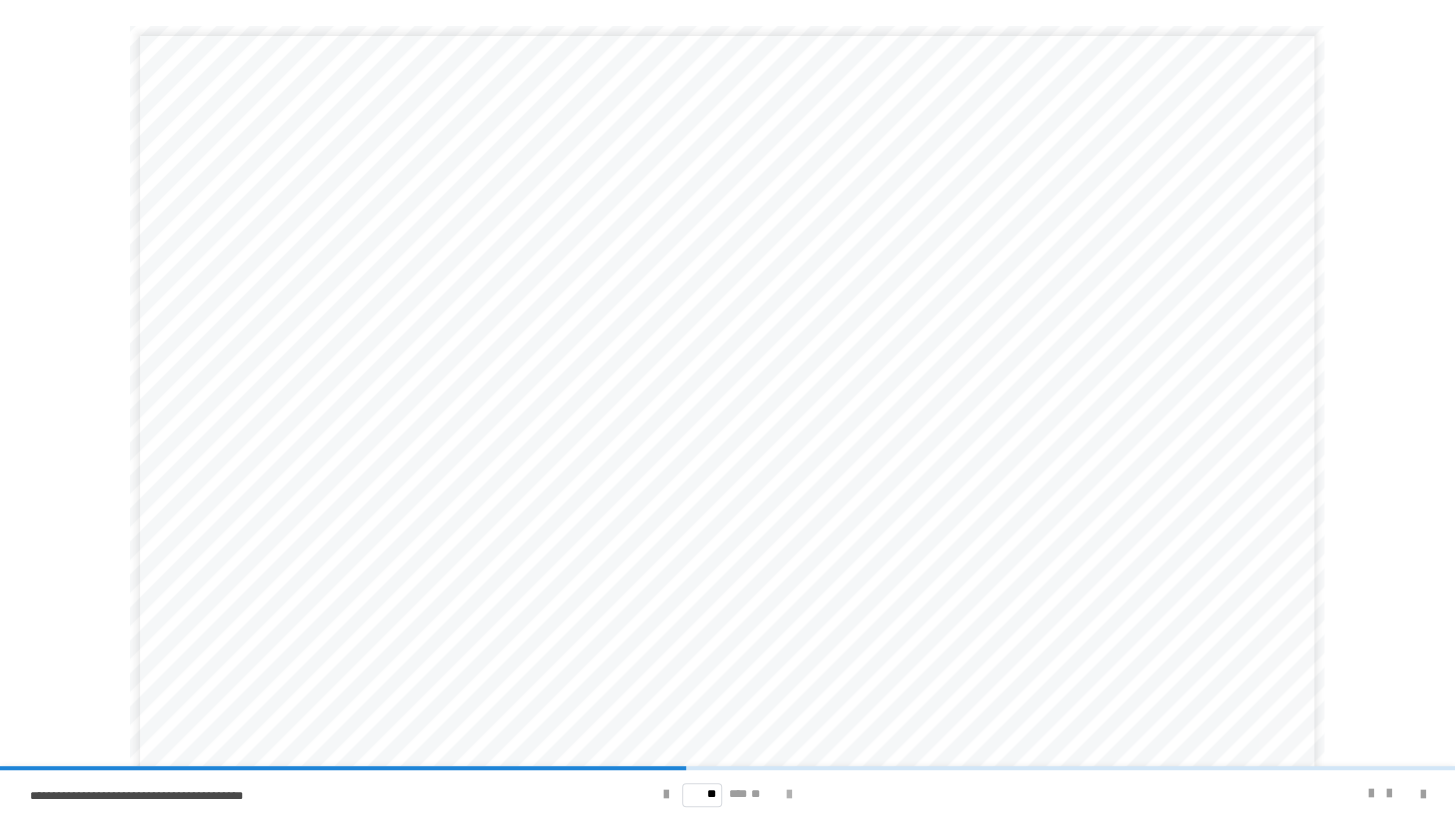 click at bounding box center [789, 795] 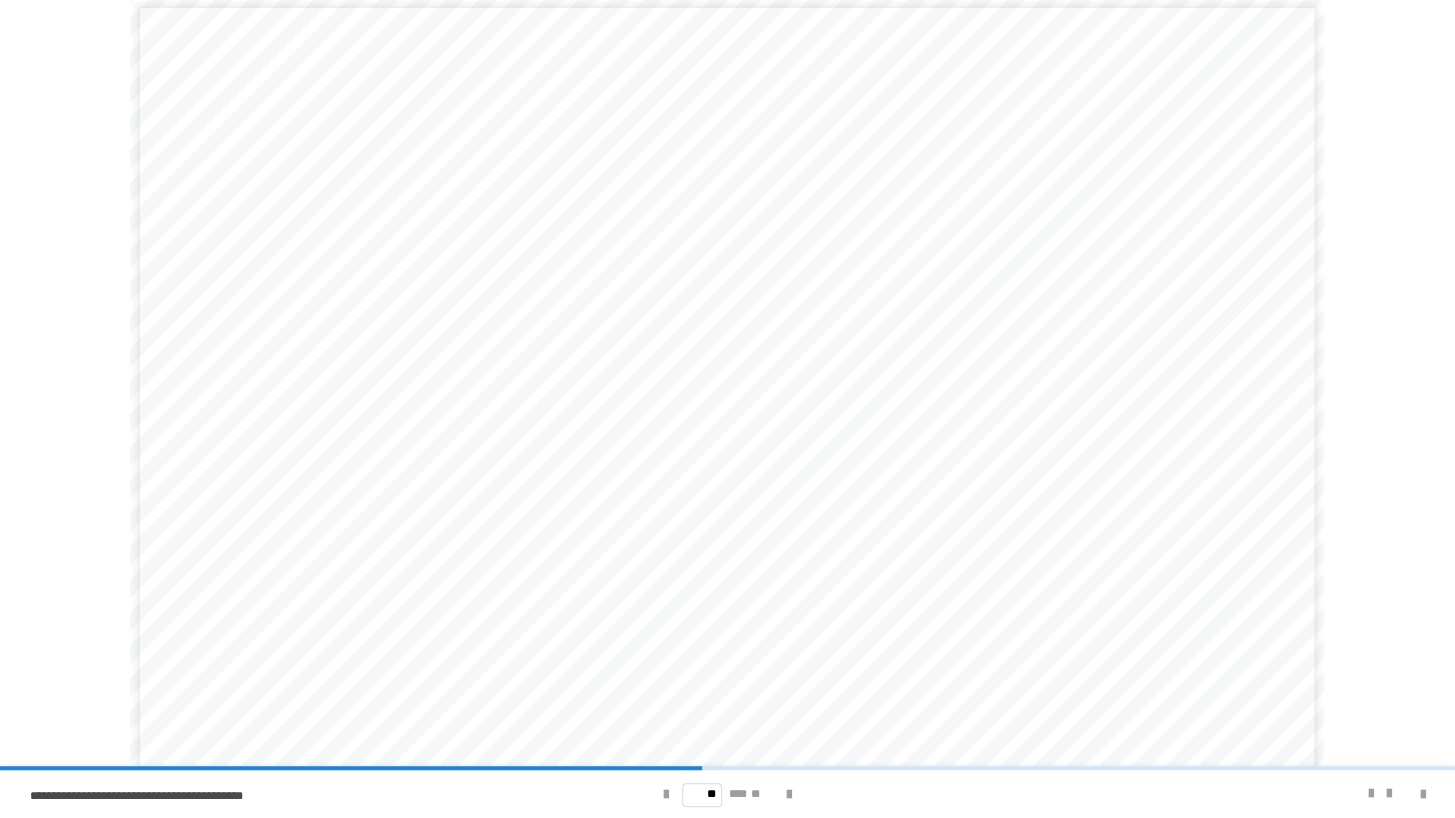 scroll, scrollTop: 12, scrollLeft: 0, axis: vertical 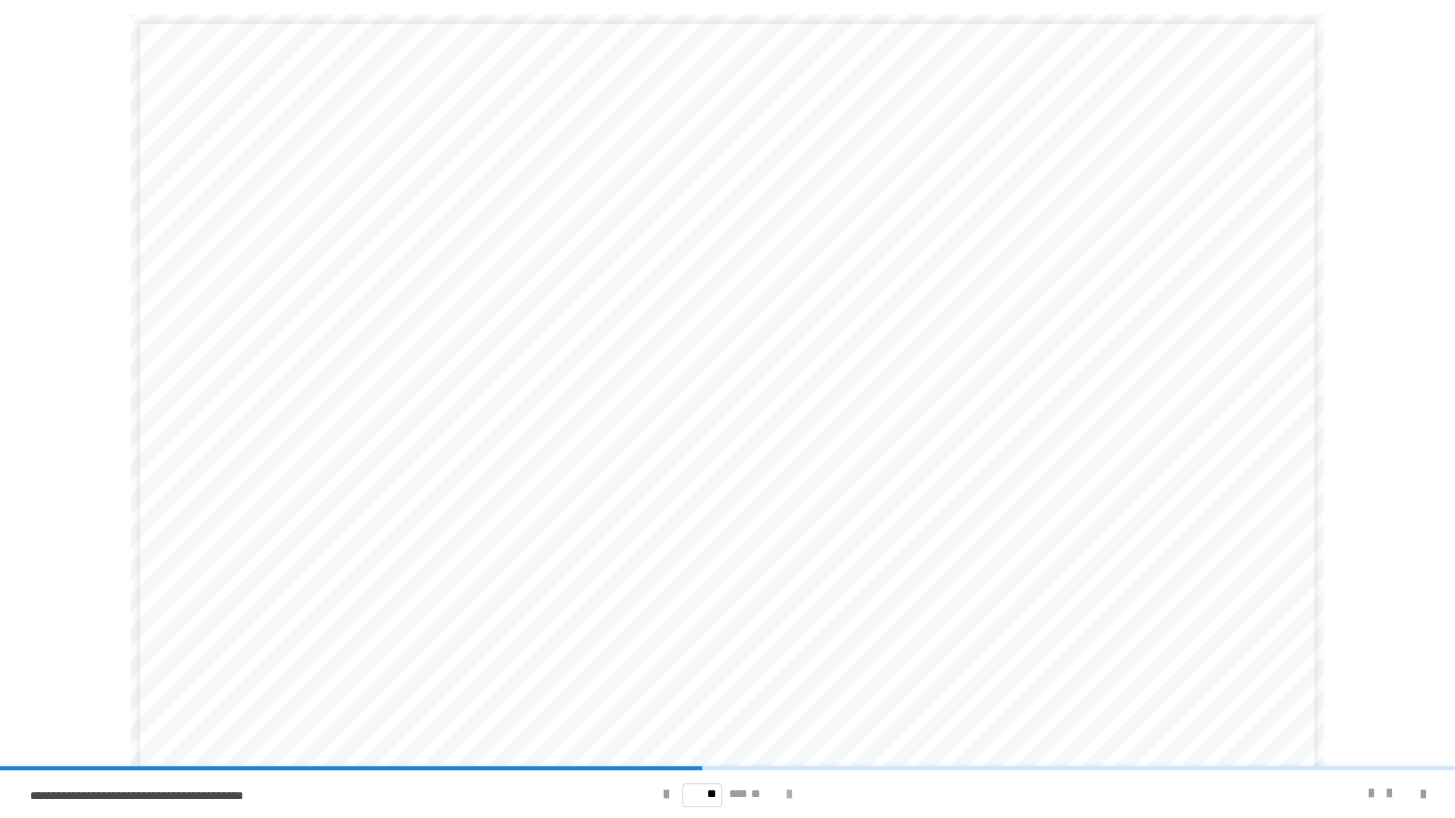 click at bounding box center [789, 795] 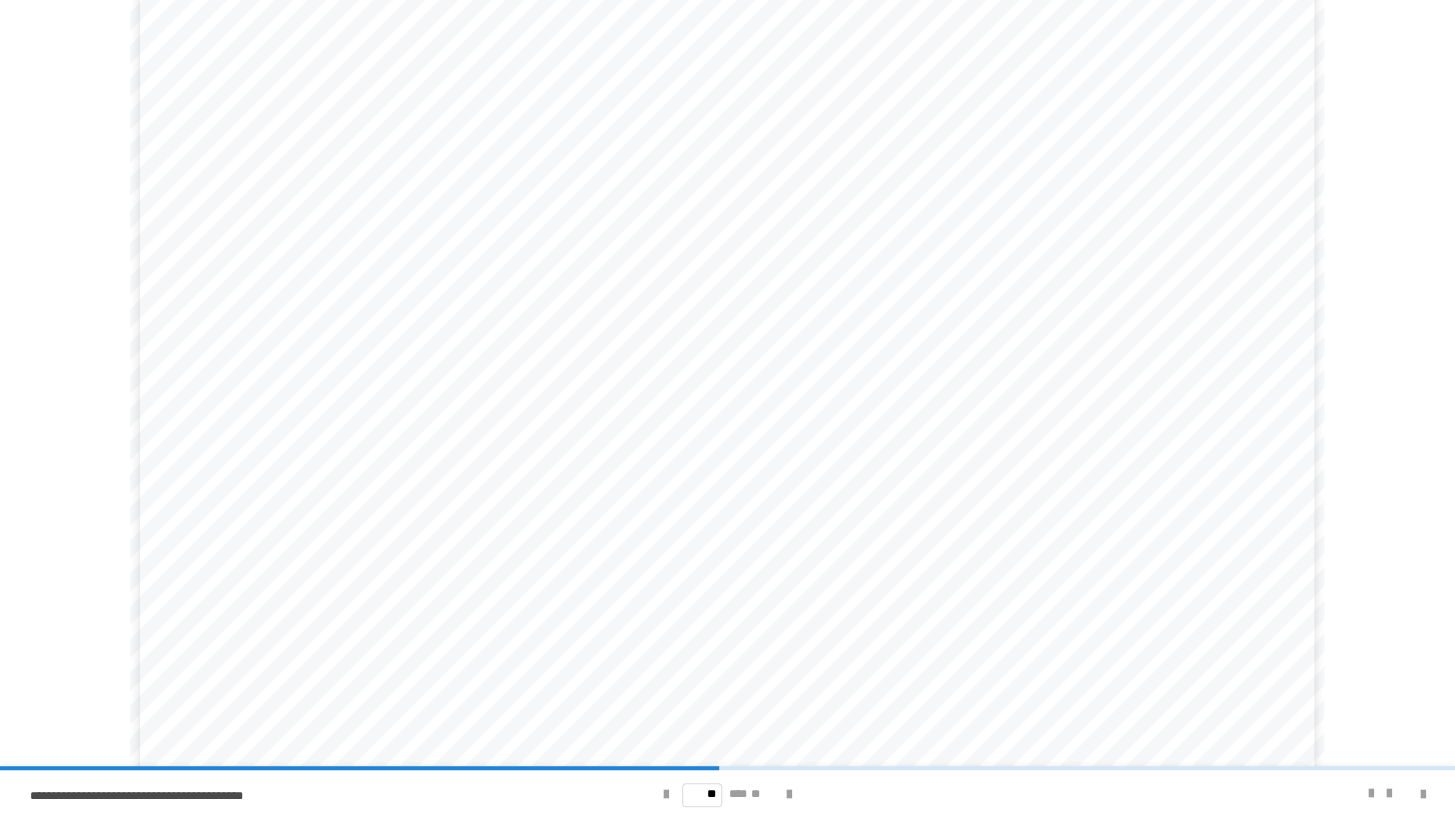 scroll, scrollTop: 103, scrollLeft: 0, axis: vertical 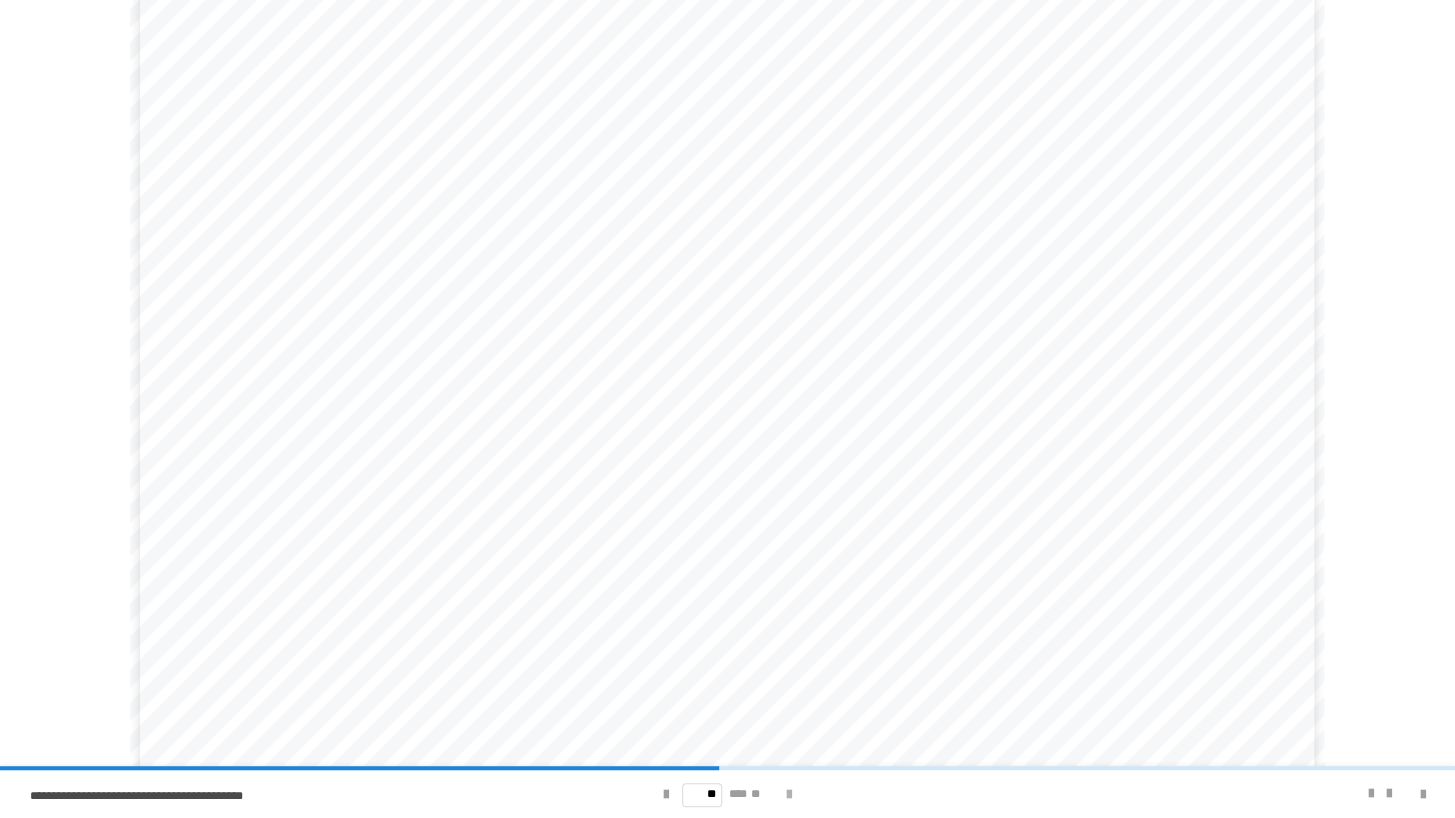 click at bounding box center (789, 795) 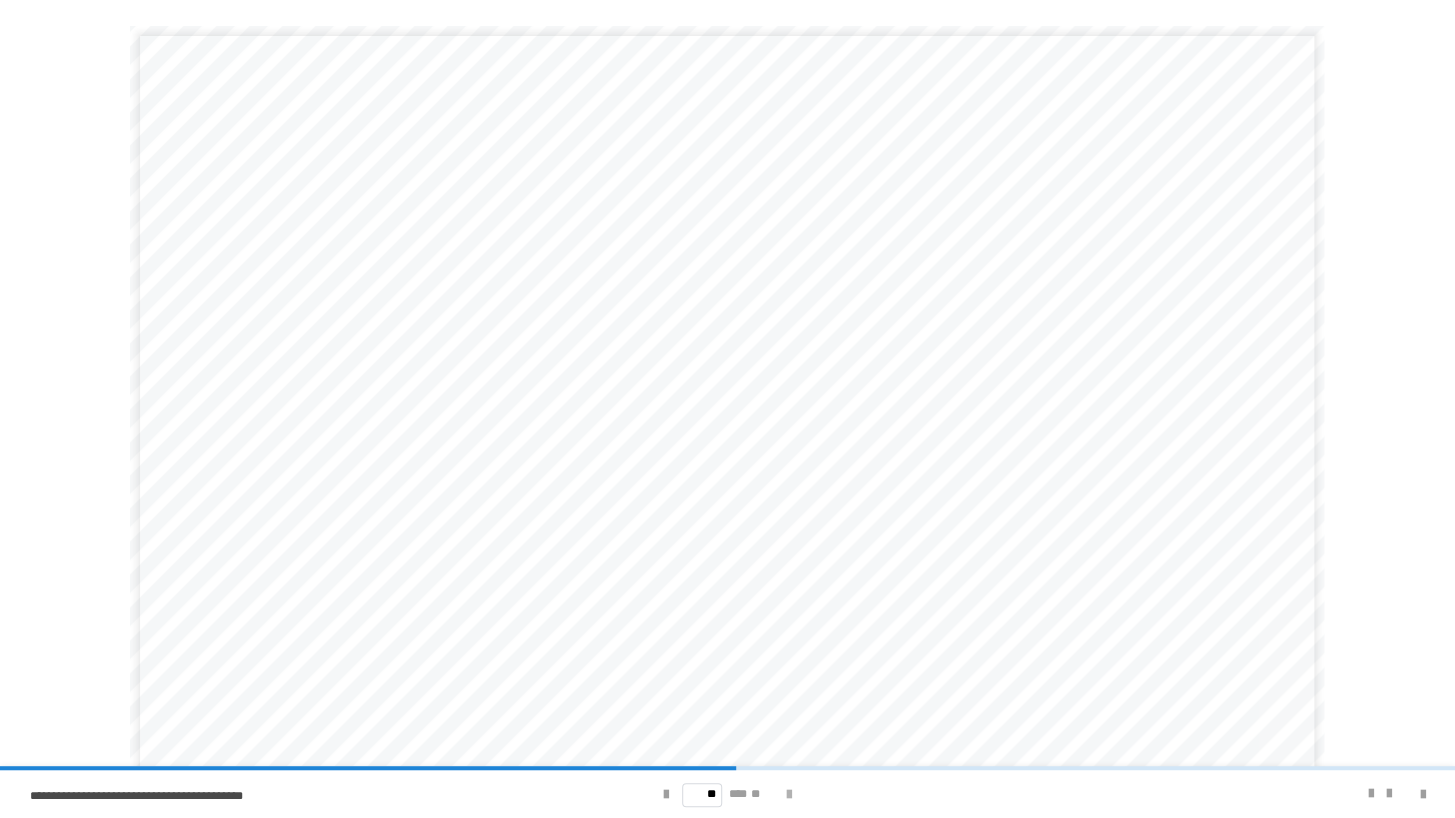 click at bounding box center (789, 795) 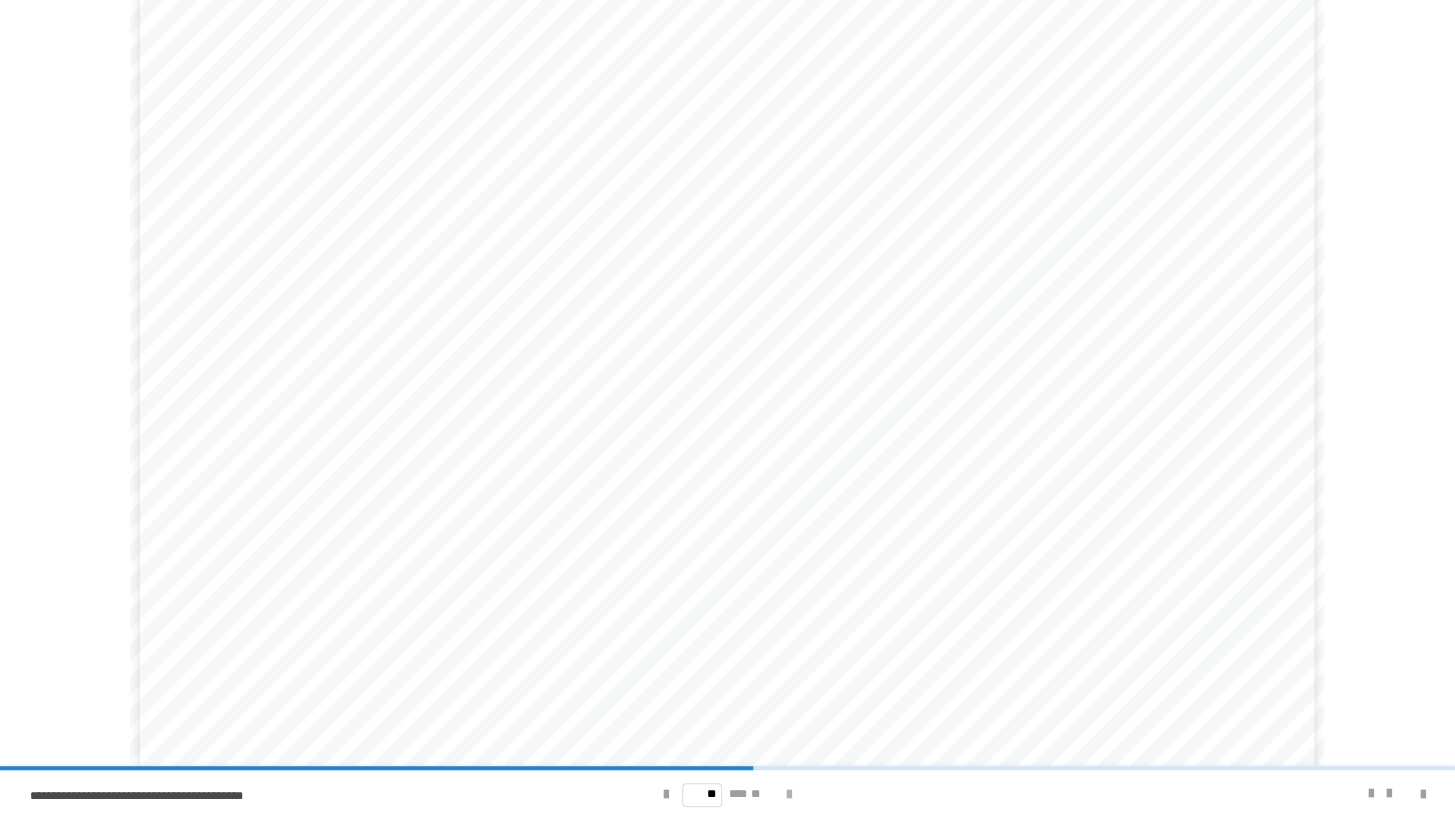 scroll, scrollTop: 103, scrollLeft: 0, axis: vertical 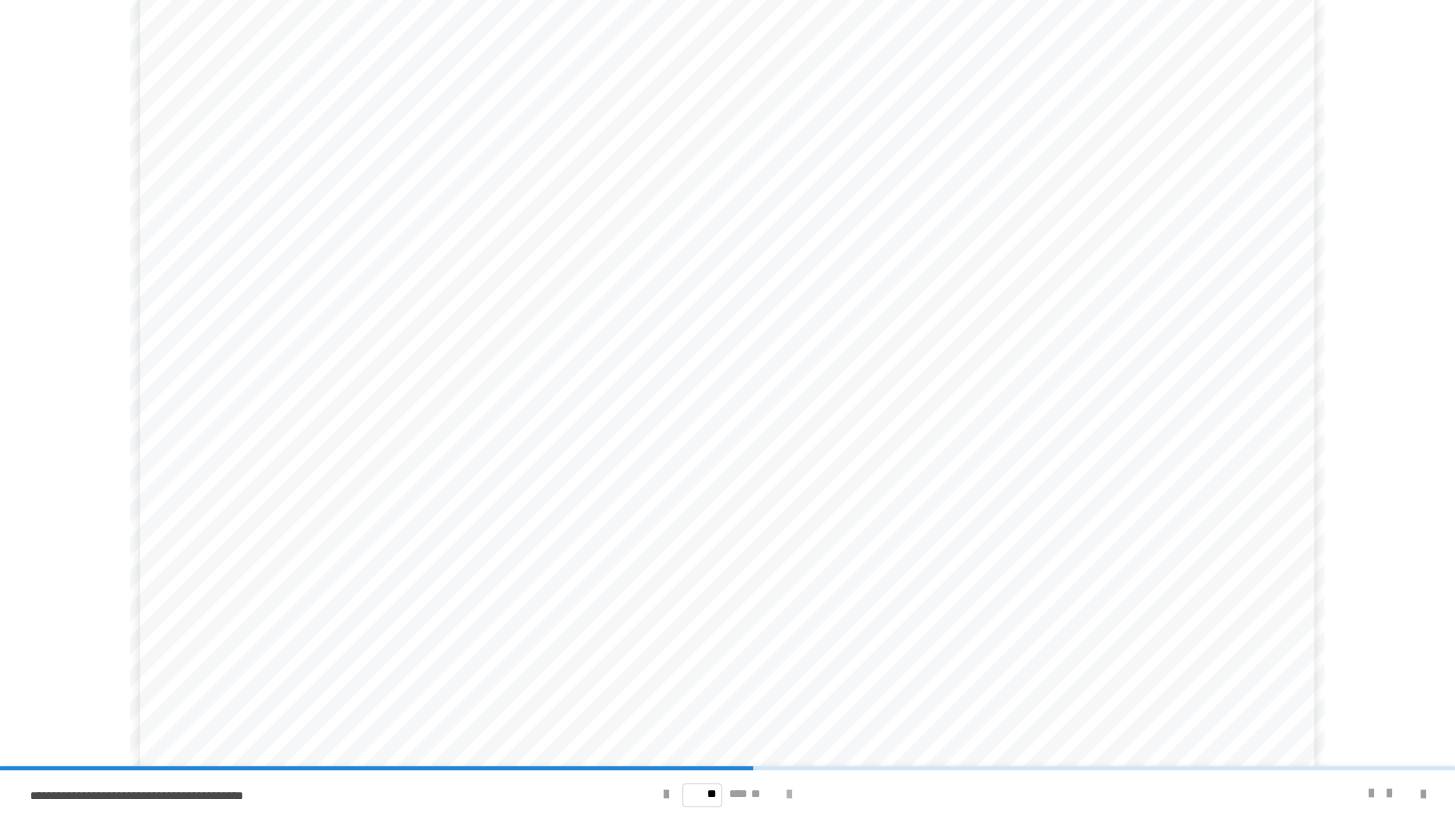 click at bounding box center (789, 795) 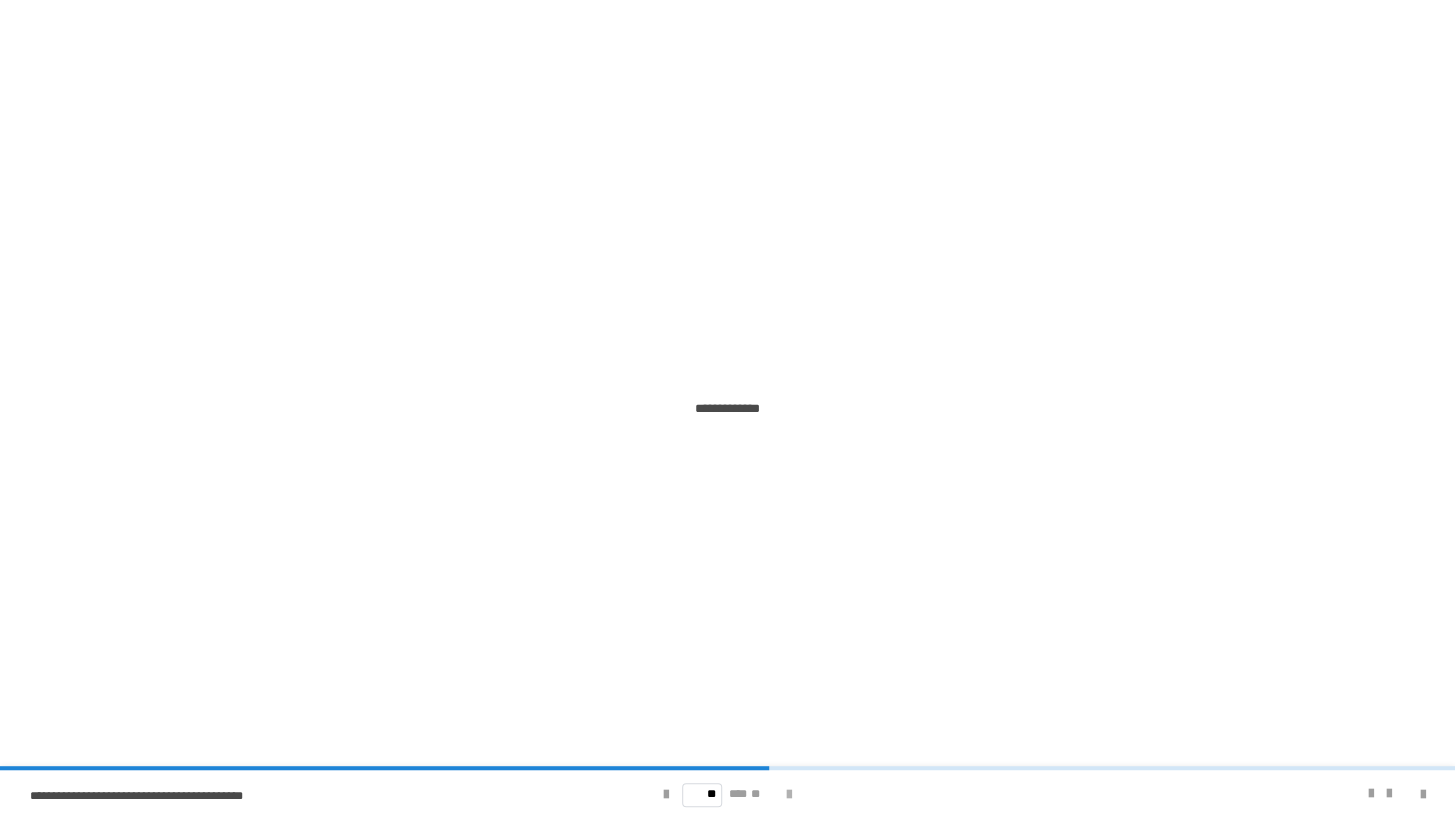 scroll, scrollTop: 0, scrollLeft: 0, axis: both 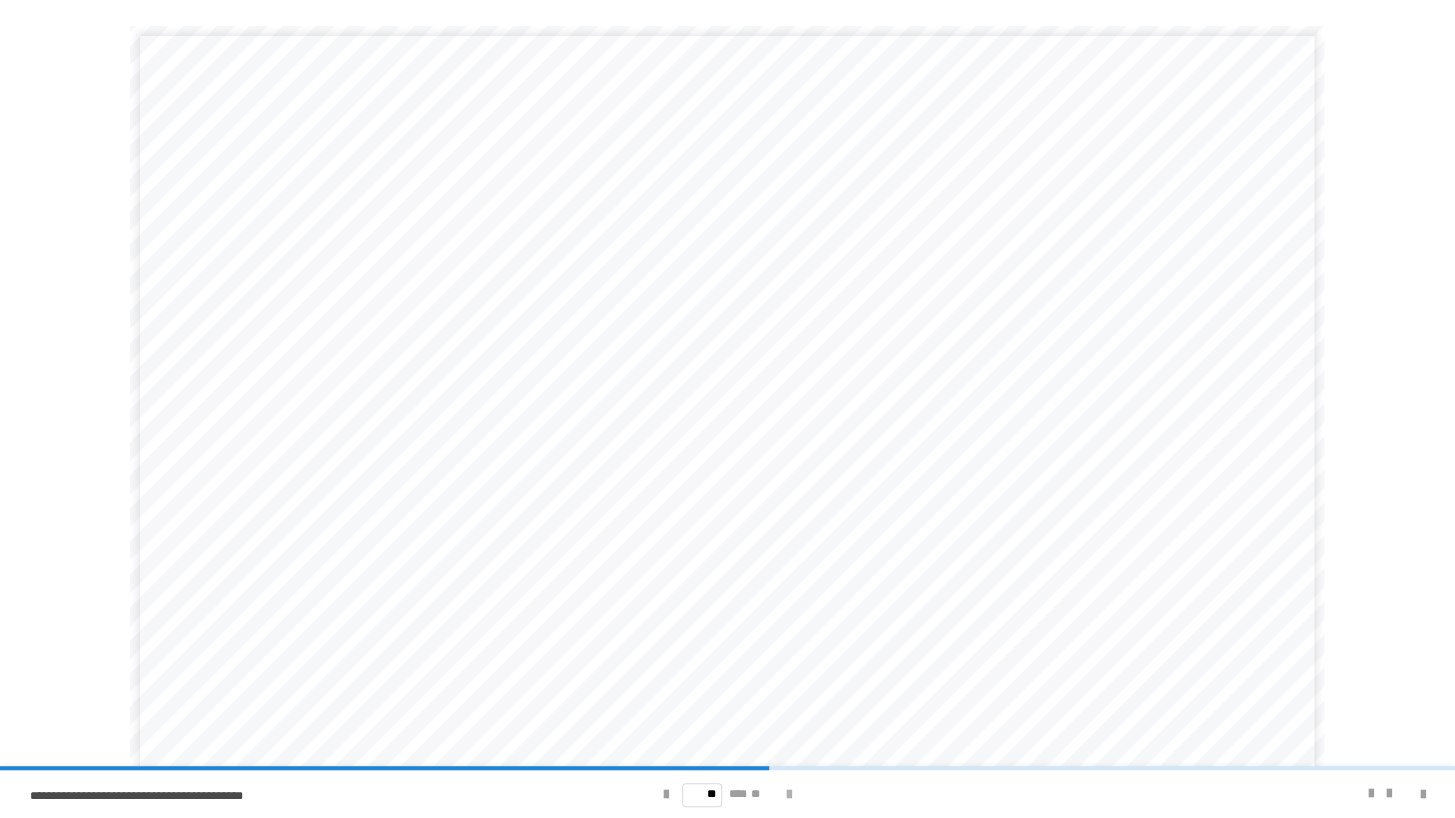 click at bounding box center (789, 795) 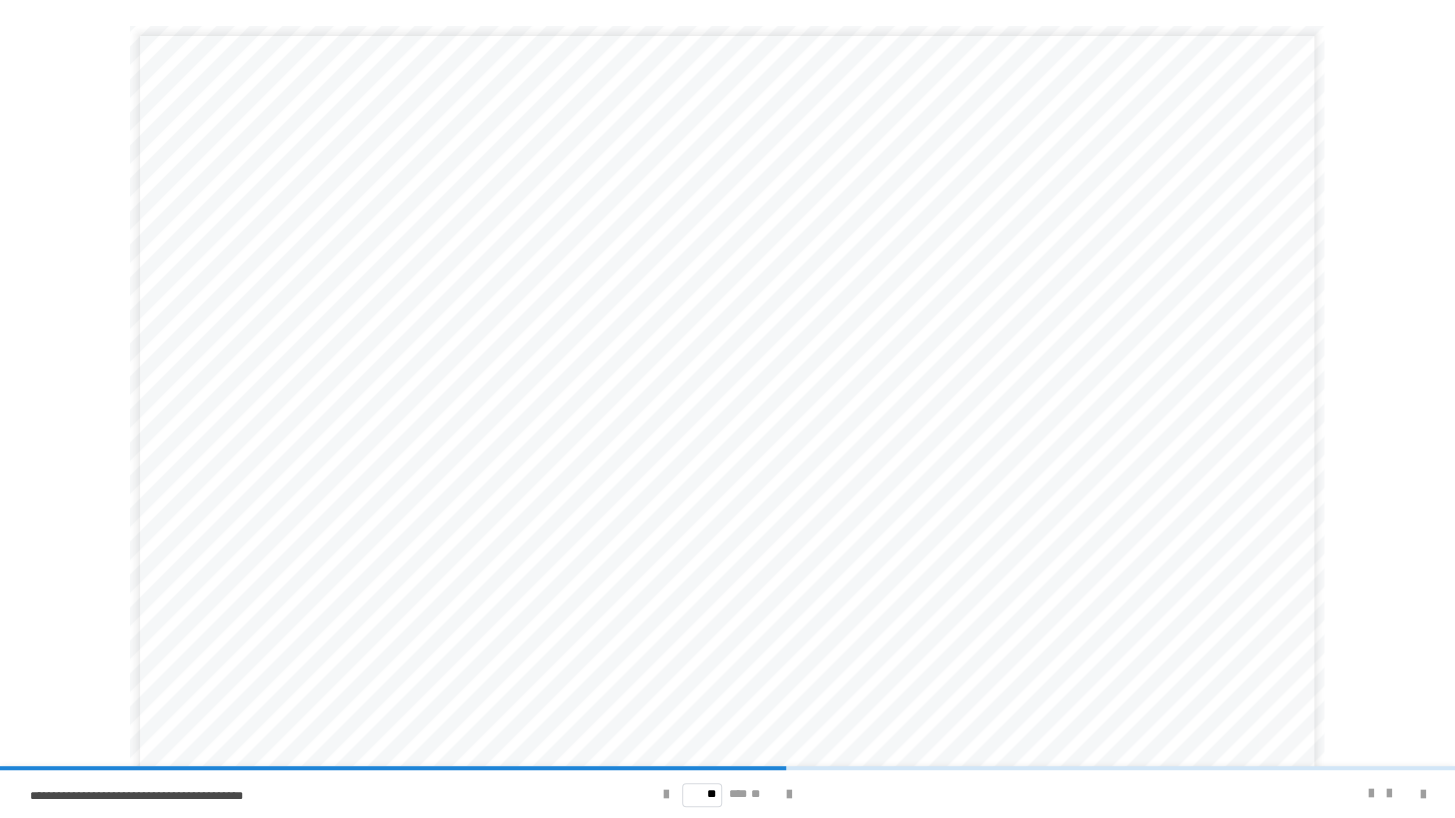 click on "**********" at bounding box center (590, 656) 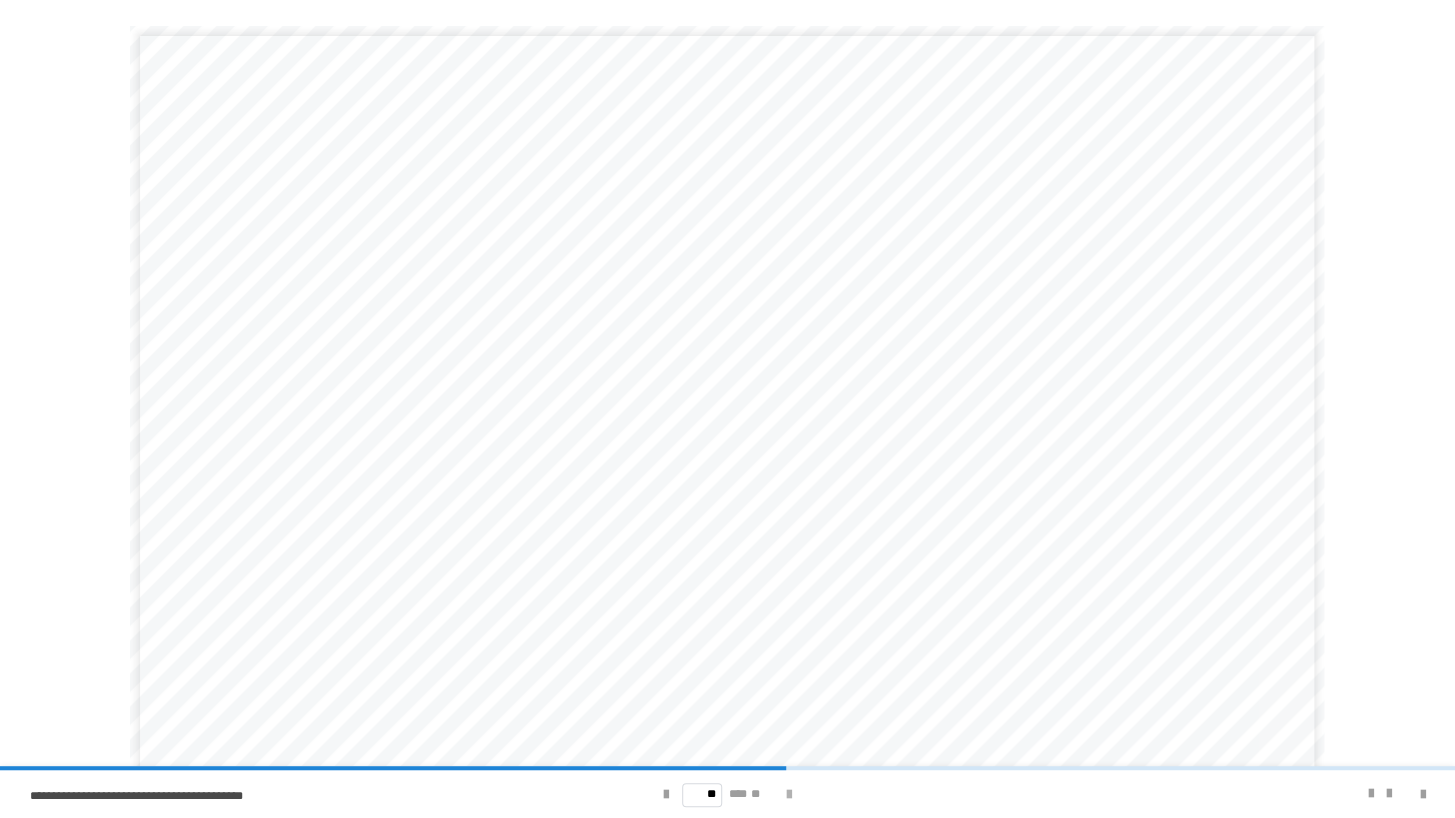 click at bounding box center [789, 795] 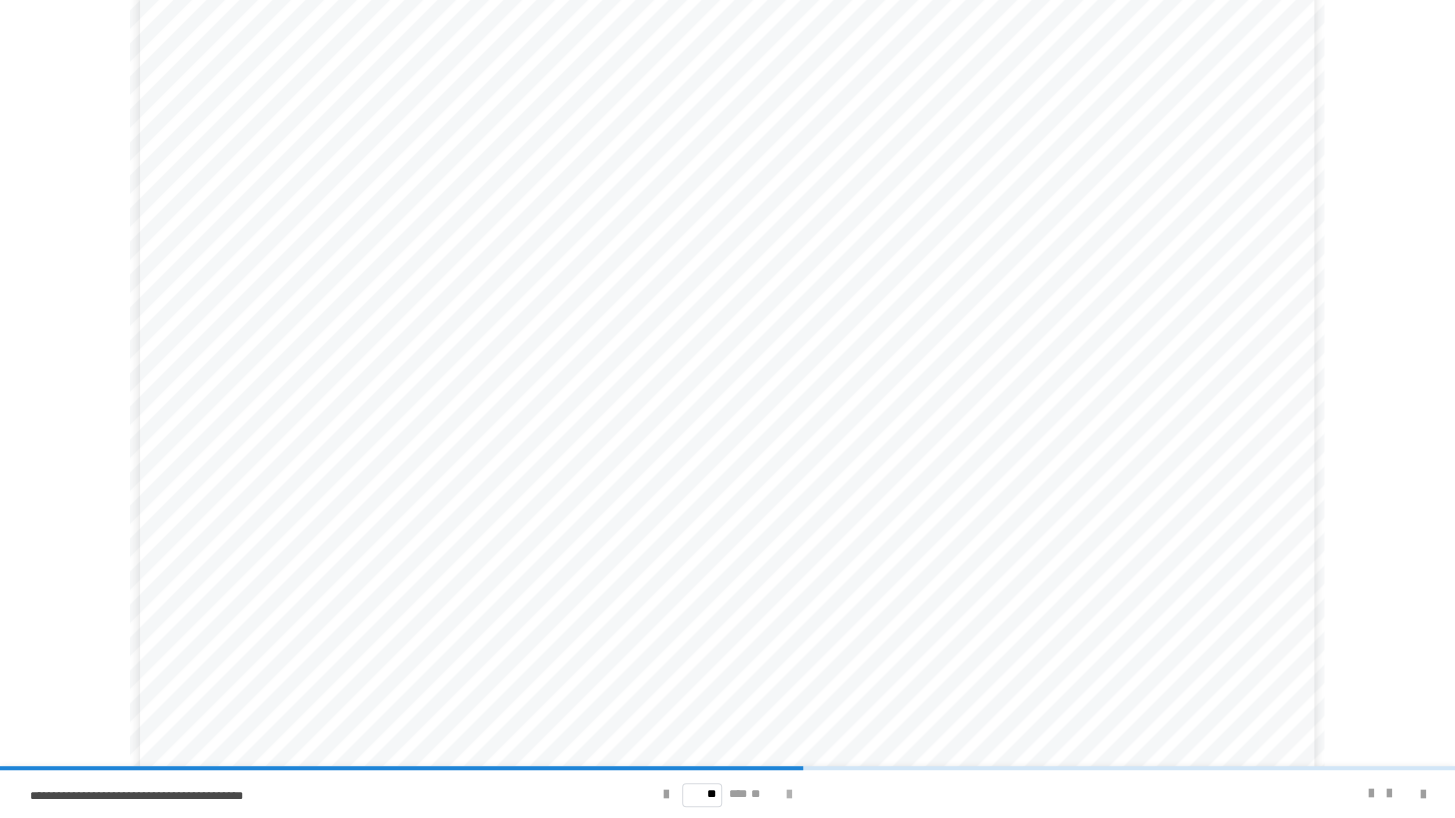 scroll, scrollTop: 103, scrollLeft: 0, axis: vertical 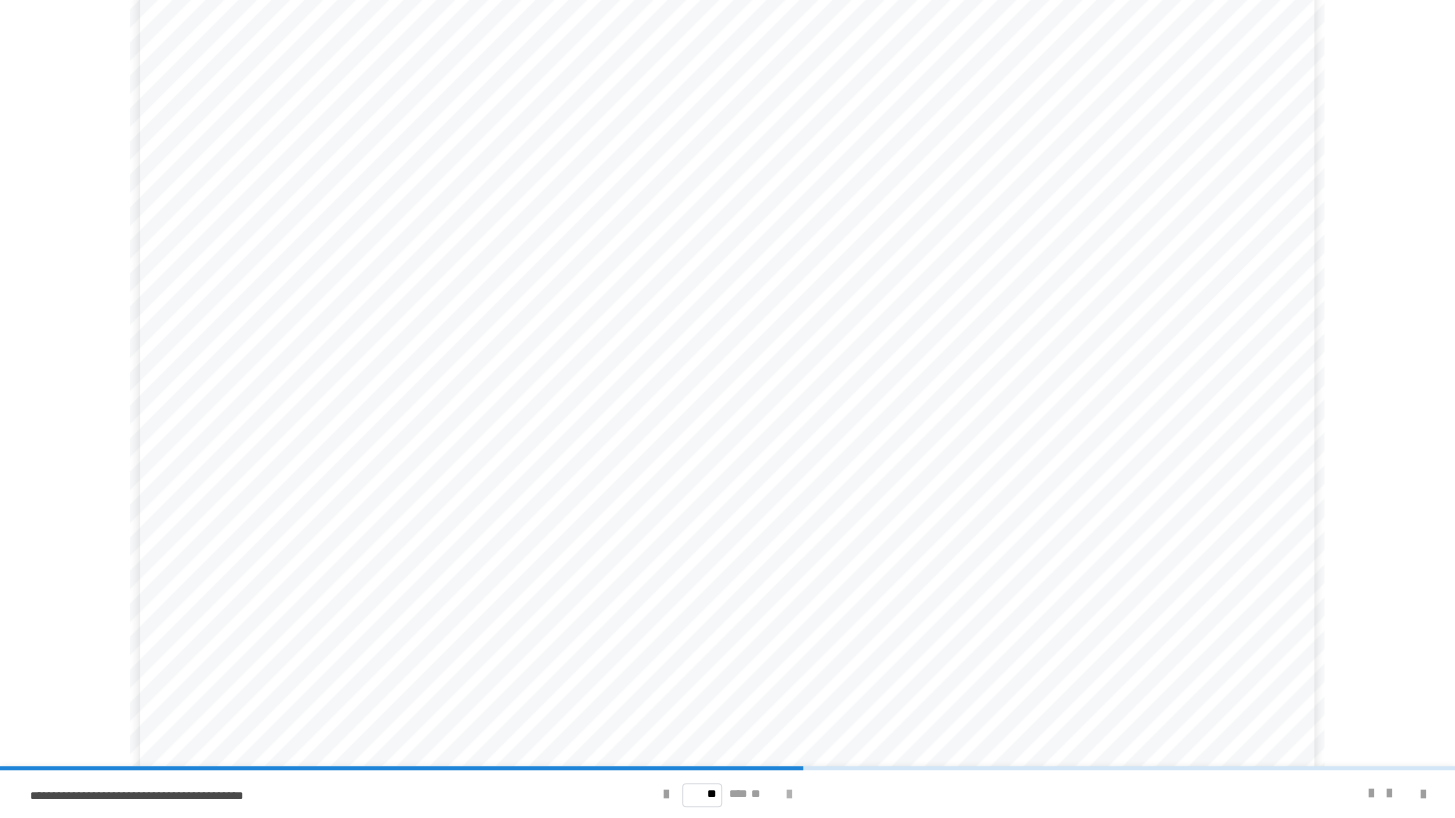 click at bounding box center (789, 795) 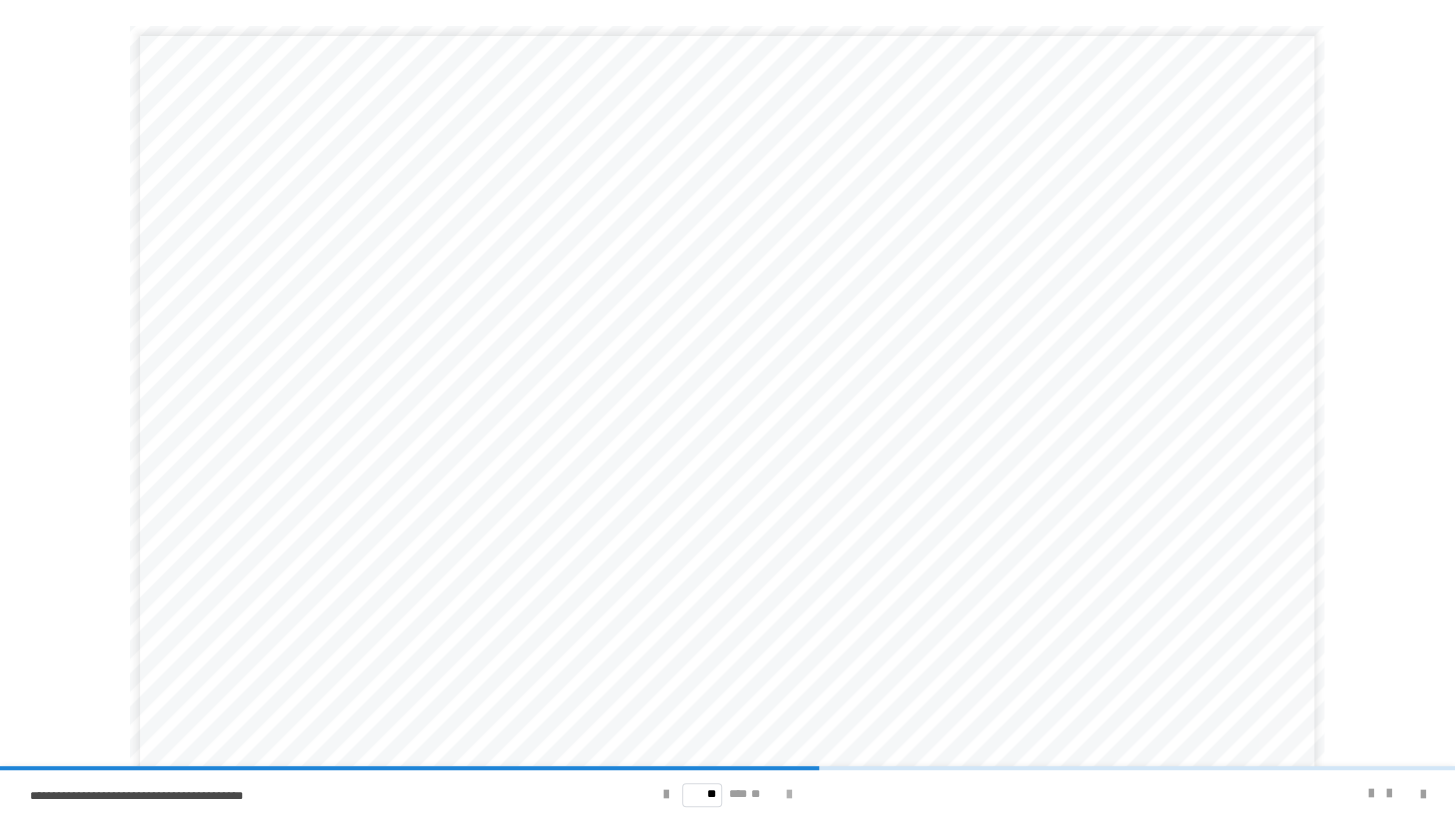 click at bounding box center [789, 795] 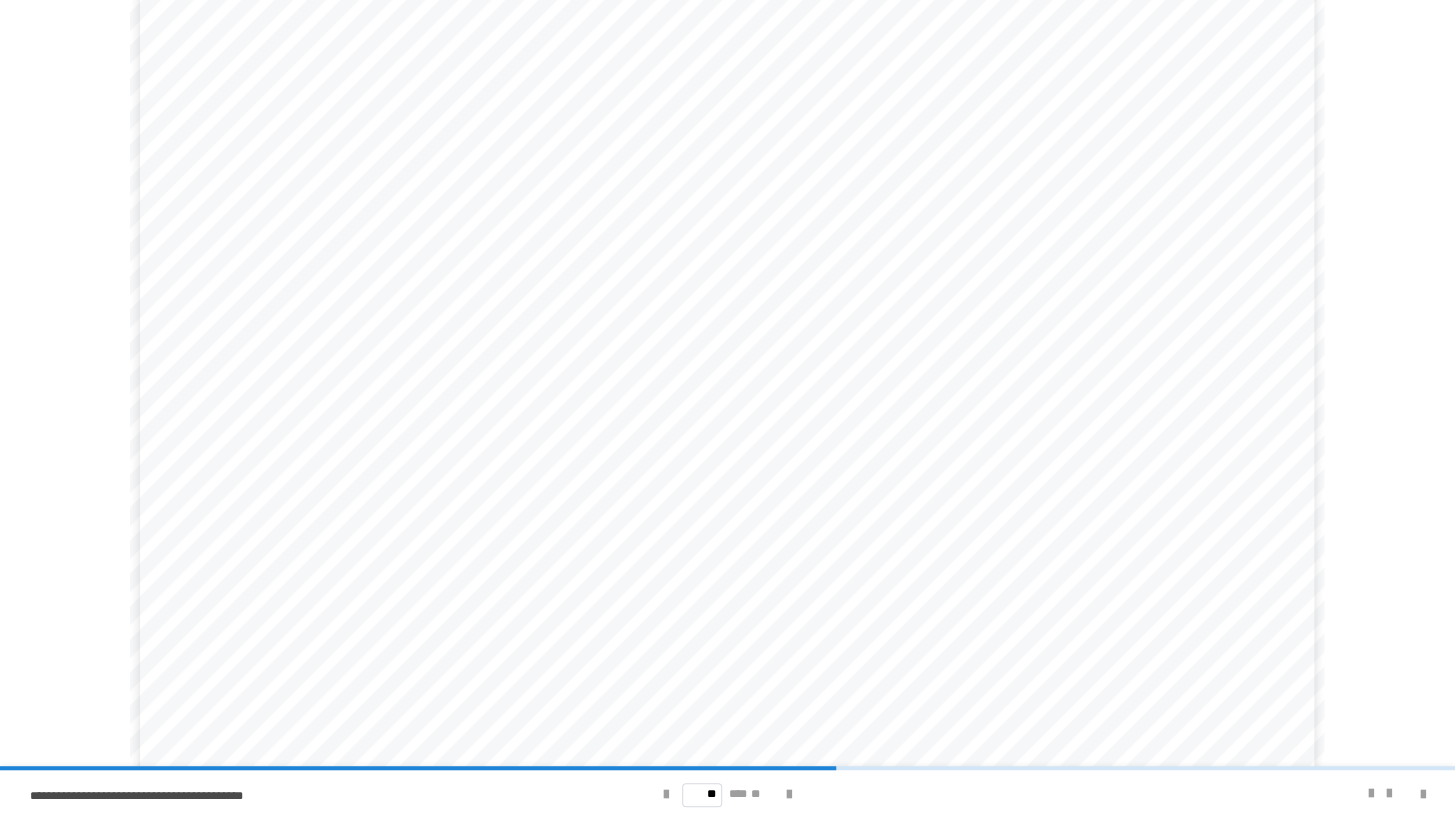 scroll, scrollTop: 103, scrollLeft: 0, axis: vertical 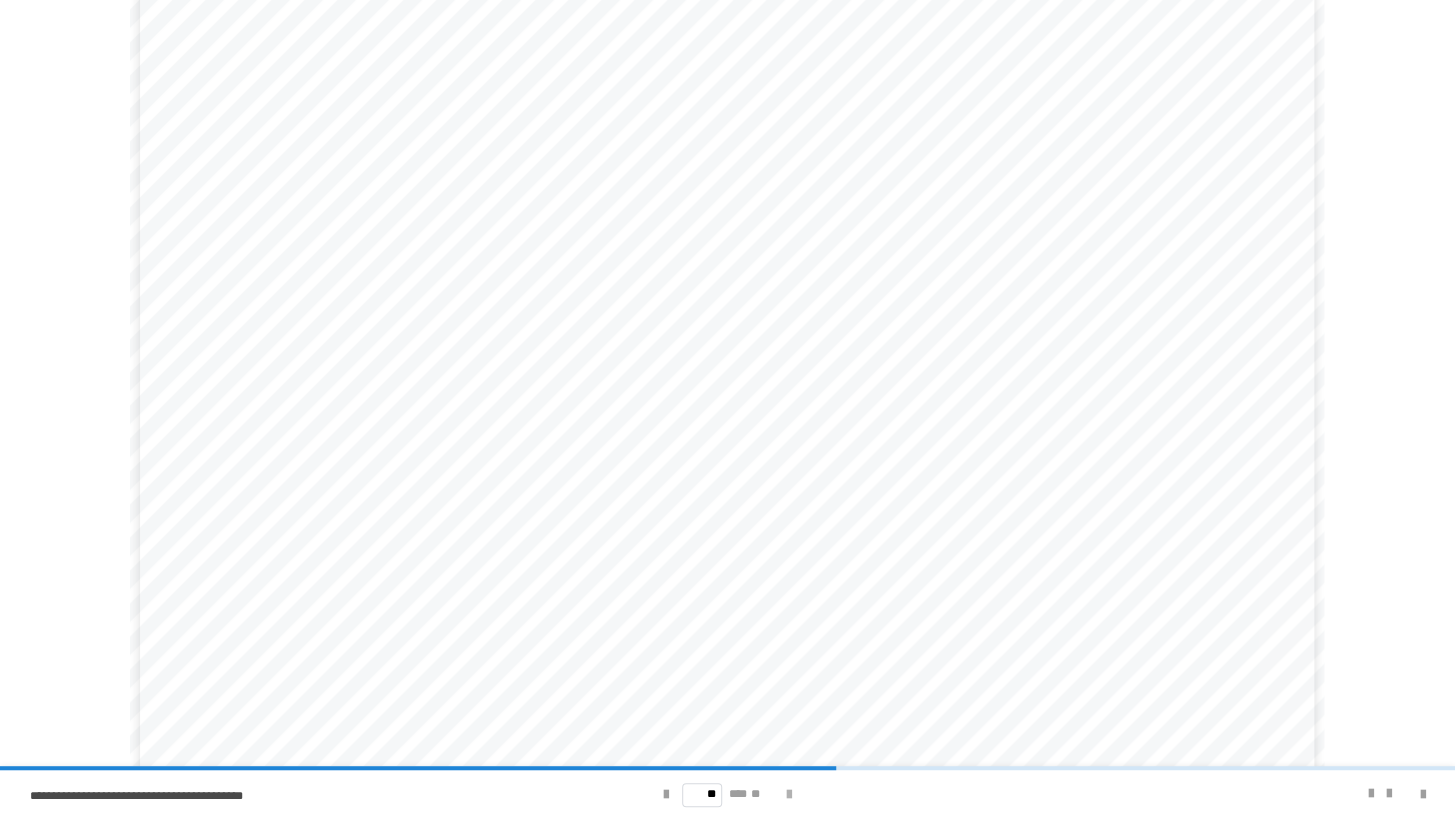 click at bounding box center [789, 795] 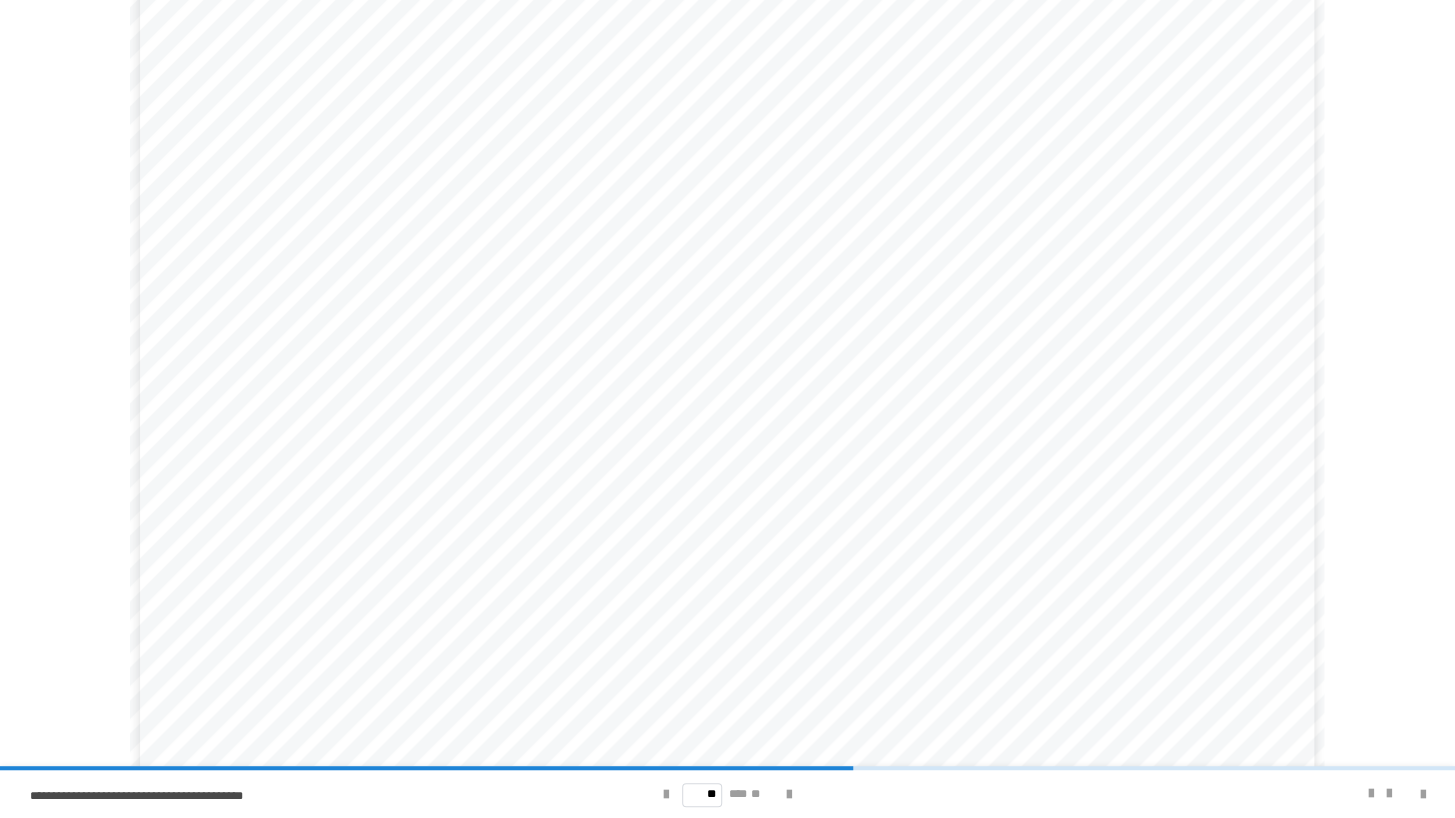 scroll, scrollTop: 181, scrollLeft: 0, axis: vertical 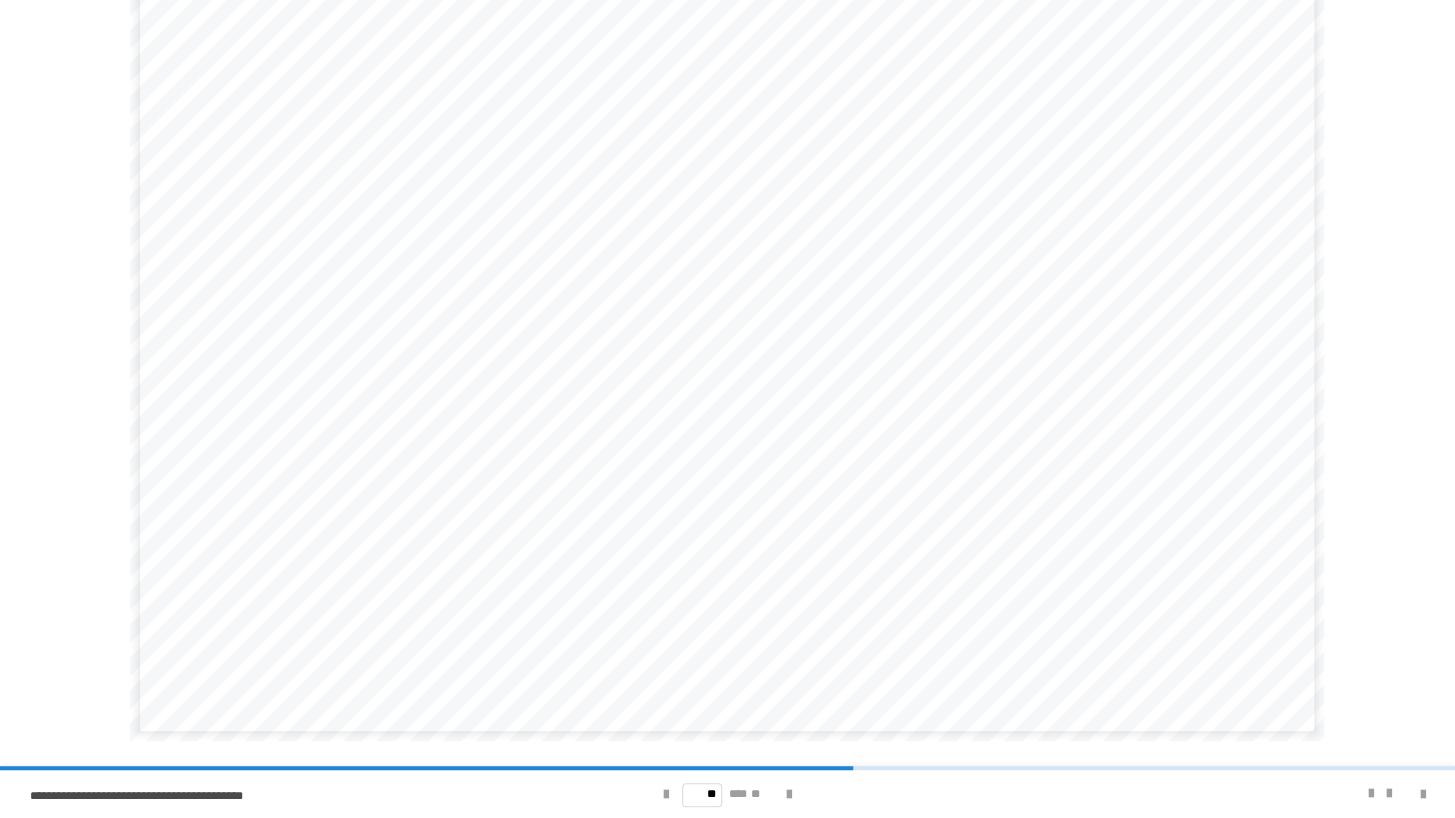 click on "**" at bounding box center [733, 691] 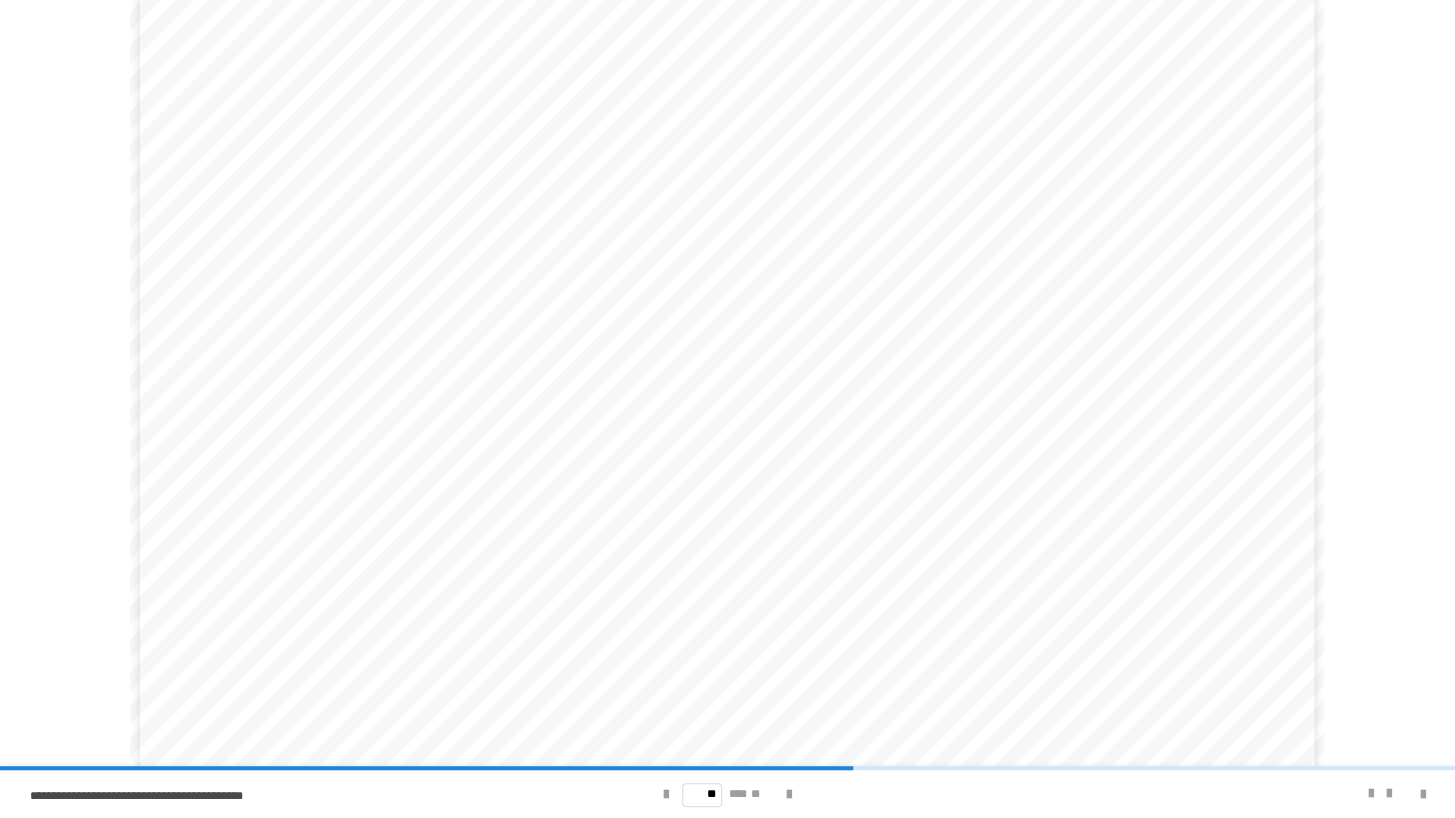 scroll, scrollTop: 193, scrollLeft: 0, axis: vertical 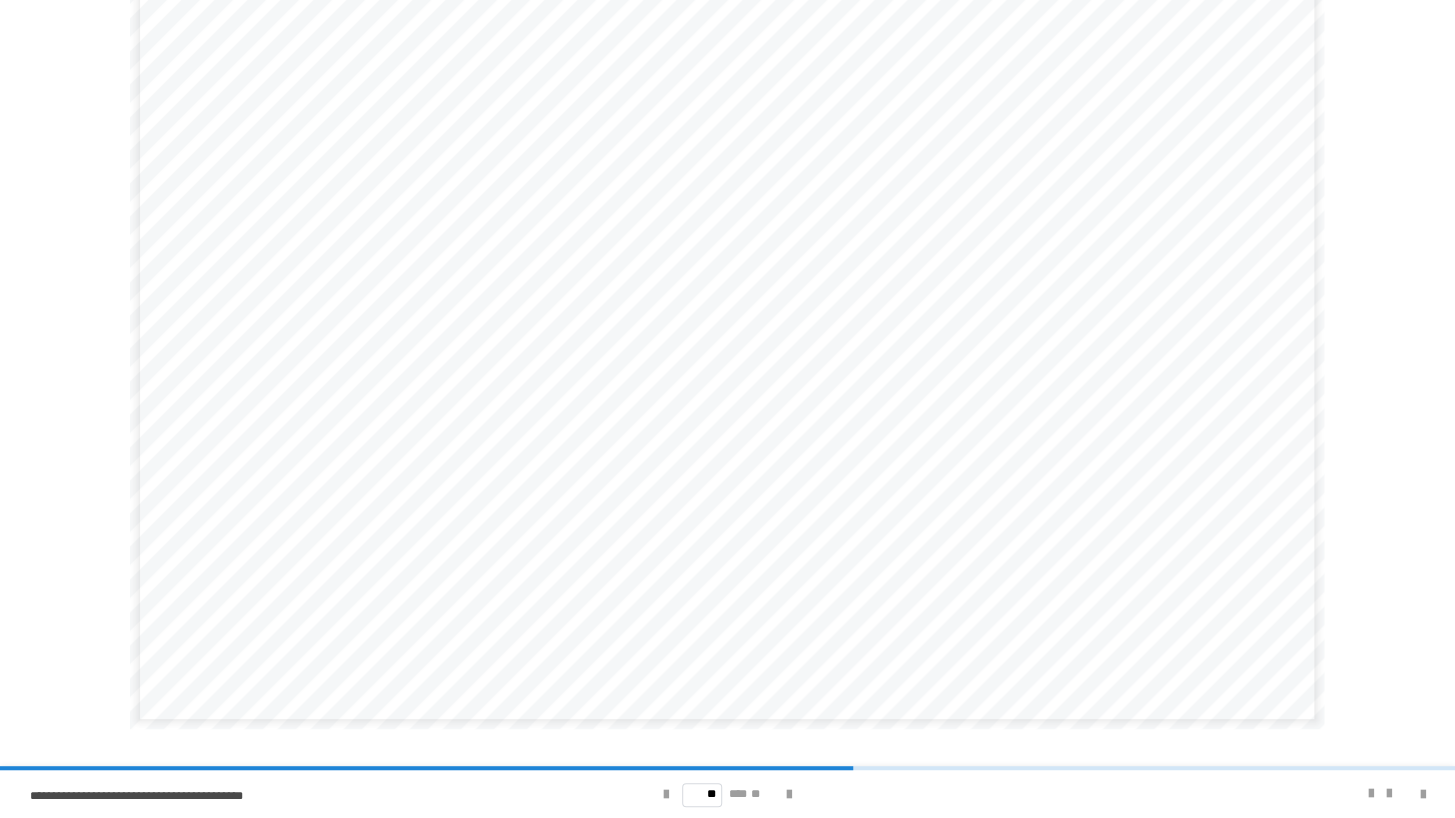 click on "**" at bounding box center (733, 679) 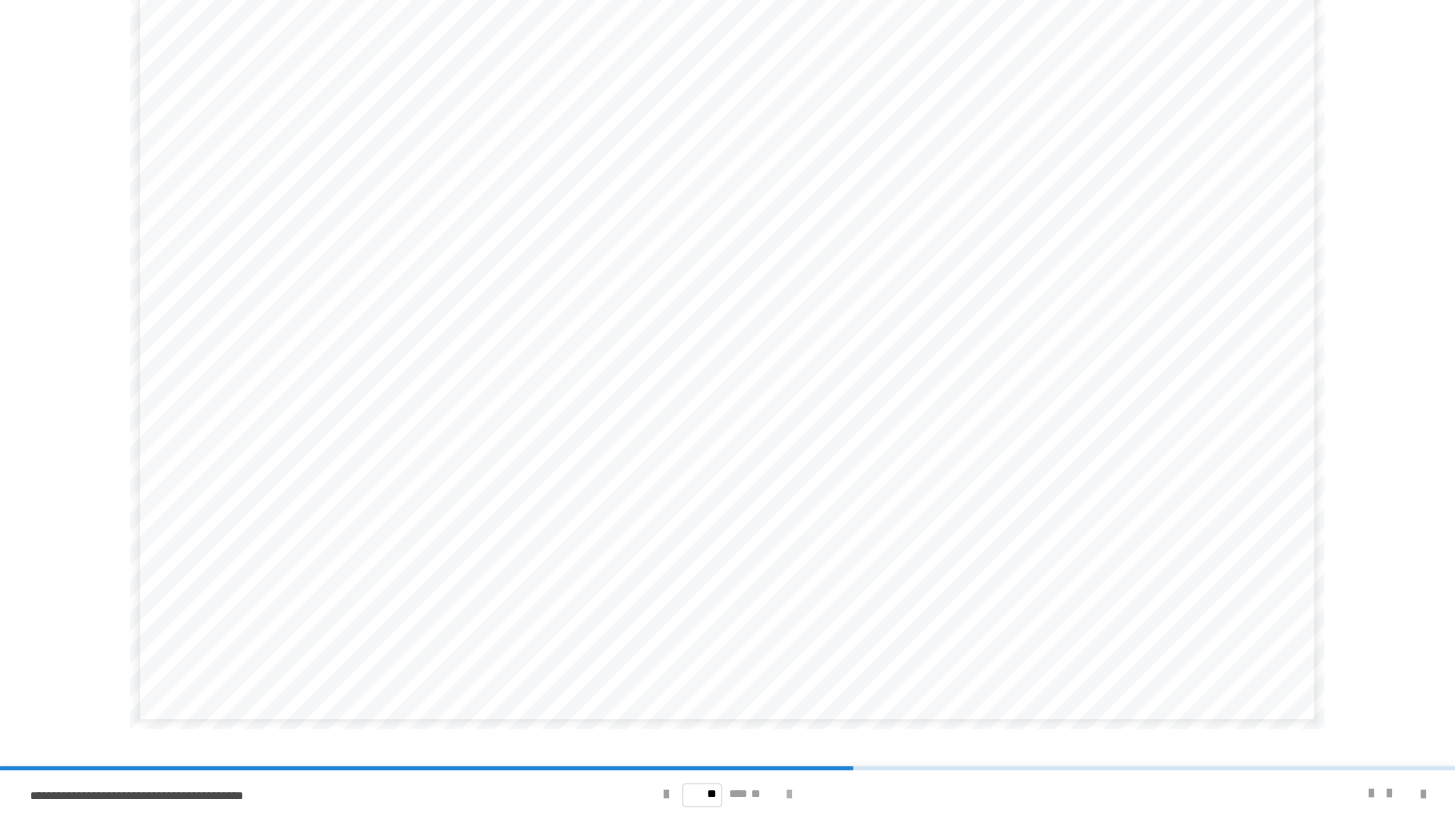 click at bounding box center [789, 795] 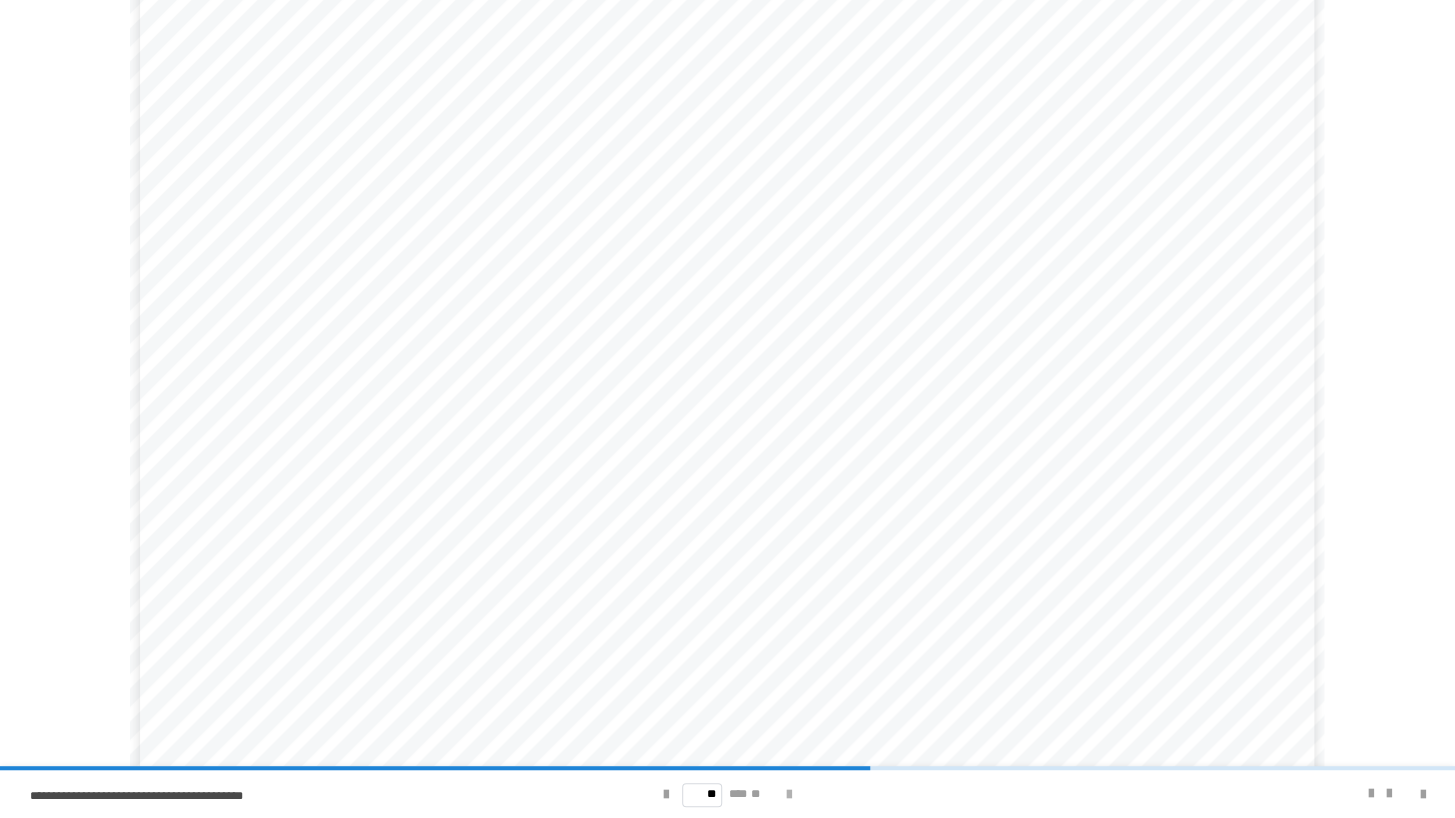 scroll, scrollTop: 103, scrollLeft: 0, axis: vertical 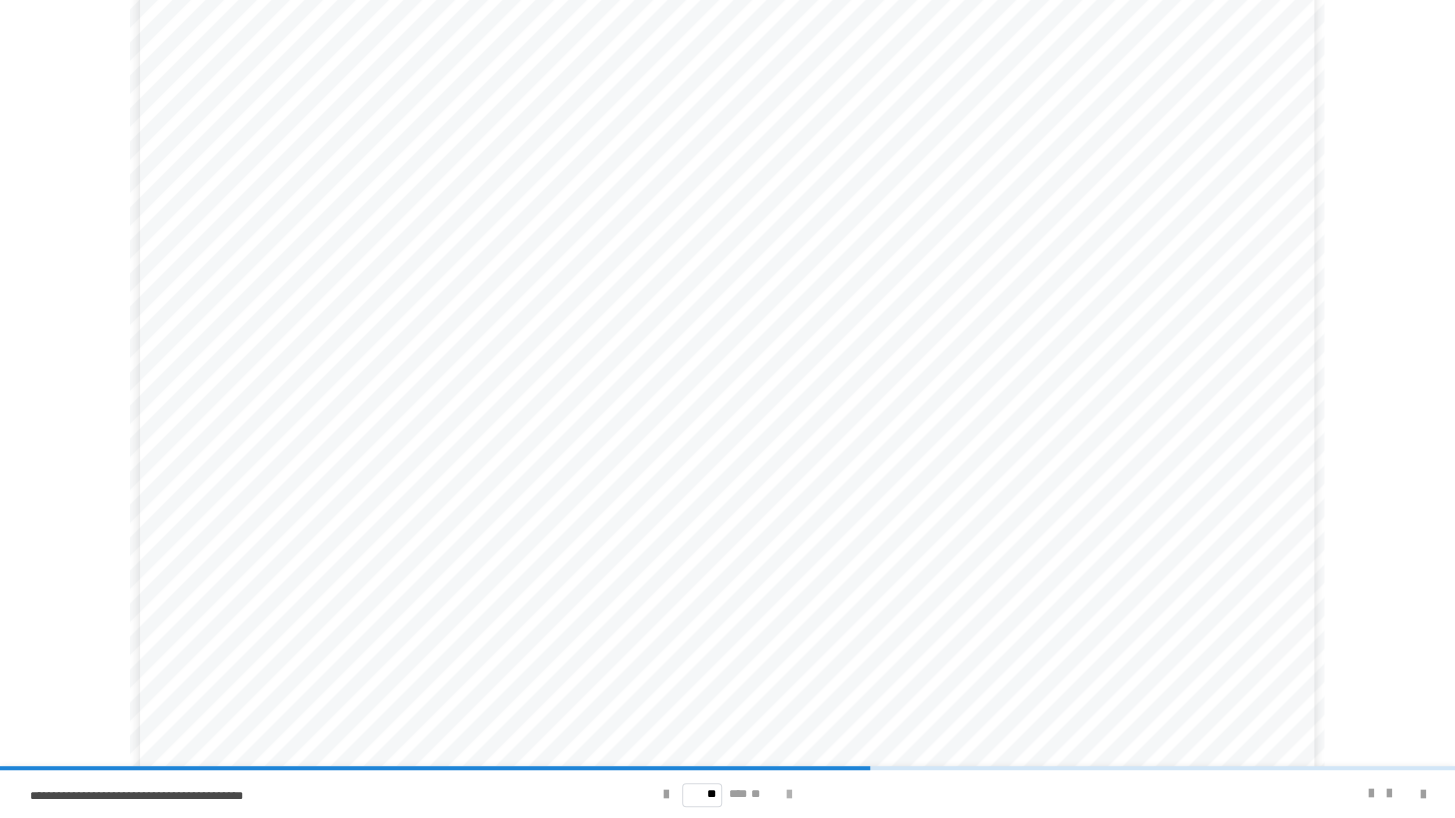 click at bounding box center [789, 795] 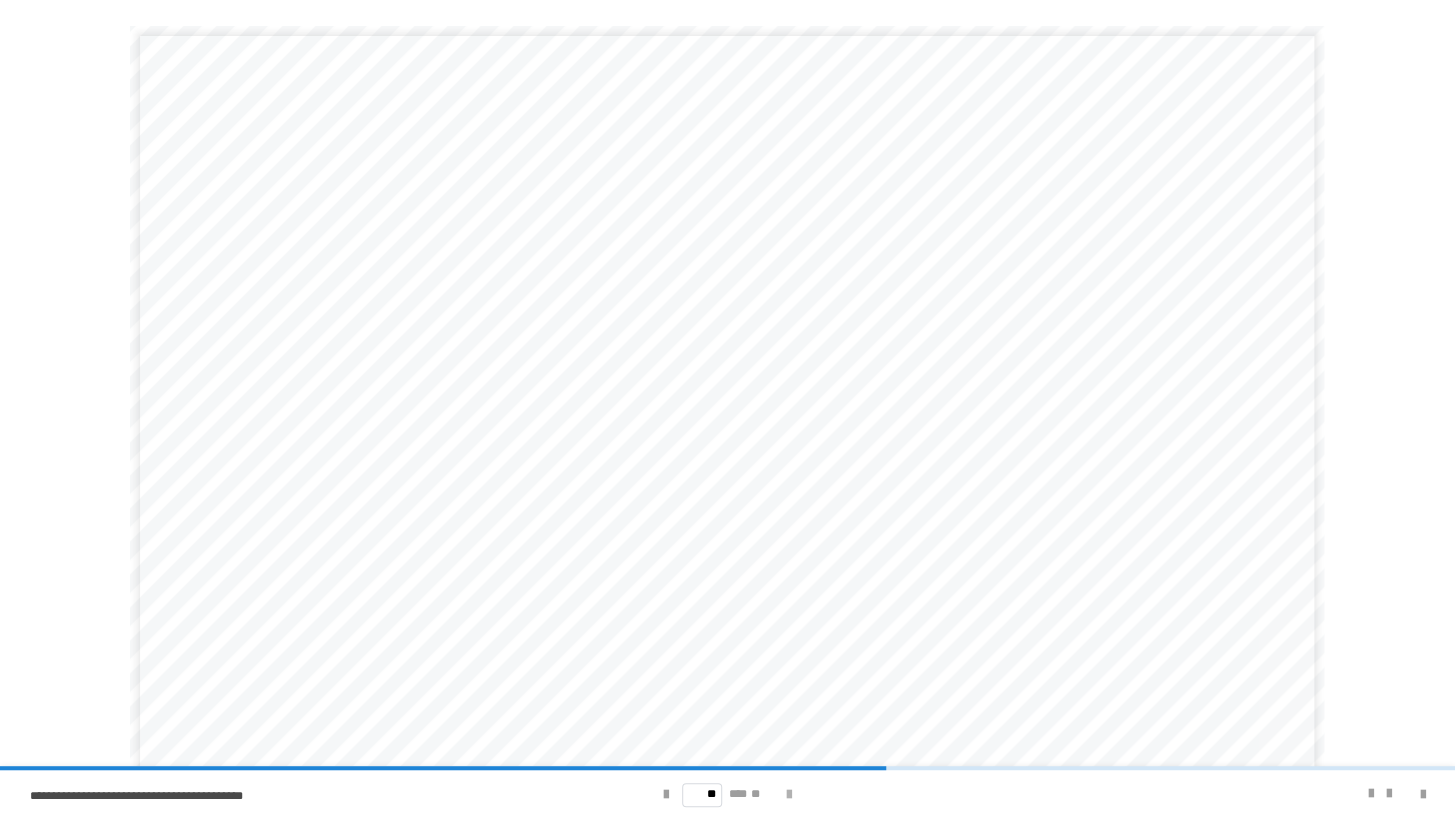 click at bounding box center (789, 795) 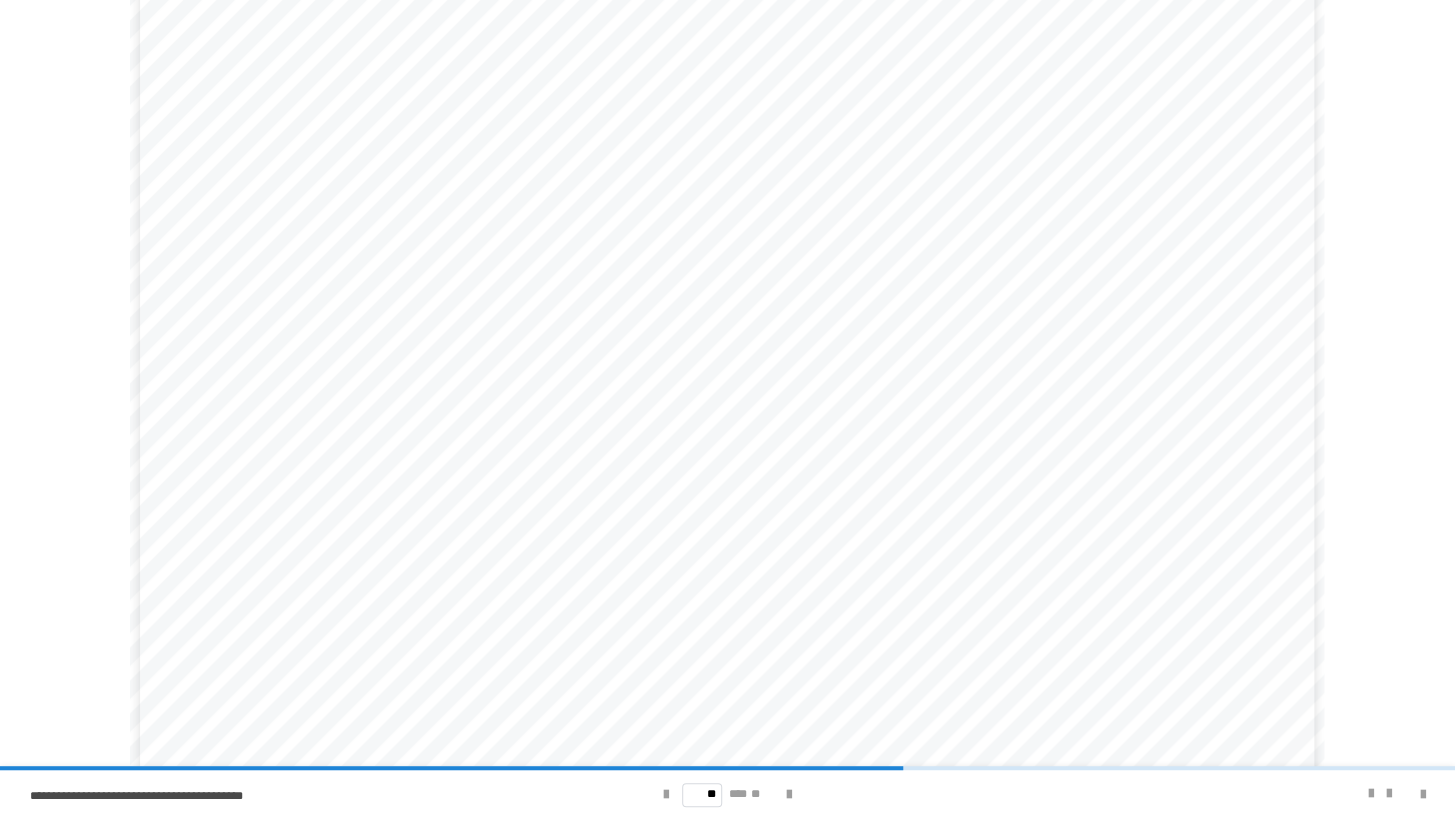 scroll, scrollTop: 103, scrollLeft: 0, axis: vertical 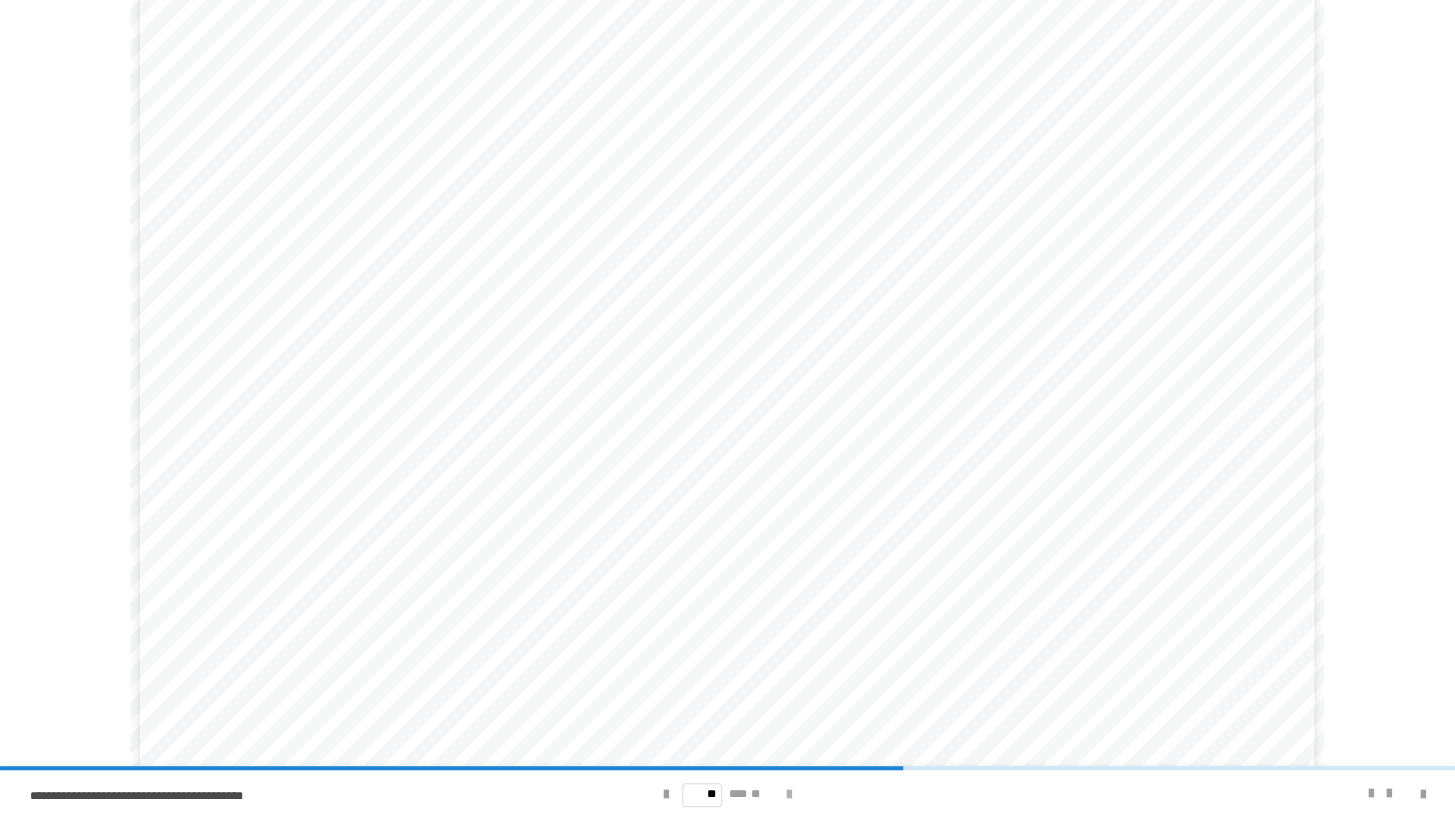 click at bounding box center (789, 795) 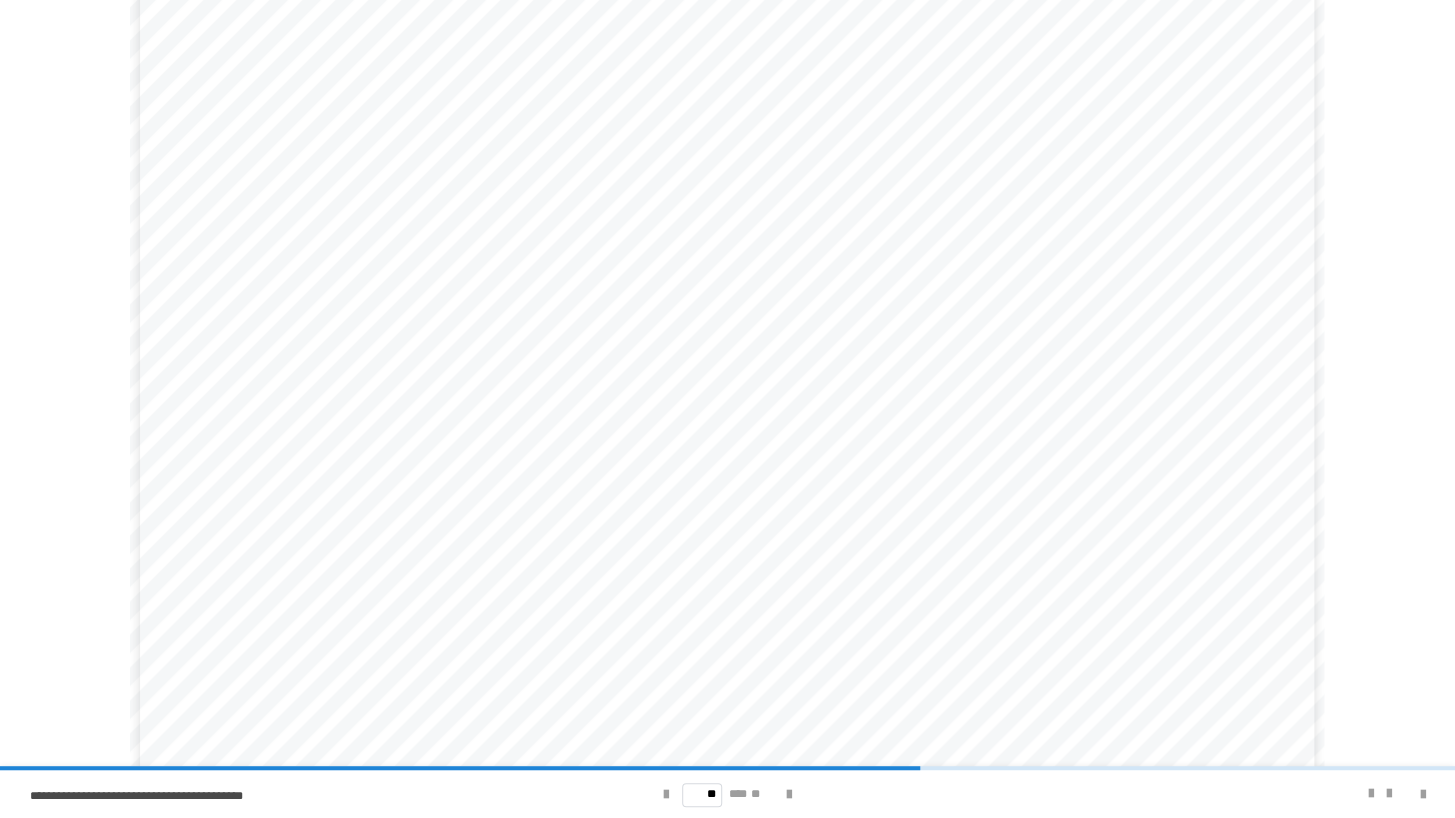 scroll, scrollTop: 103, scrollLeft: 0, axis: vertical 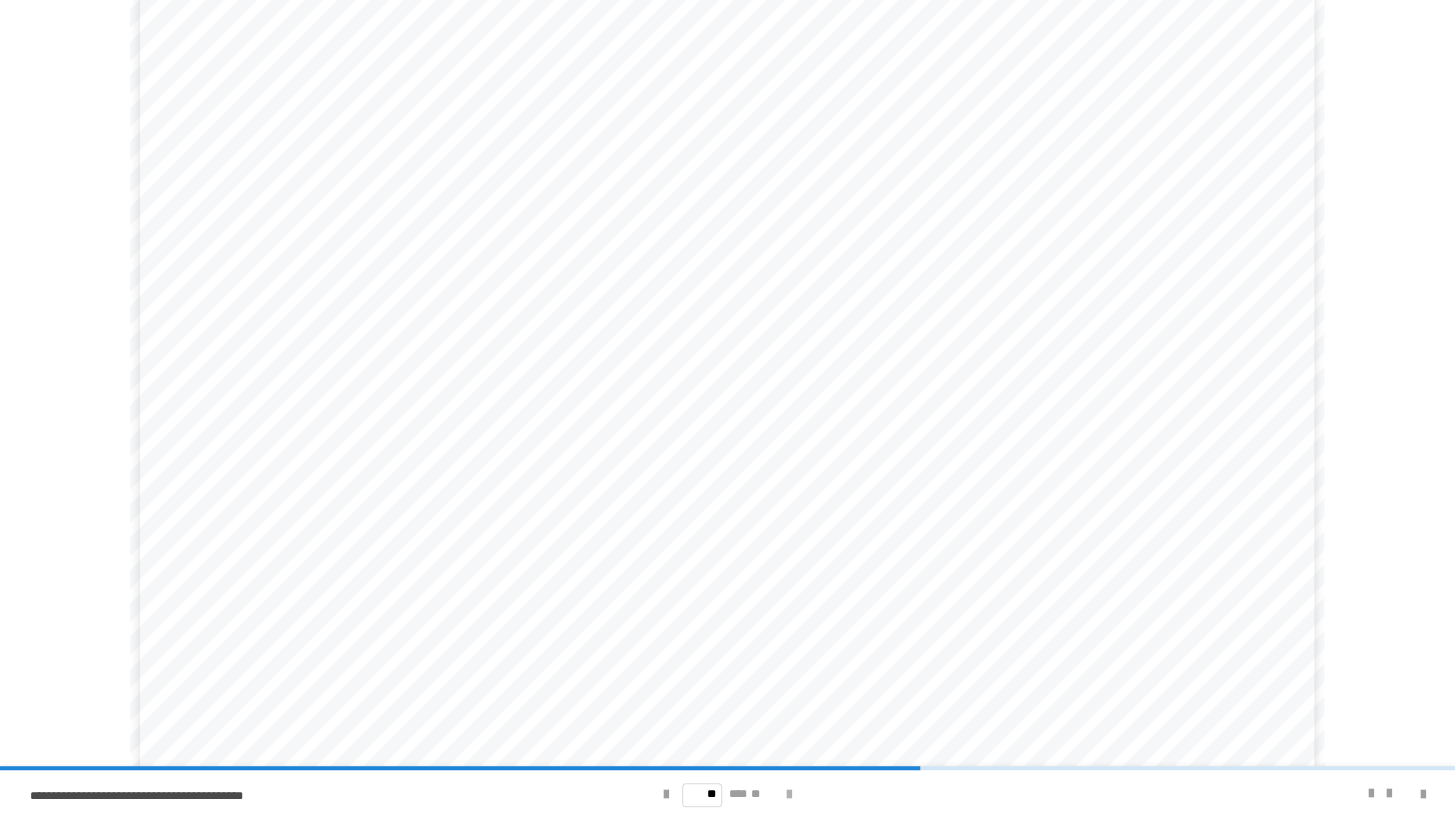 click at bounding box center [789, 795] 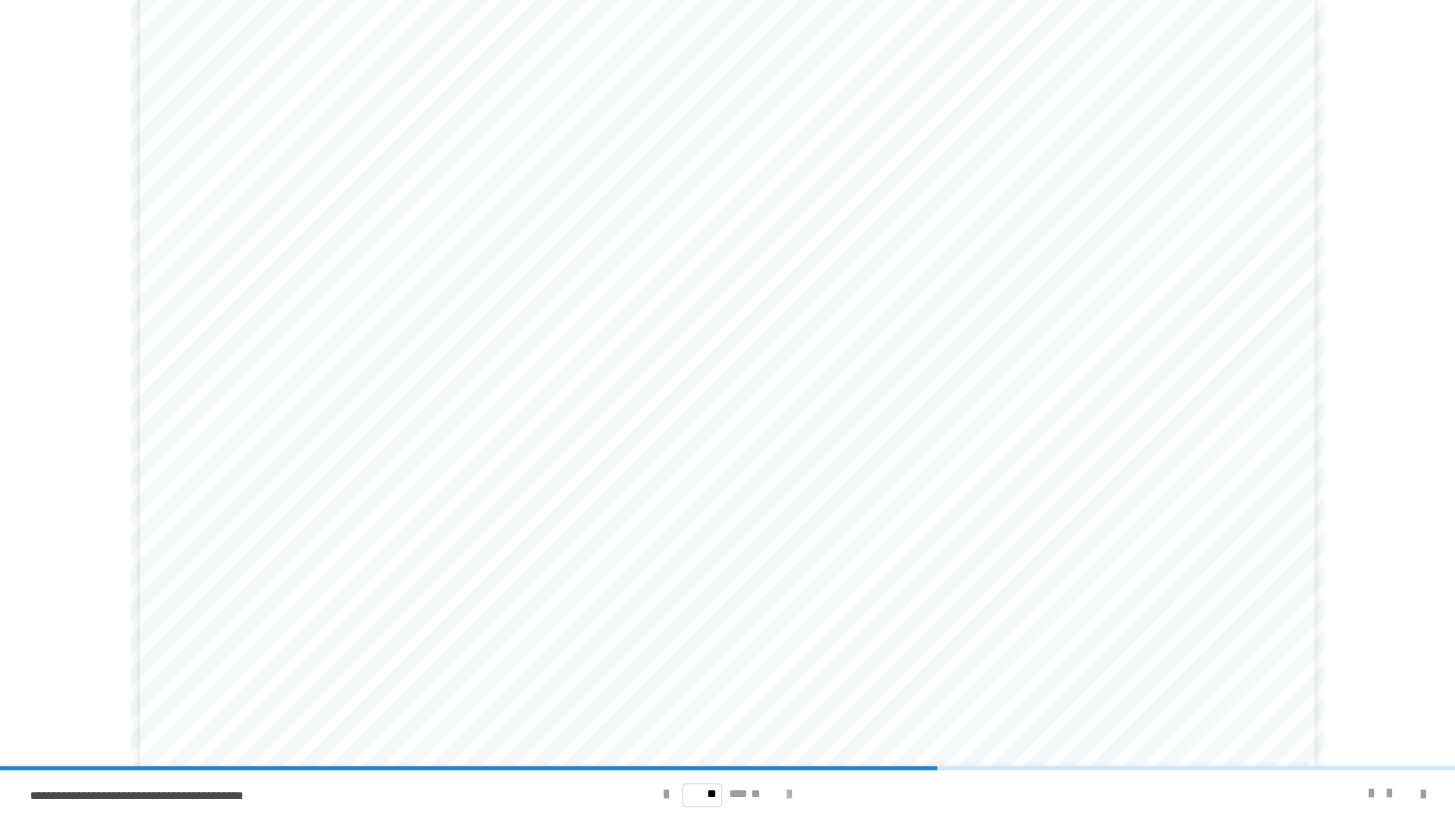 scroll, scrollTop: 0, scrollLeft: 0, axis: both 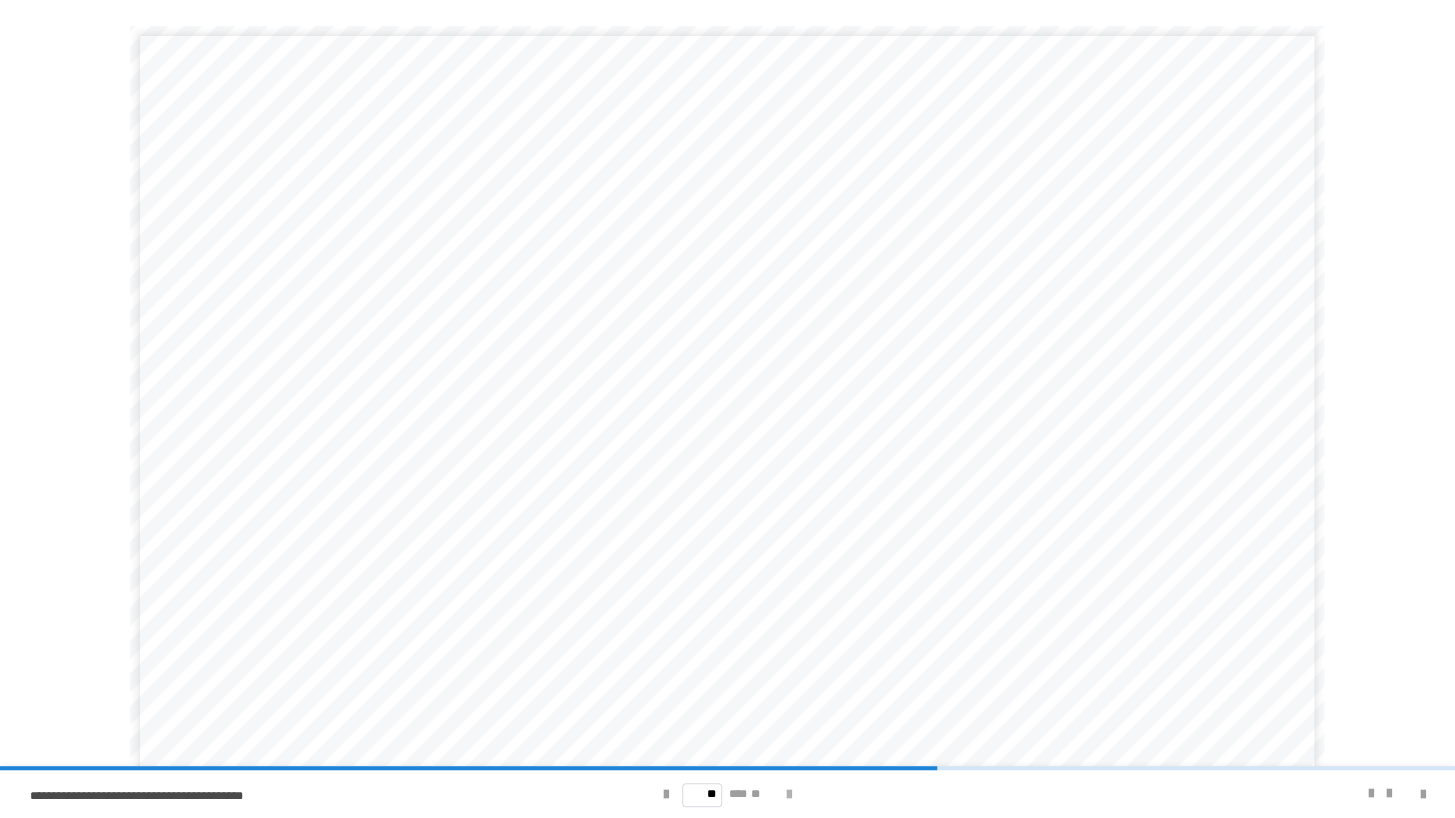 click at bounding box center [789, 795] 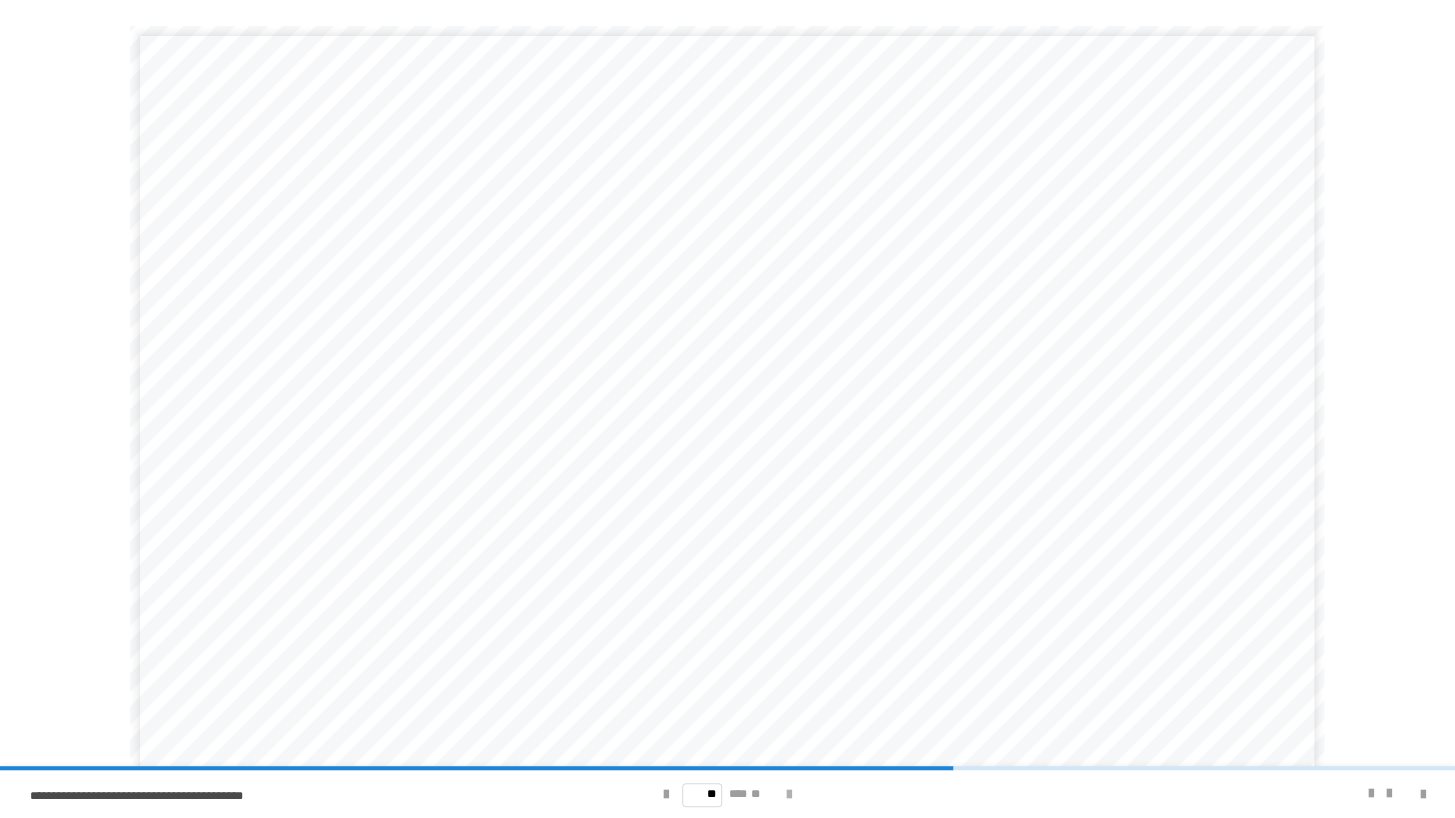 click at bounding box center (789, 795) 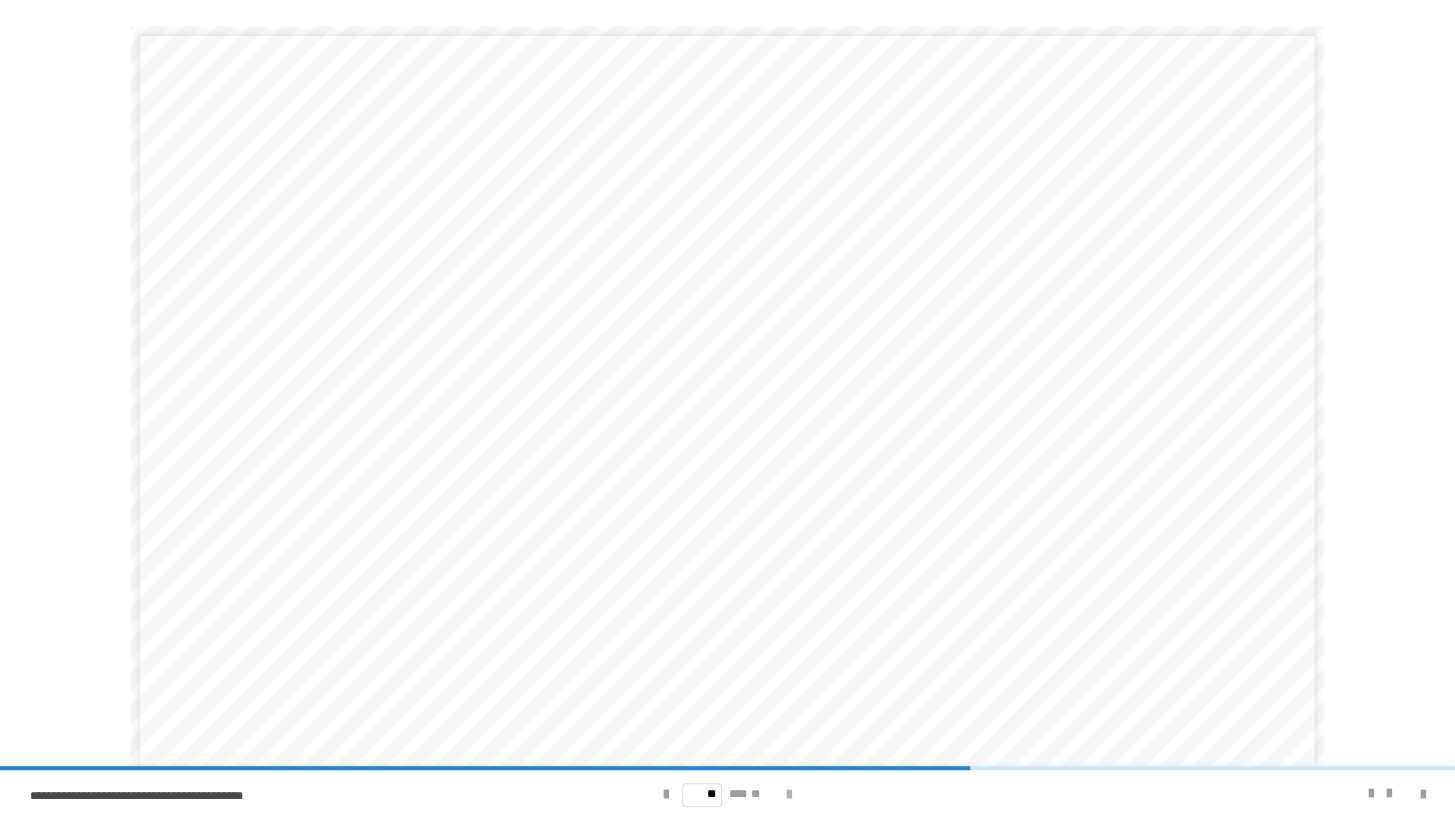 click at bounding box center [789, 795] 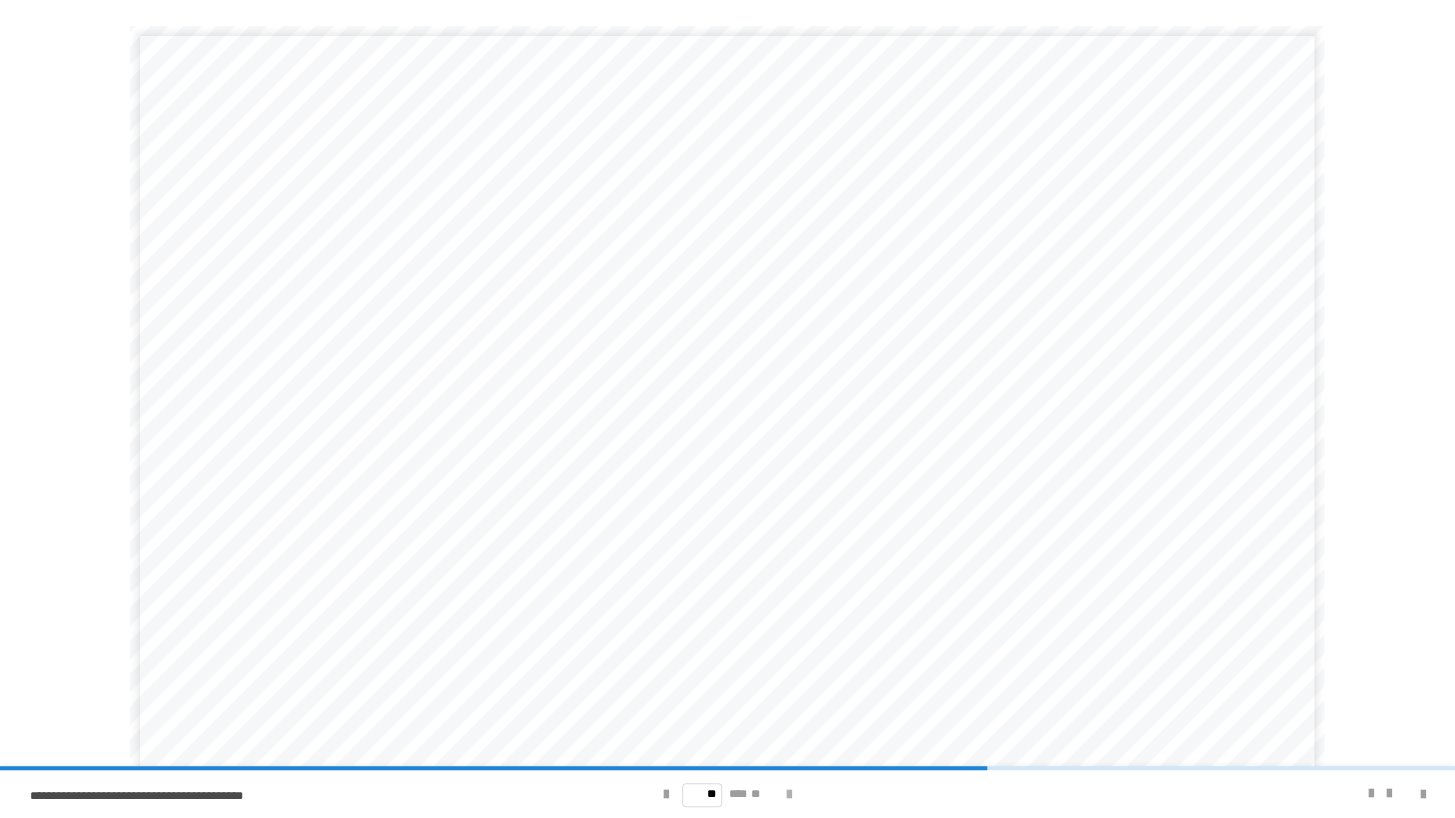 click at bounding box center (789, 795) 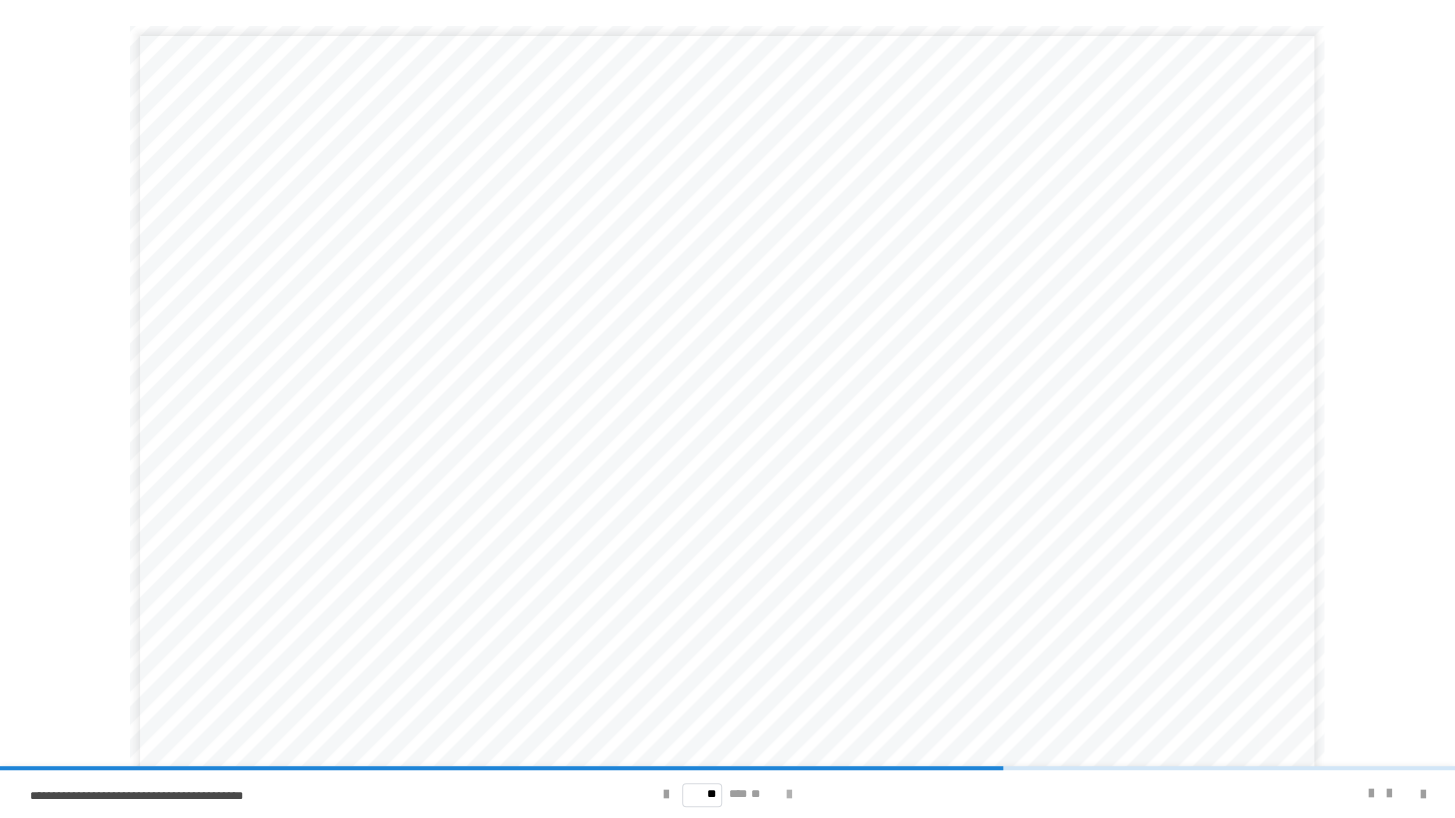 click at bounding box center [789, 795] 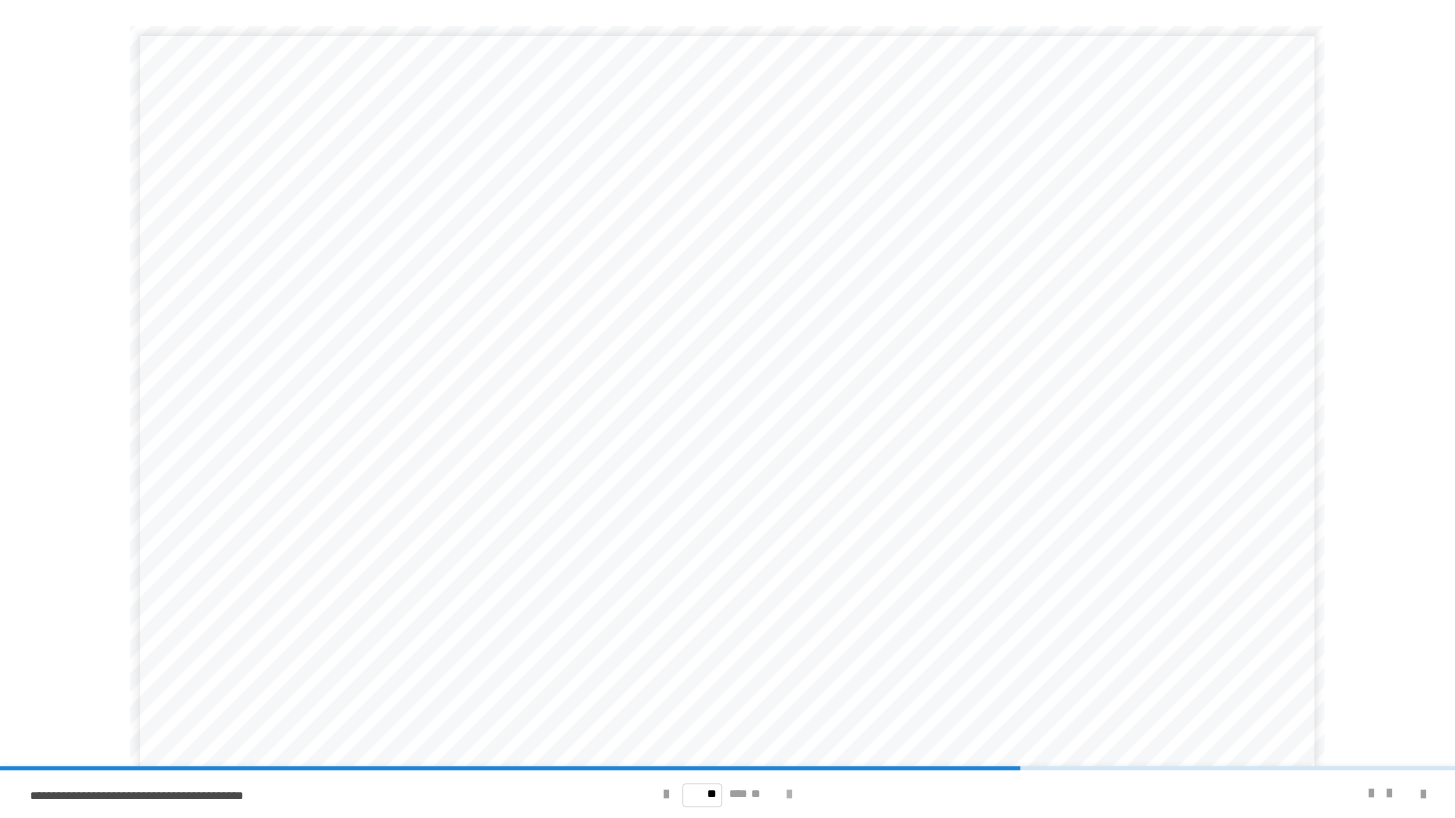 click at bounding box center (789, 795) 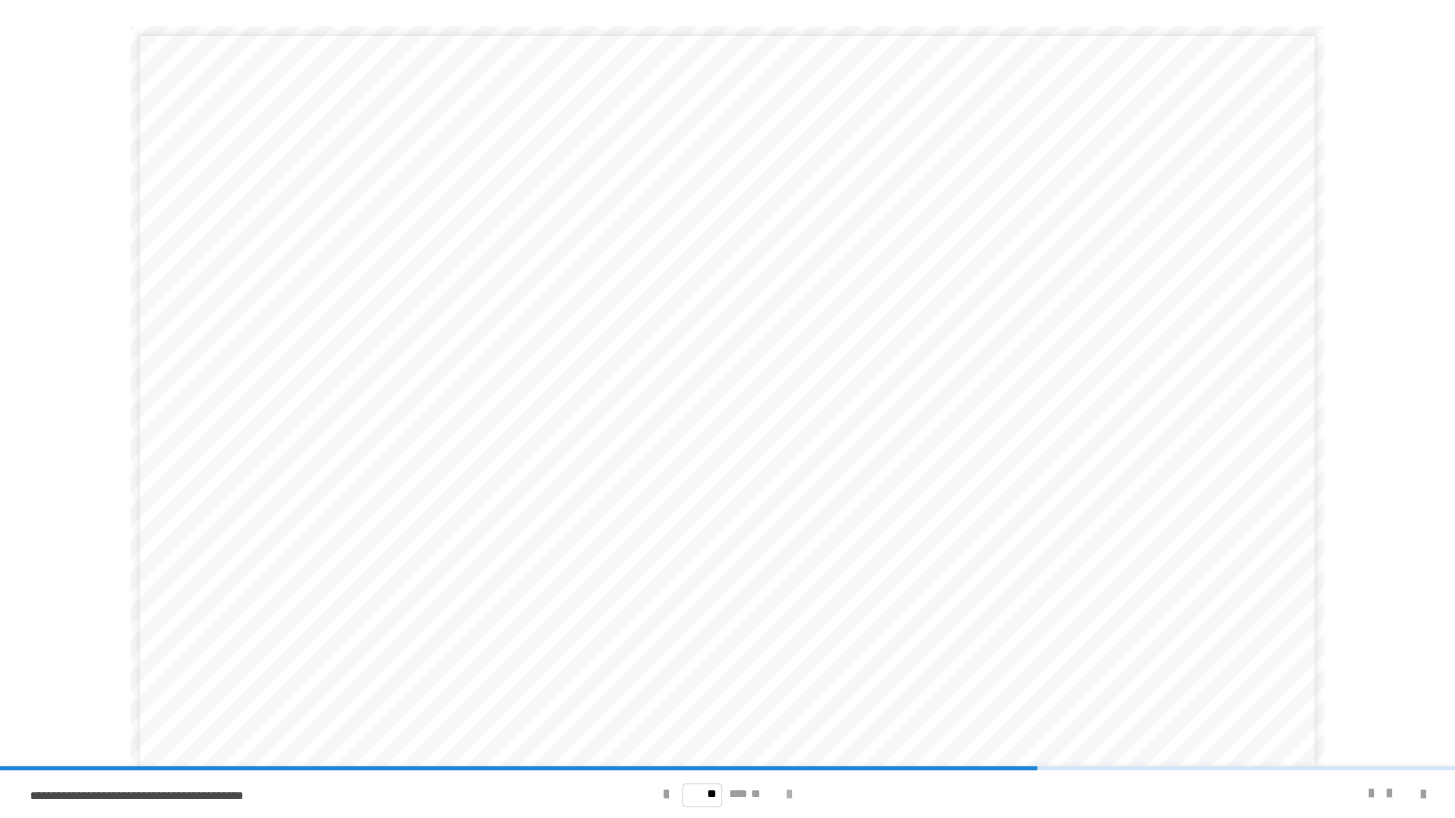 click at bounding box center (789, 795) 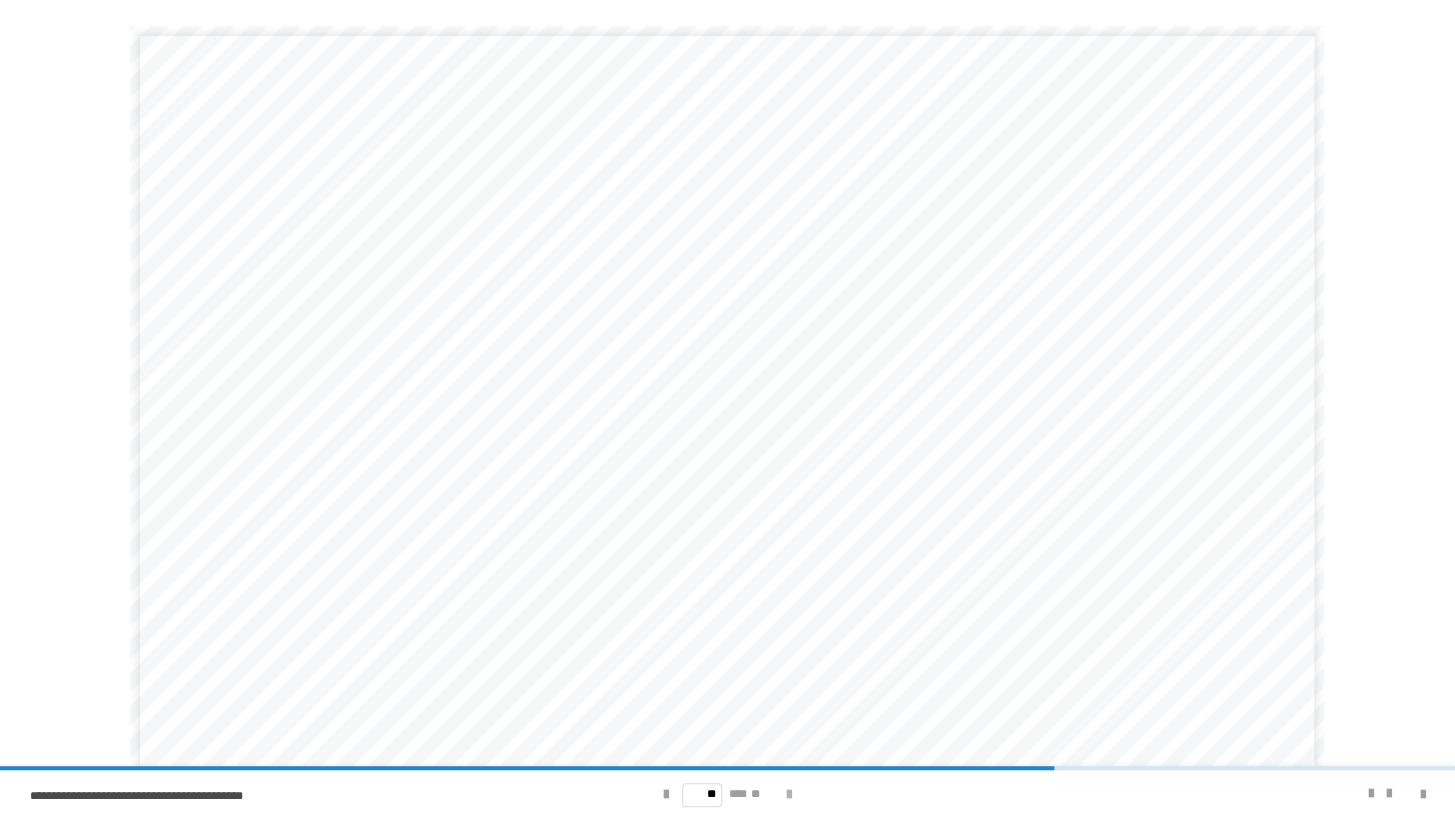 click at bounding box center [789, 795] 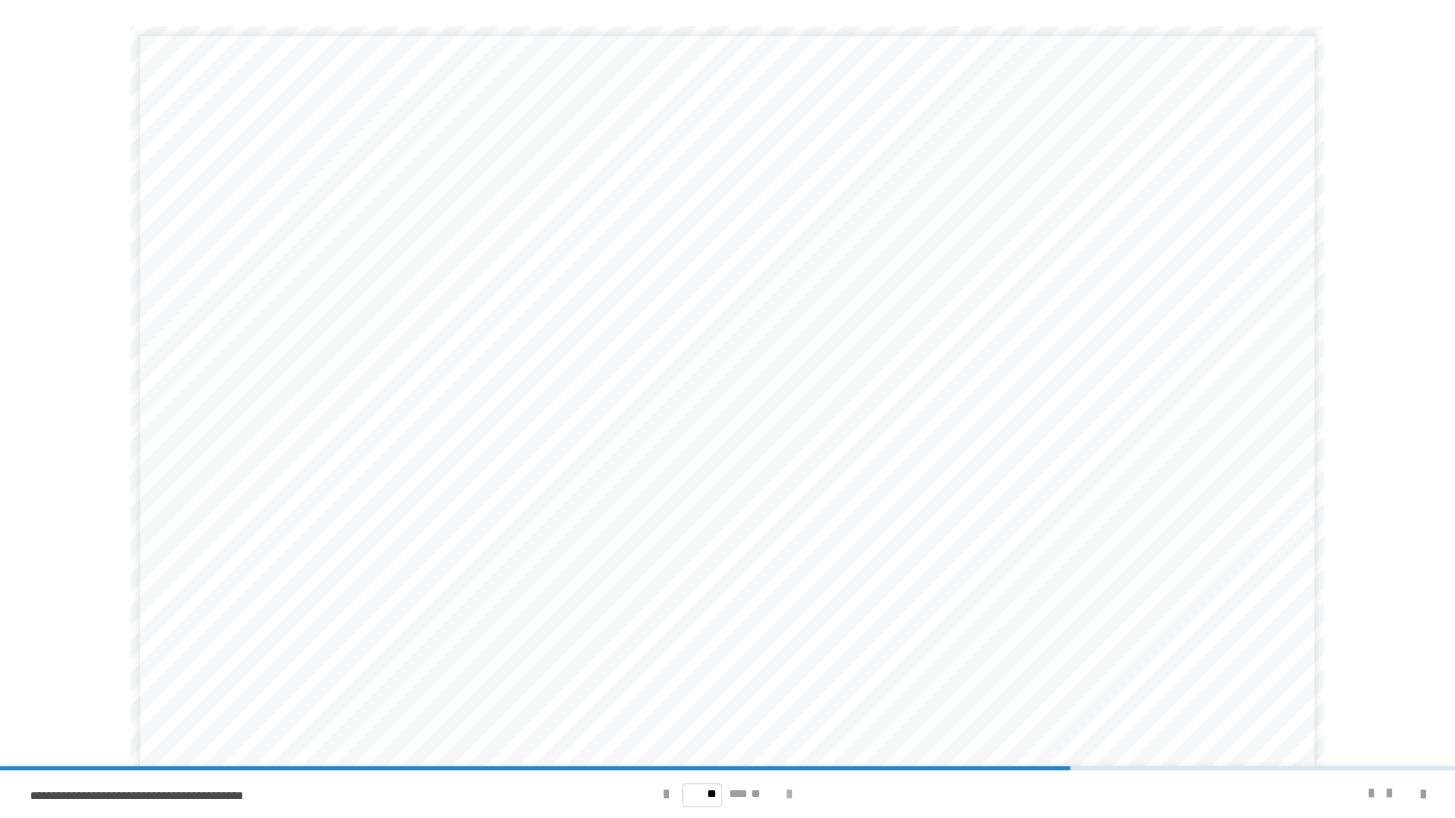 click at bounding box center (789, 795) 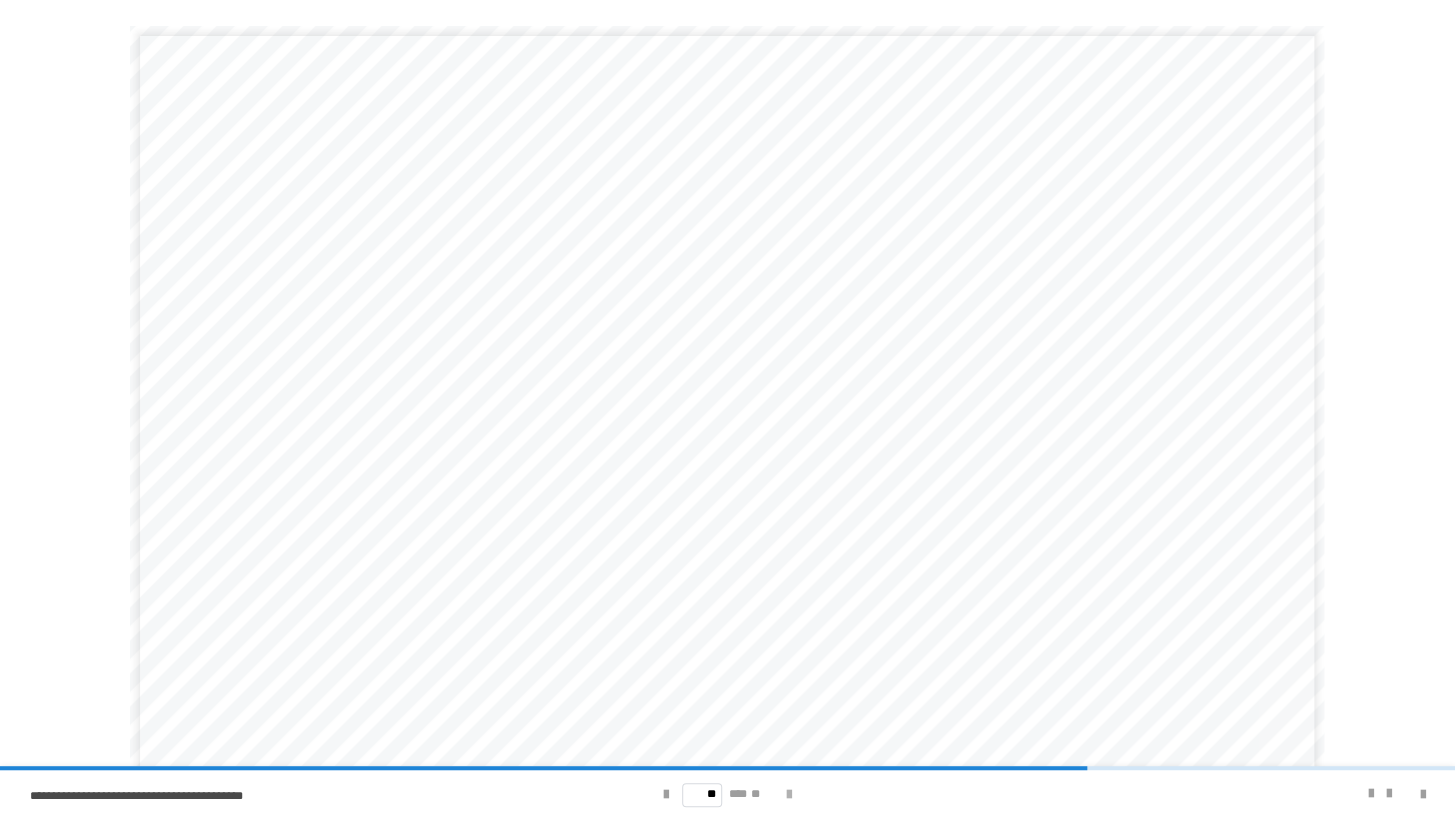 click at bounding box center [789, 795] 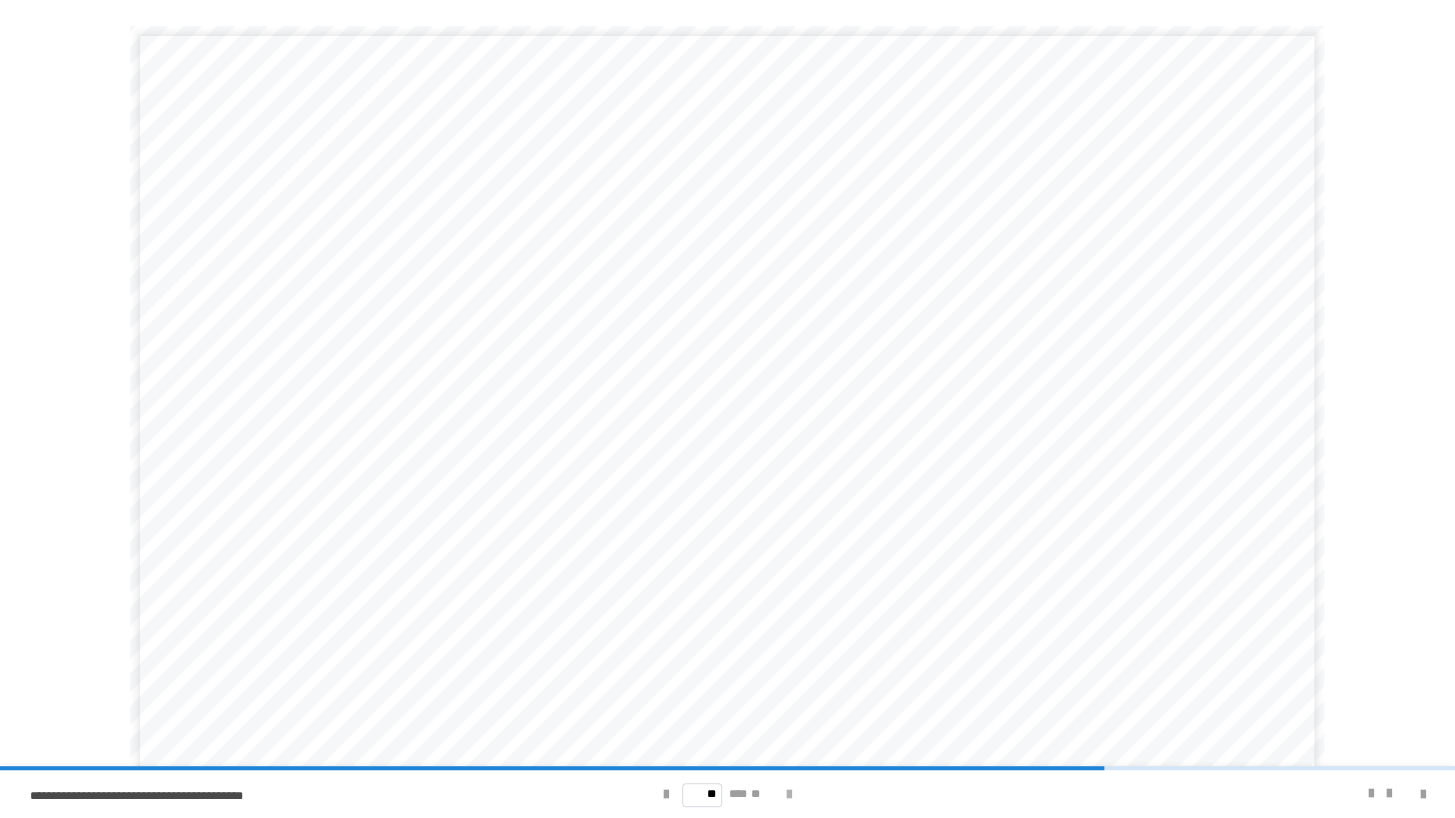click at bounding box center [789, 795] 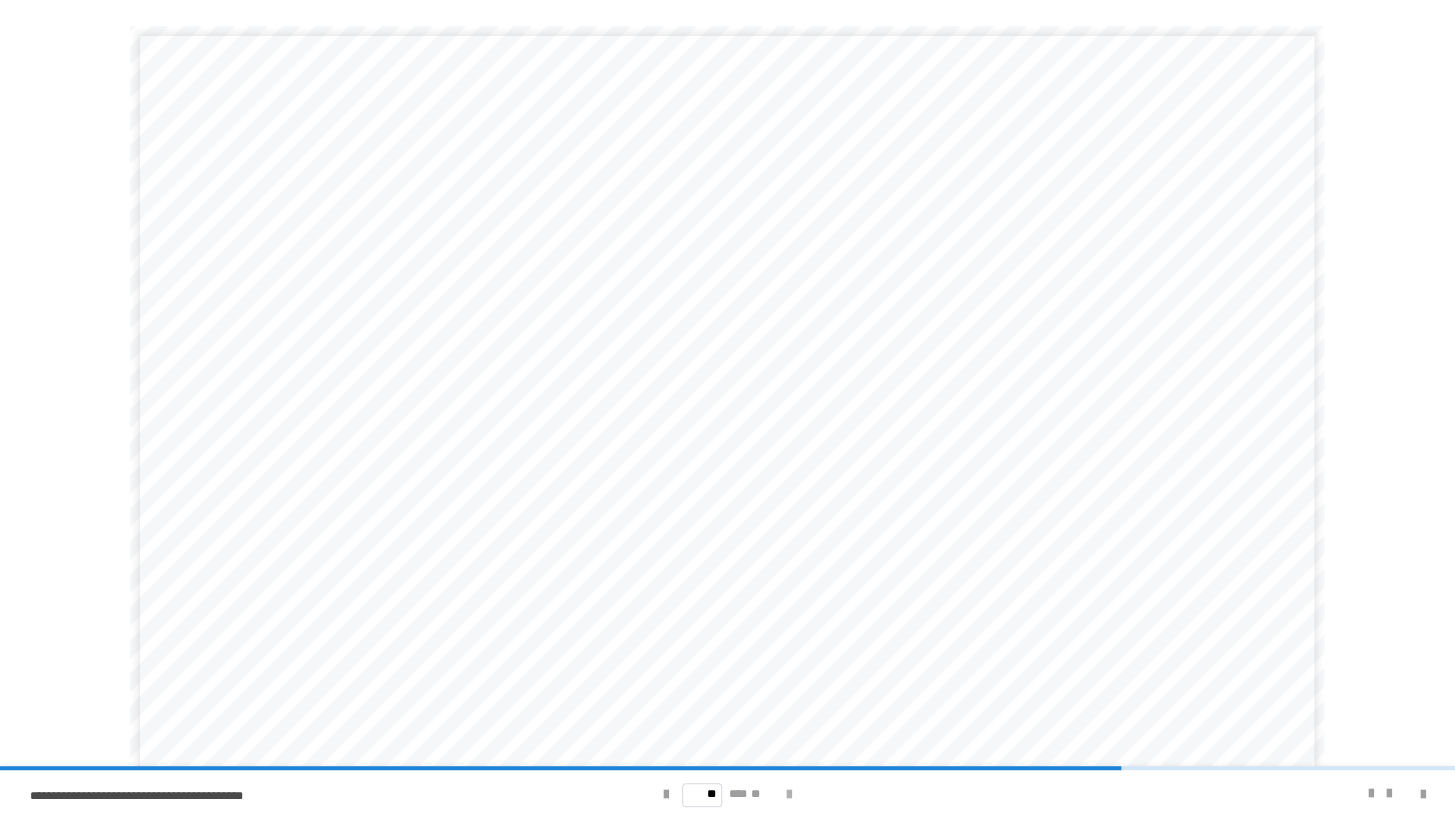 click at bounding box center [789, 795] 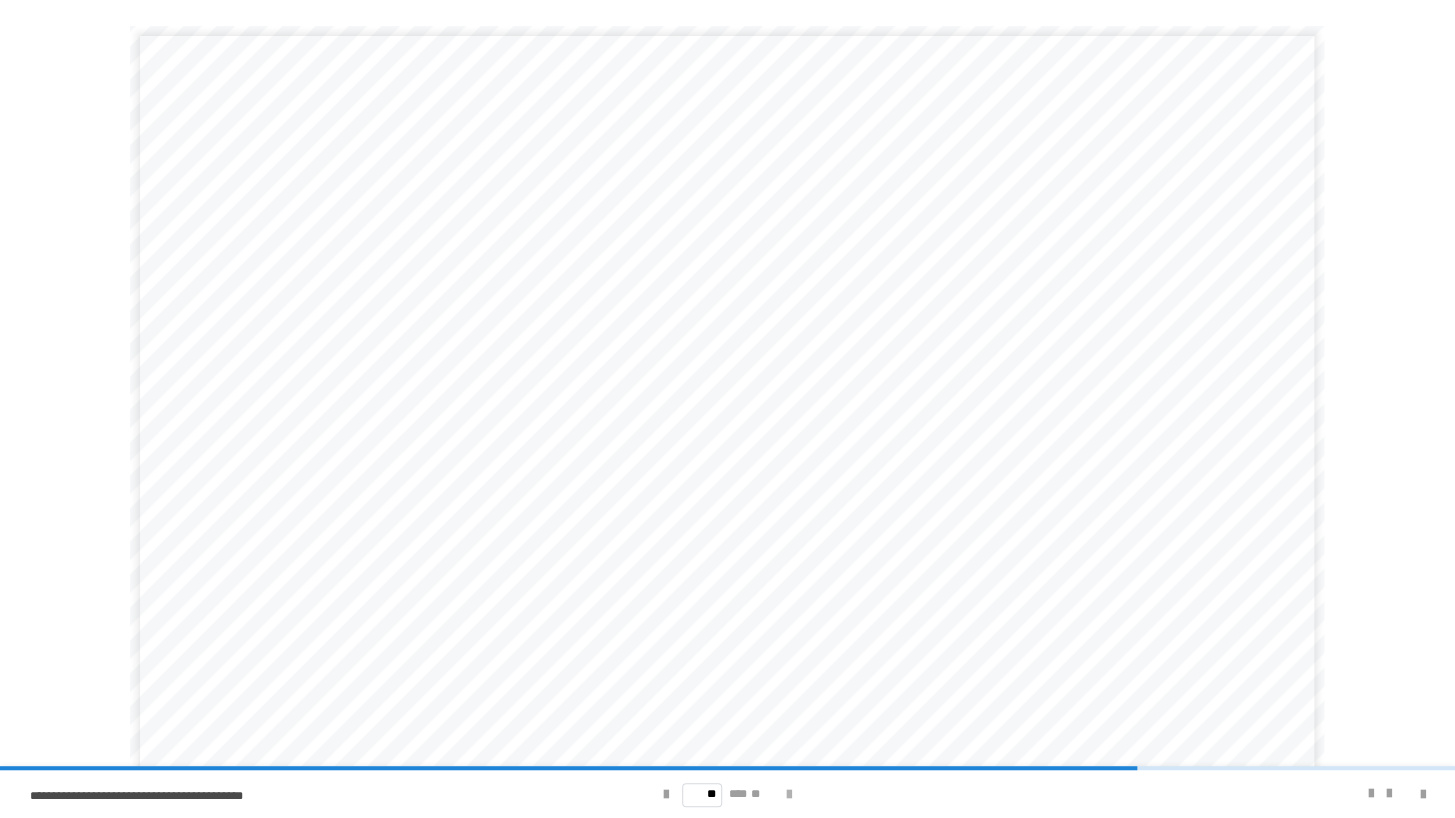 click at bounding box center (789, 795) 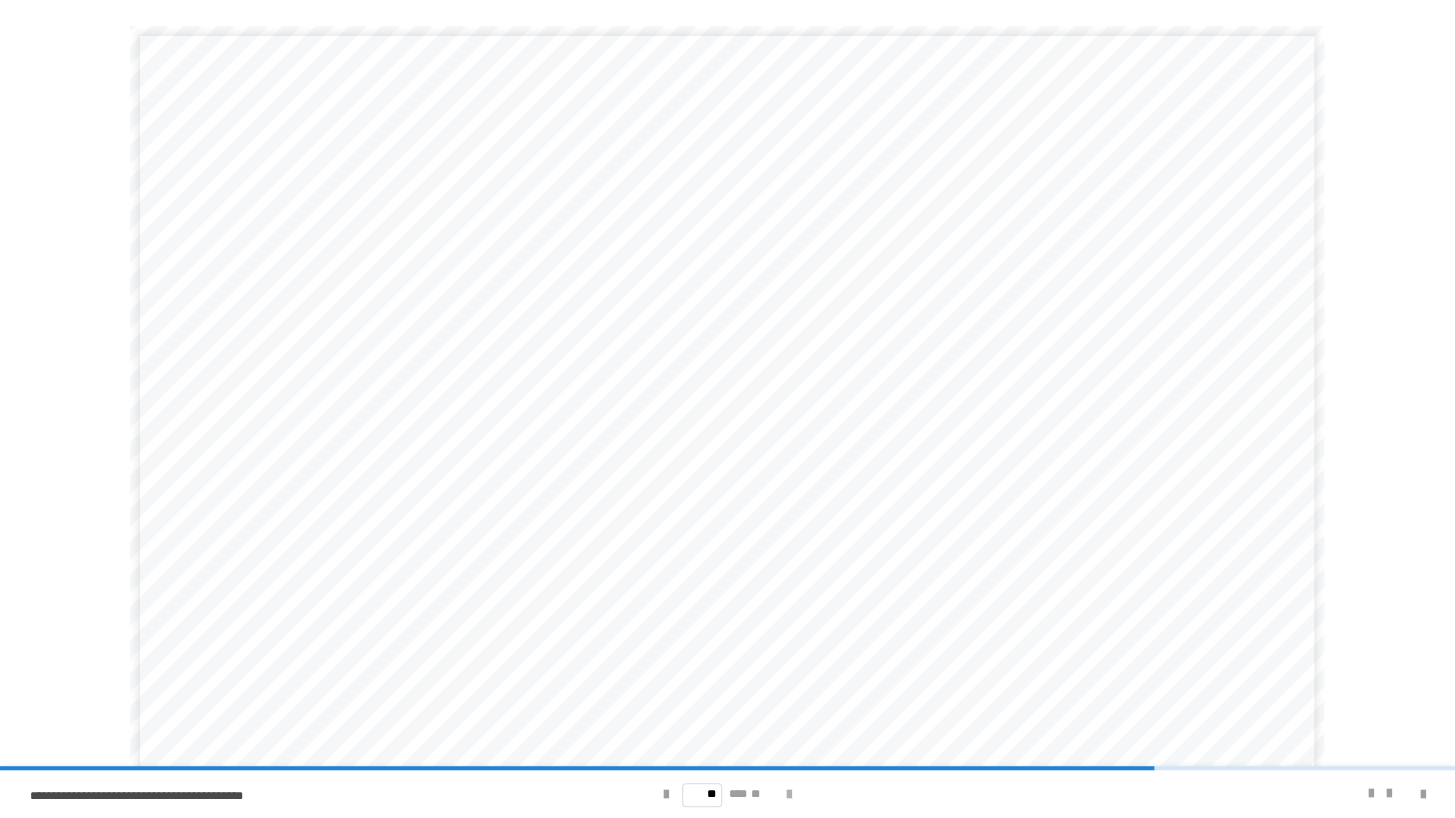 click at bounding box center (789, 795) 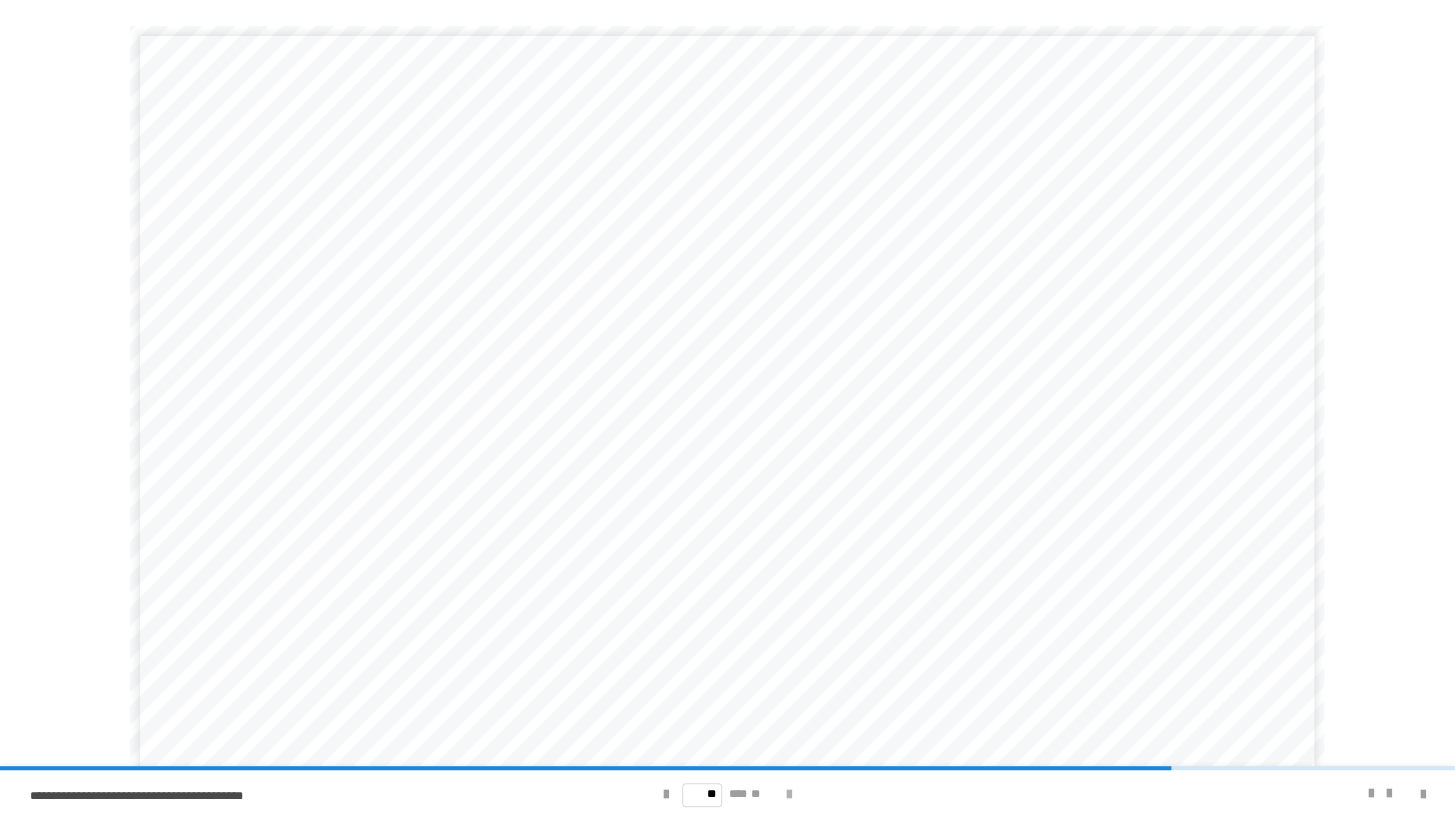 click at bounding box center (789, 795) 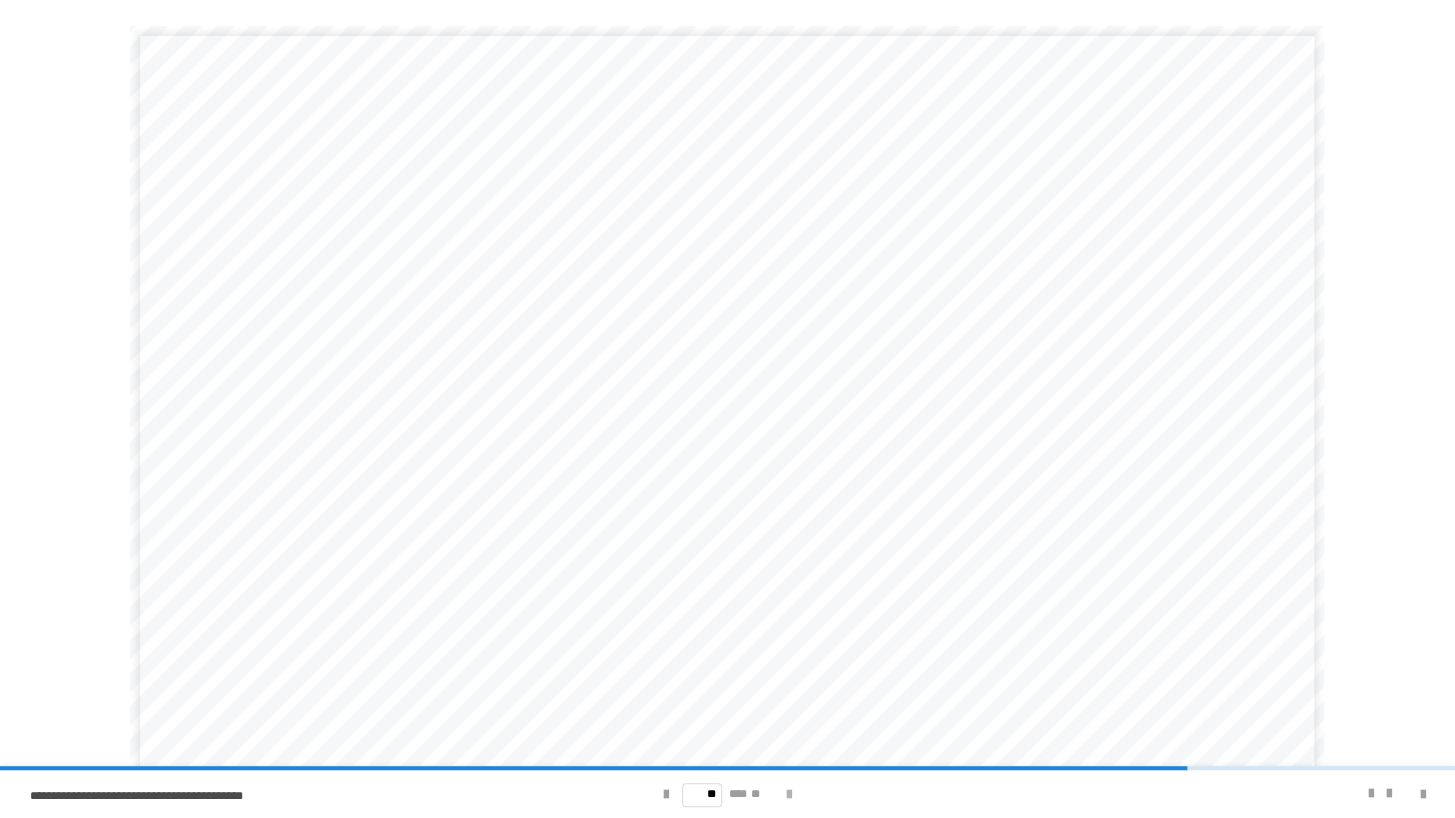 click at bounding box center (789, 795) 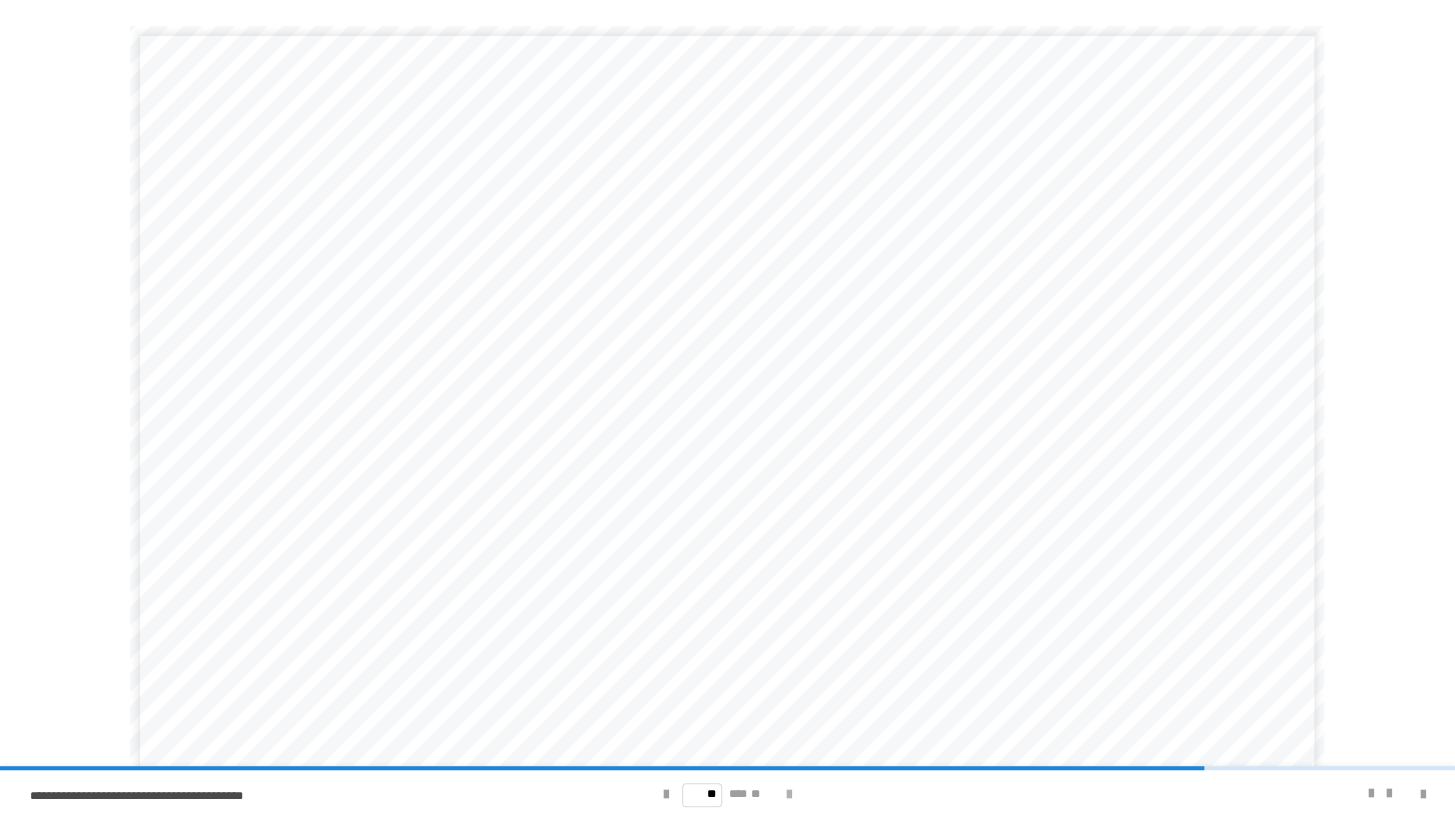 click at bounding box center [789, 795] 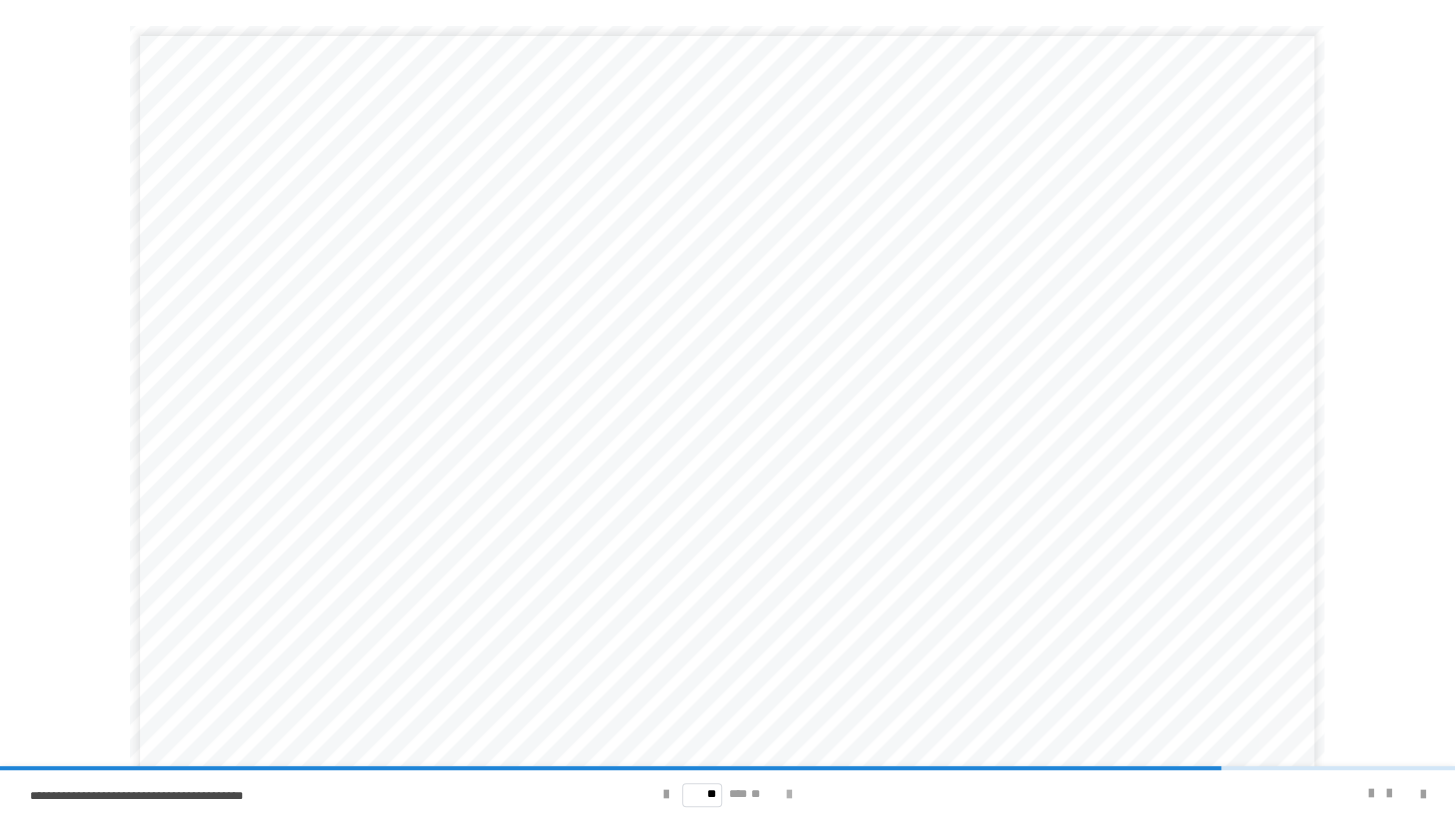 click at bounding box center (789, 795) 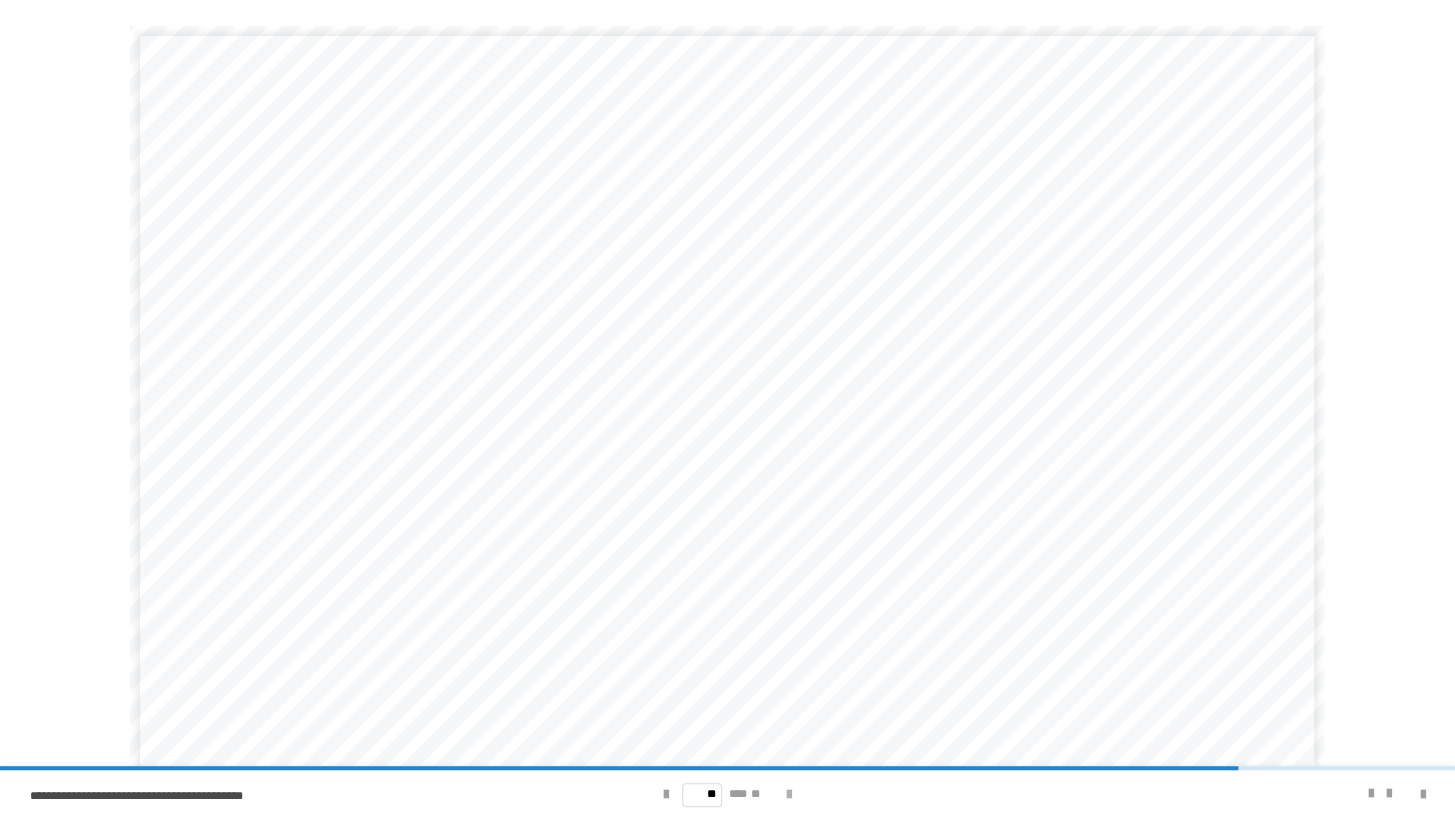 click at bounding box center [789, 795] 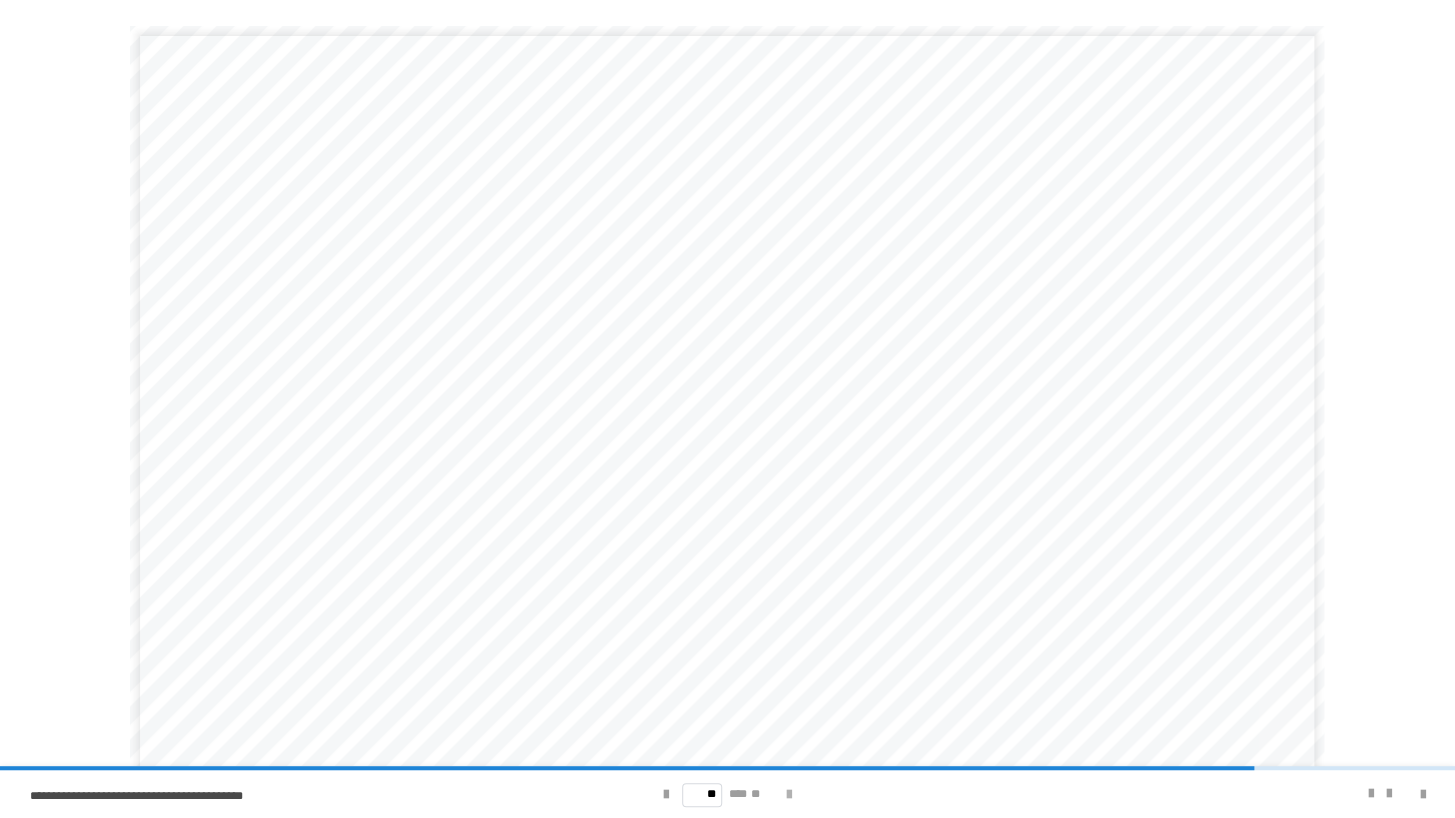 click at bounding box center [789, 795] 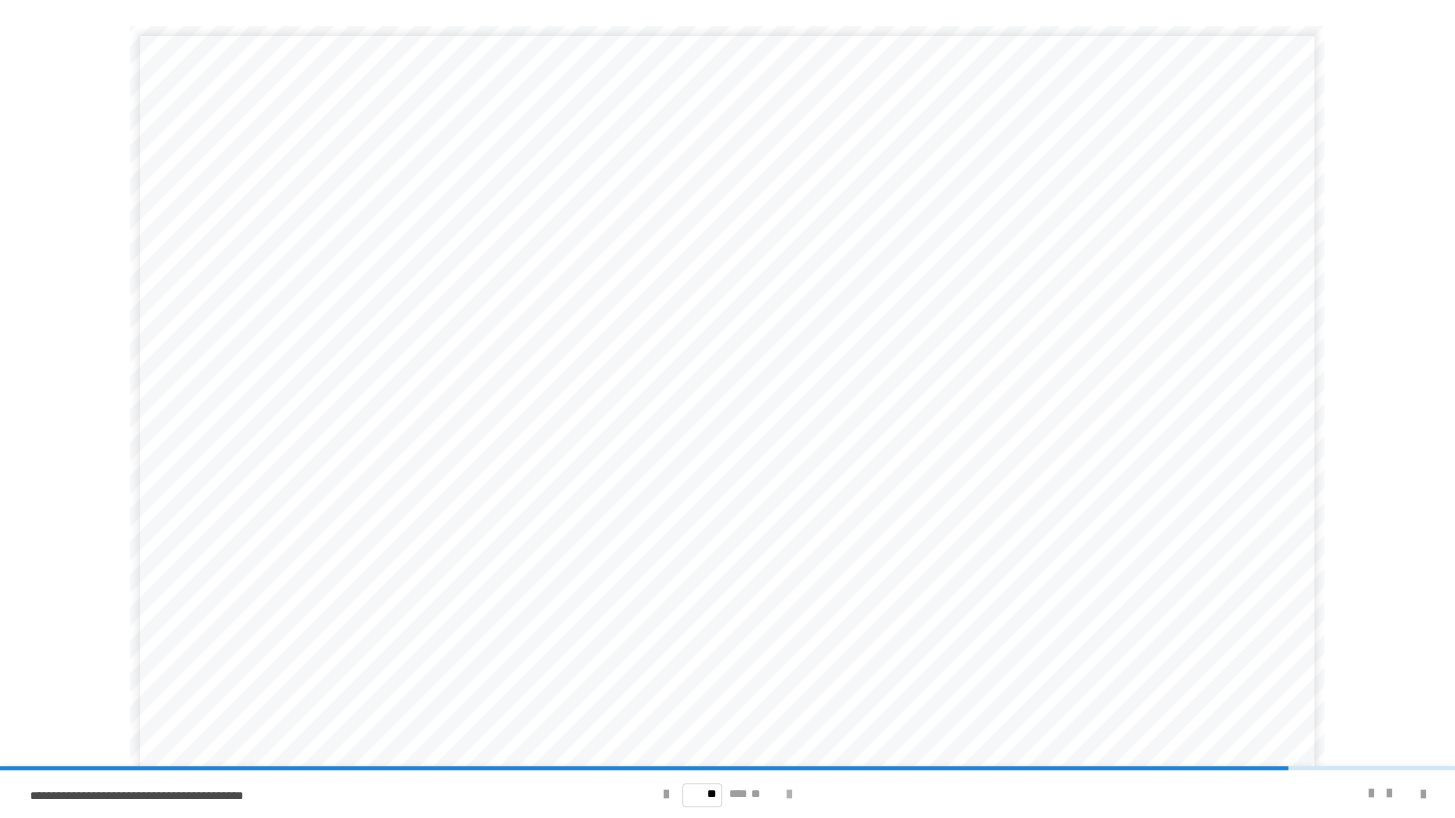 click at bounding box center [789, 795] 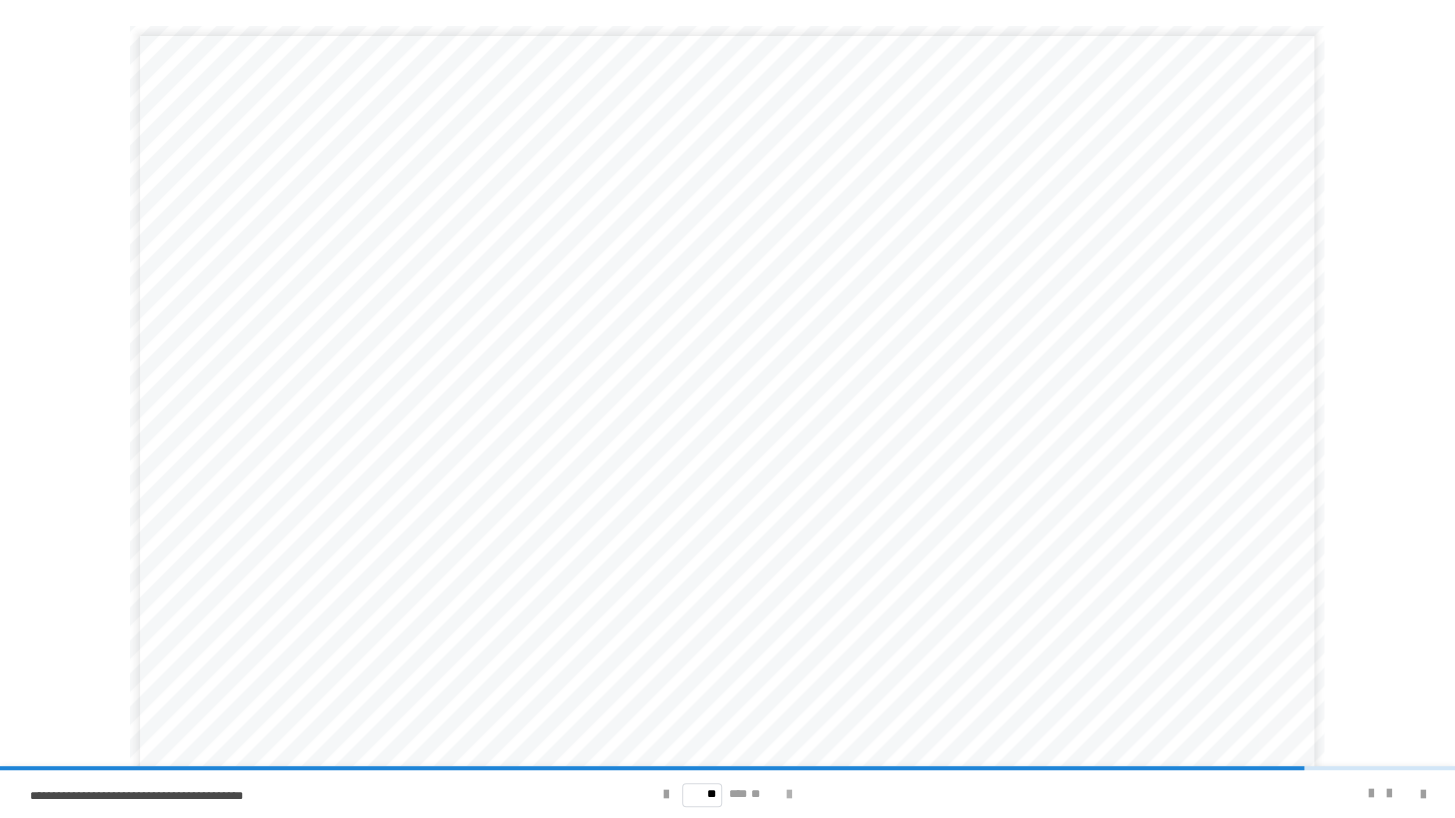 click at bounding box center (789, 795) 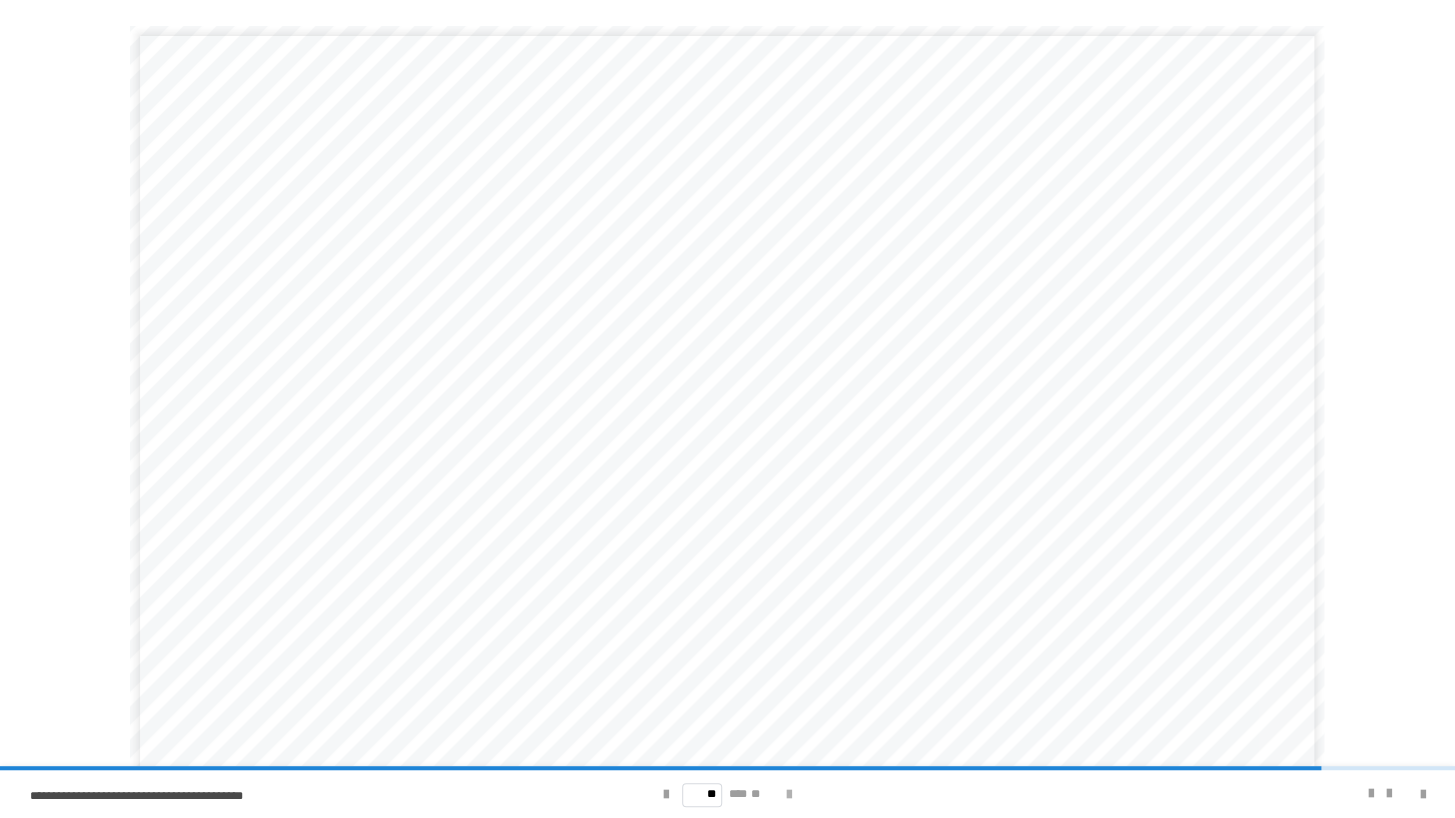 click at bounding box center (789, 795) 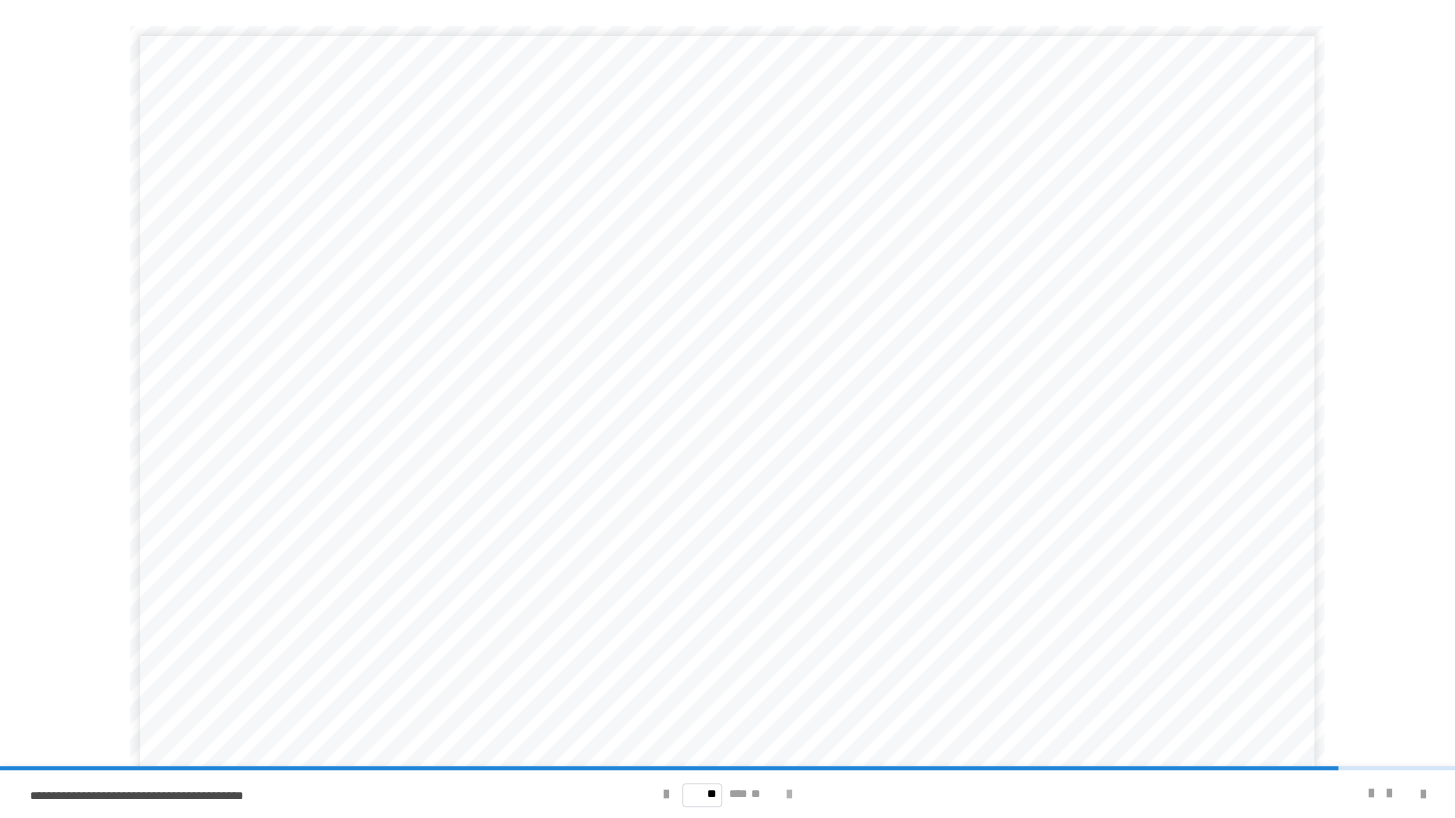 click at bounding box center (789, 795) 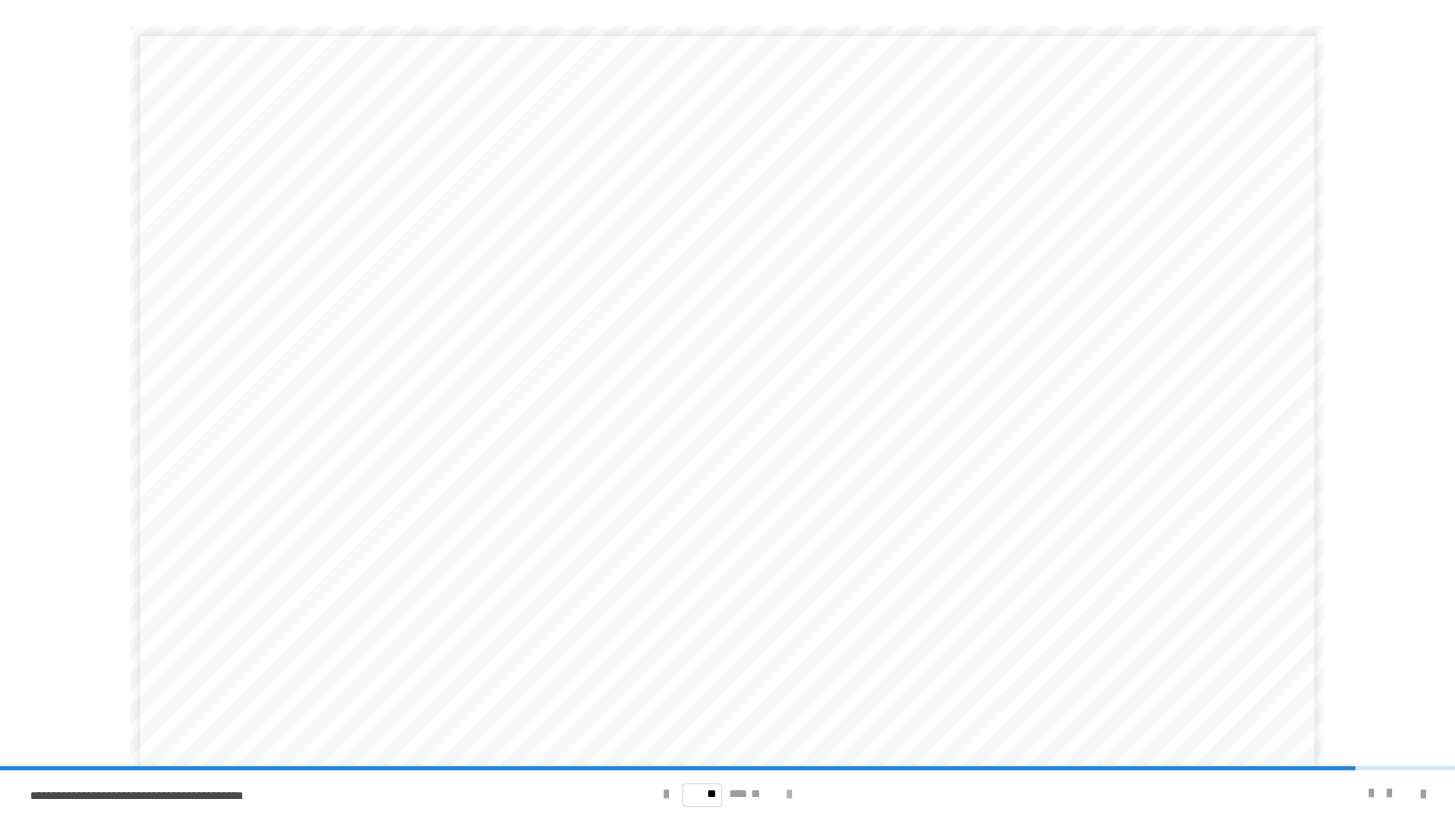 click at bounding box center [789, 795] 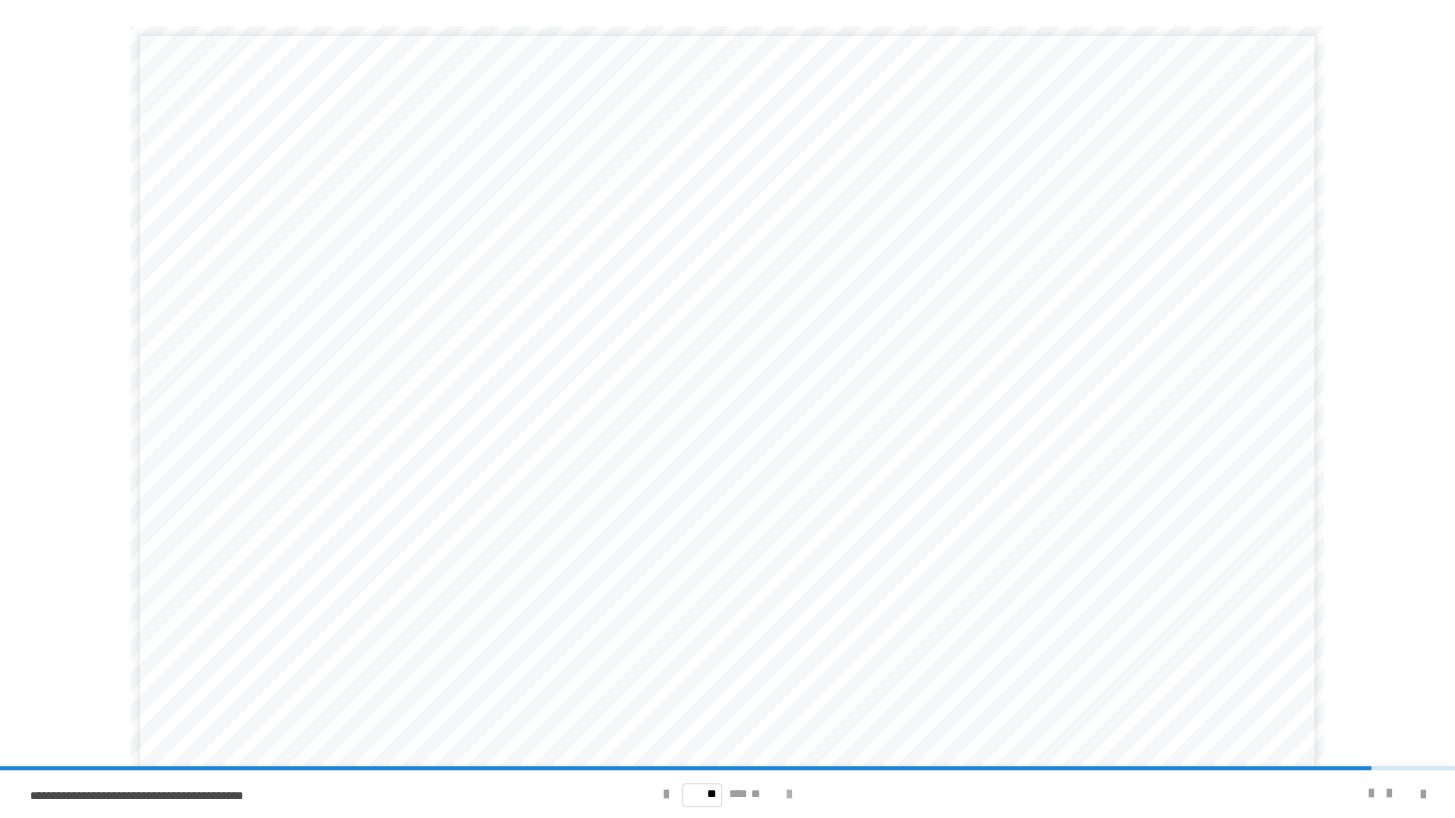click at bounding box center [789, 795] 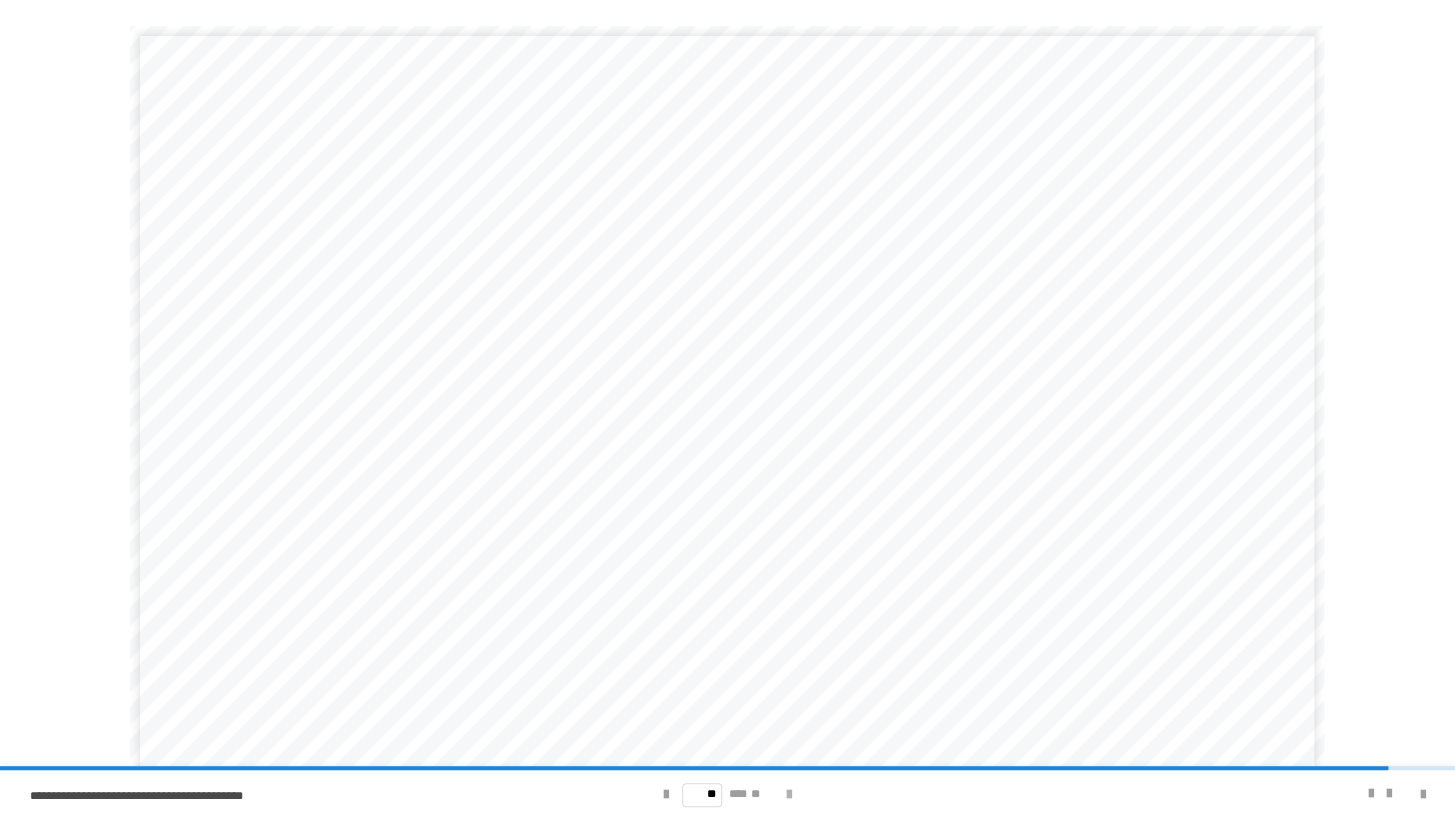 click at bounding box center [789, 795] 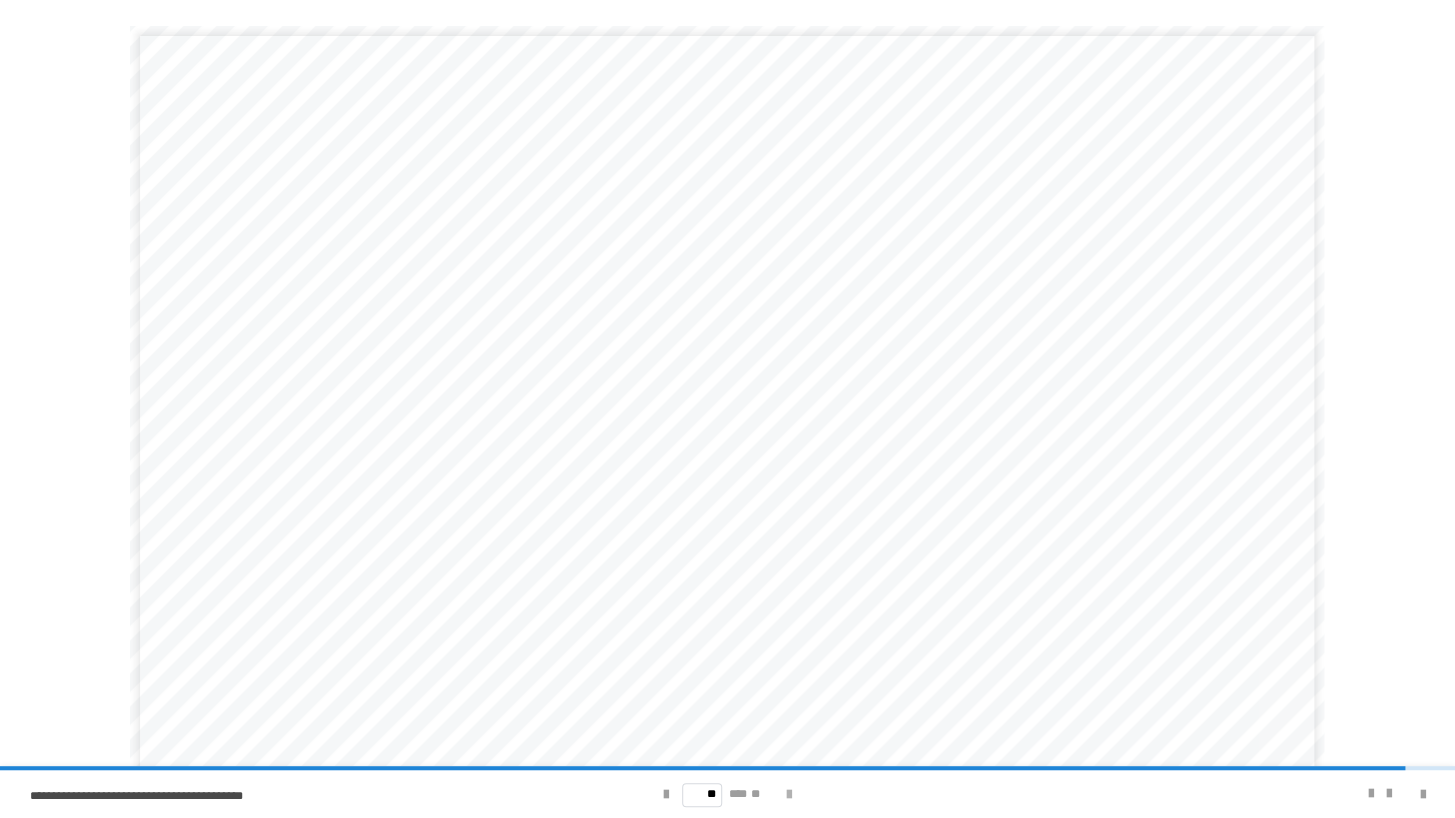 click at bounding box center [789, 795] 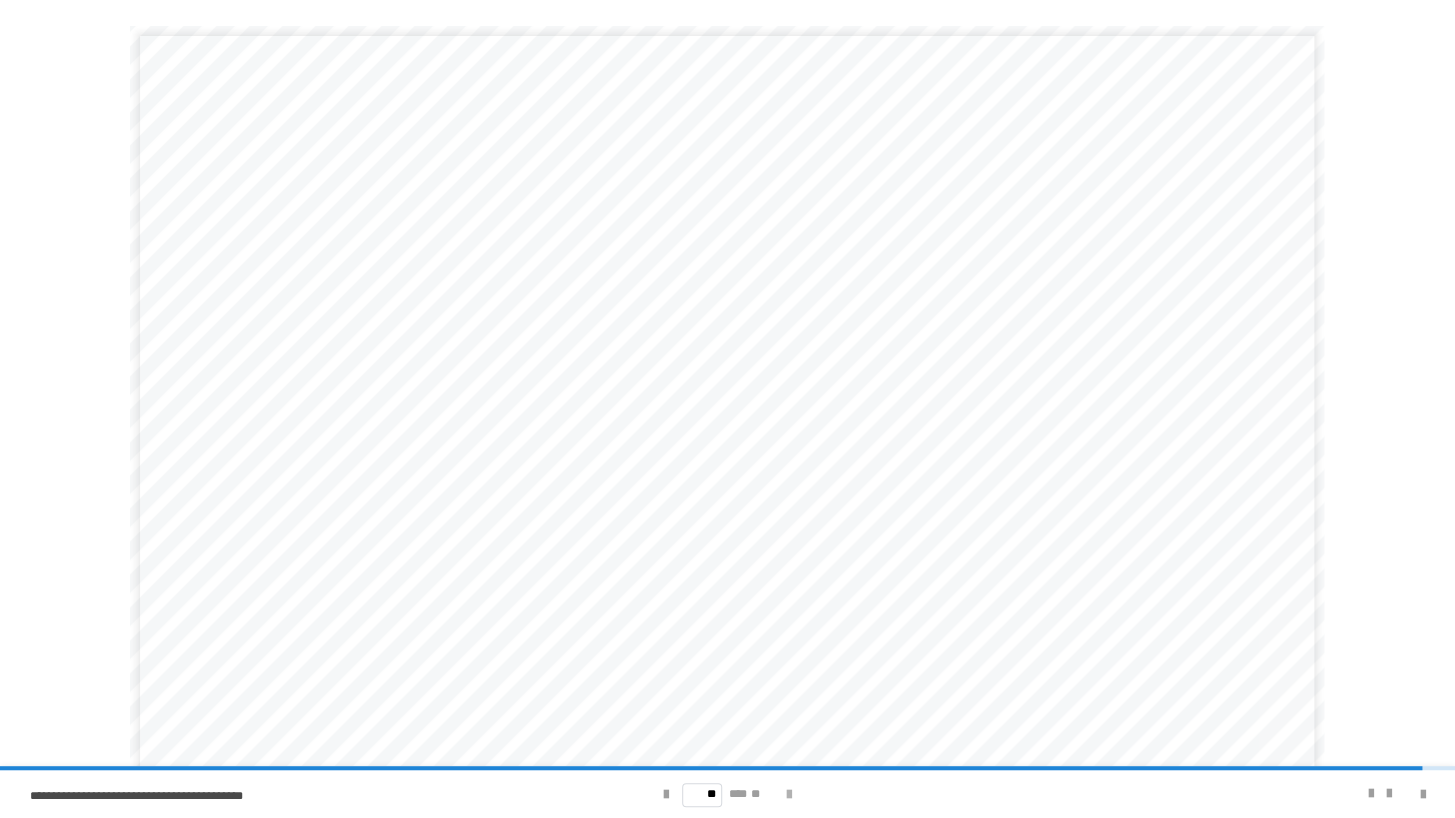click at bounding box center [789, 795] 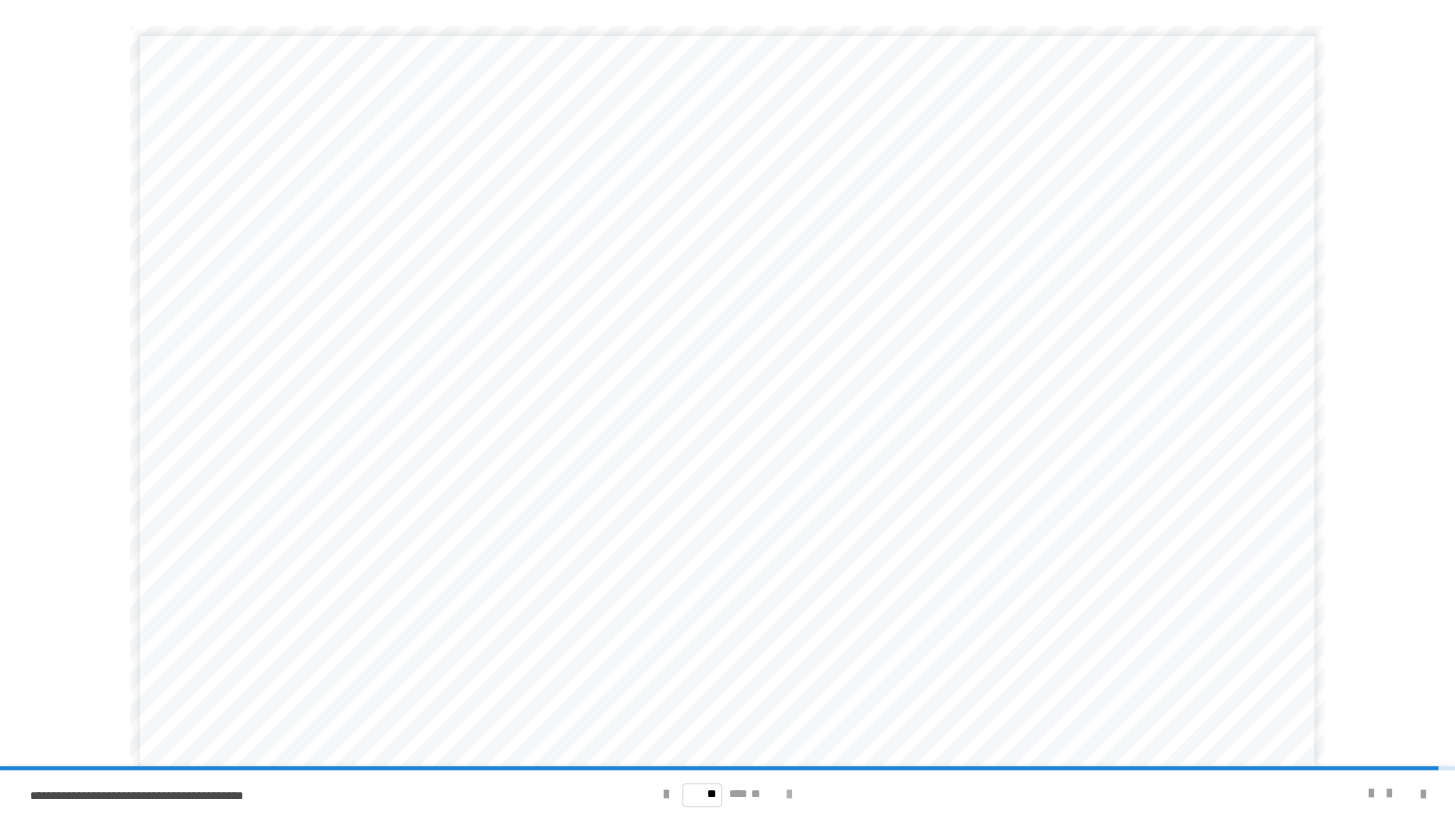 click at bounding box center (789, 795) 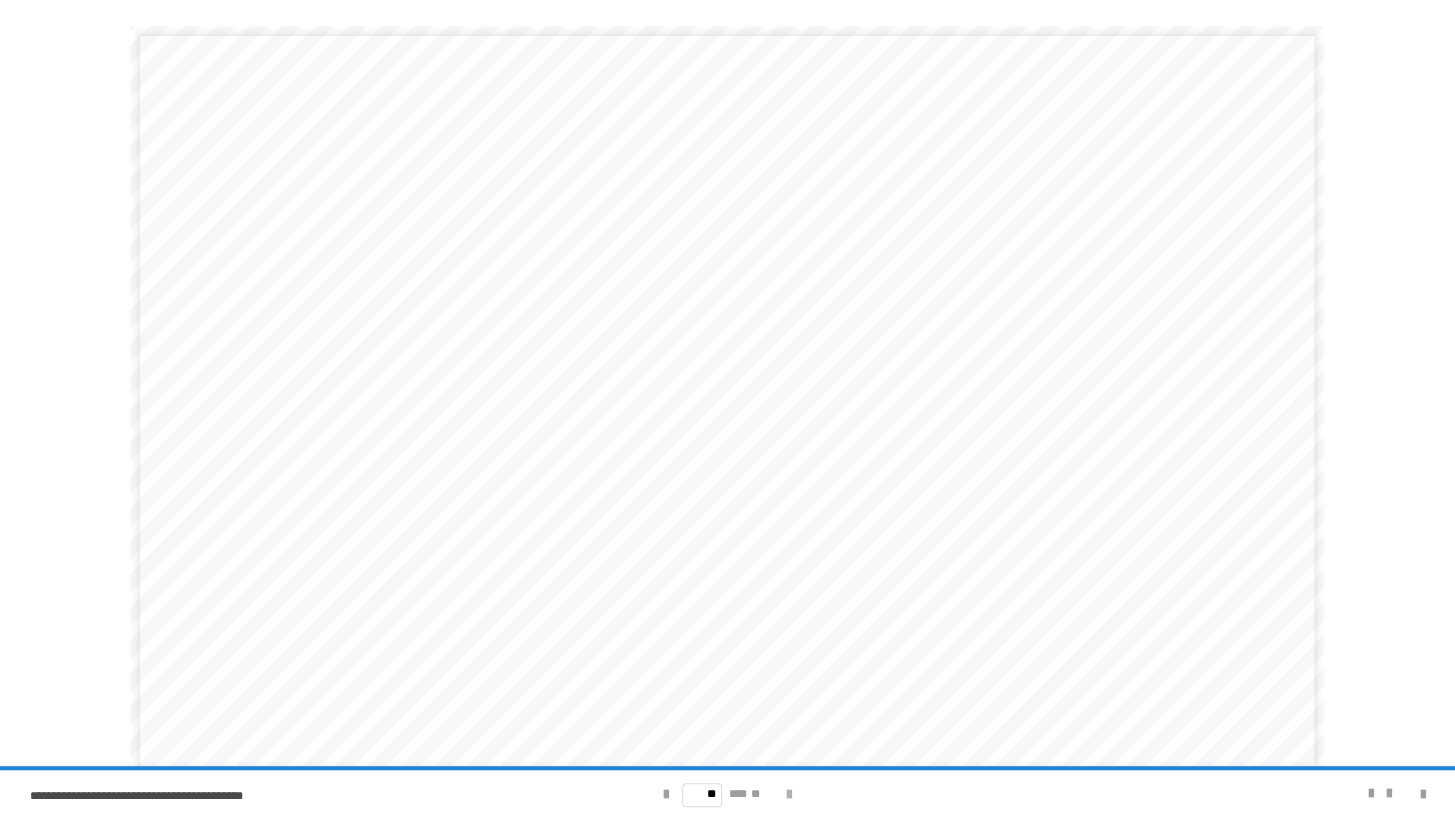 click on "** *** **" at bounding box center [727, 794] 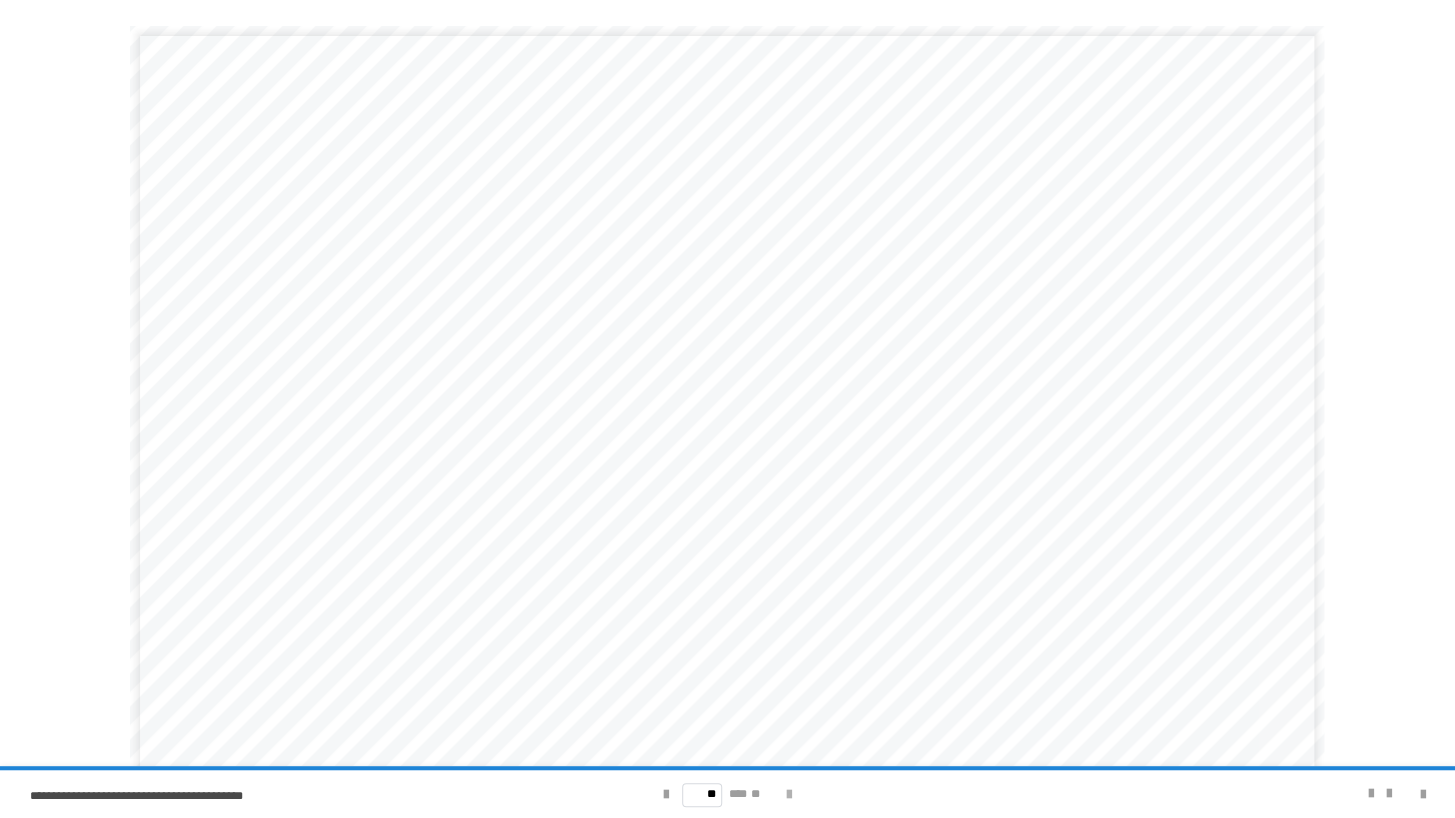 click on "** *** **" at bounding box center (727, 794) 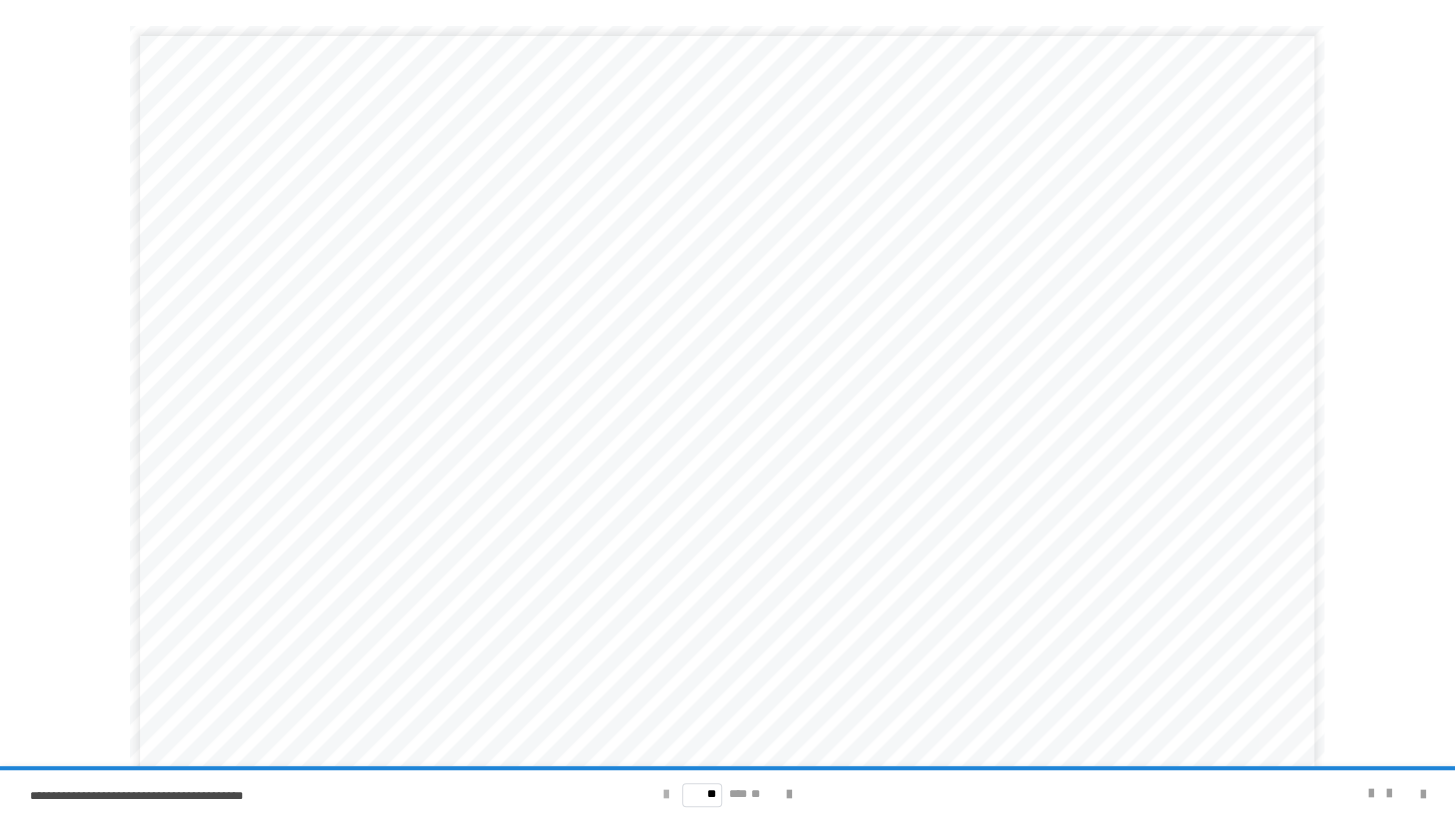 click at bounding box center (666, 795) 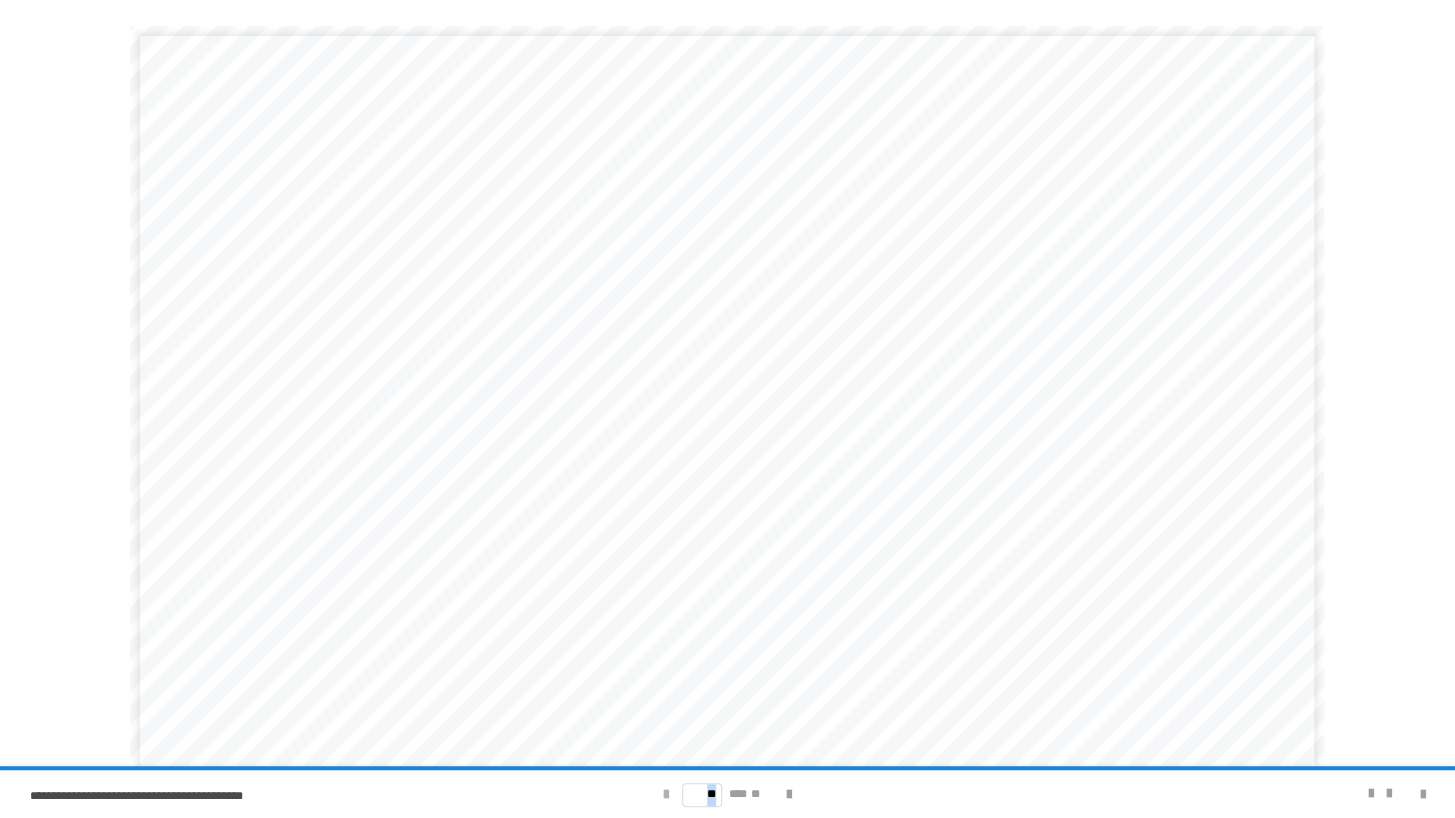 click at bounding box center (666, 795) 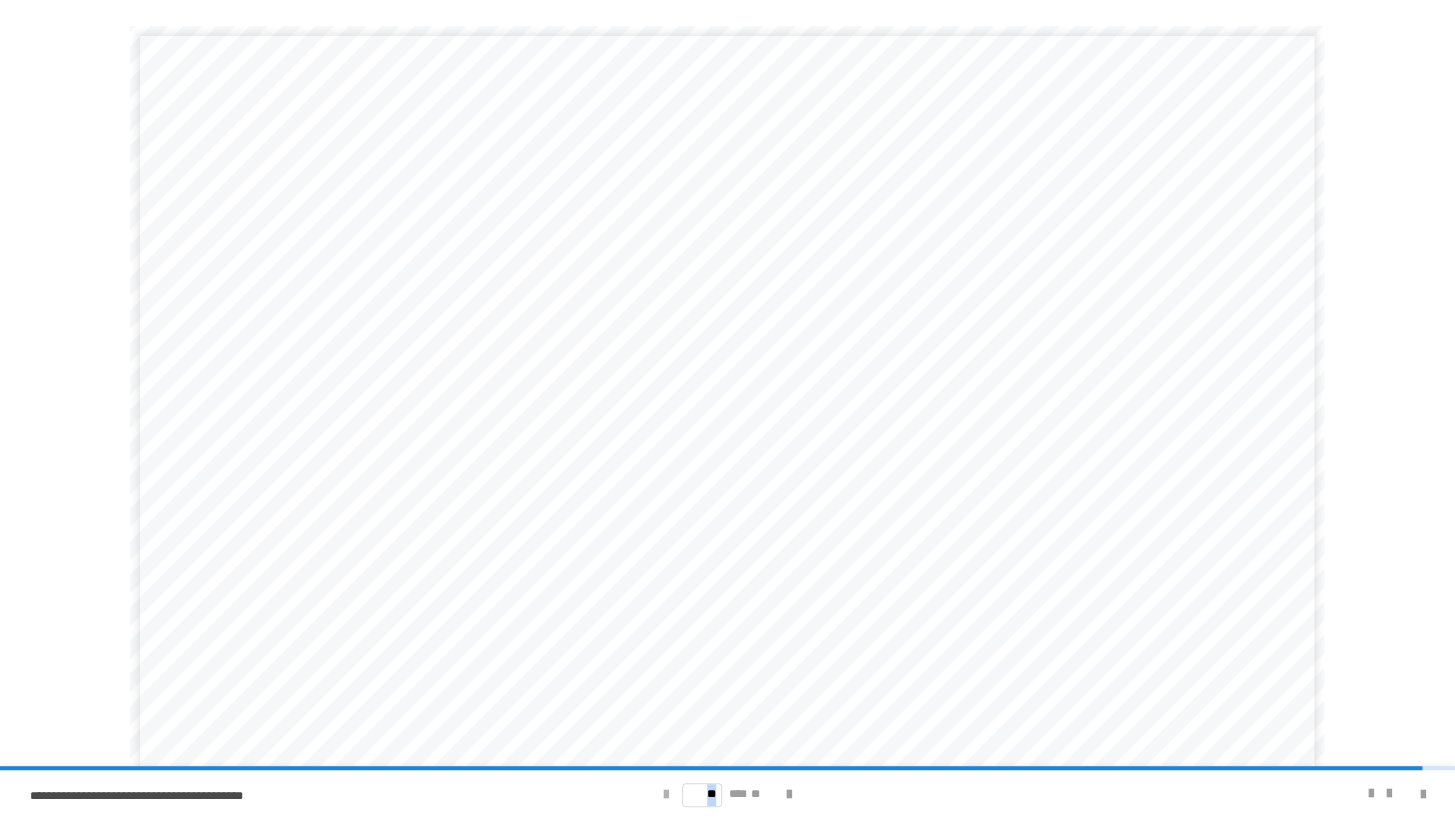 click at bounding box center [666, 795] 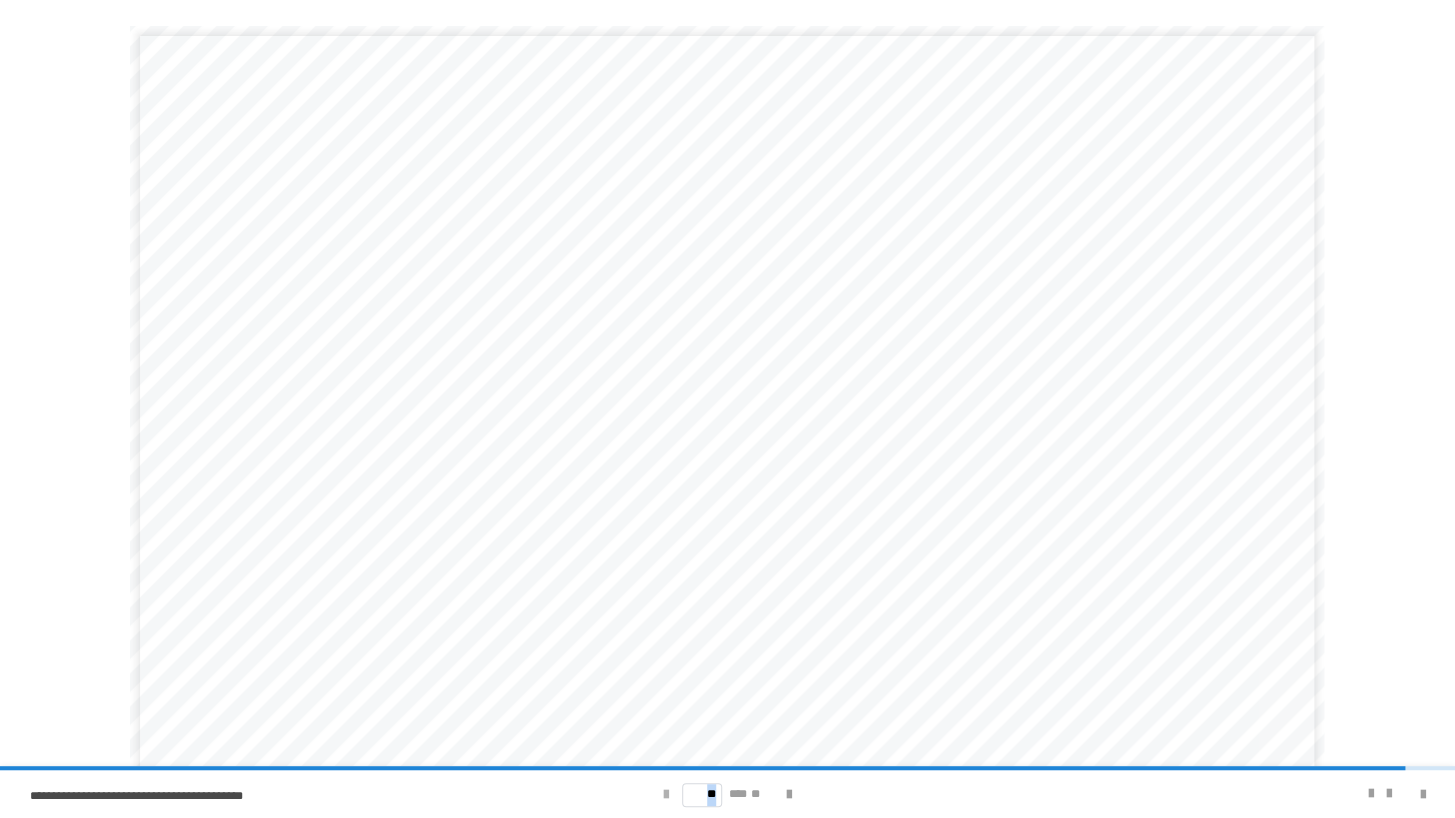 click at bounding box center (666, 795) 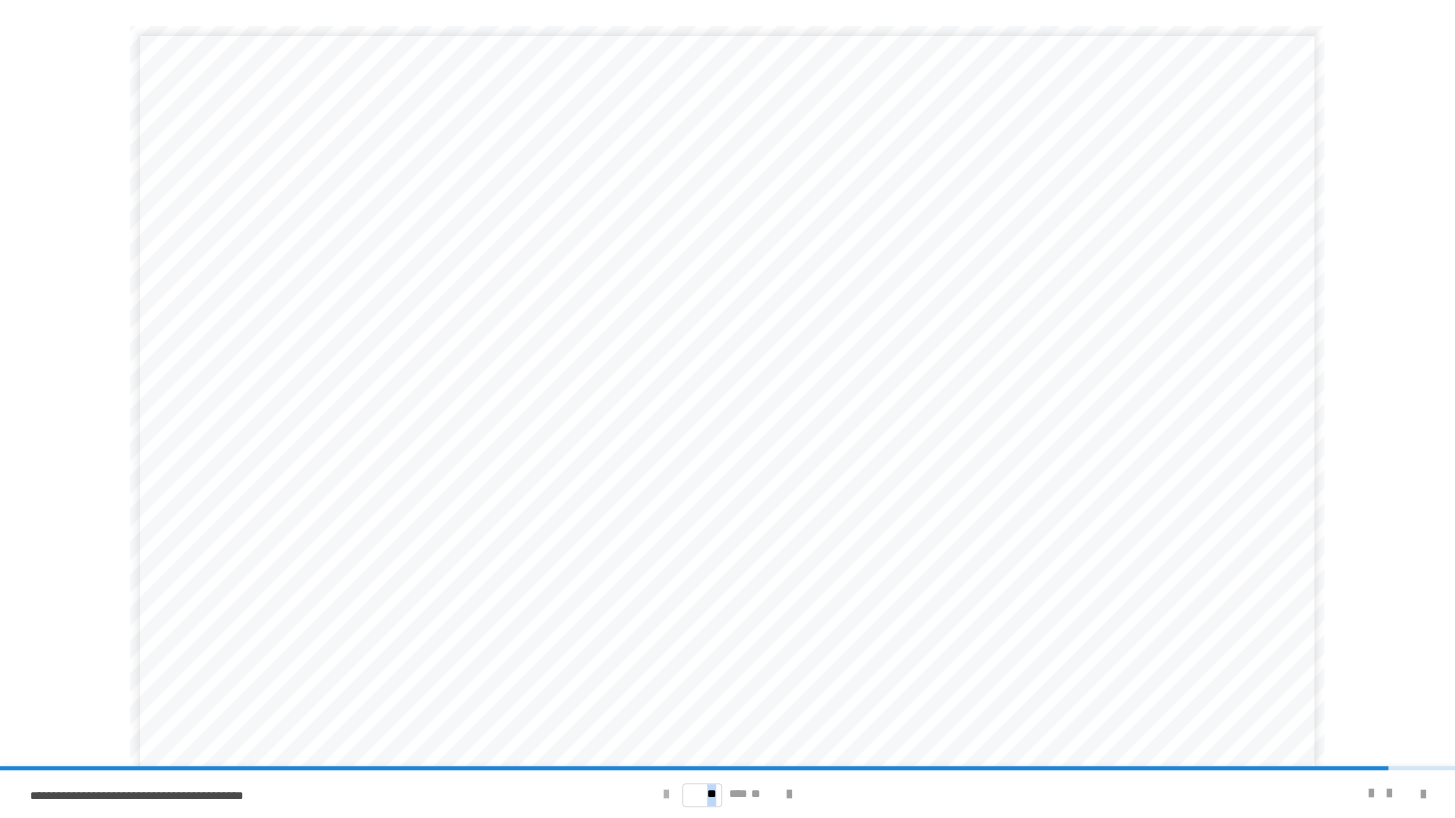 click at bounding box center [666, 795] 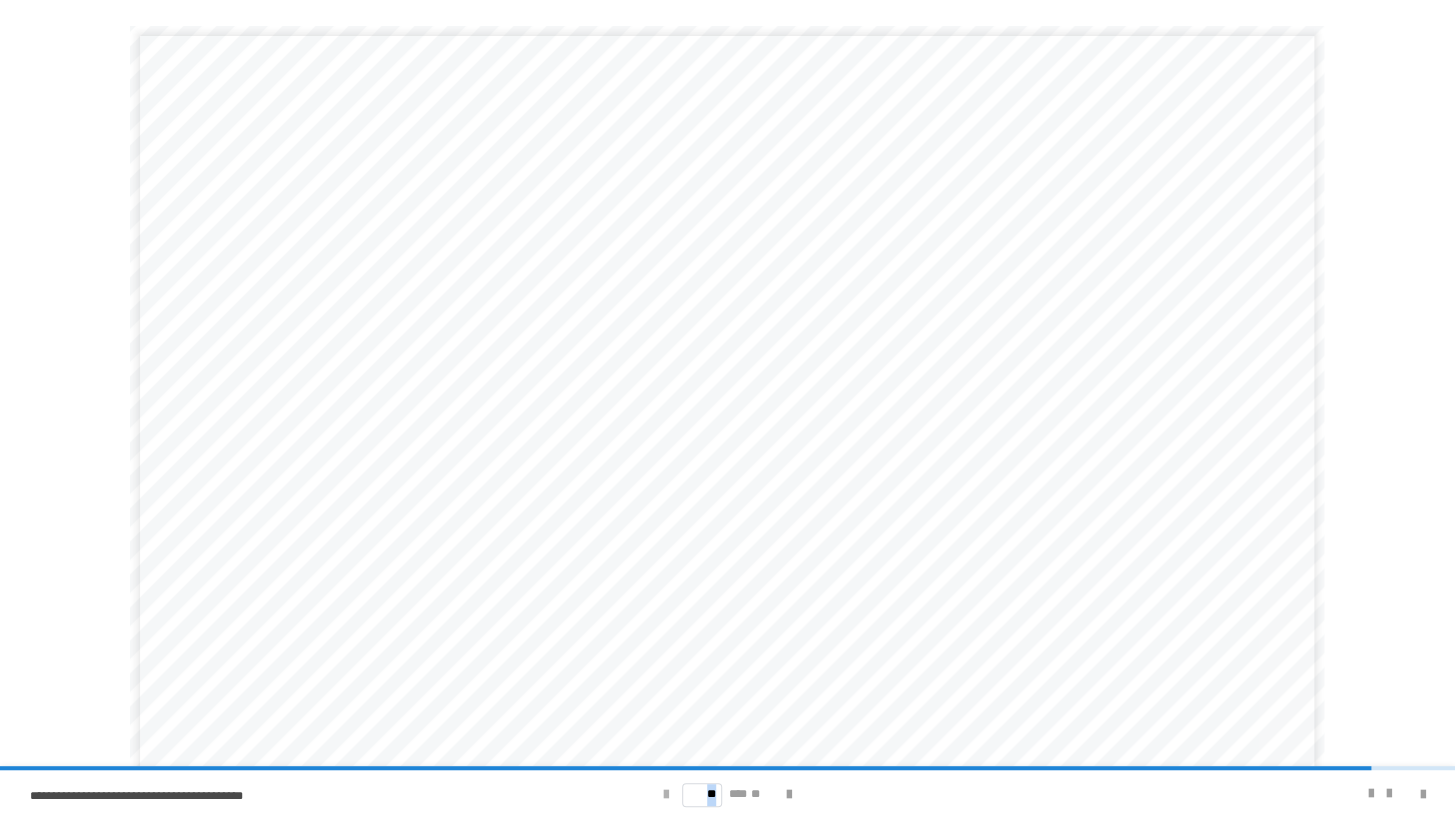 click at bounding box center (666, 795) 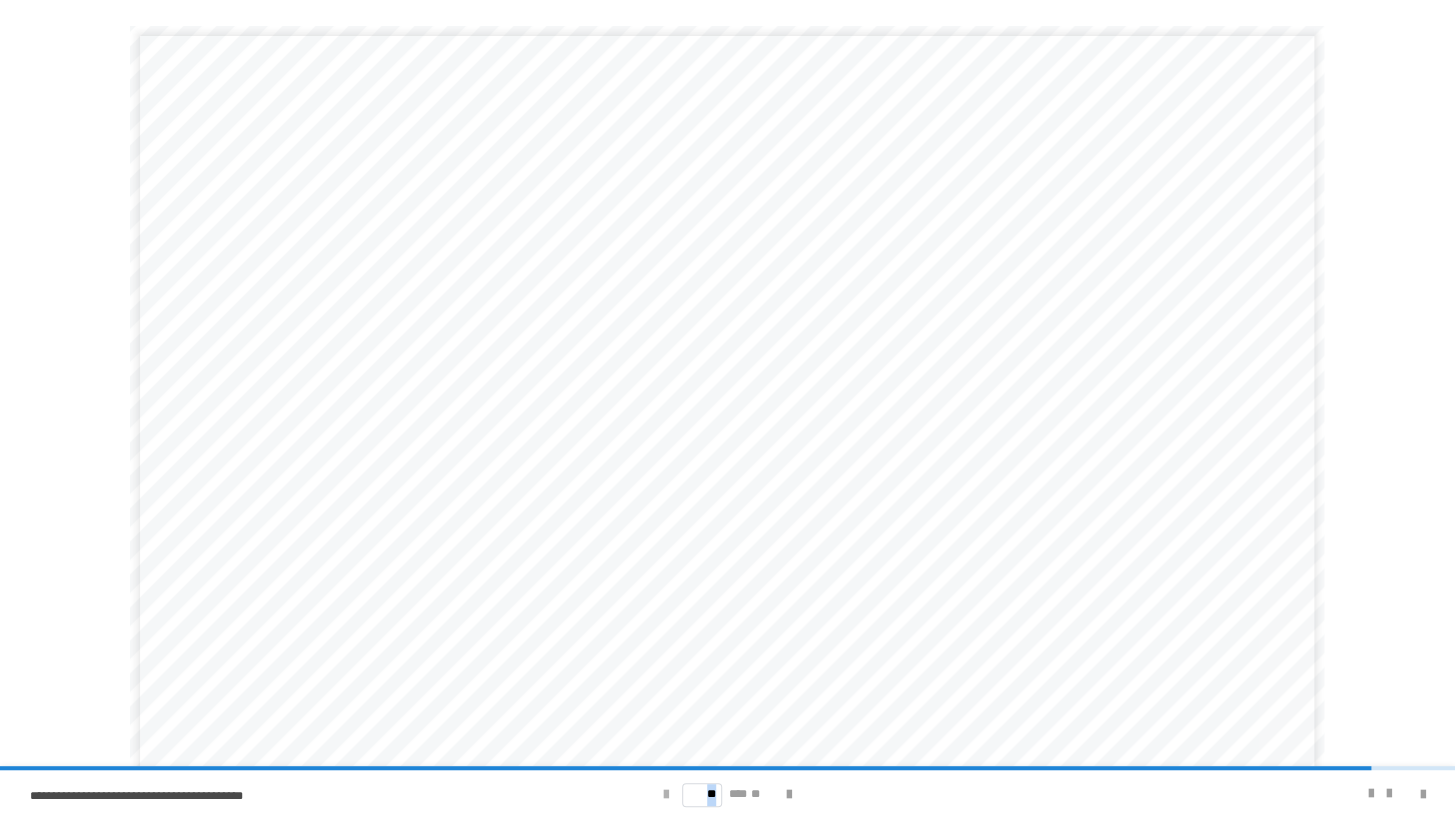 click at bounding box center [666, 795] 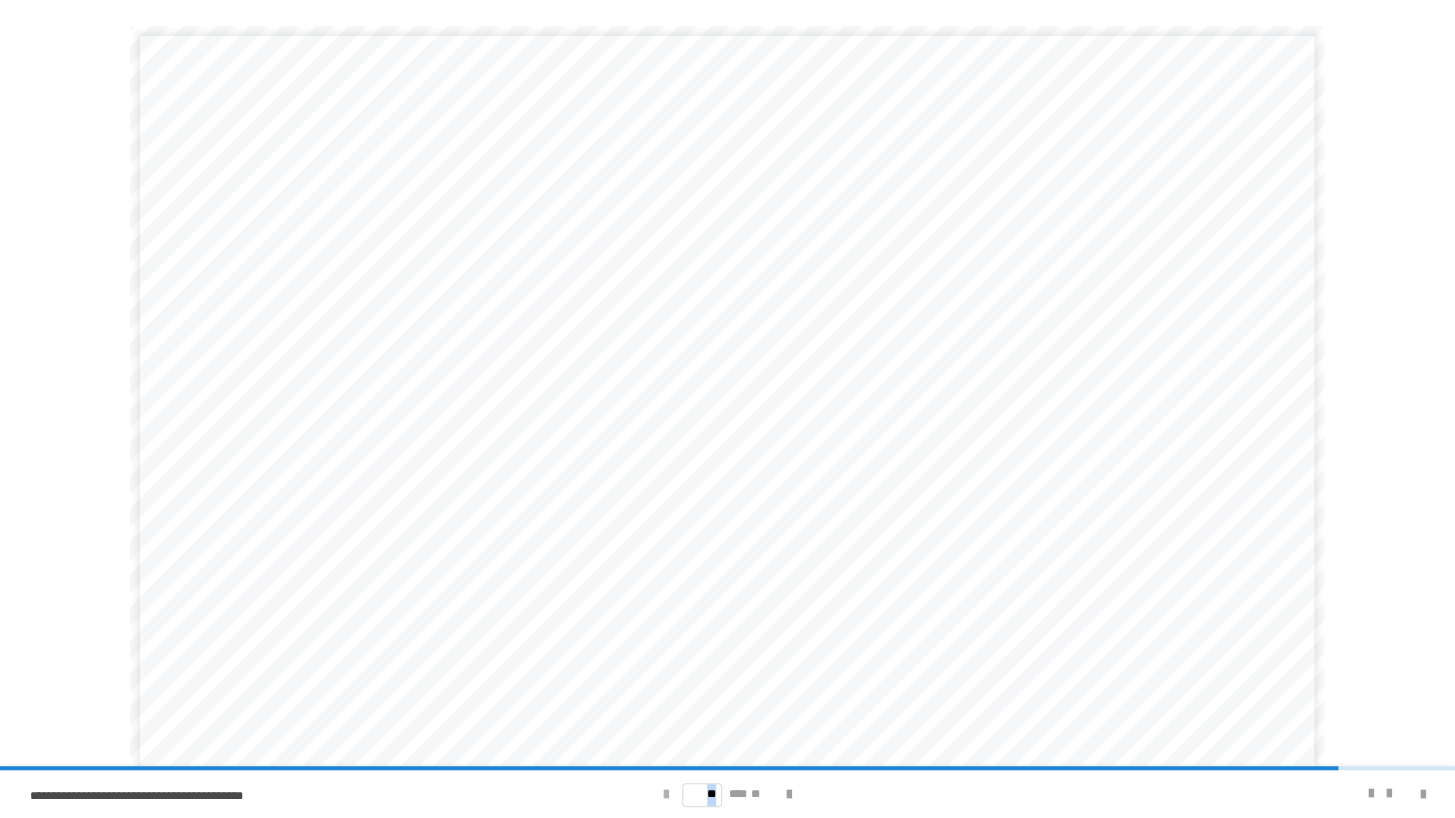 click at bounding box center [666, 795] 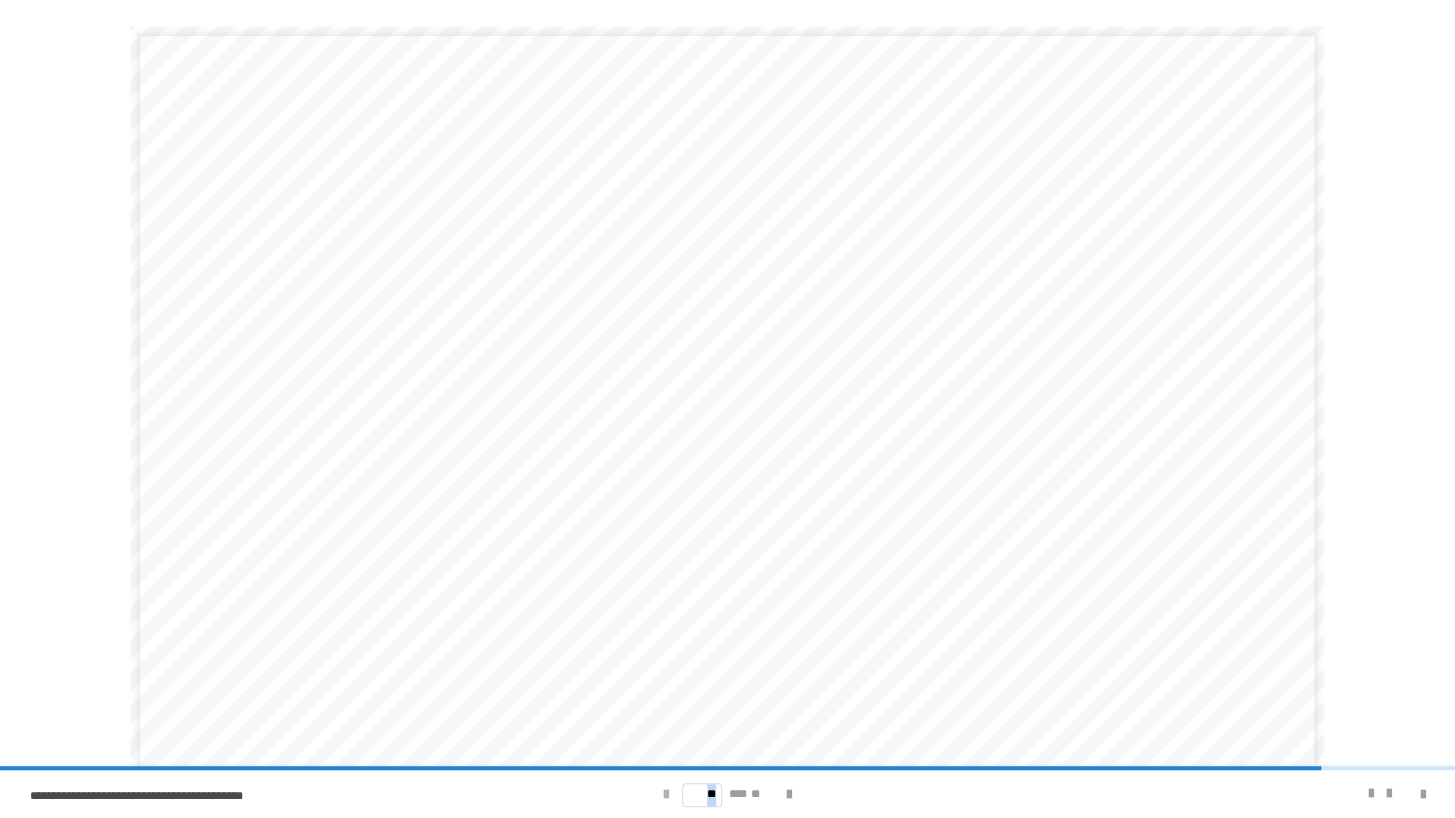 click at bounding box center (666, 795) 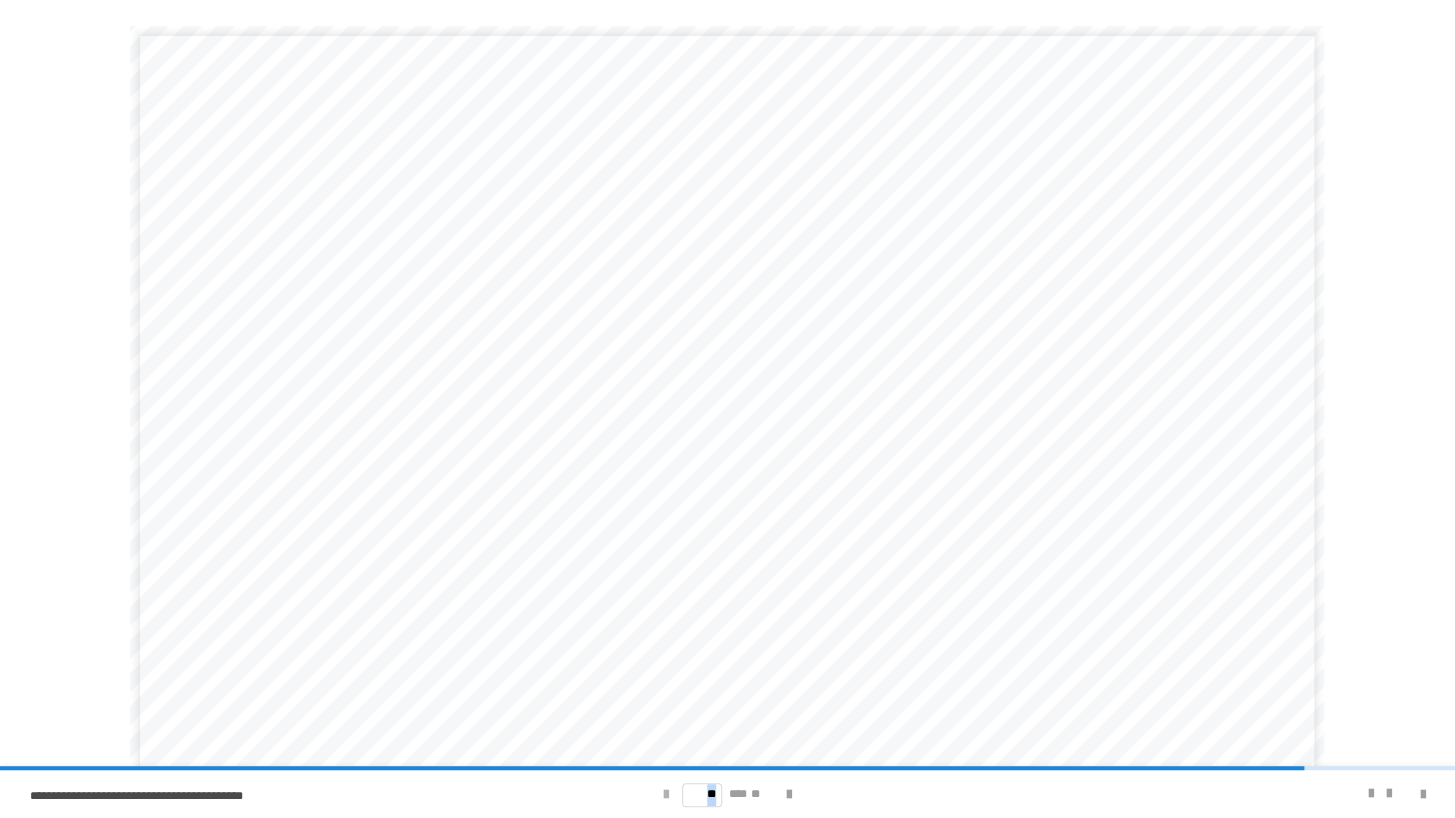 click at bounding box center [666, 795] 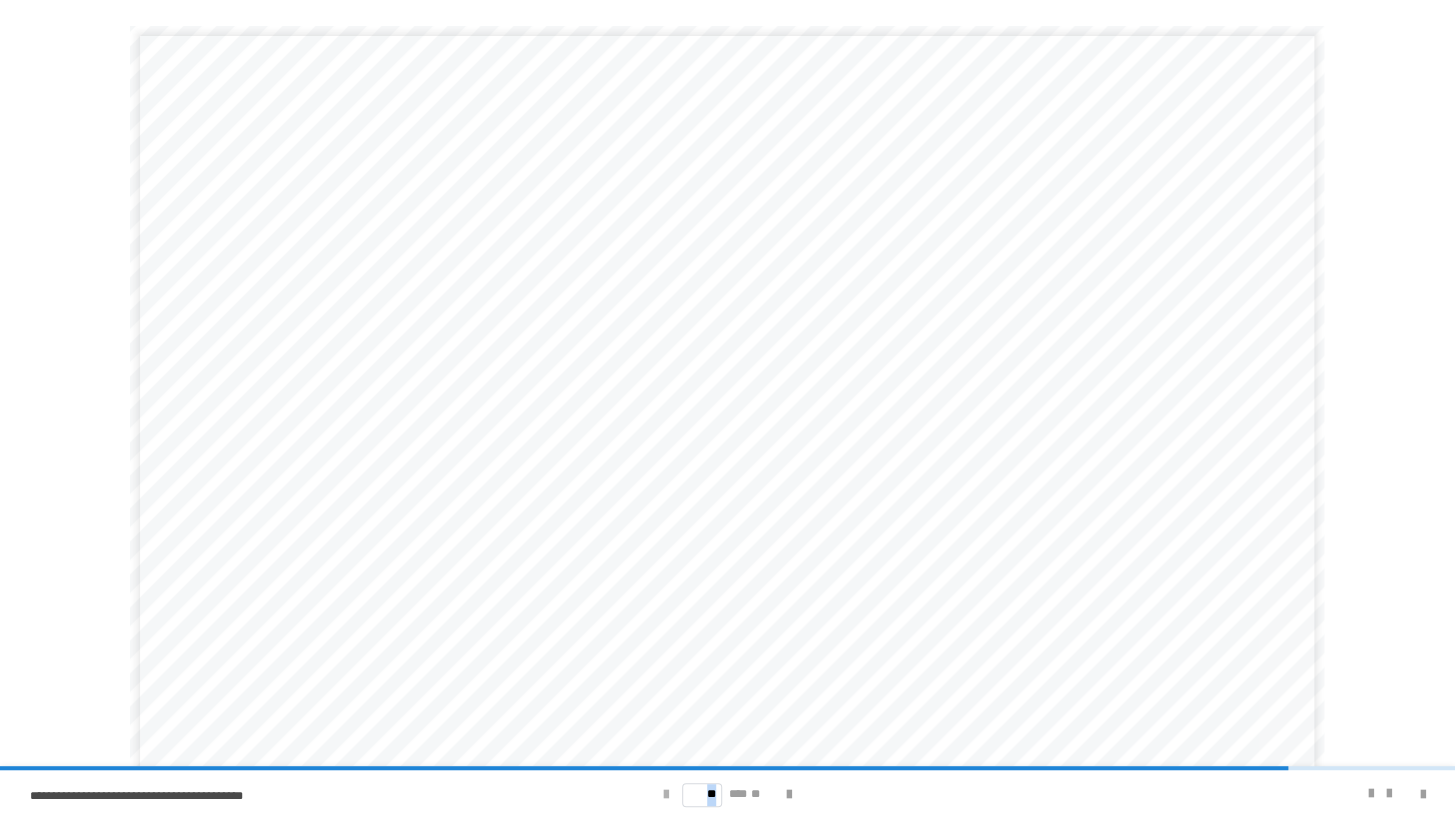 click at bounding box center [666, 795] 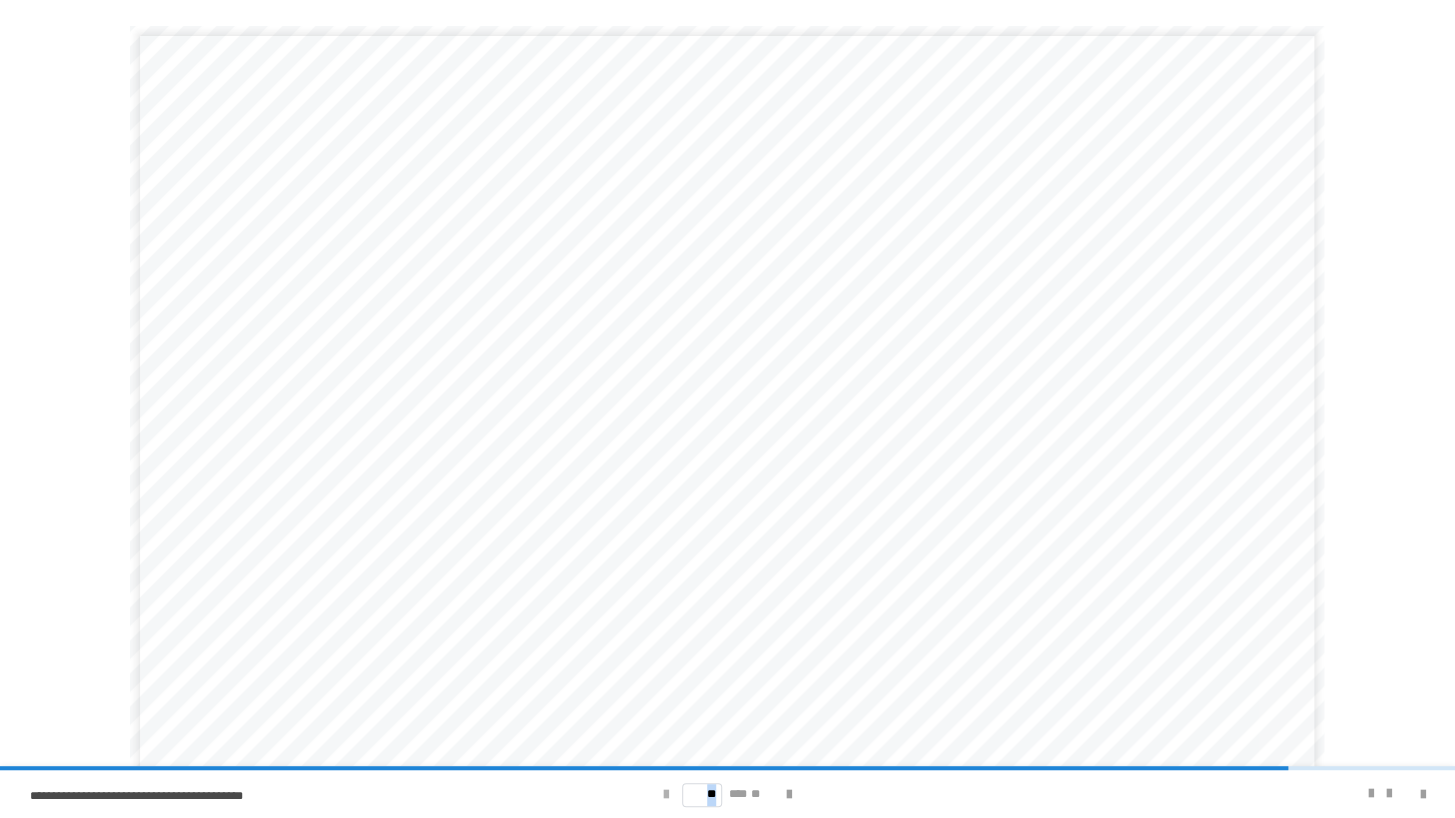 click at bounding box center (666, 795) 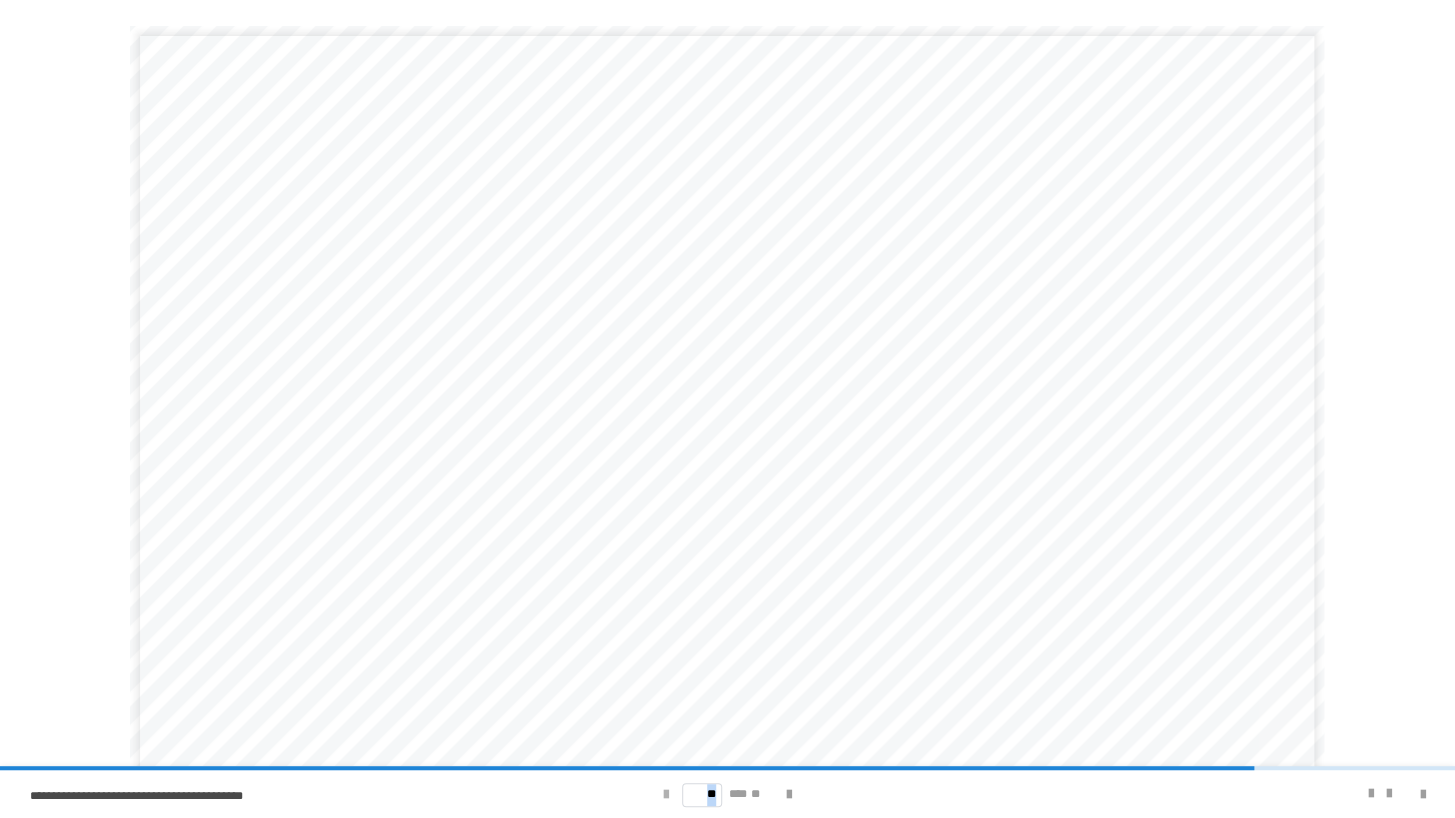 click at bounding box center (666, 795) 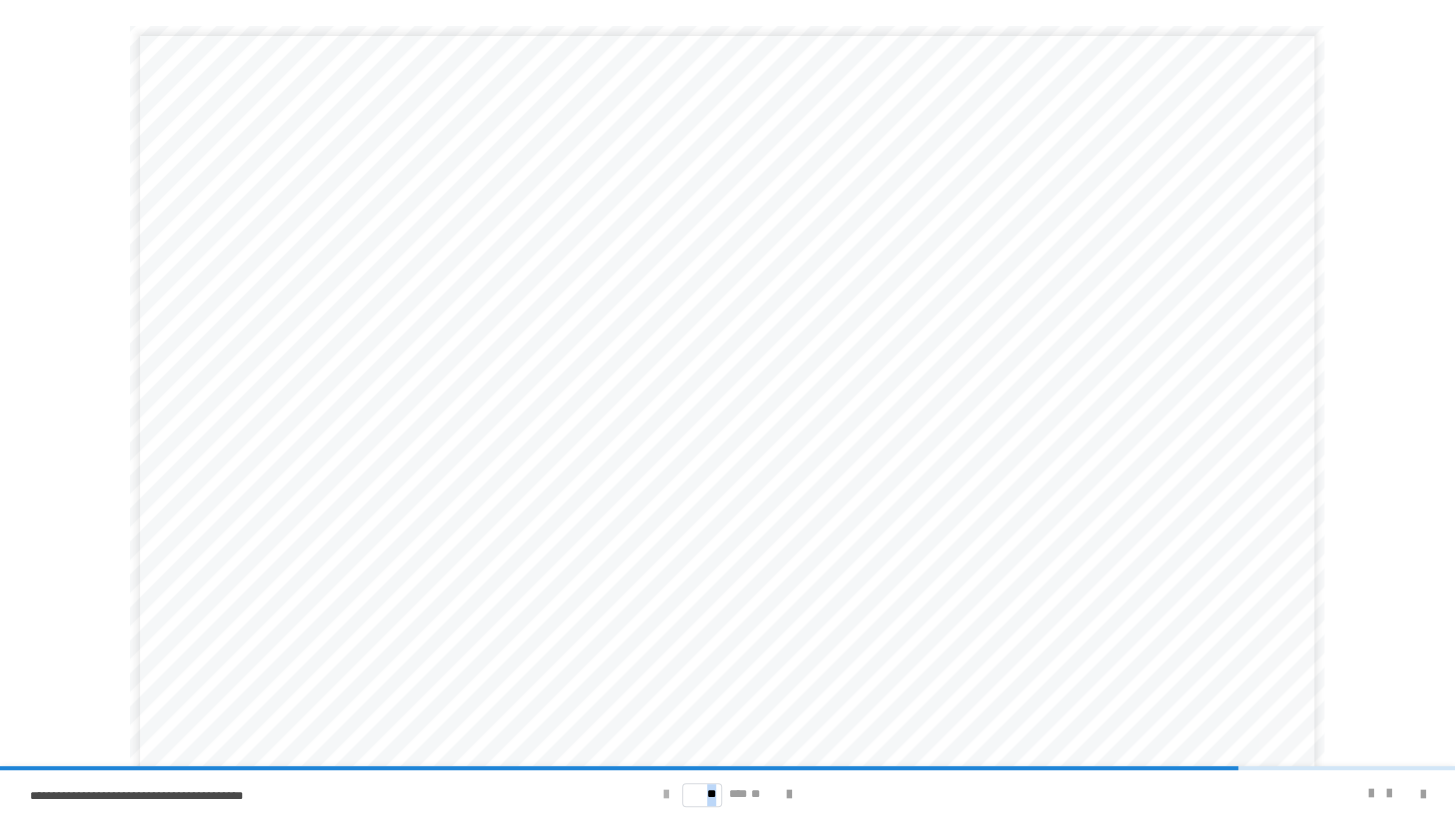 click at bounding box center [666, 795] 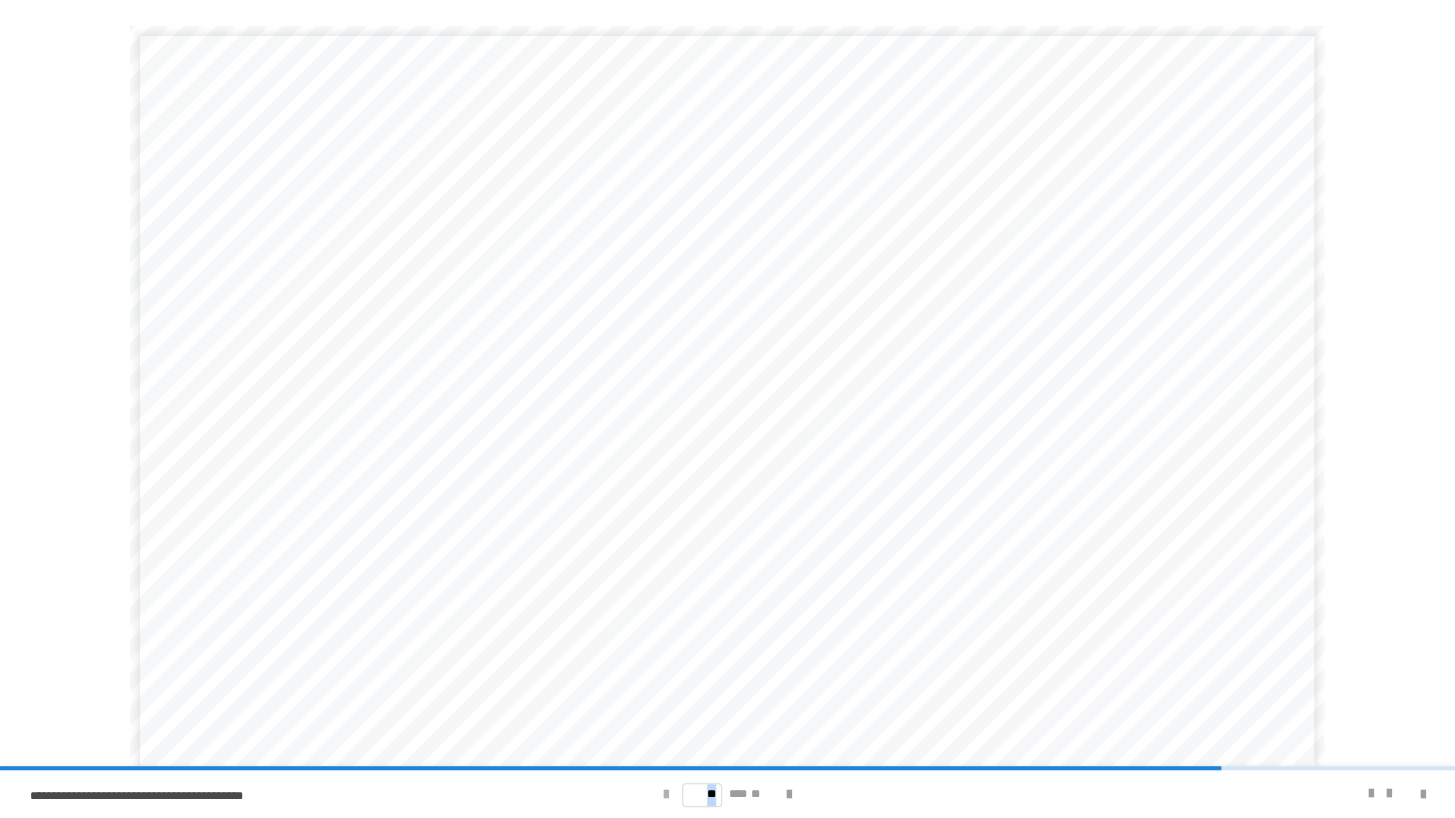 click at bounding box center [666, 795] 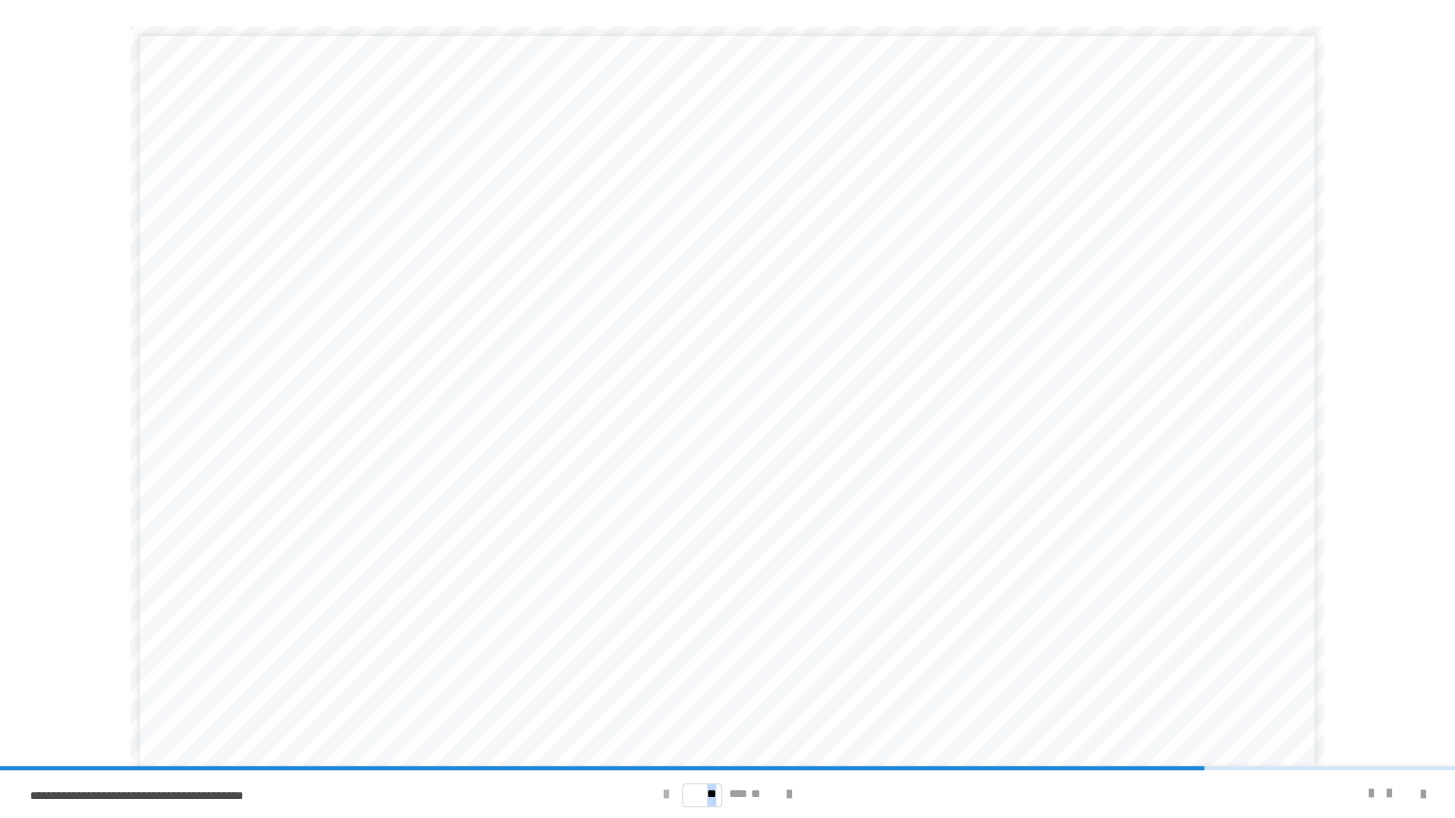 click at bounding box center (666, 795) 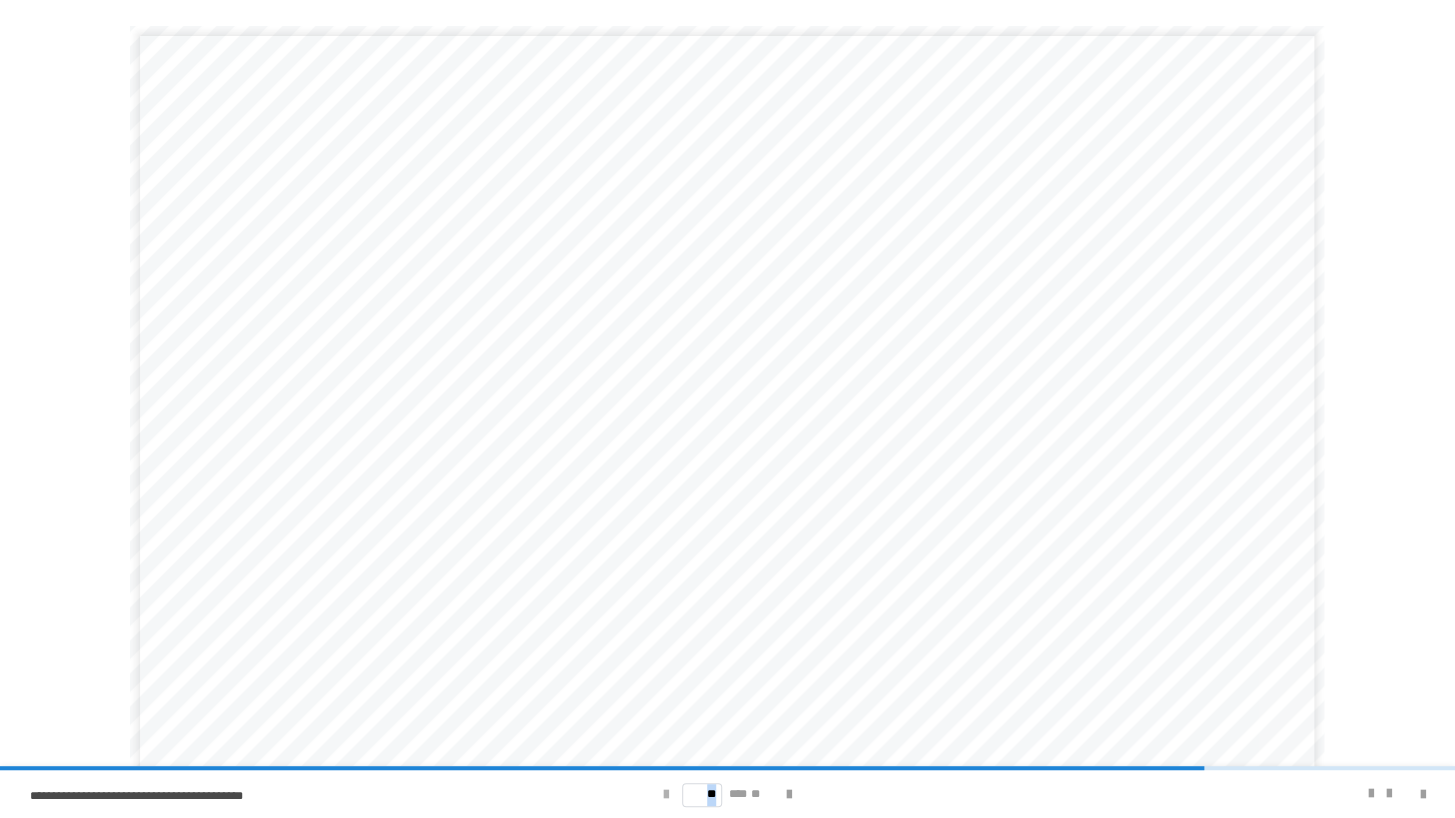 click at bounding box center [666, 795] 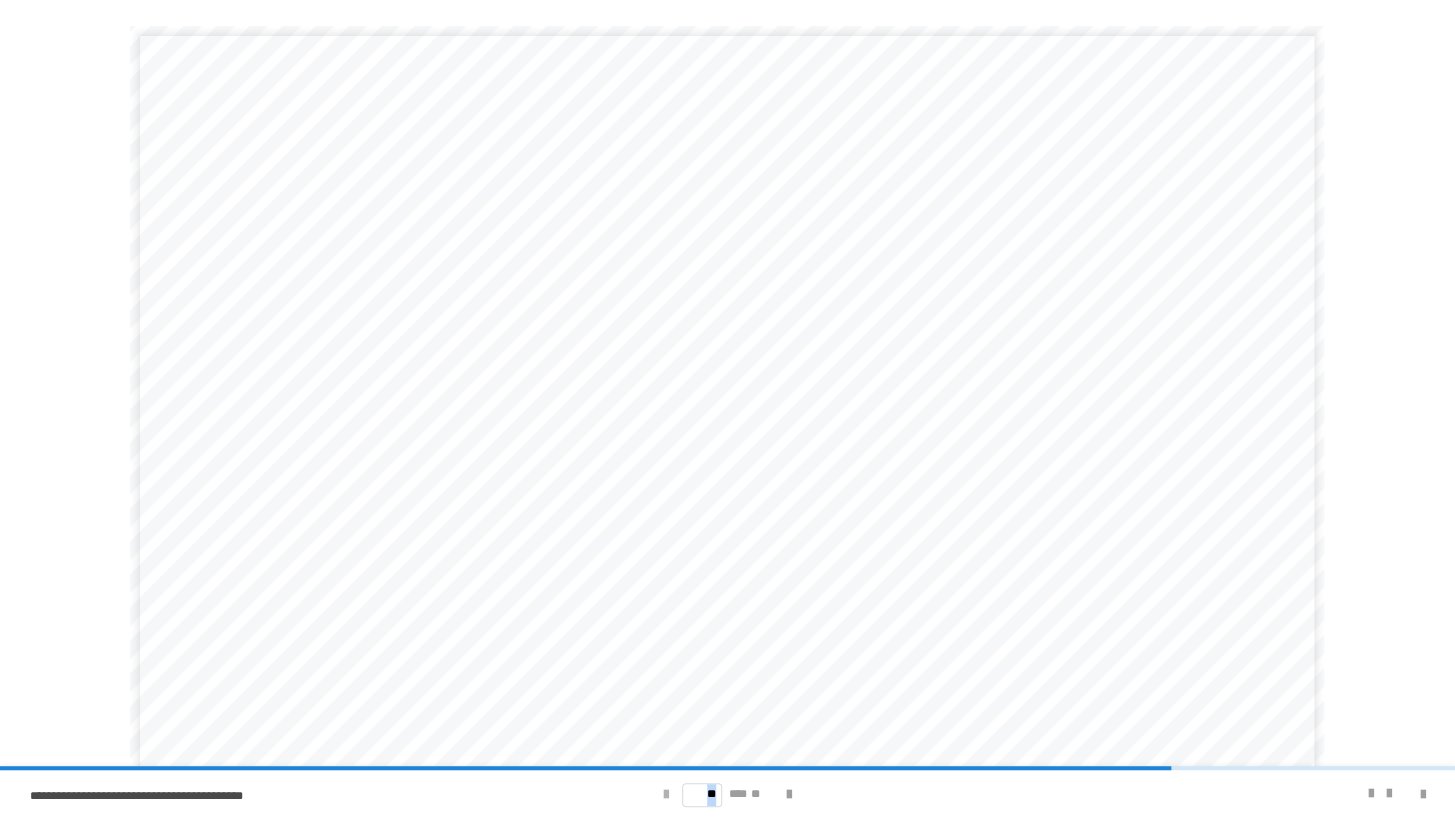 click at bounding box center [666, 795] 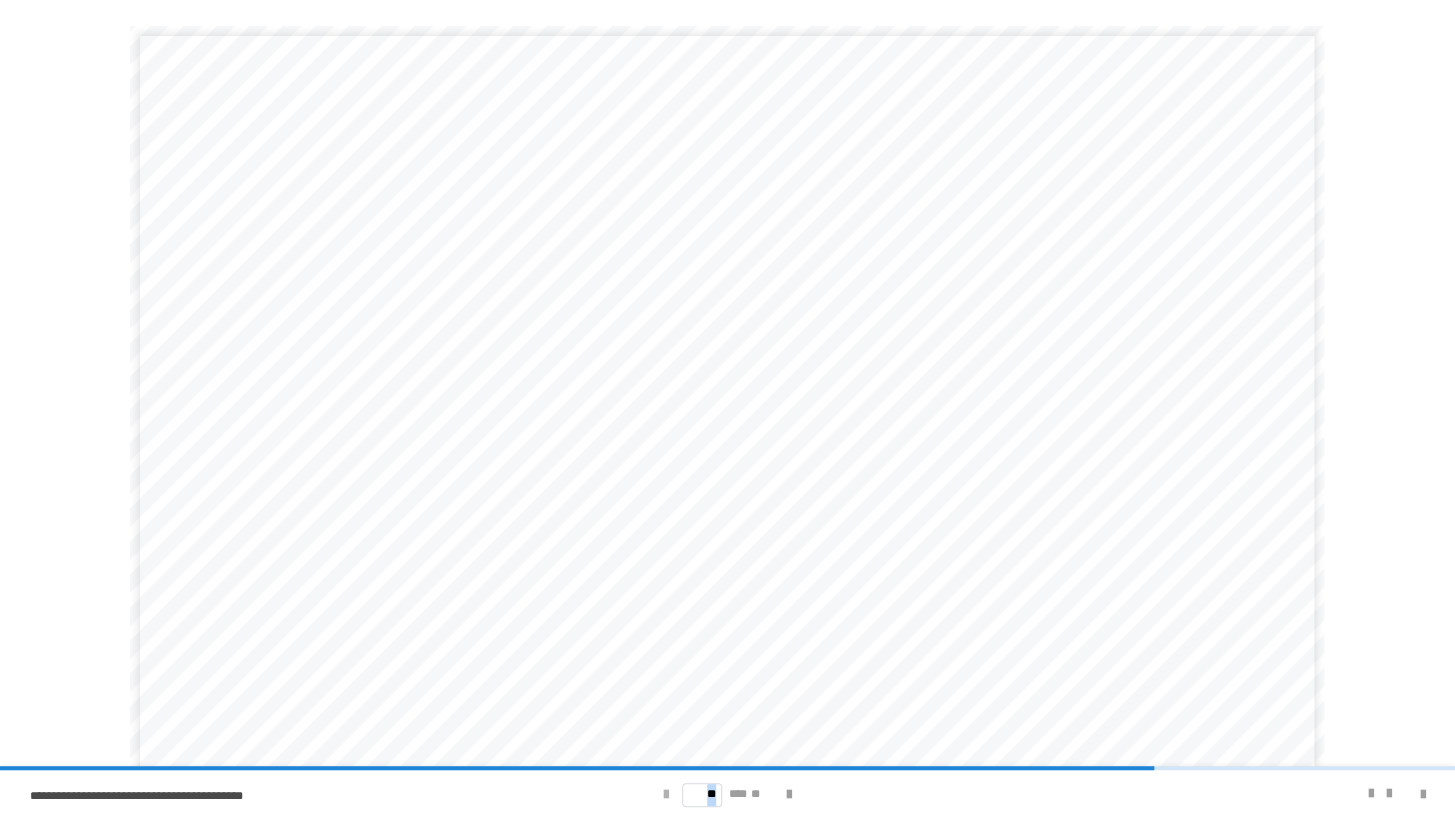 click at bounding box center [666, 795] 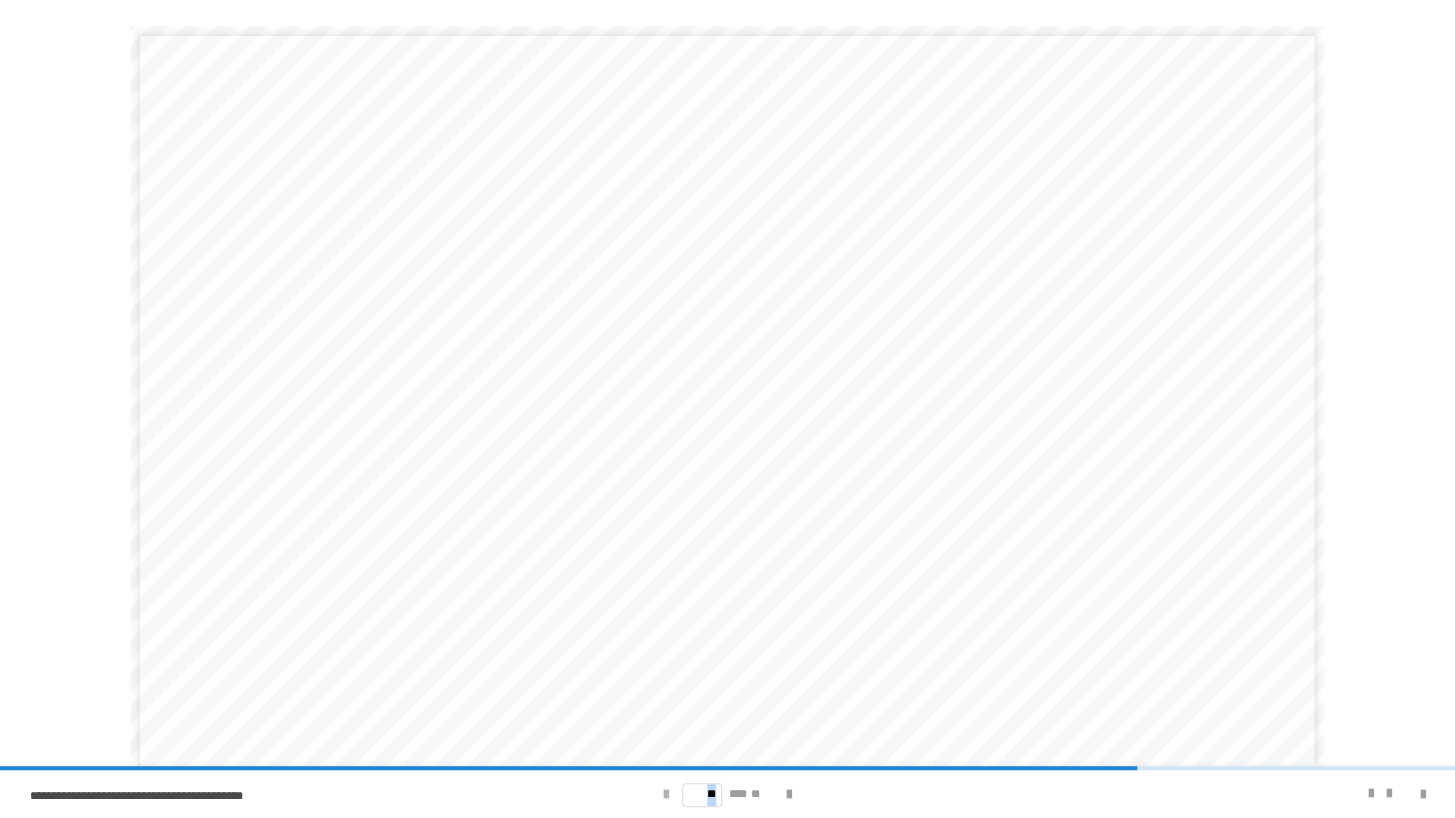 click at bounding box center [666, 795] 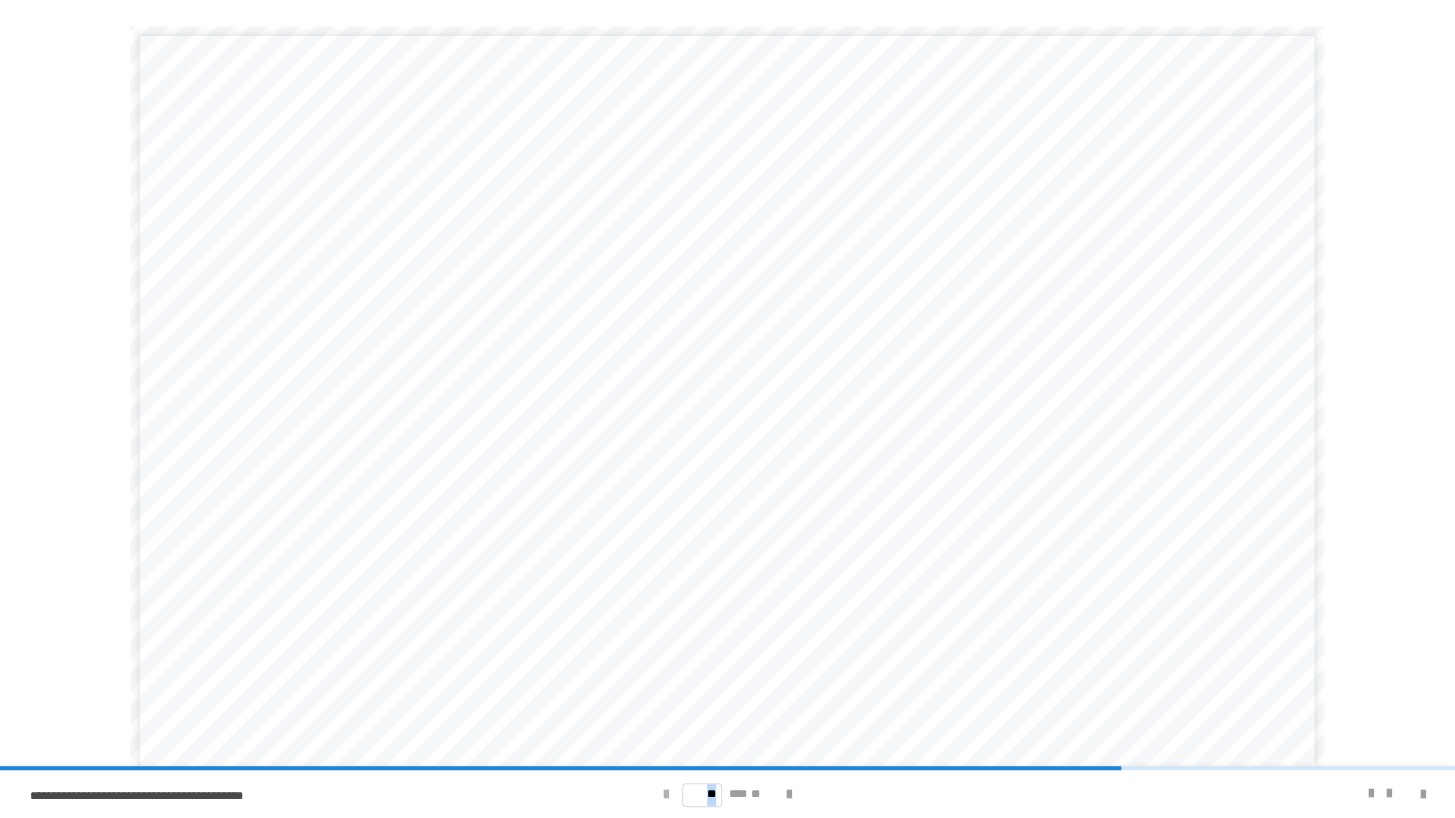 click at bounding box center [666, 795] 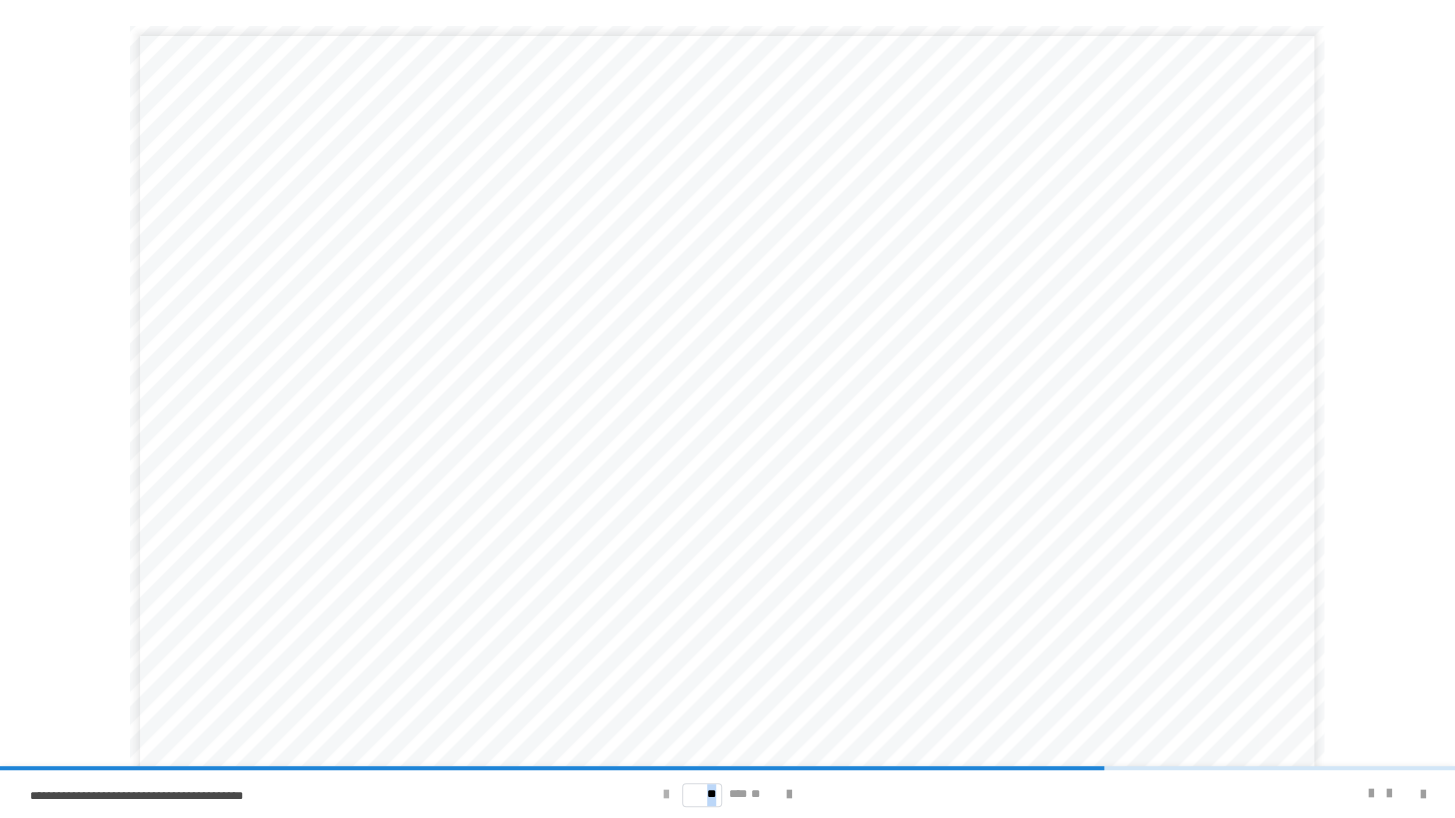 click at bounding box center (666, 795) 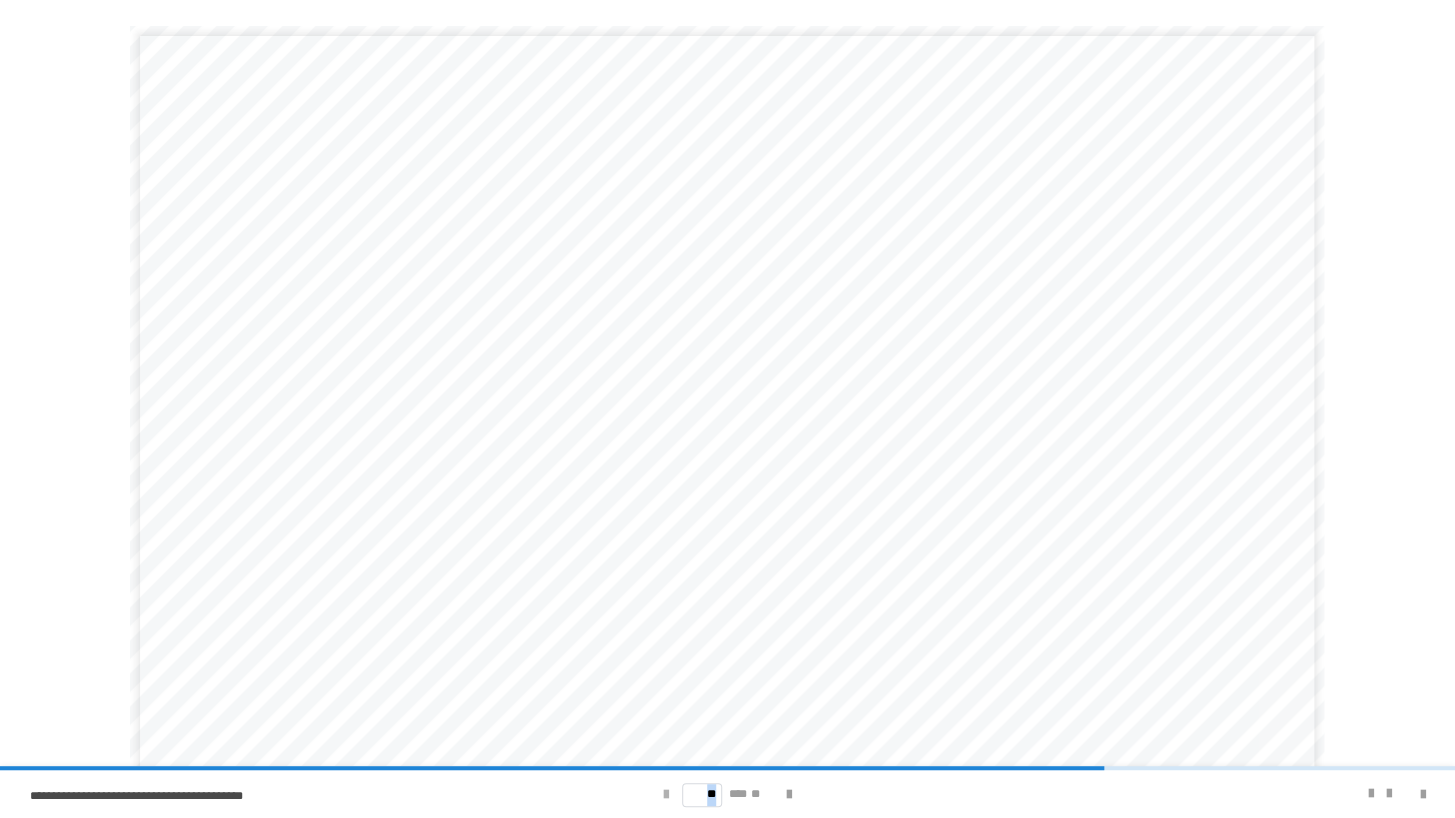 click at bounding box center [666, 795] 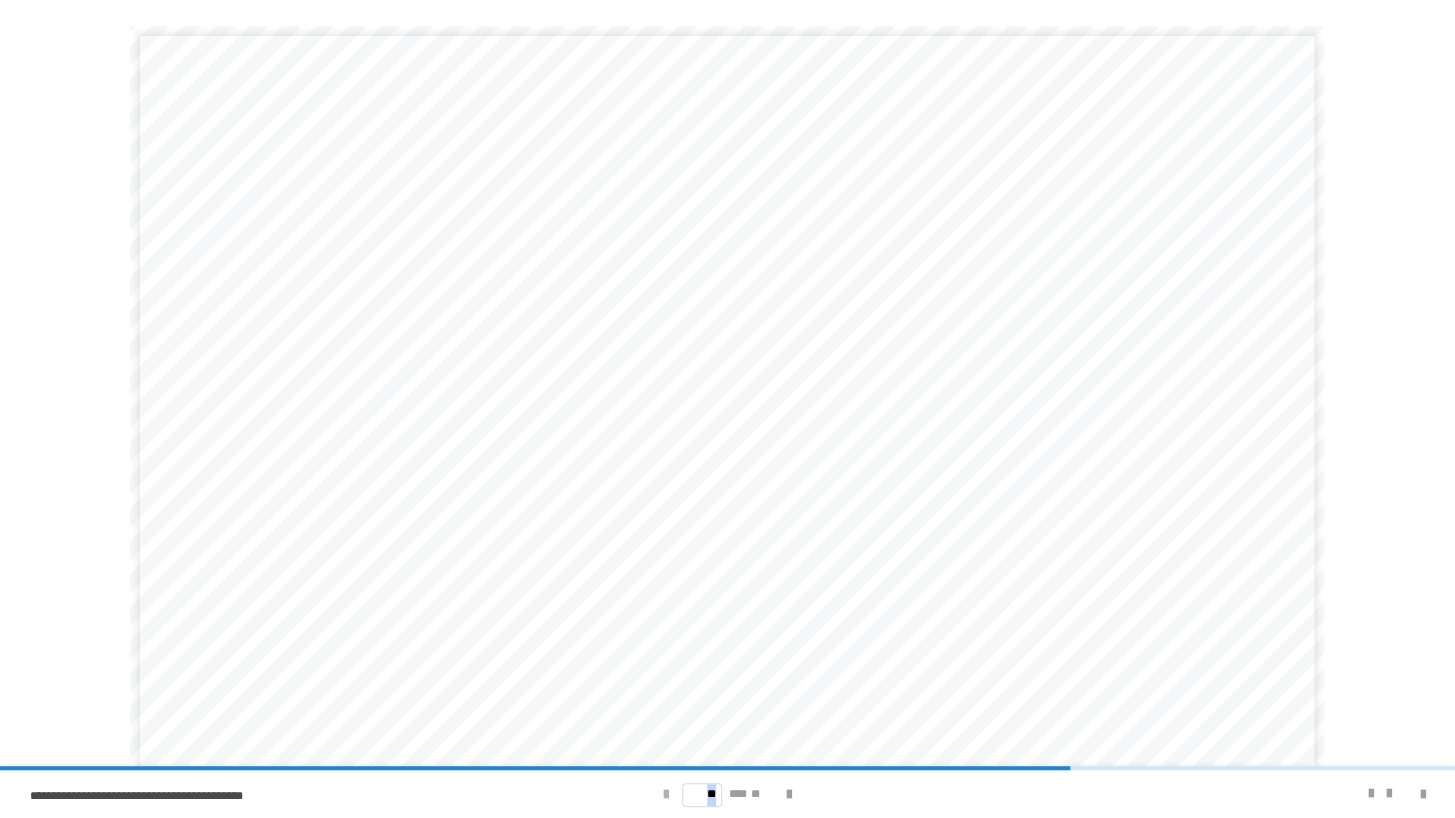 click at bounding box center [666, 795] 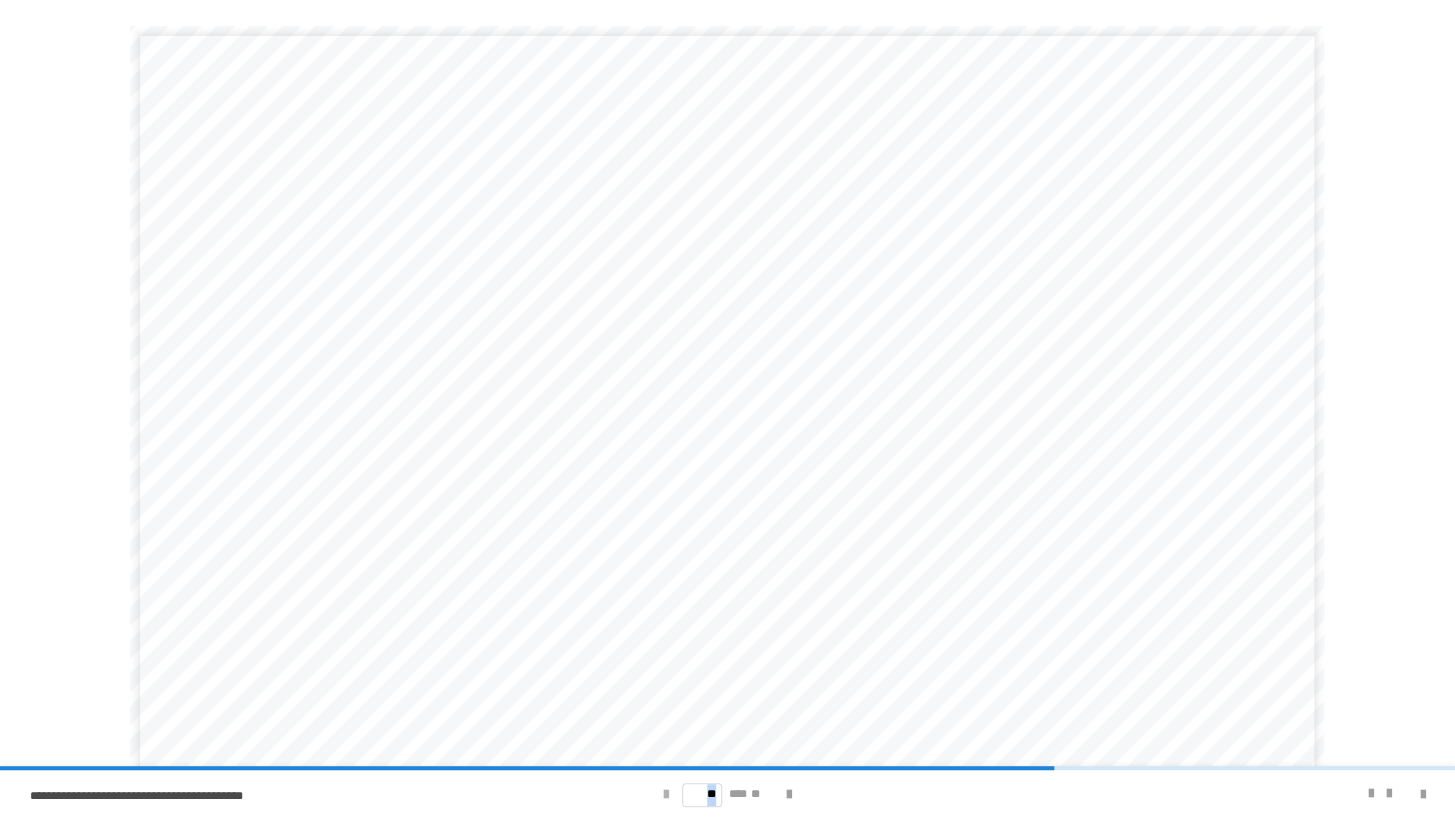 click at bounding box center [666, 795] 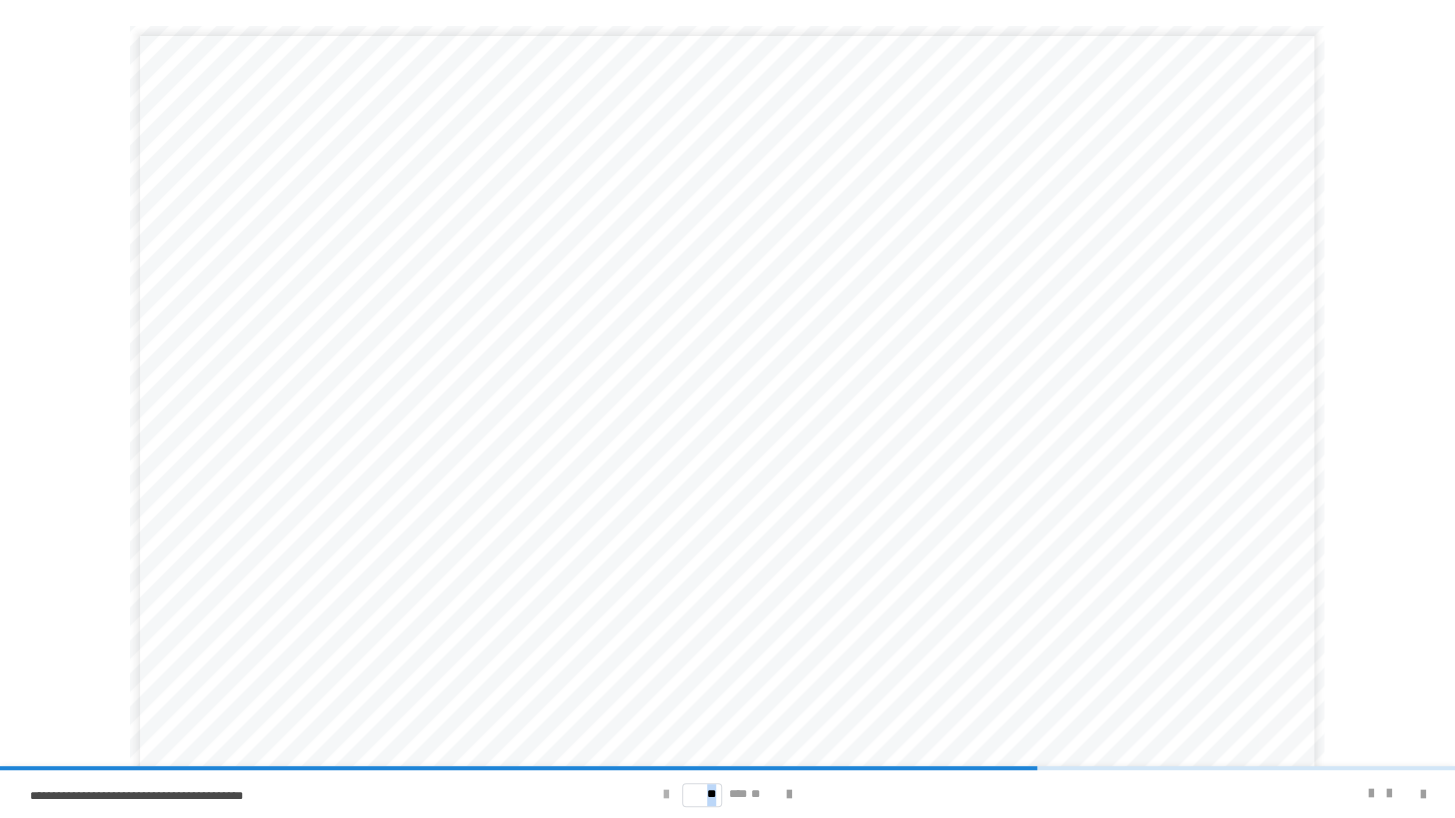 click at bounding box center [666, 795] 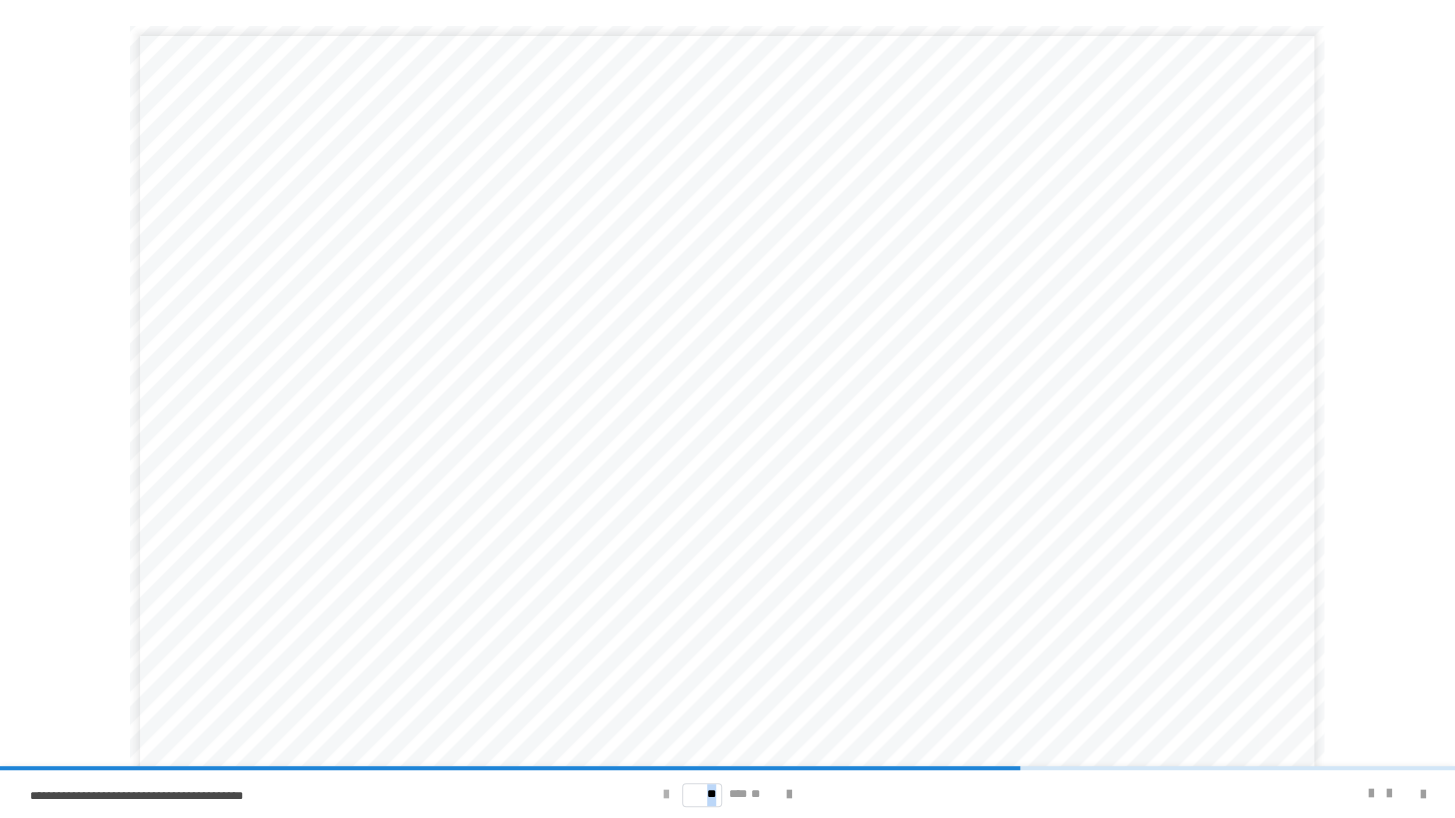 click at bounding box center [666, 795] 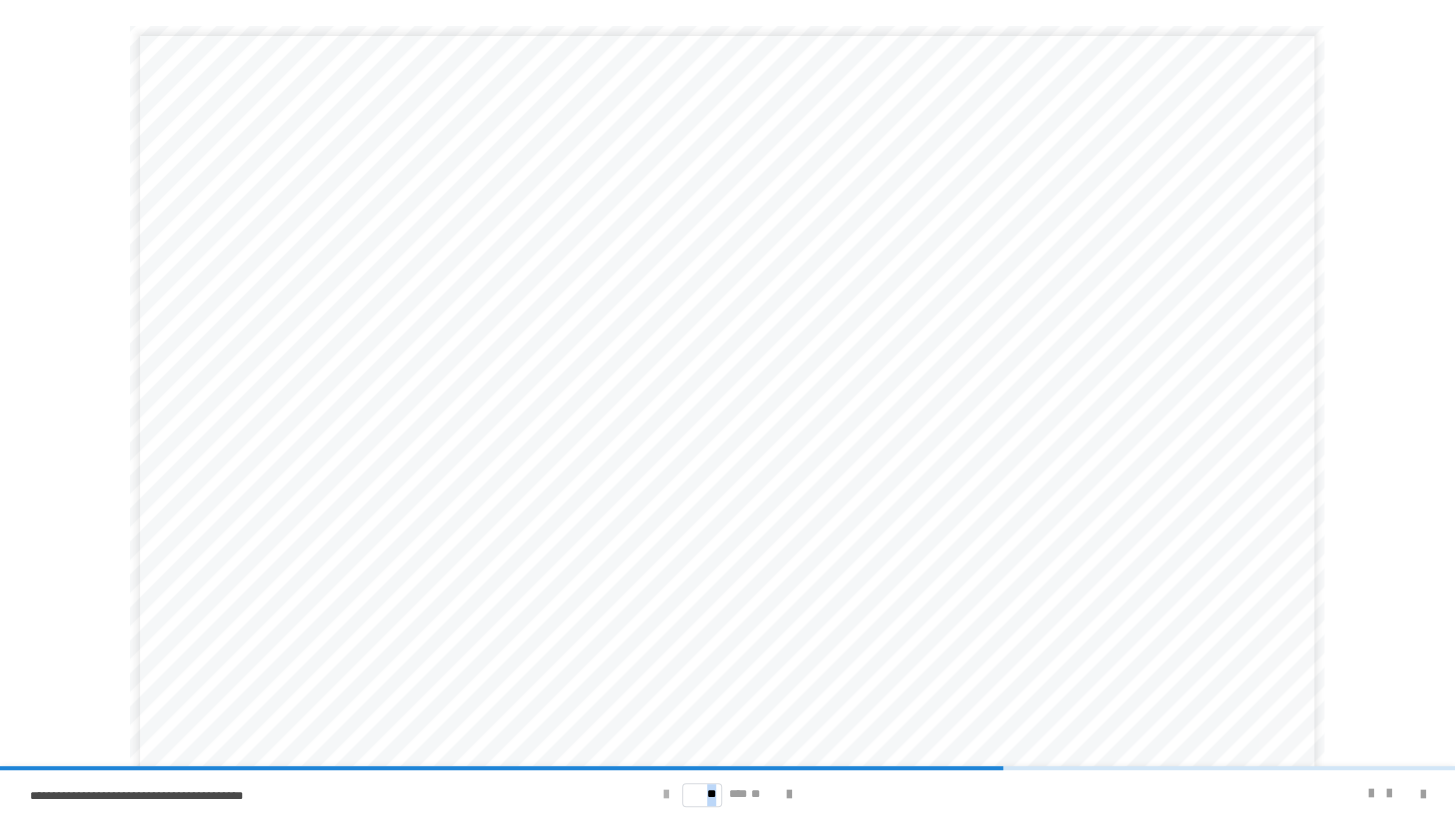 click at bounding box center [666, 795] 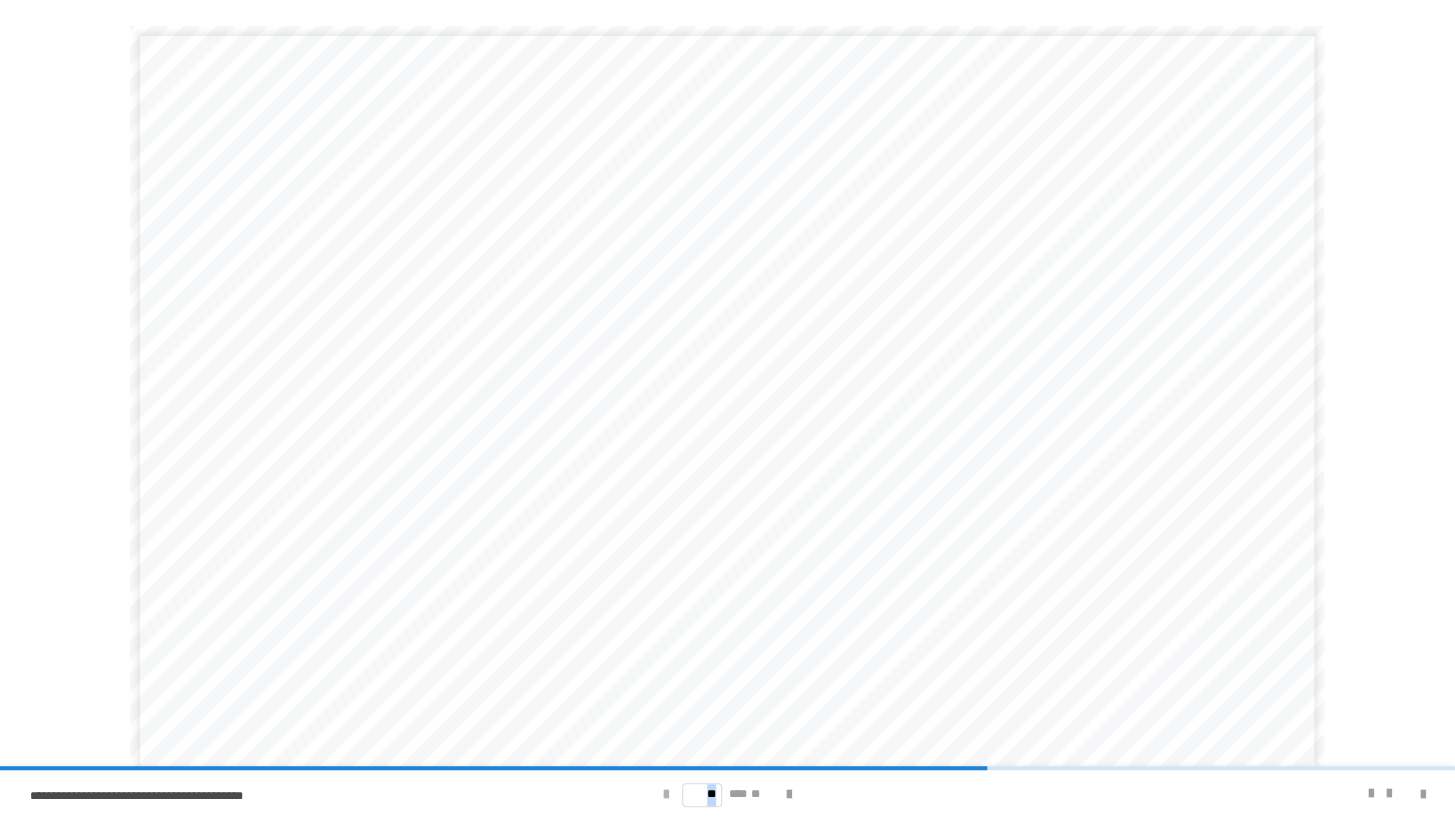 click at bounding box center [666, 795] 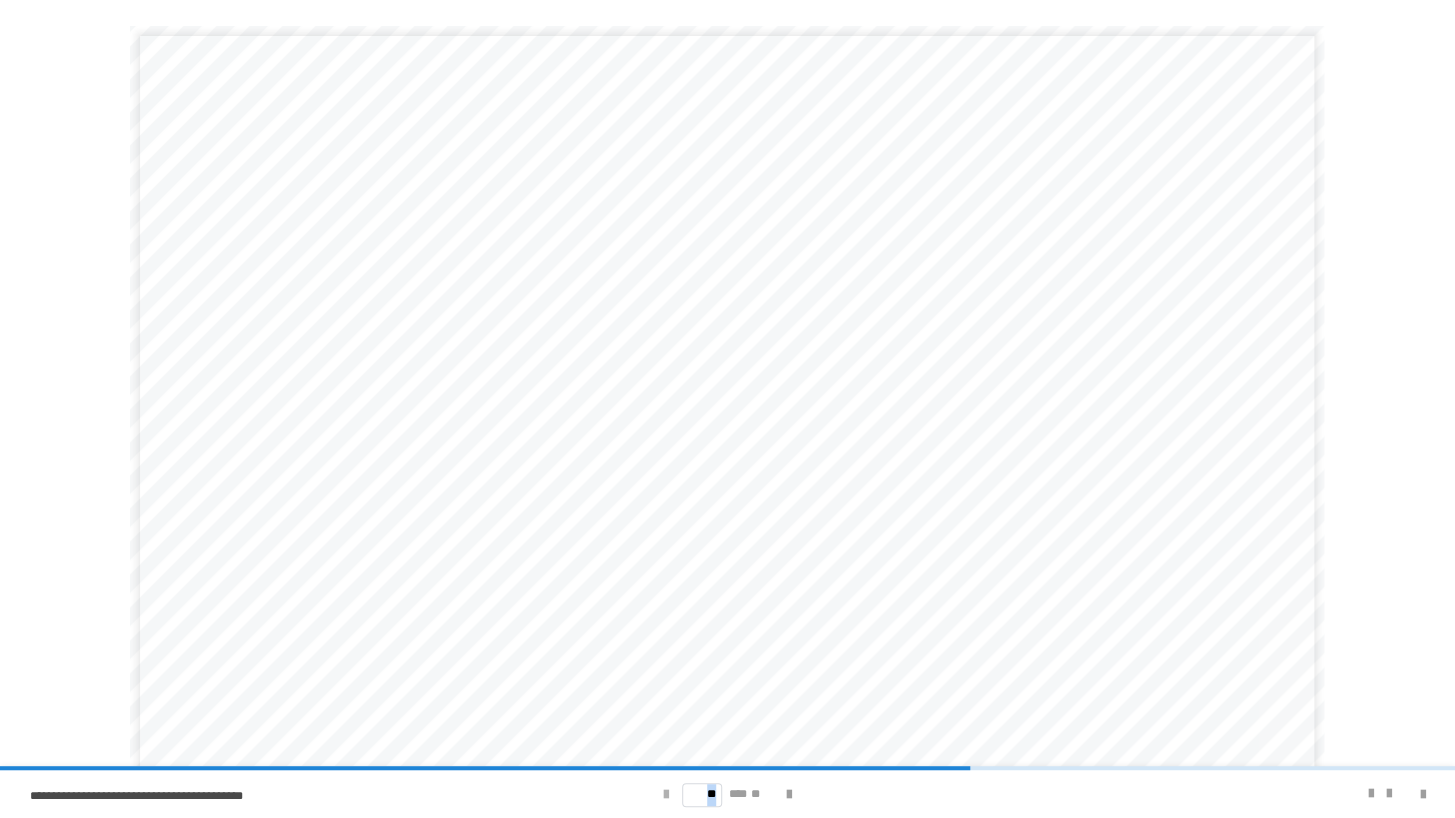 click at bounding box center [666, 795] 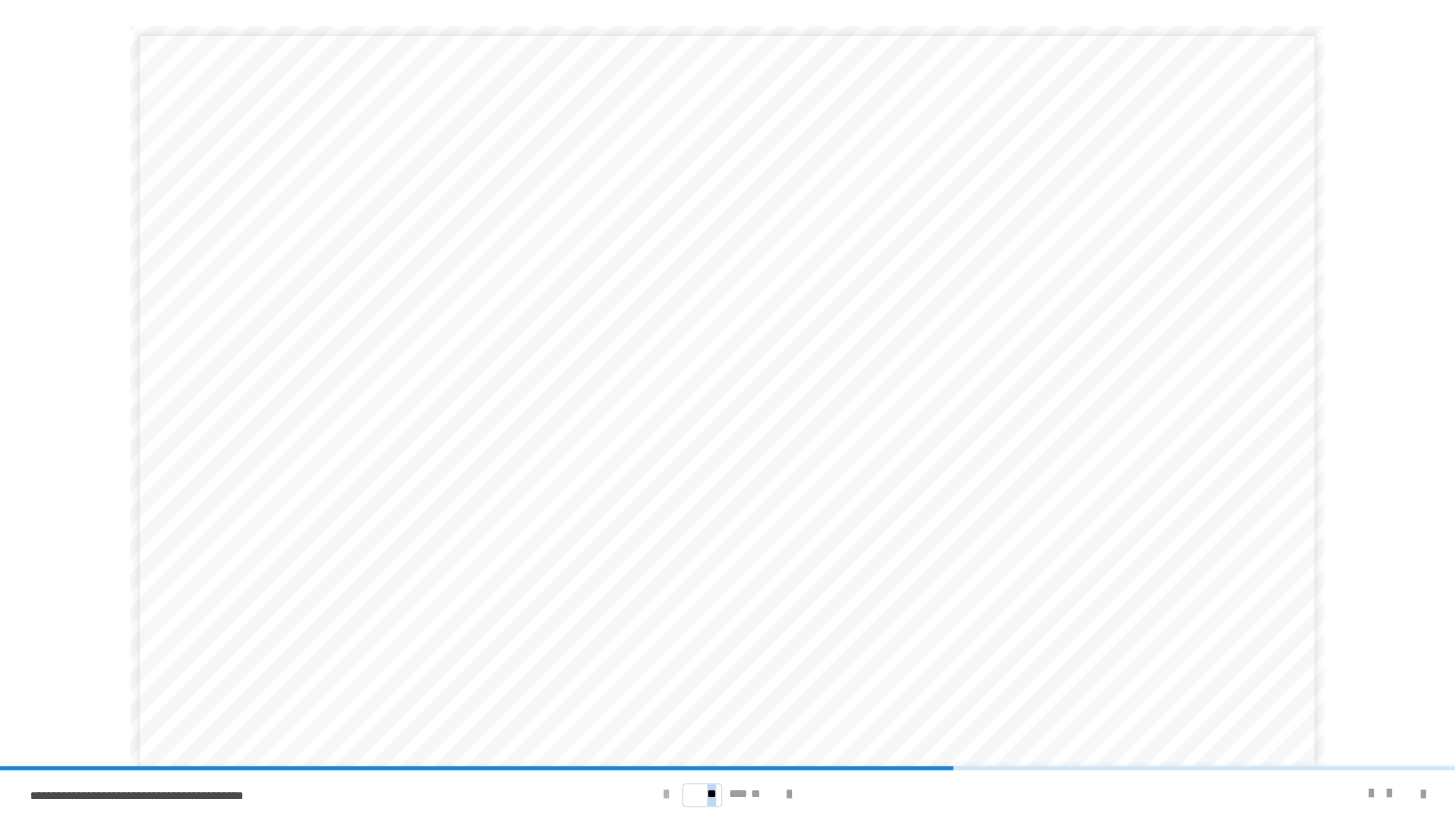 click at bounding box center [666, 795] 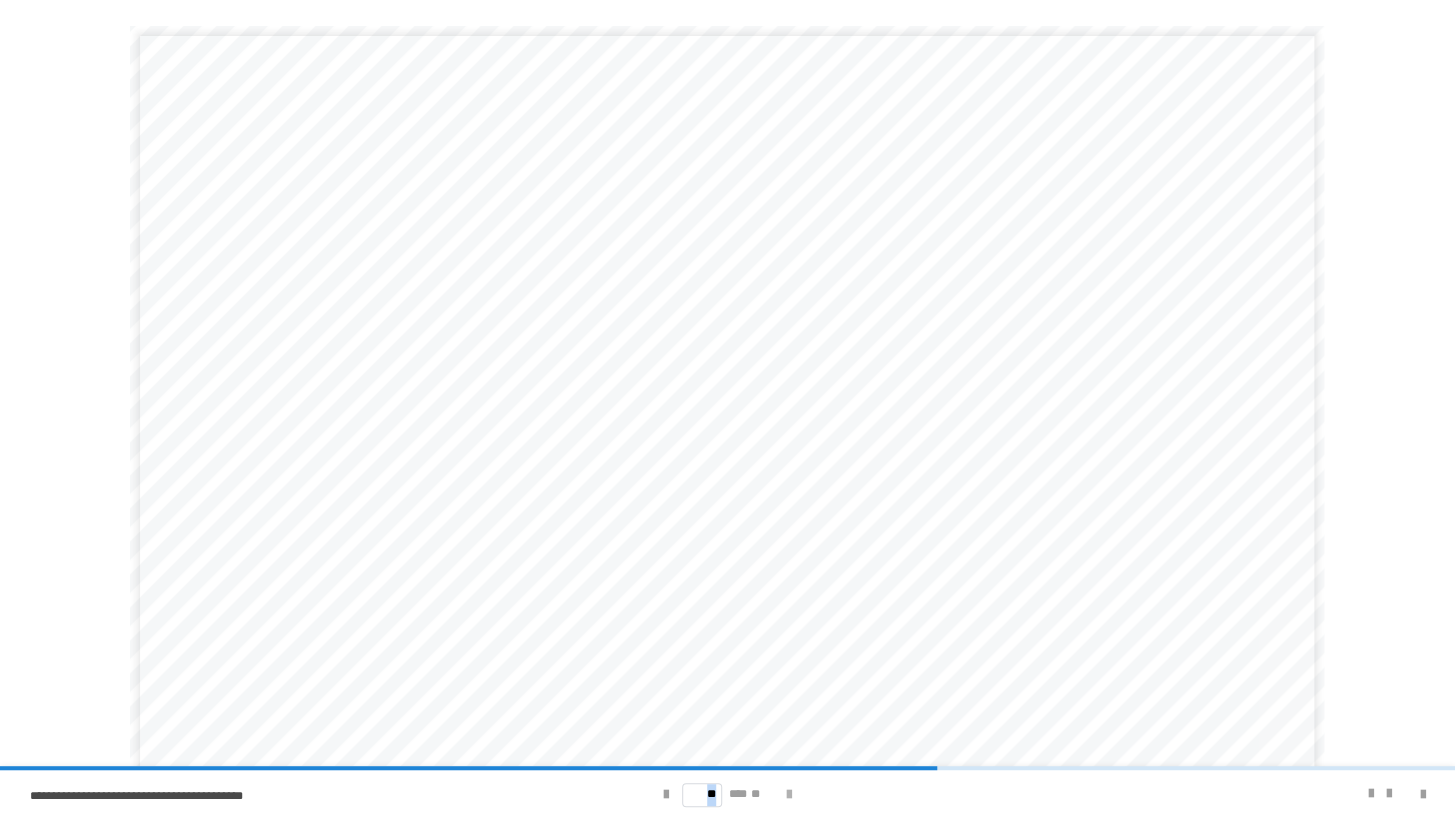 click at bounding box center [789, 795] 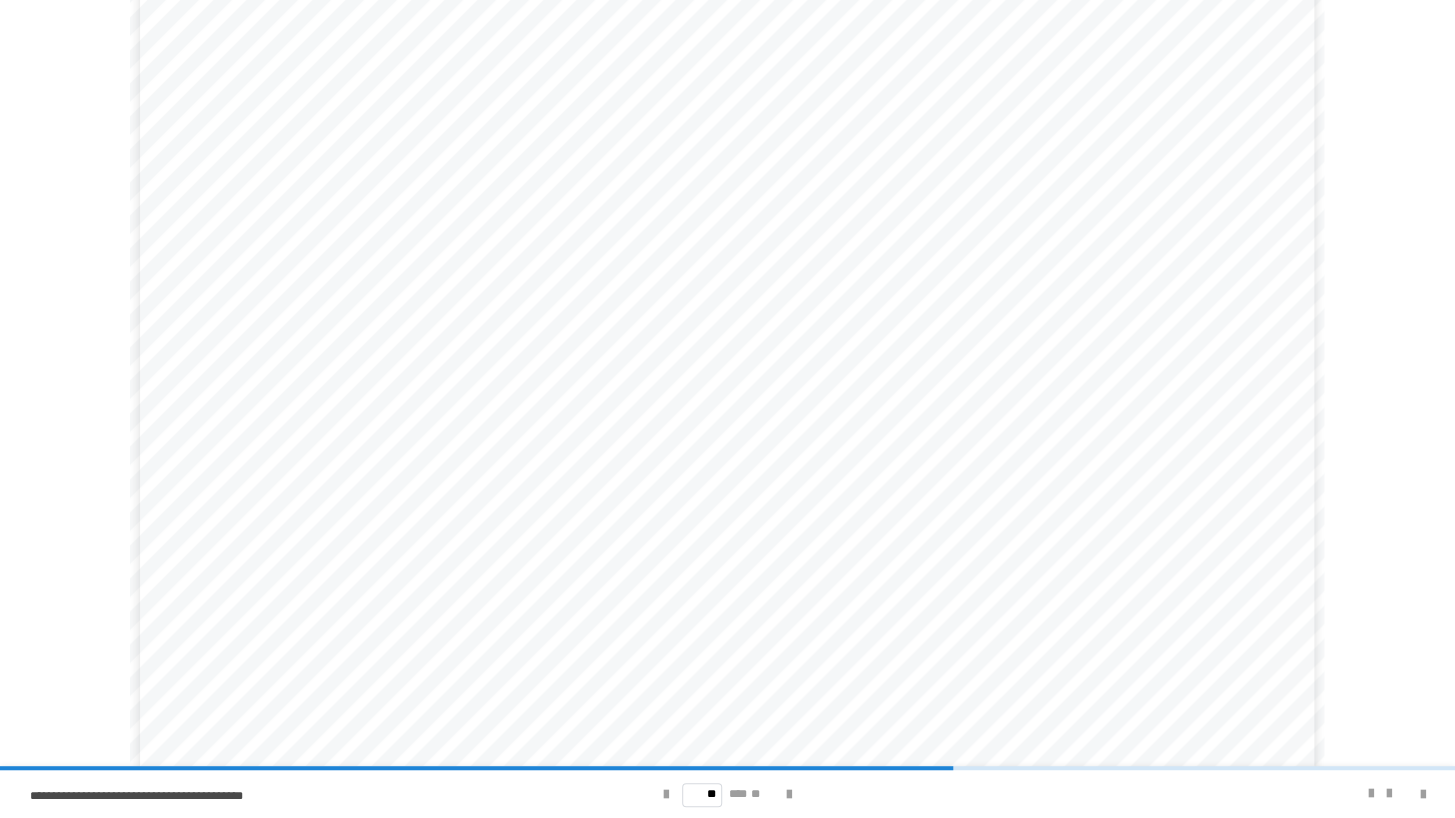 scroll, scrollTop: 103, scrollLeft: 0, axis: vertical 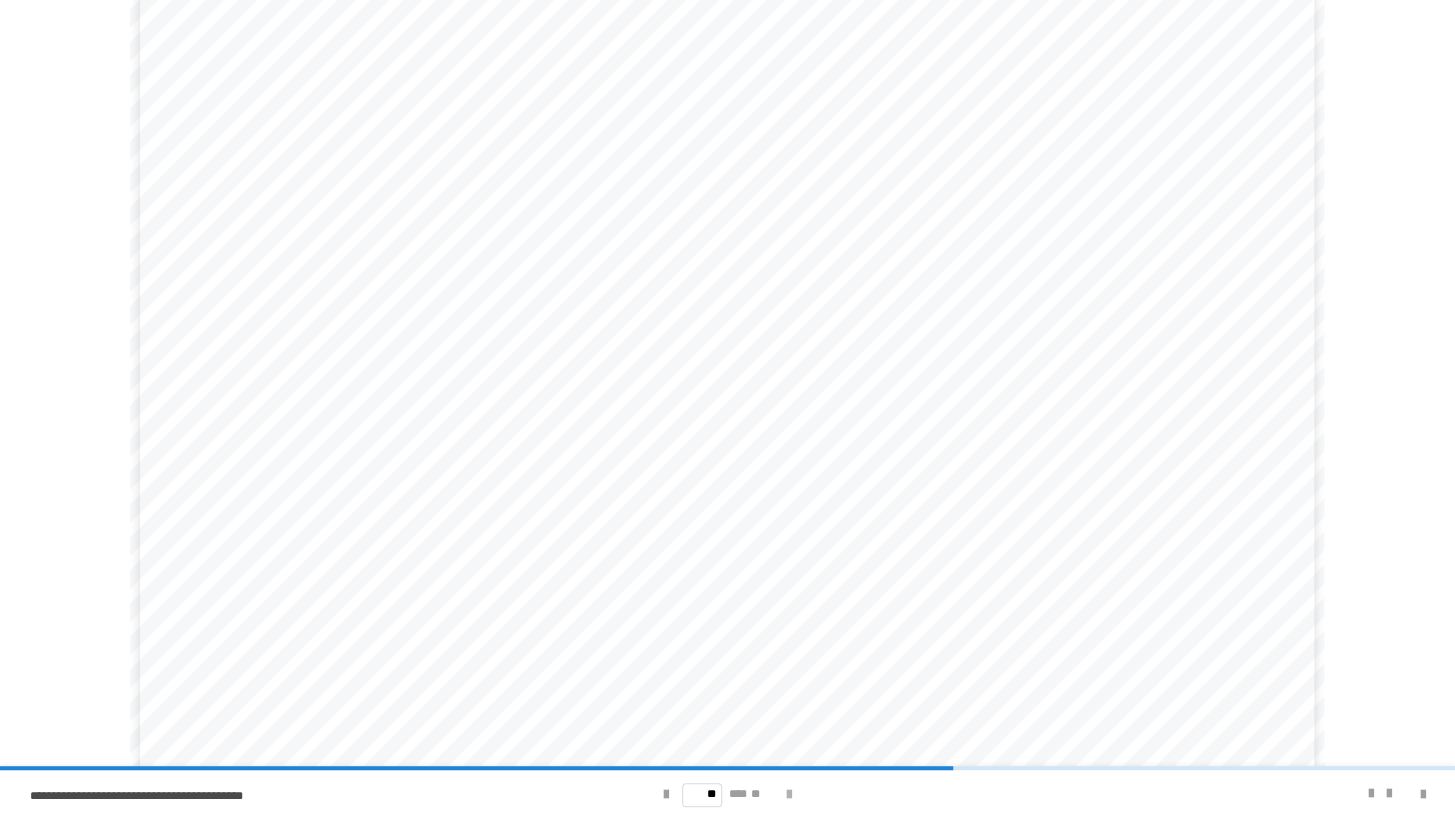 click at bounding box center [789, 795] 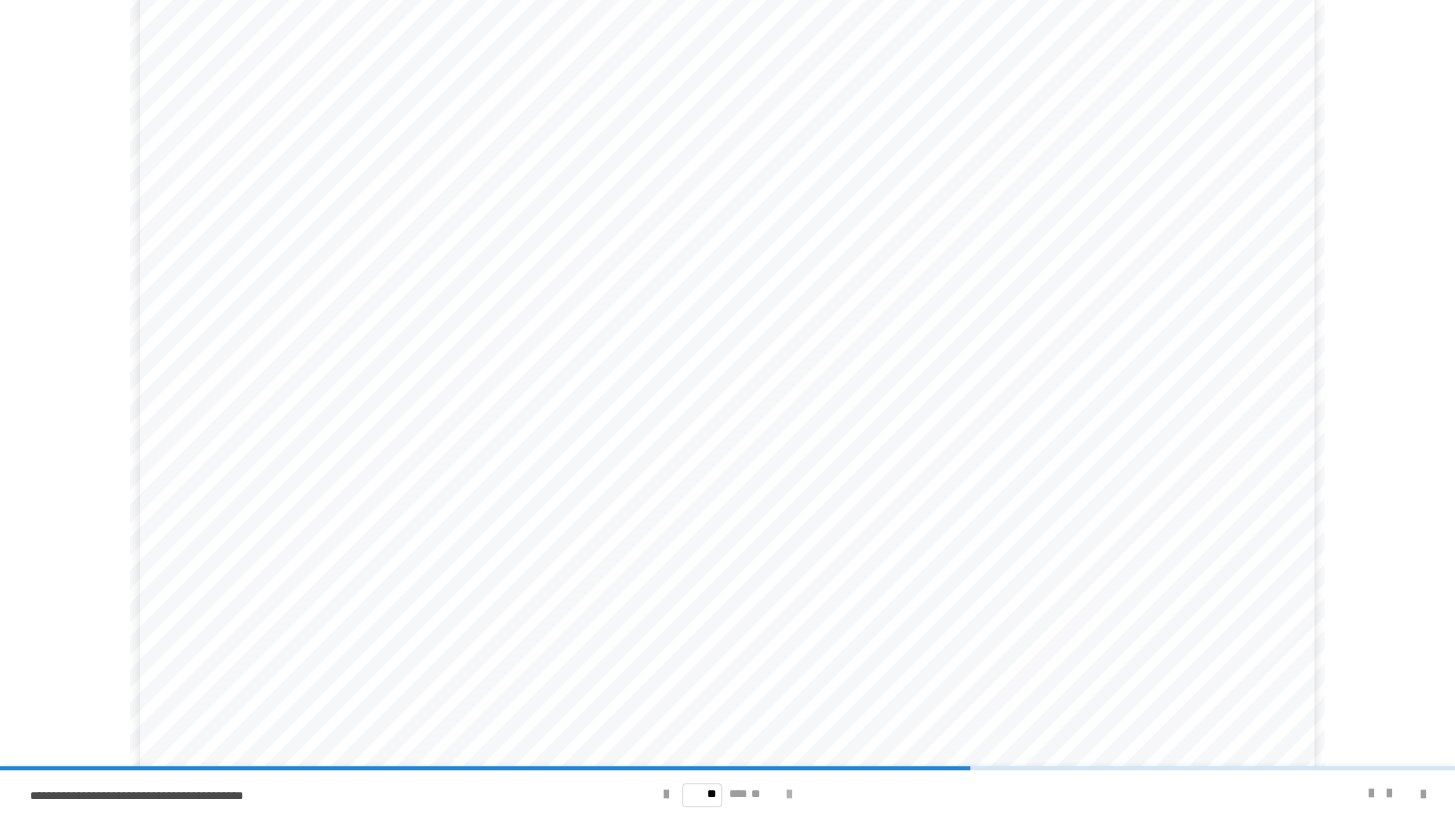 click at bounding box center (789, 795) 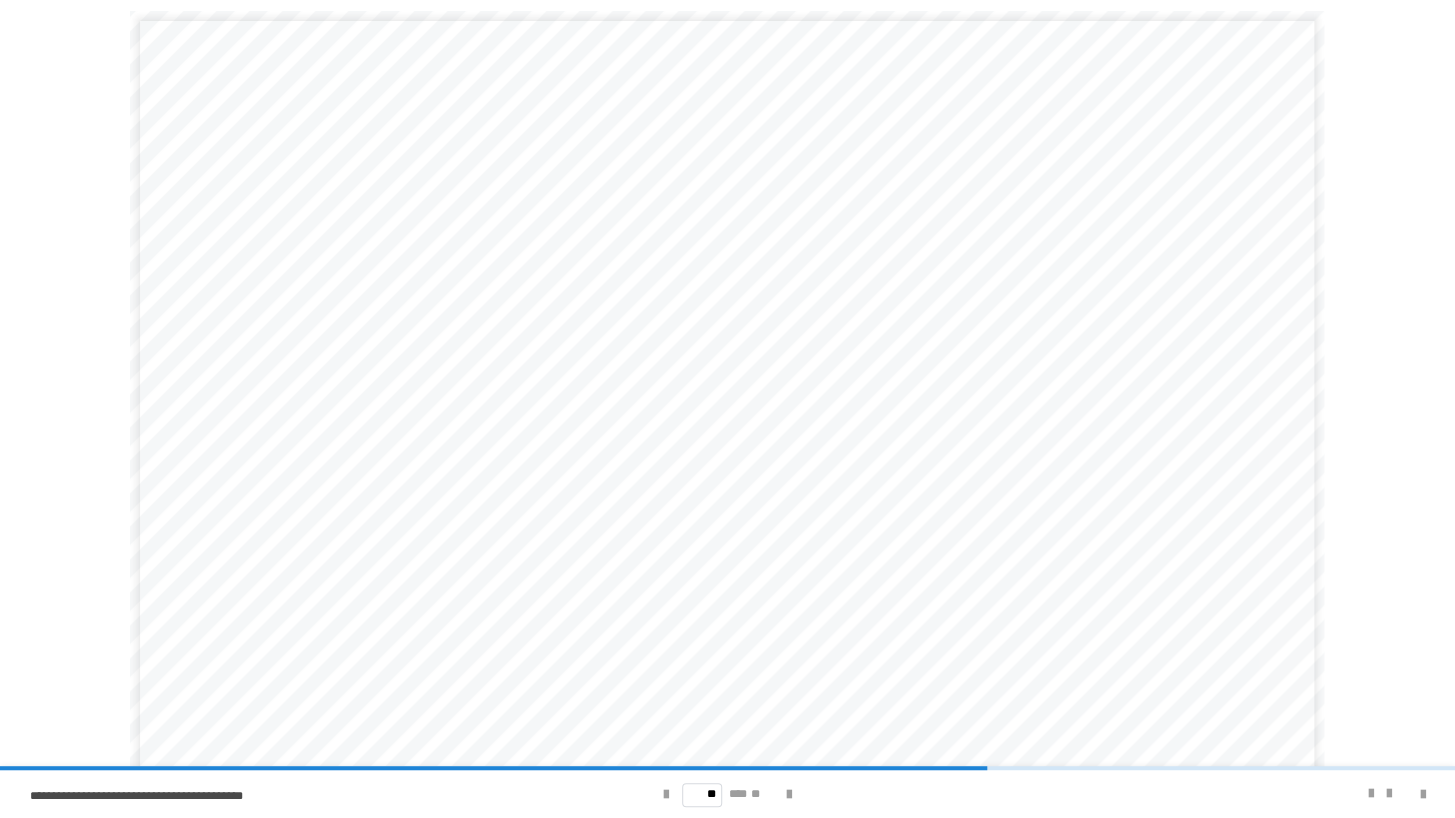 scroll, scrollTop: 22, scrollLeft: 0, axis: vertical 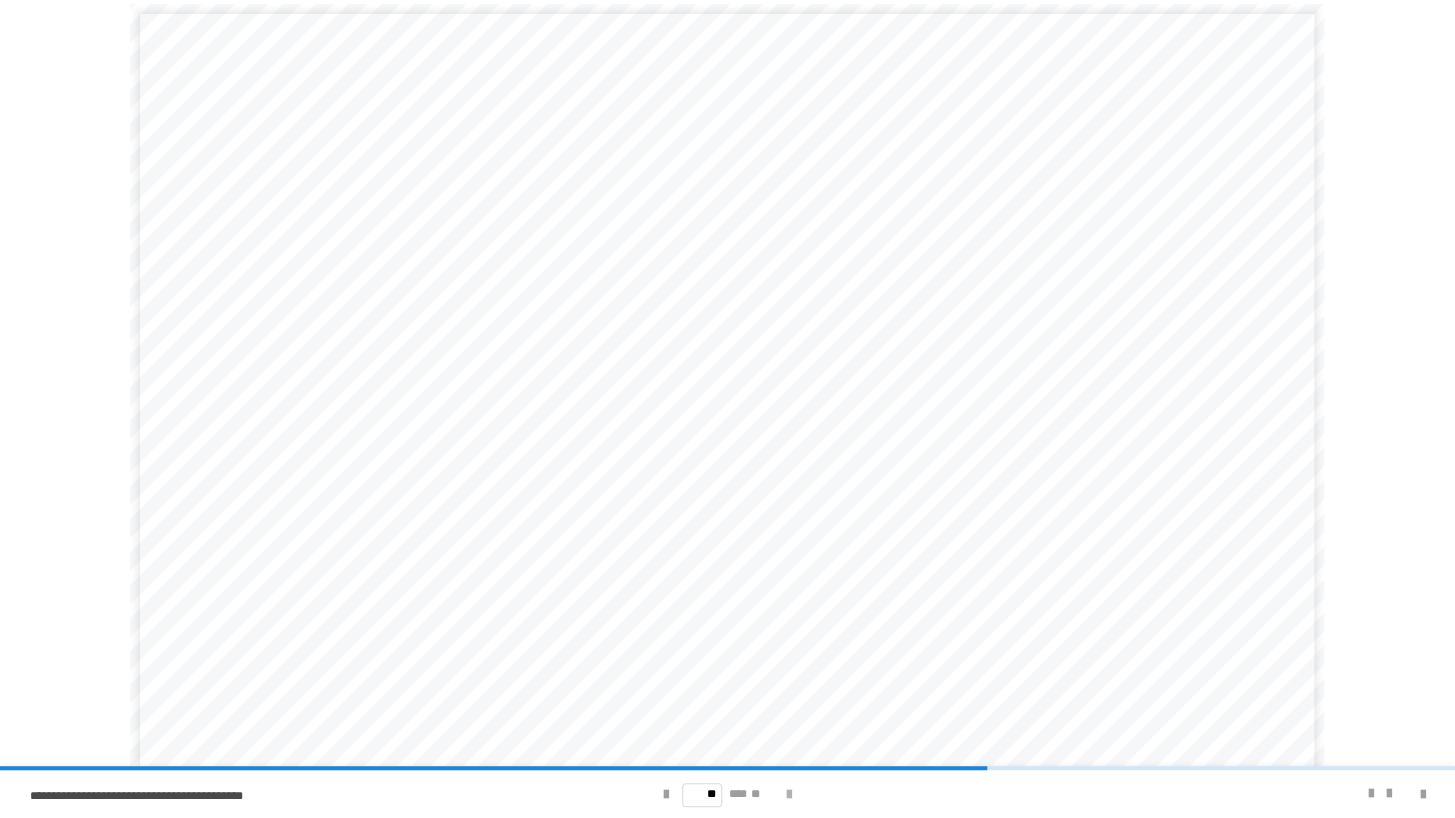 click at bounding box center (789, 795) 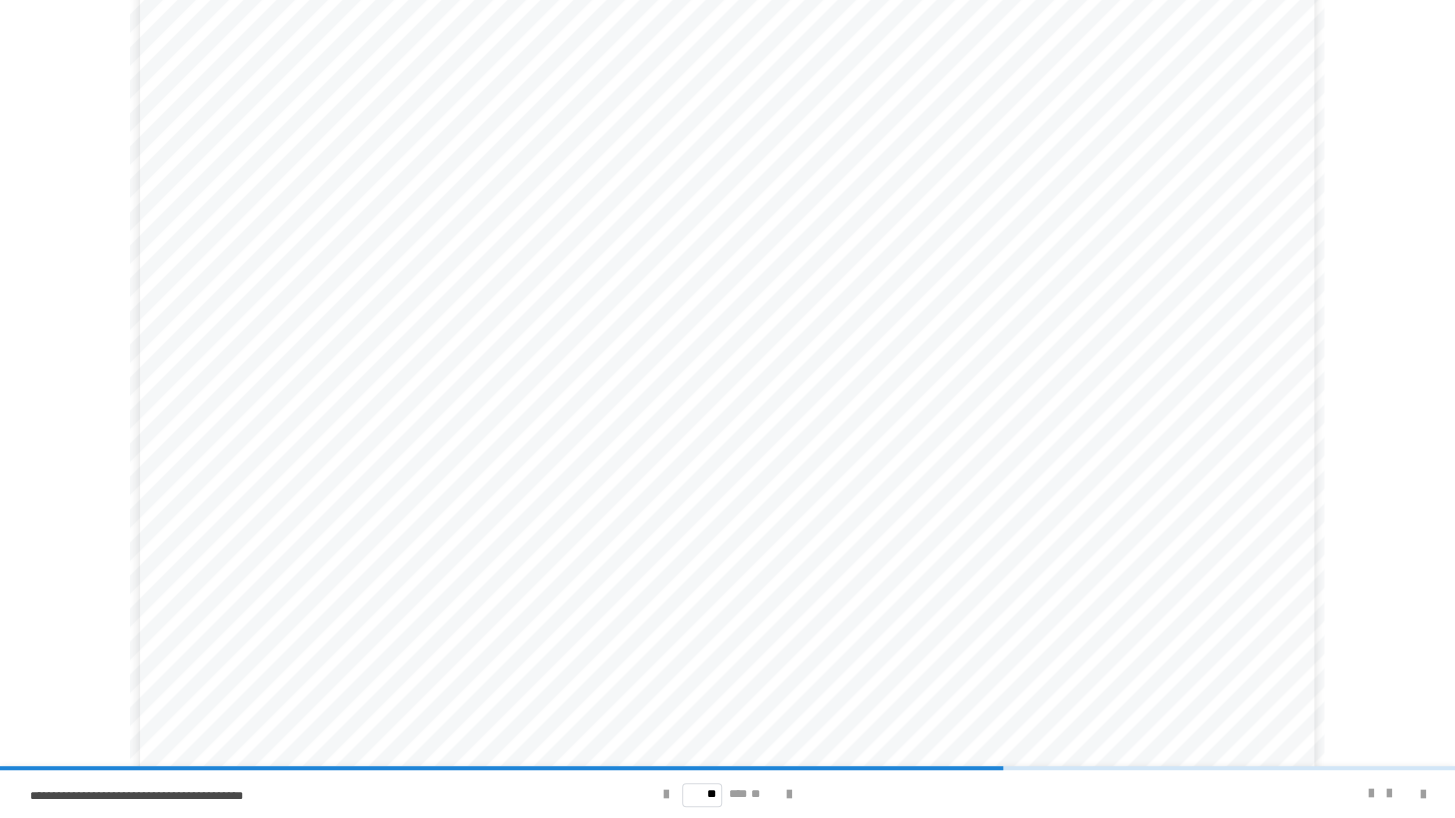 scroll, scrollTop: 103, scrollLeft: 0, axis: vertical 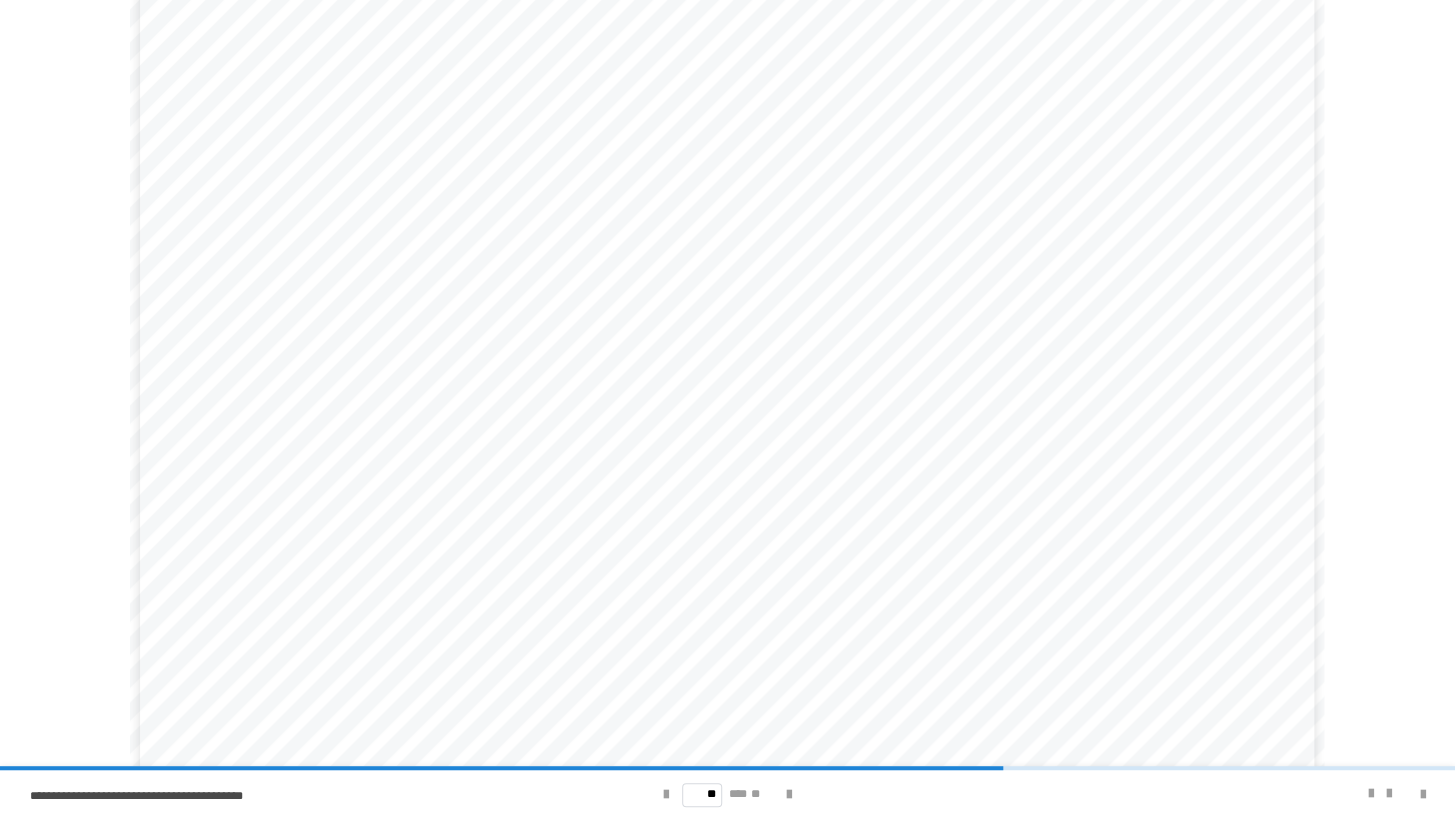 click on "** *** **" at bounding box center (727, 794) 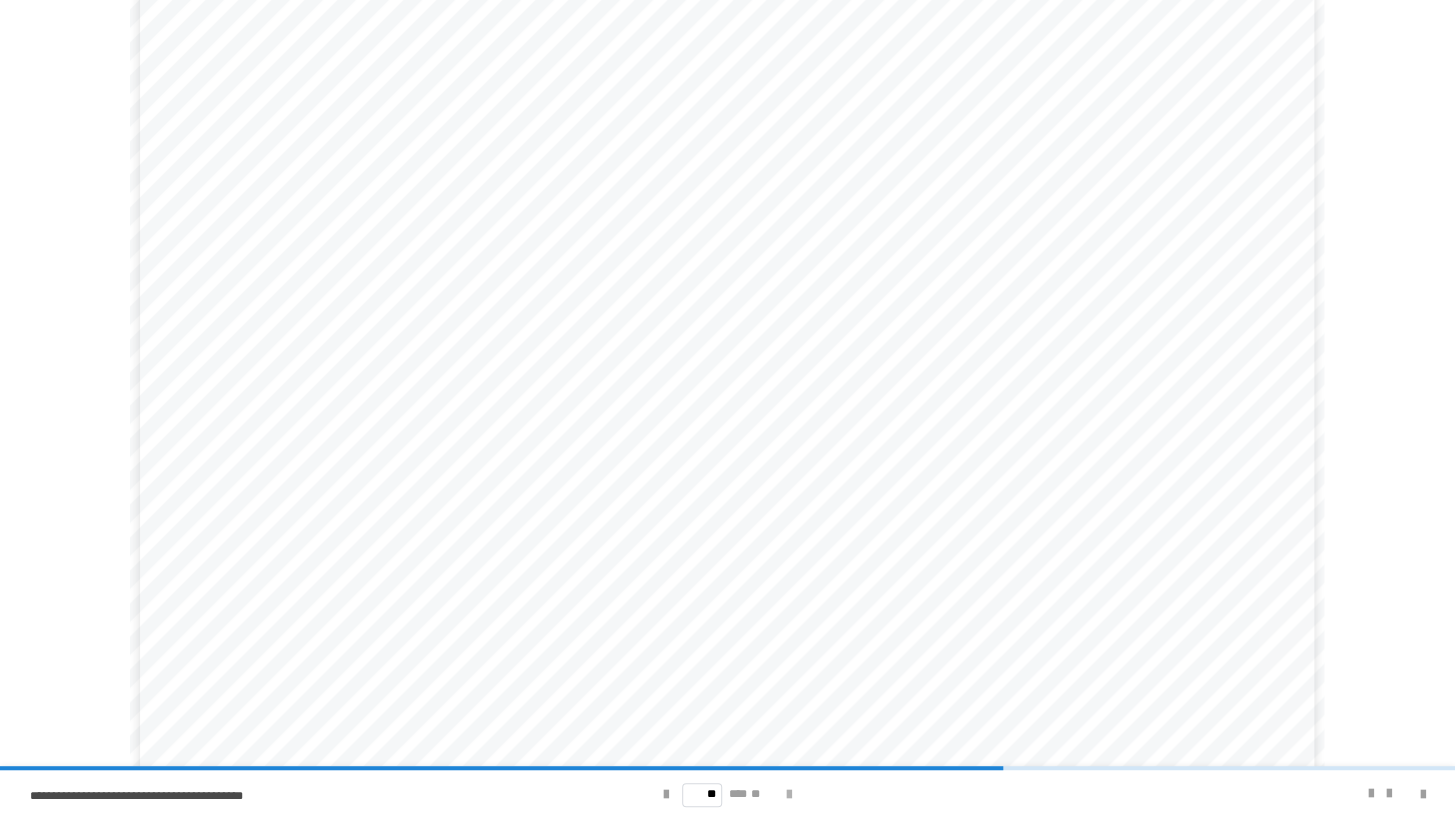 click at bounding box center [789, 795] 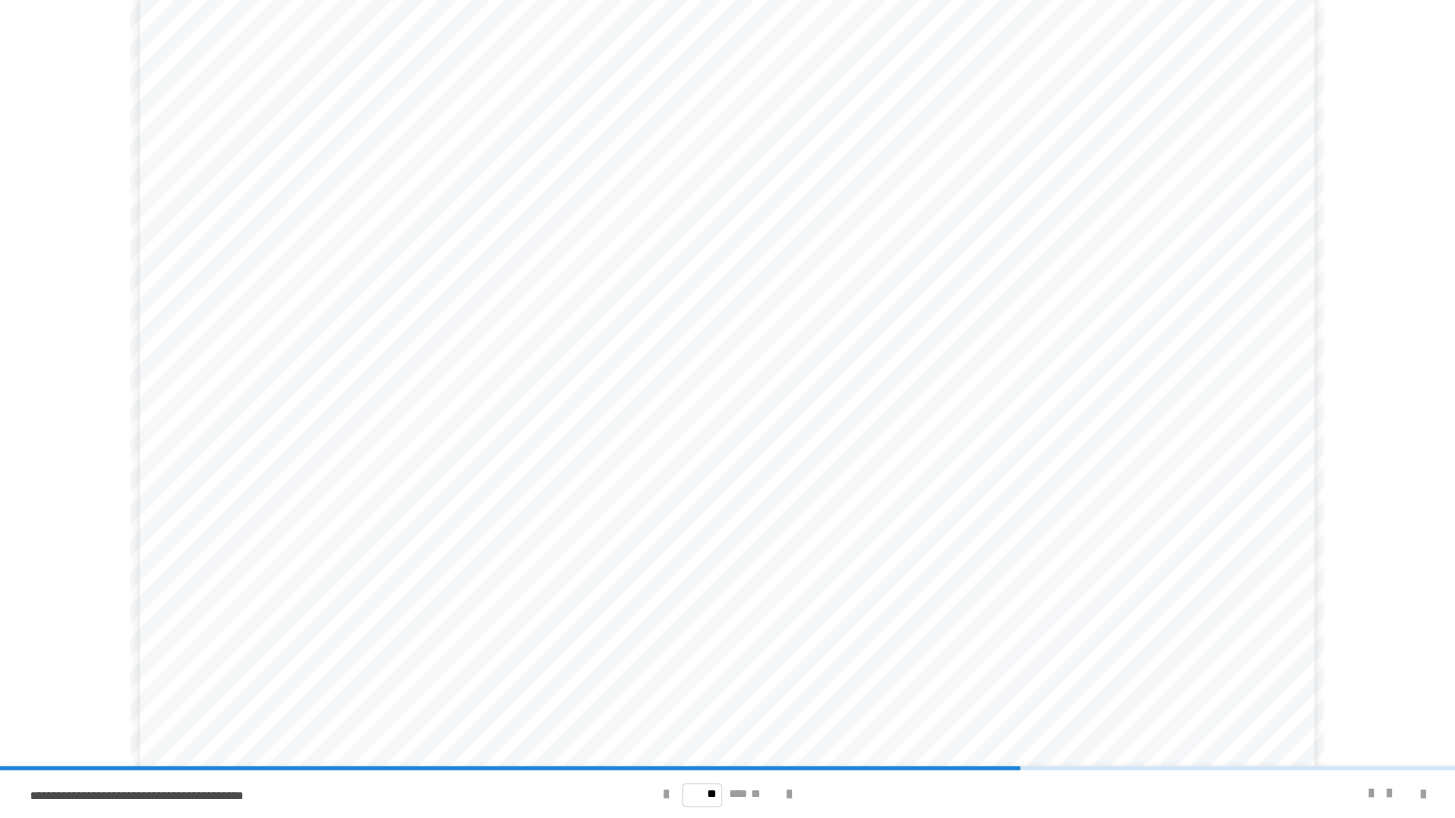 scroll, scrollTop: 103, scrollLeft: 0, axis: vertical 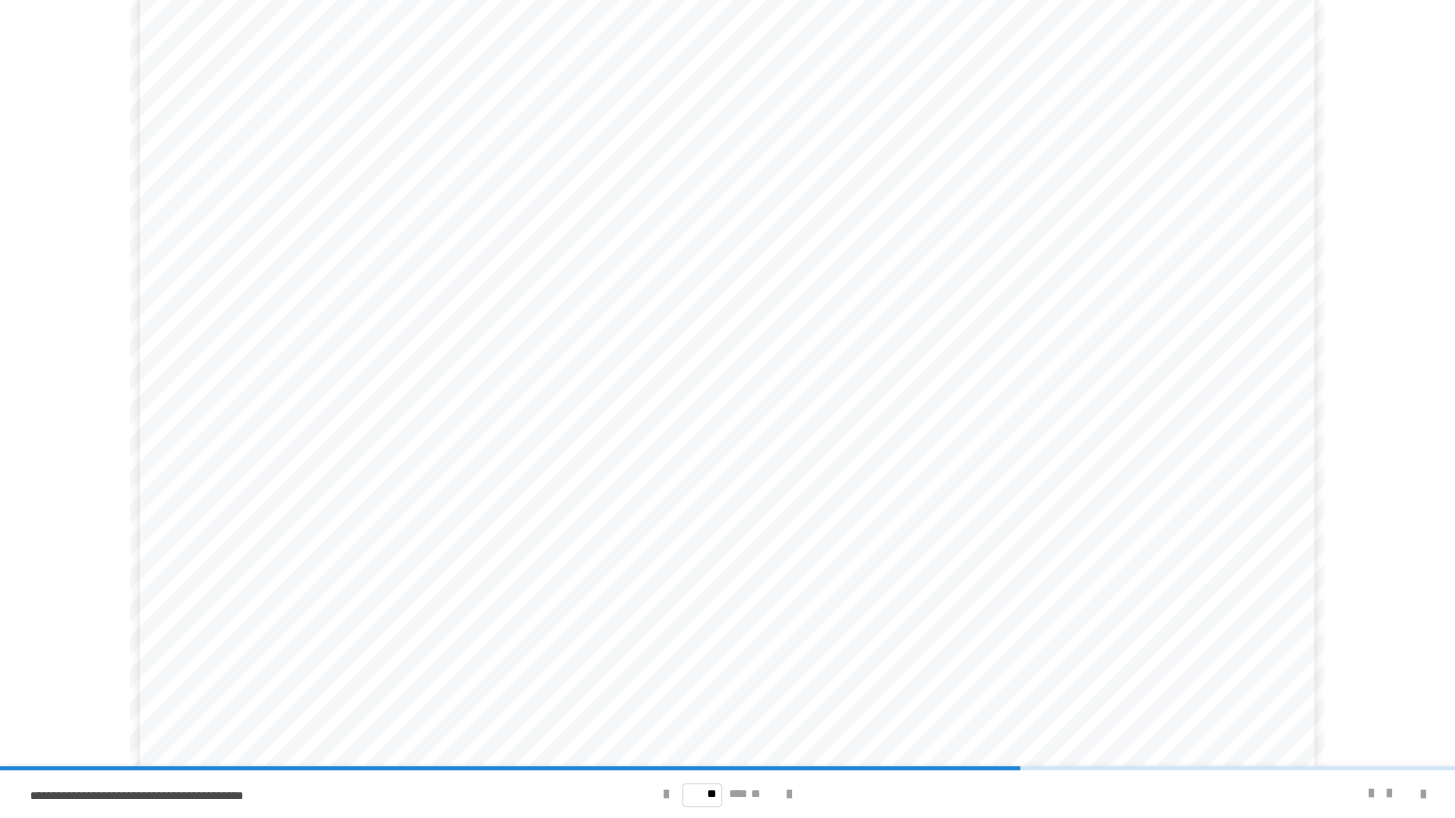 click on "** *** **" at bounding box center [727, 794] 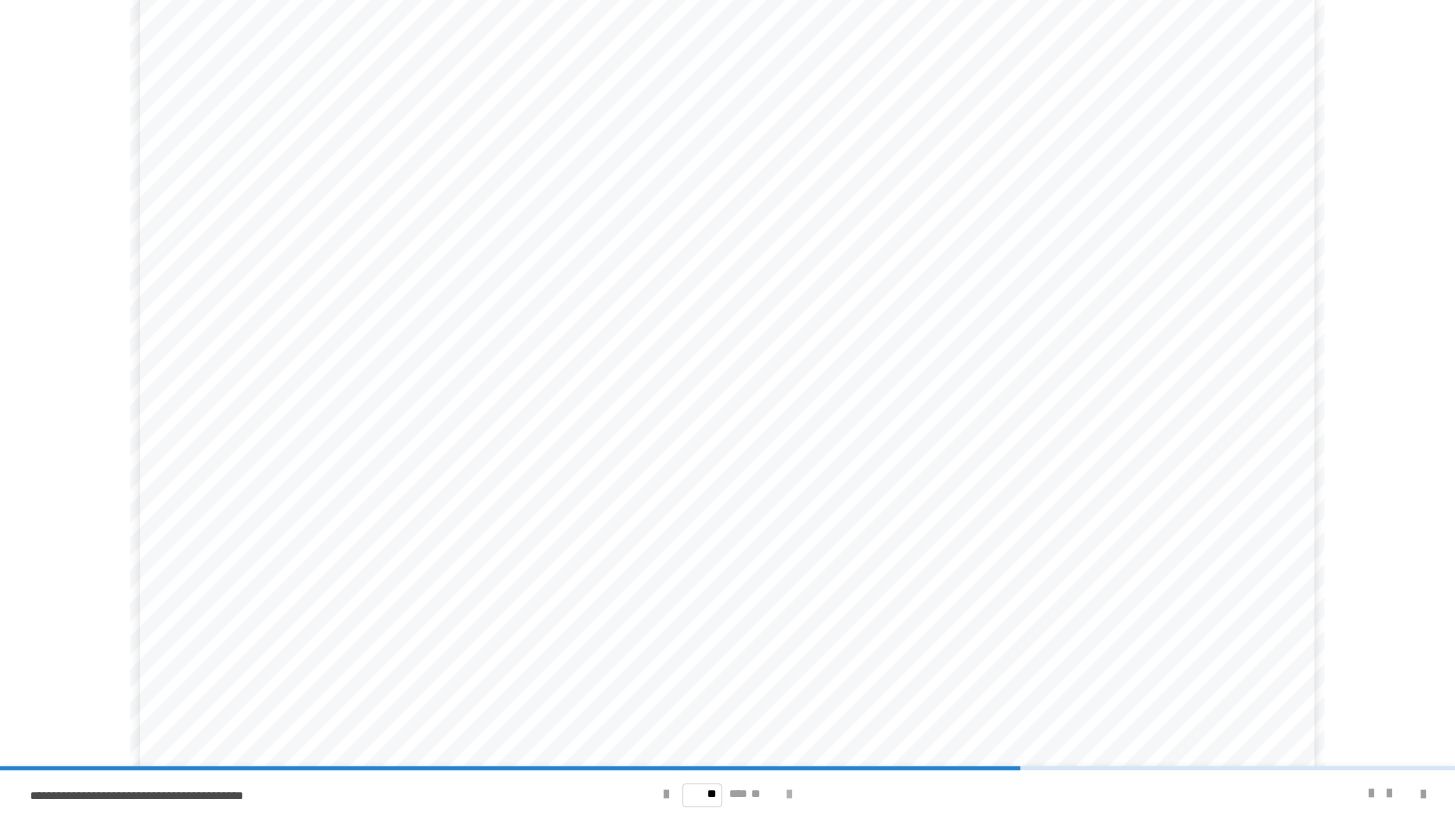 click at bounding box center (789, 795) 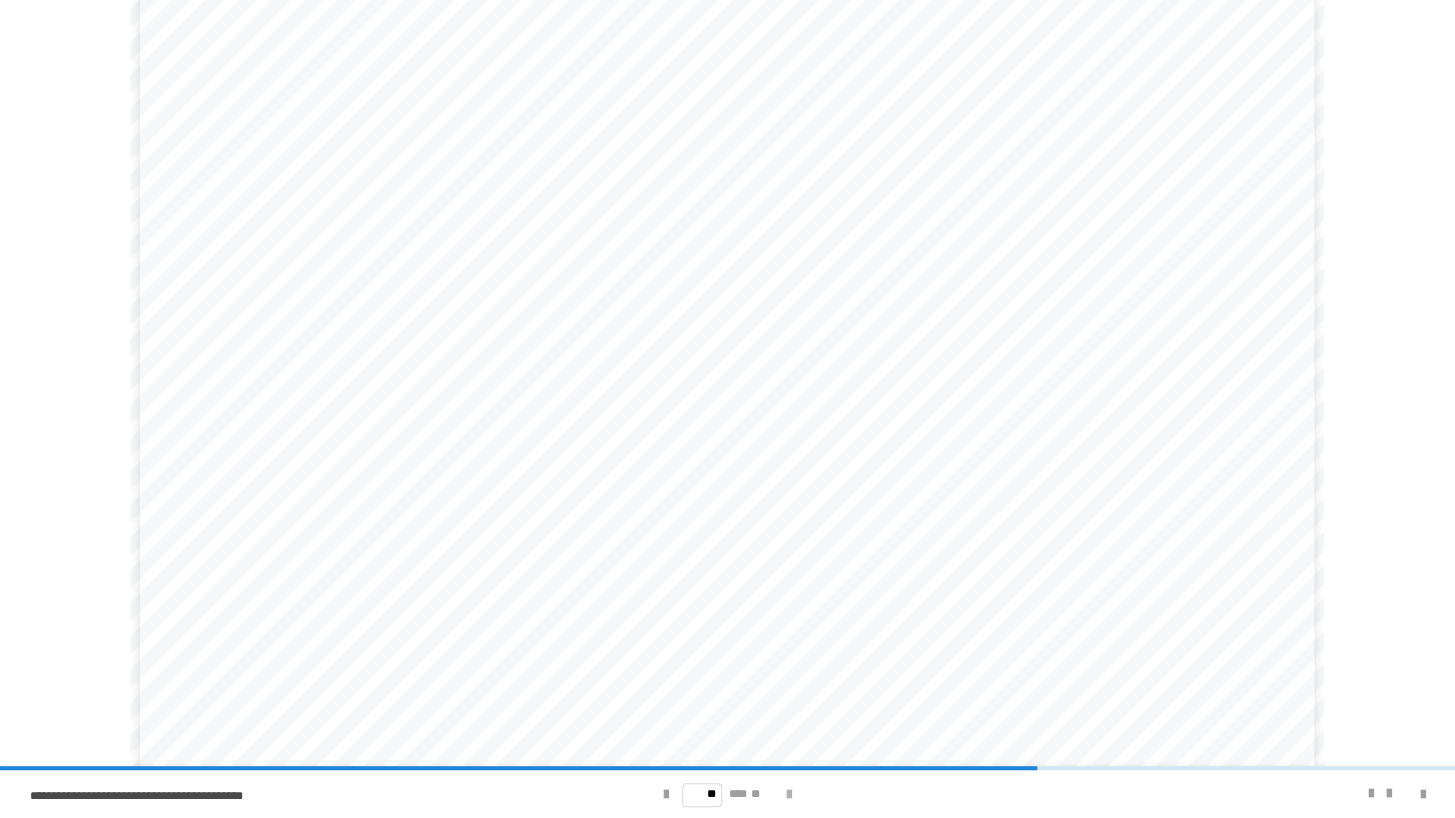 click at bounding box center [789, 795] 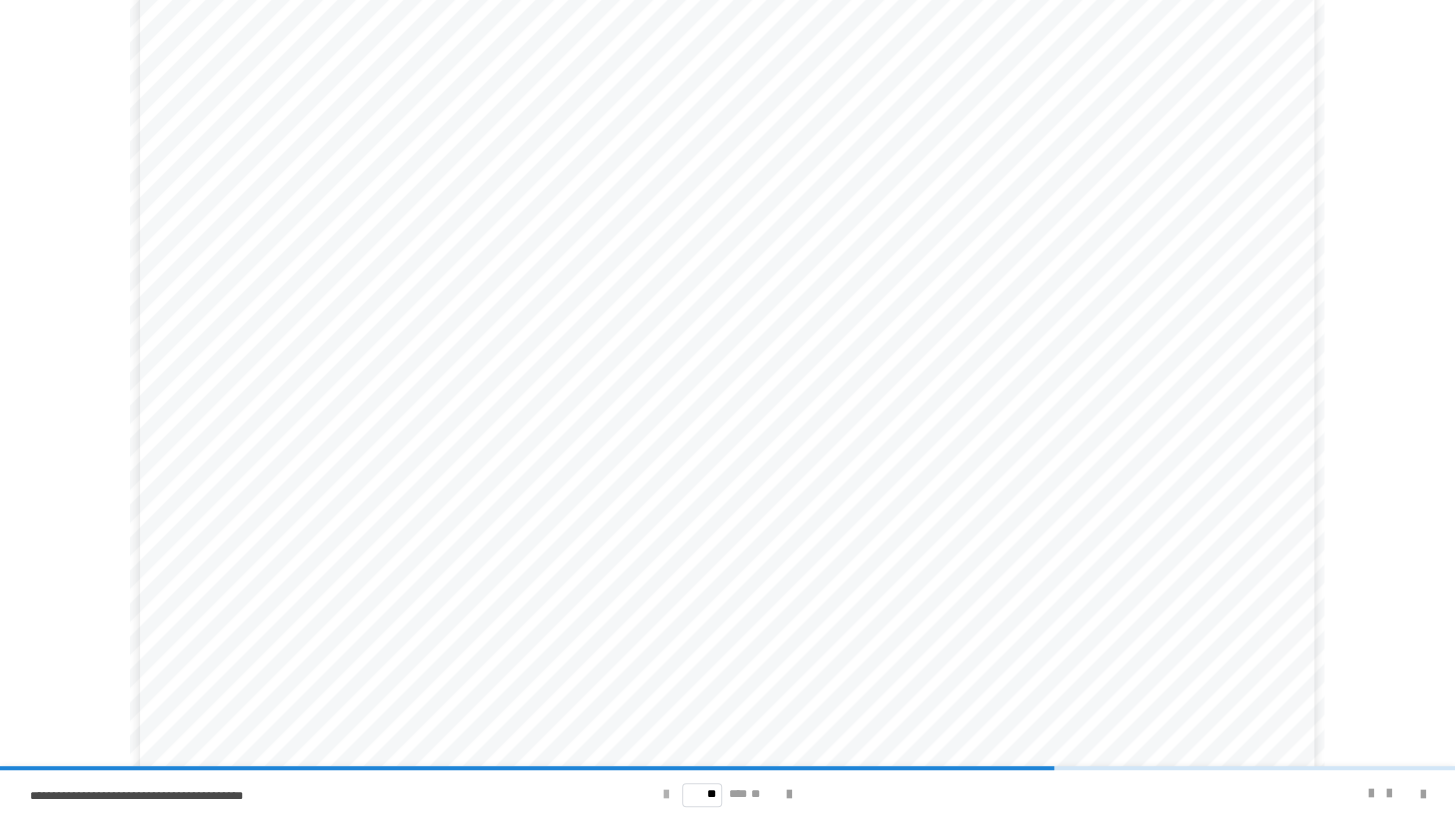 click at bounding box center (666, 795) 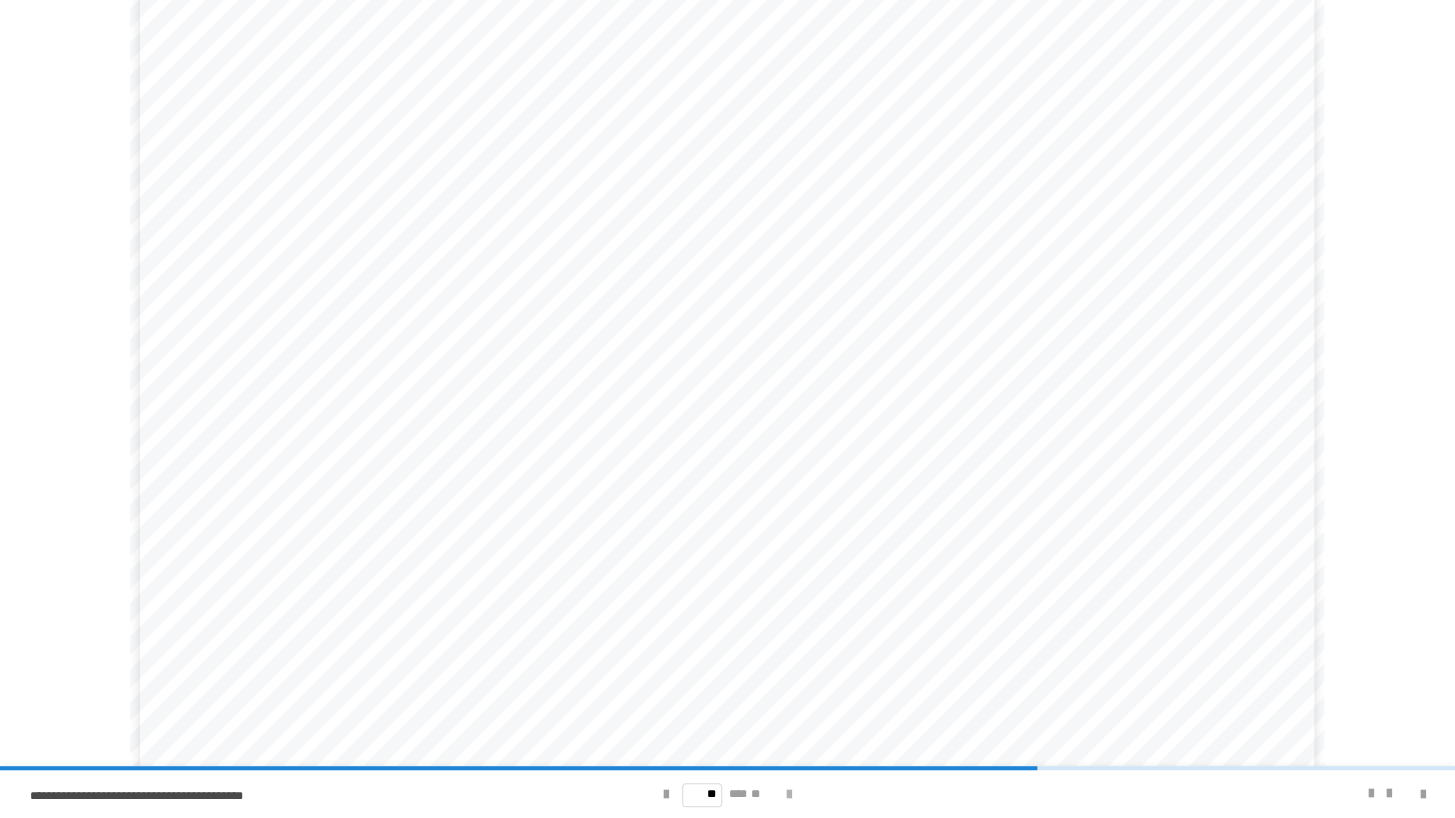 click at bounding box center (789, 795) 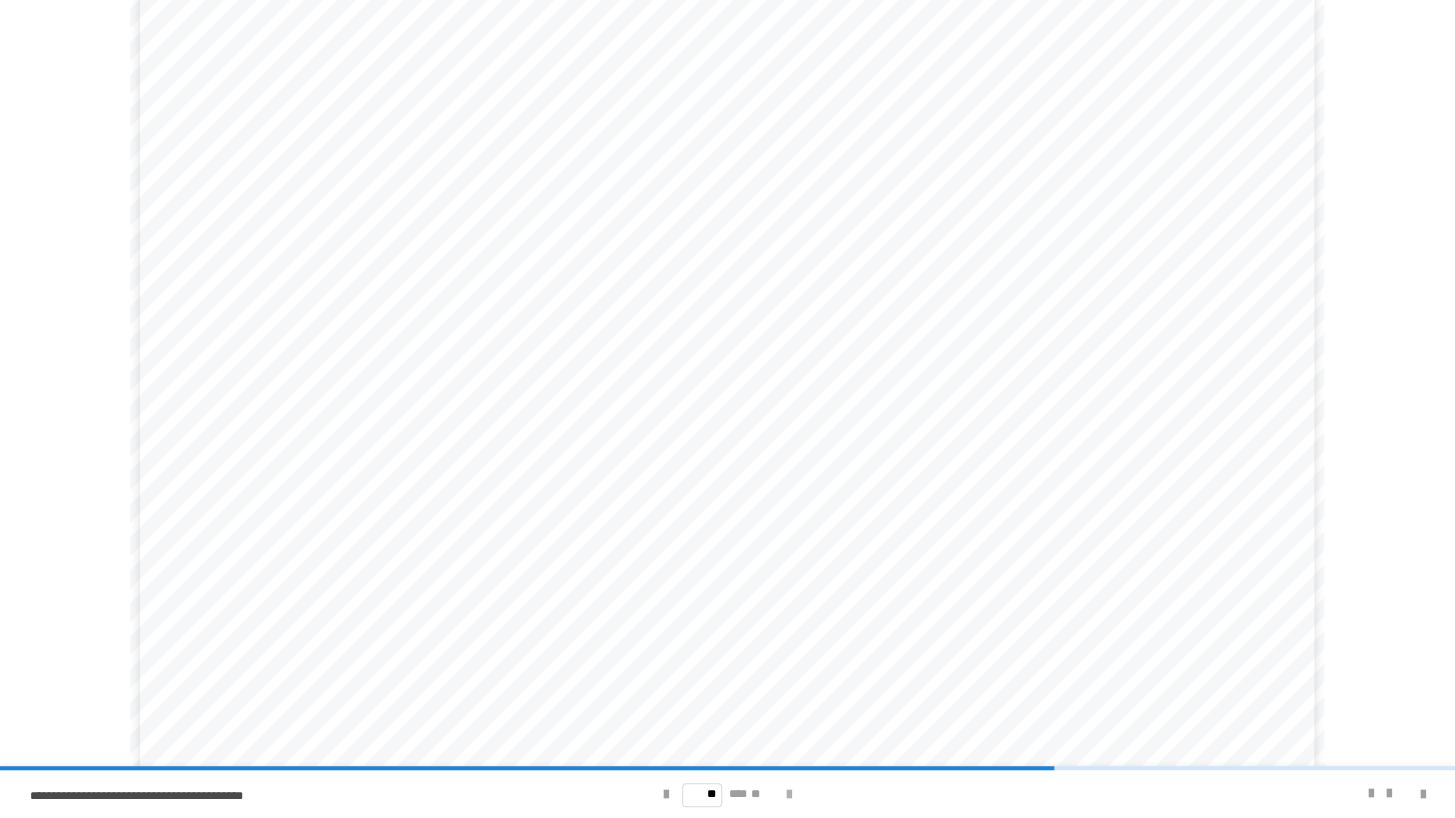 click at bounding box center [789, 795] 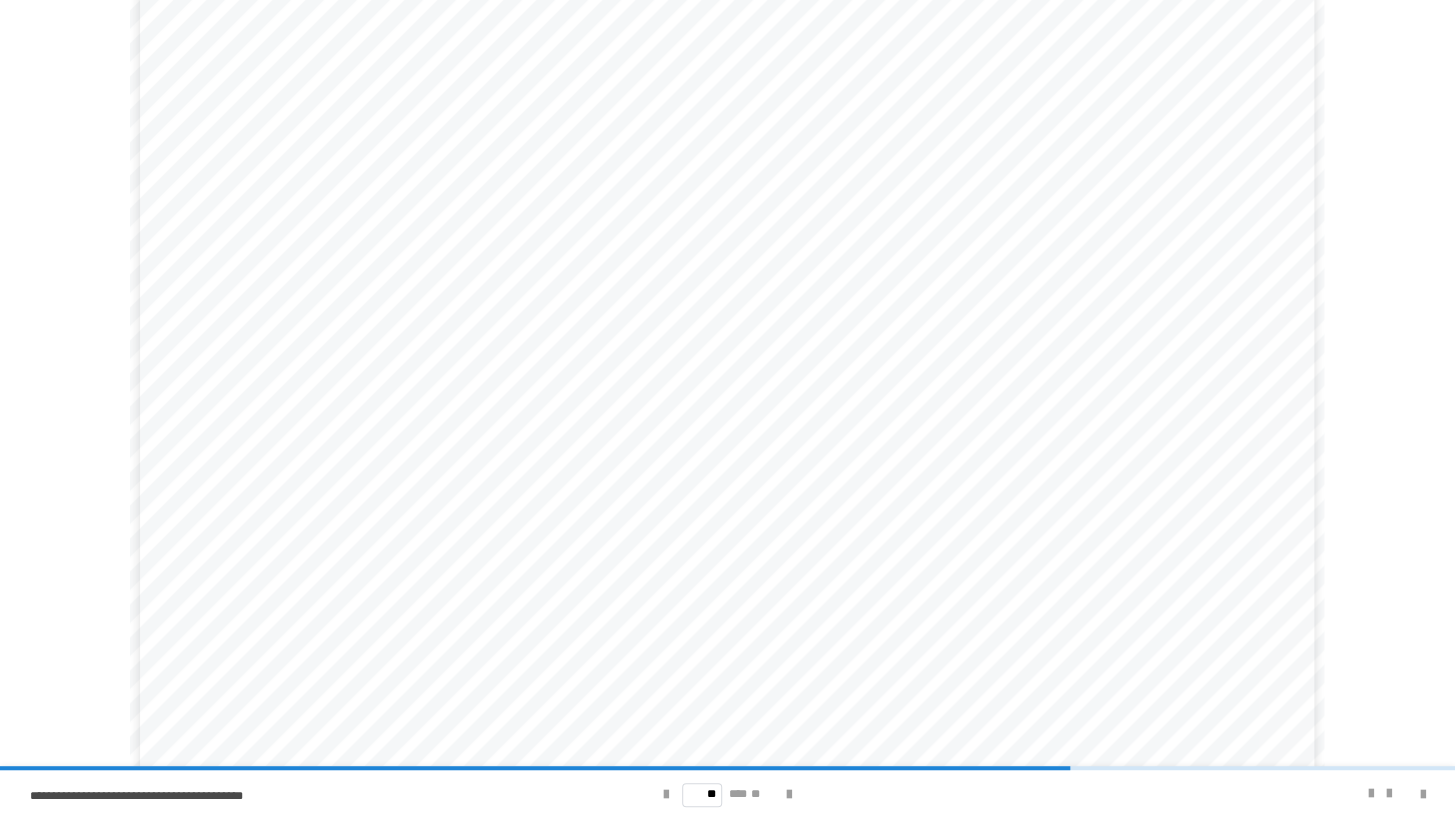scroll, scrollTop: 103, scrollLeft: 0, axis: vertical 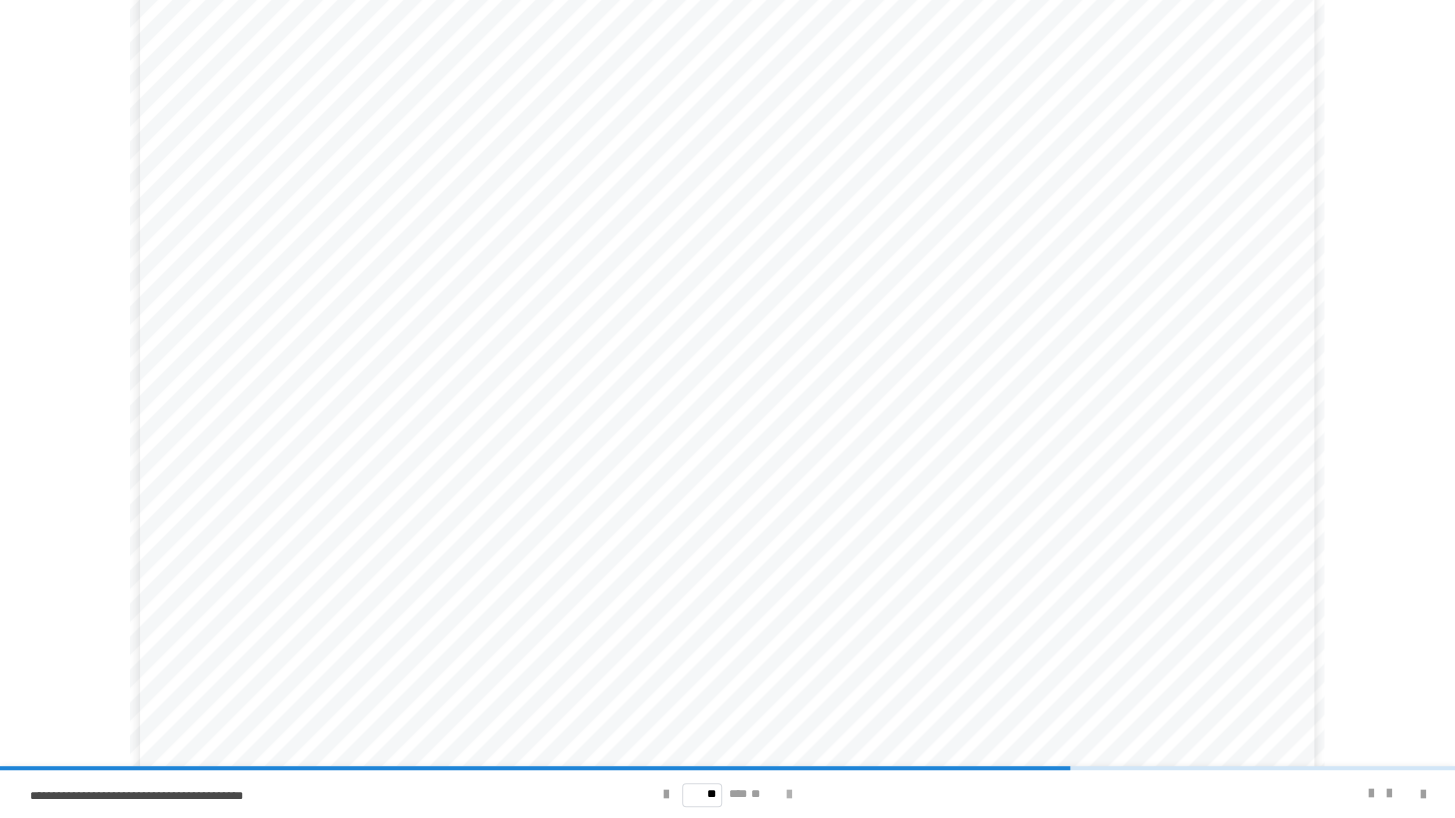 click at bounding box center [789, 795] 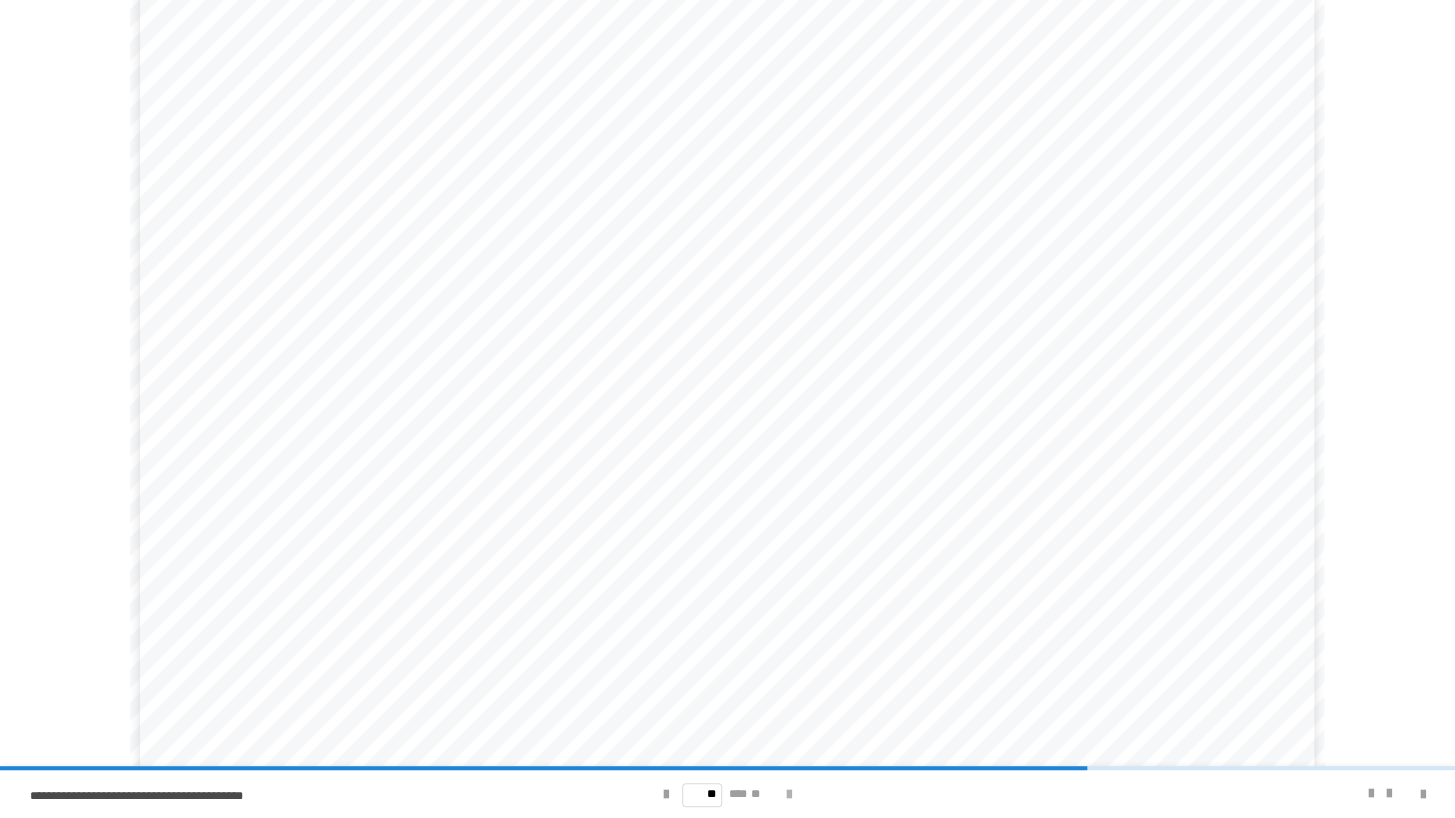 click at bounding box center (789, 795) 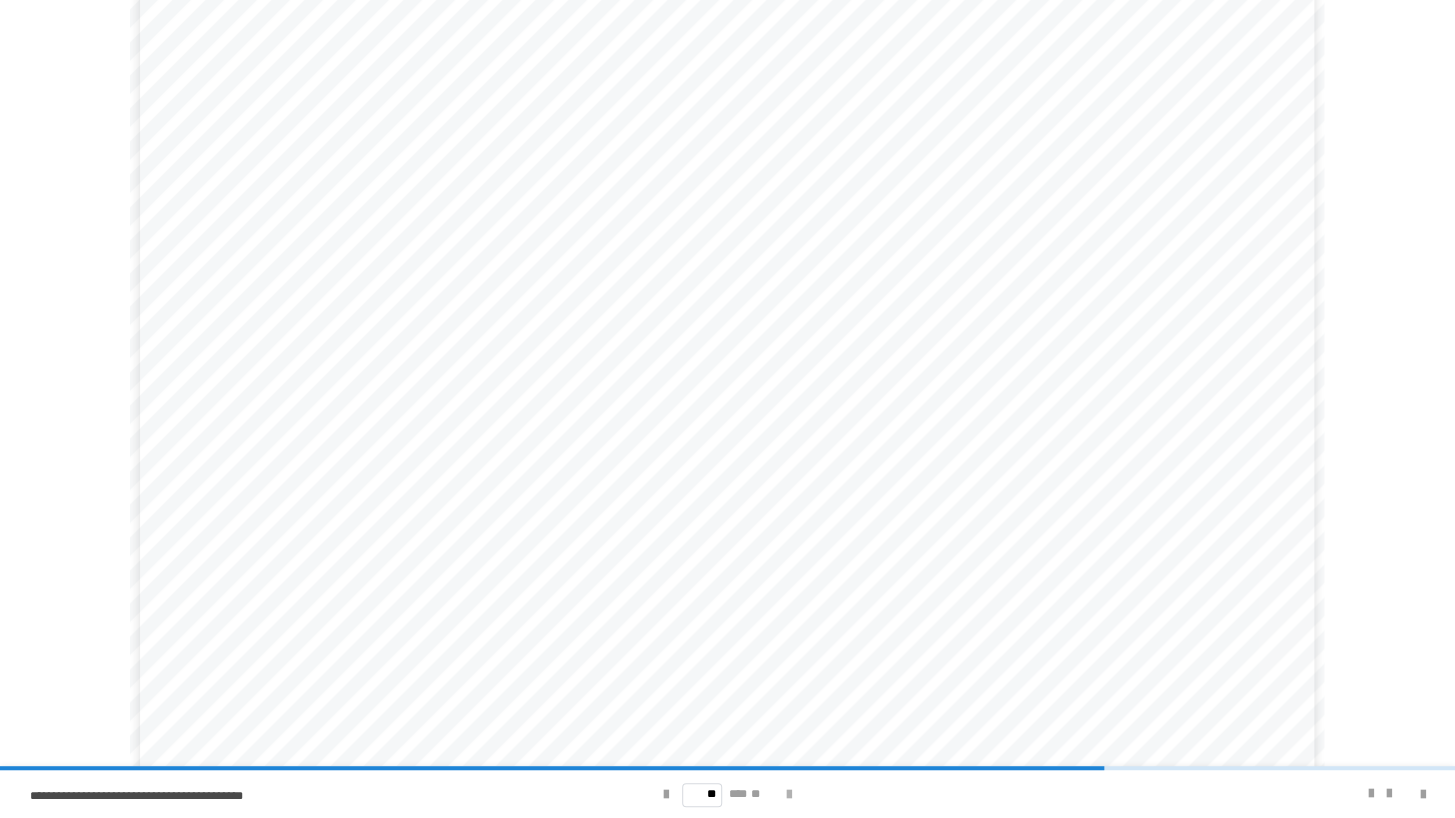 click at bounding box center (789, 795) 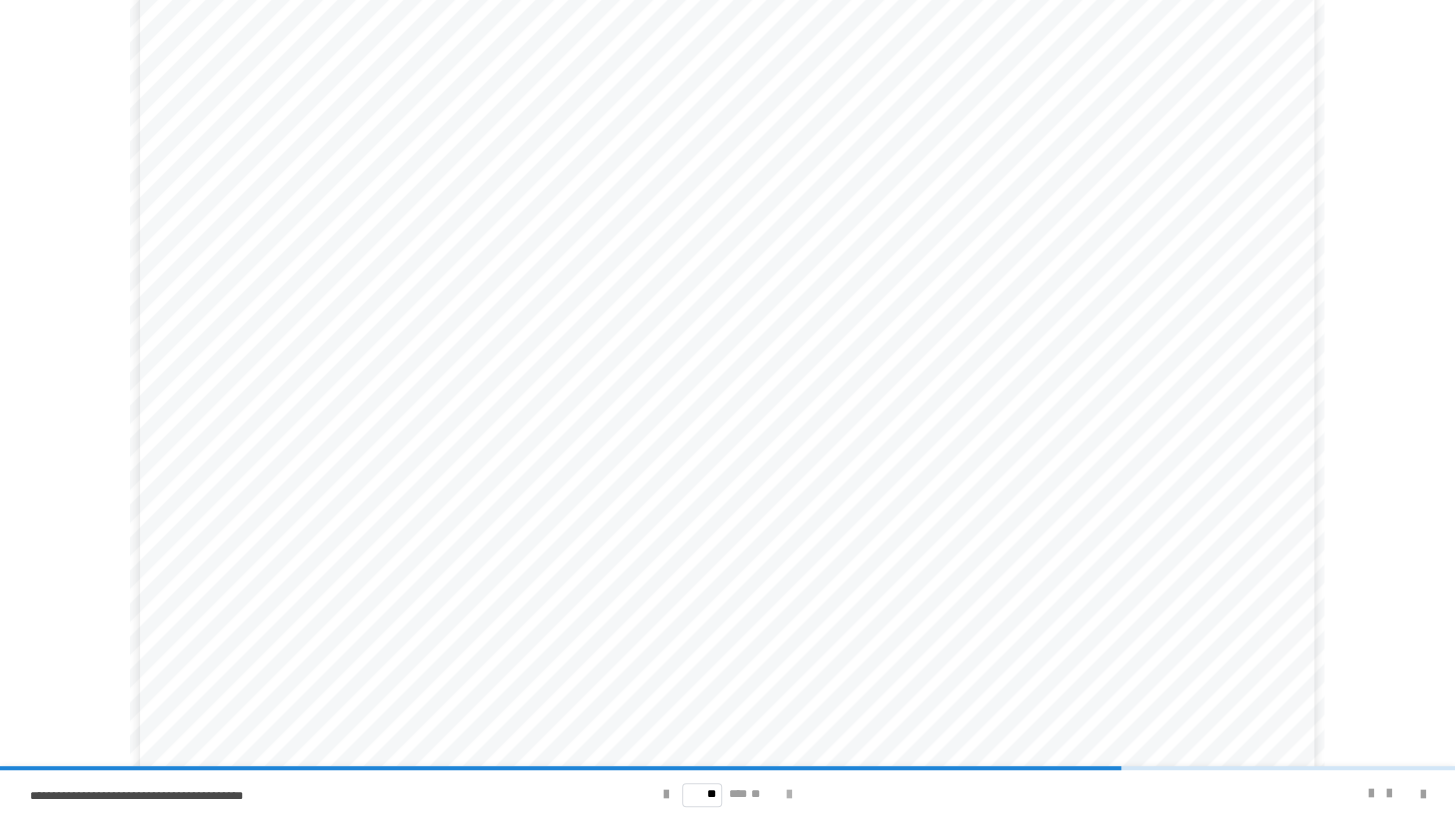 click at bounding box center [789, 795] 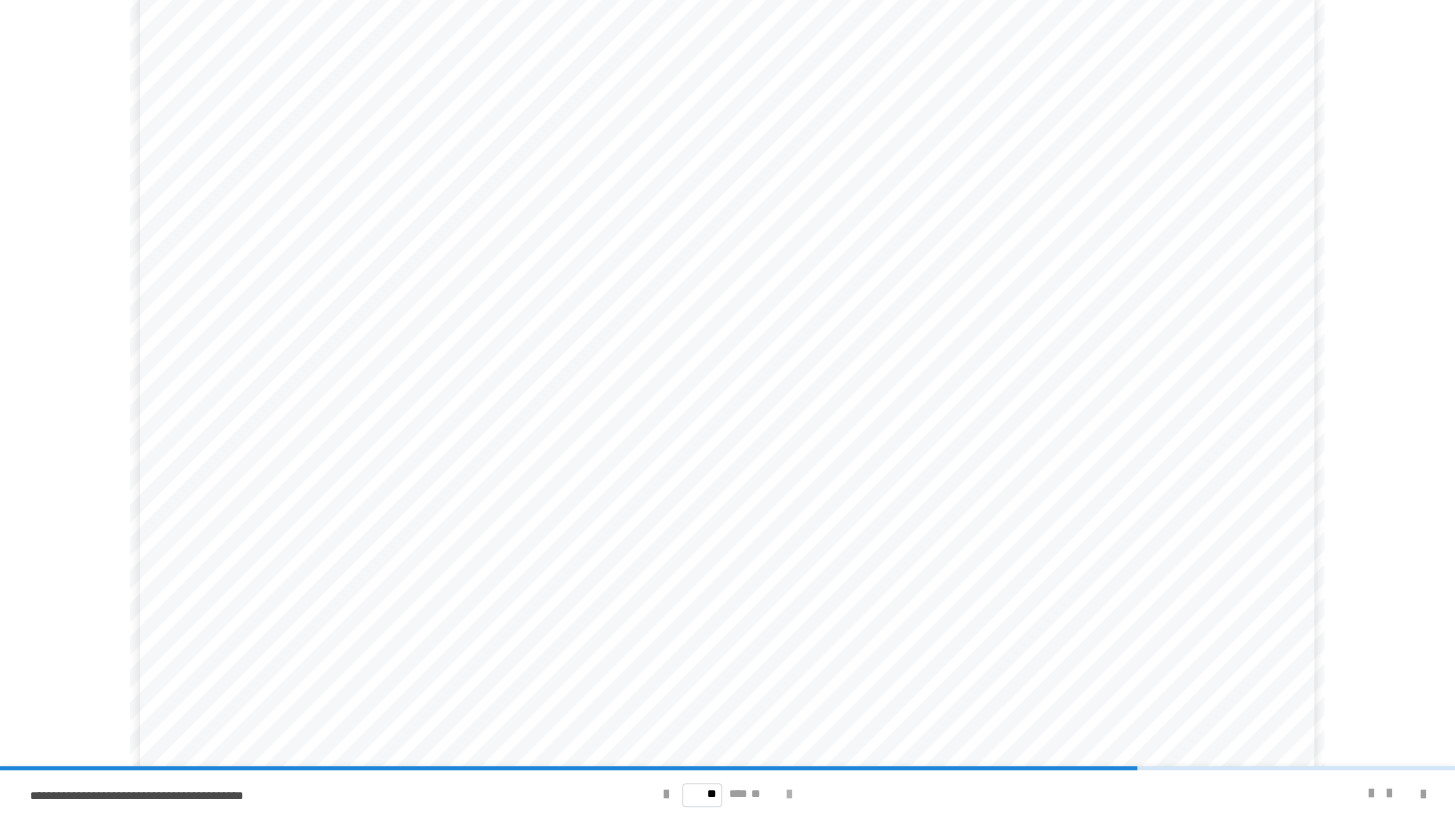 click at bounding box center (789, 795) 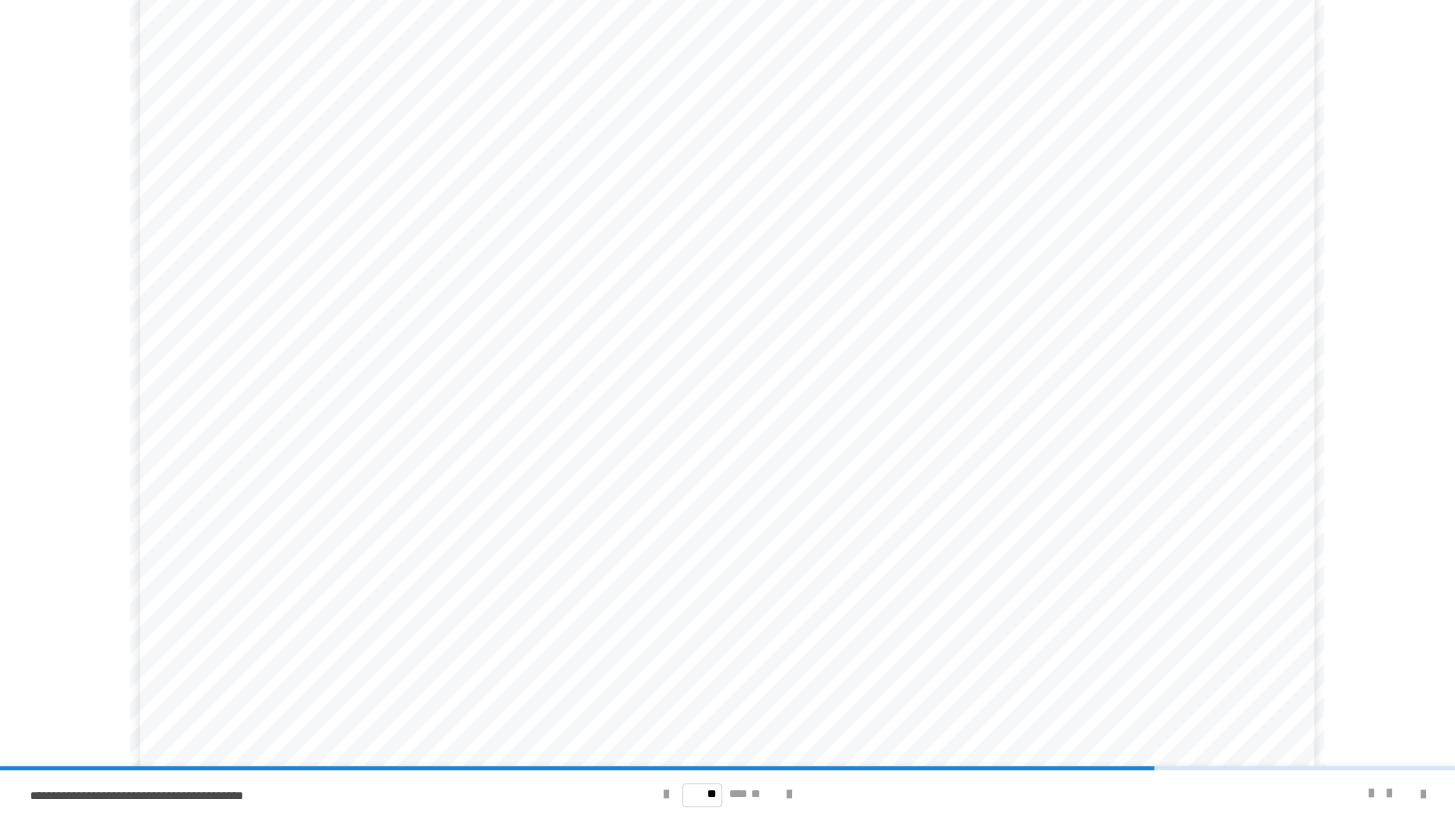 click on "** *** **" at bounding box center [727, 794] 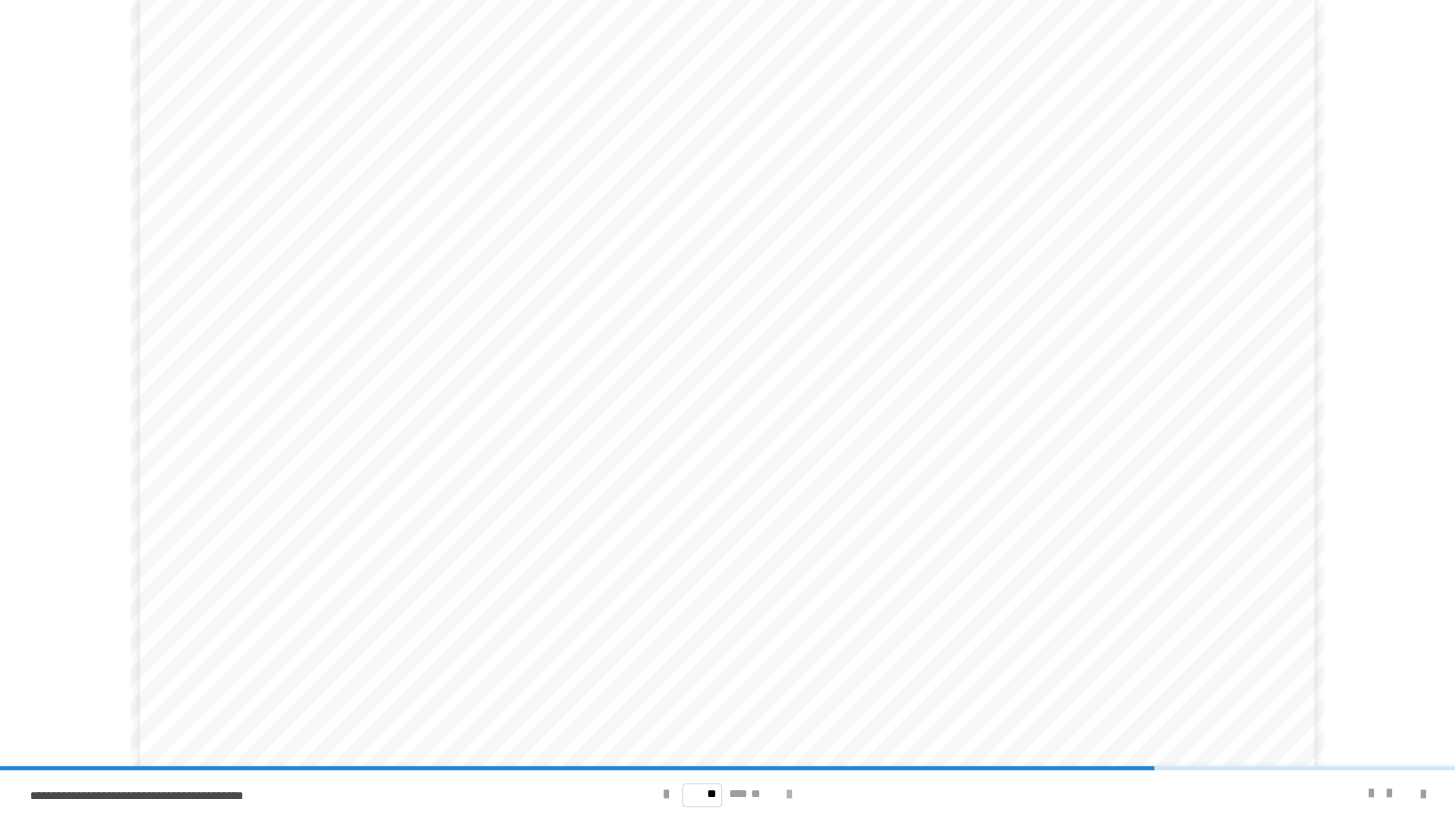click at bounding box center (789, 795) 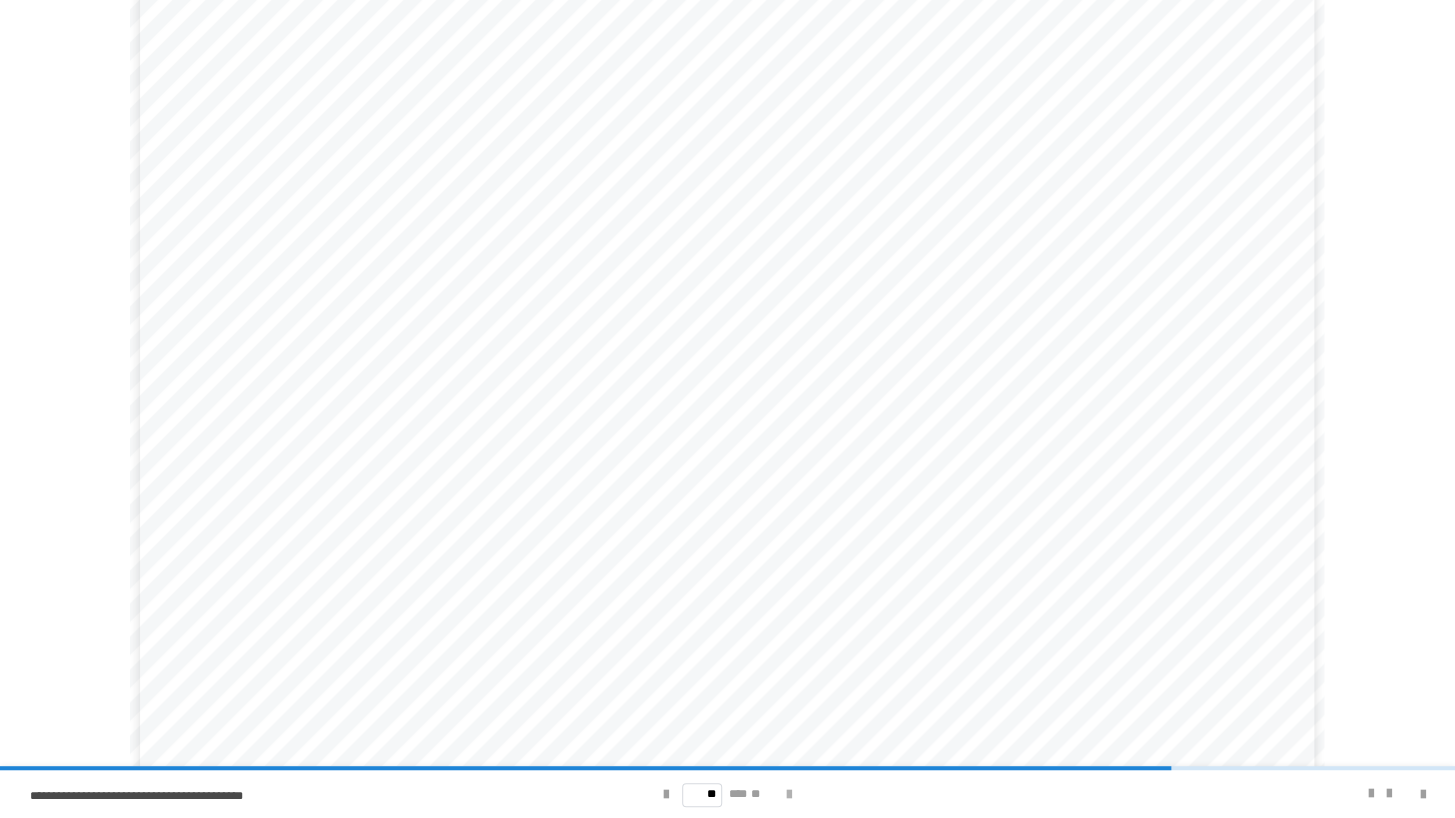 click at bounding box center [789, 795] 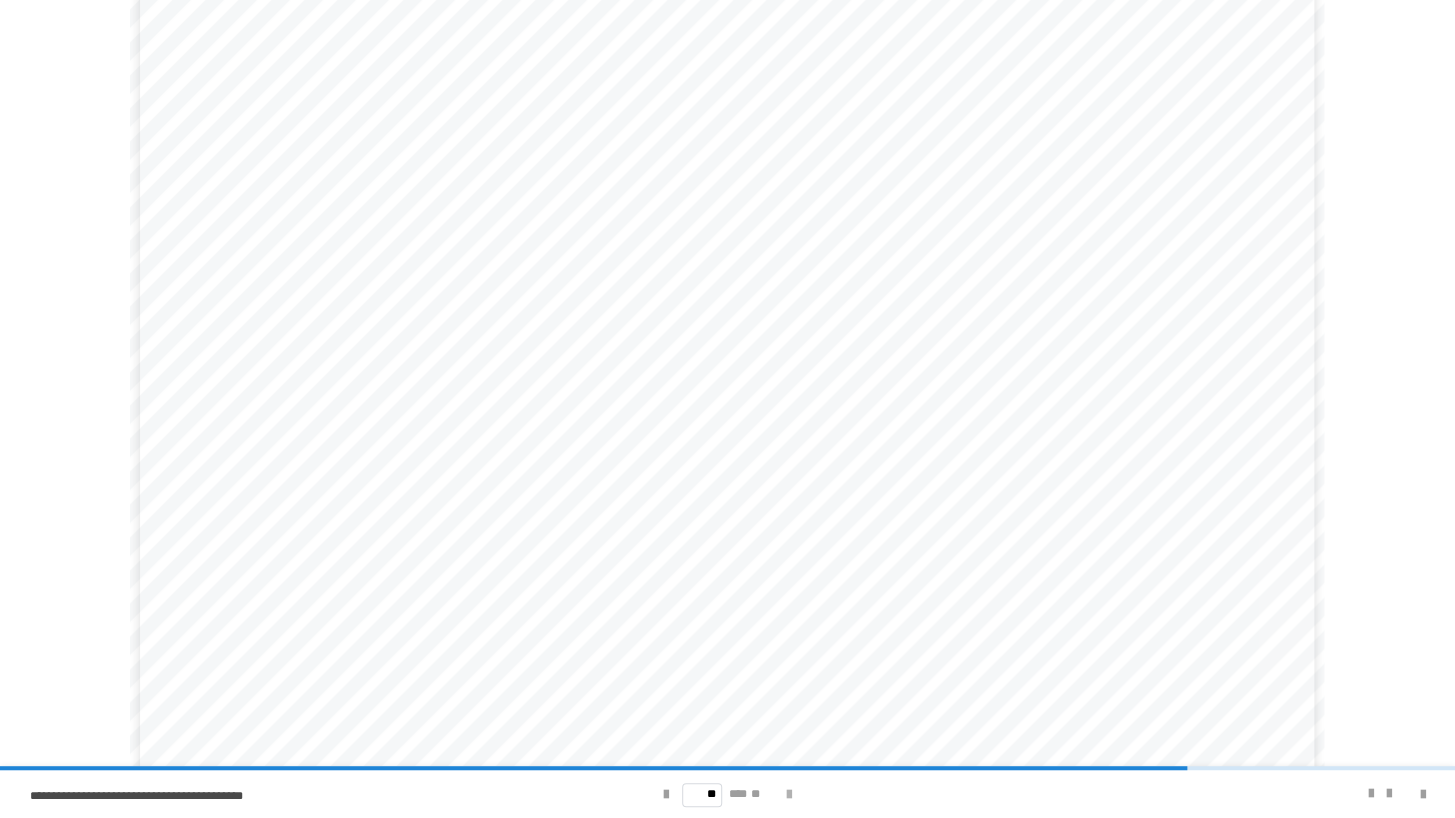 click at bounding box center (789, 795) 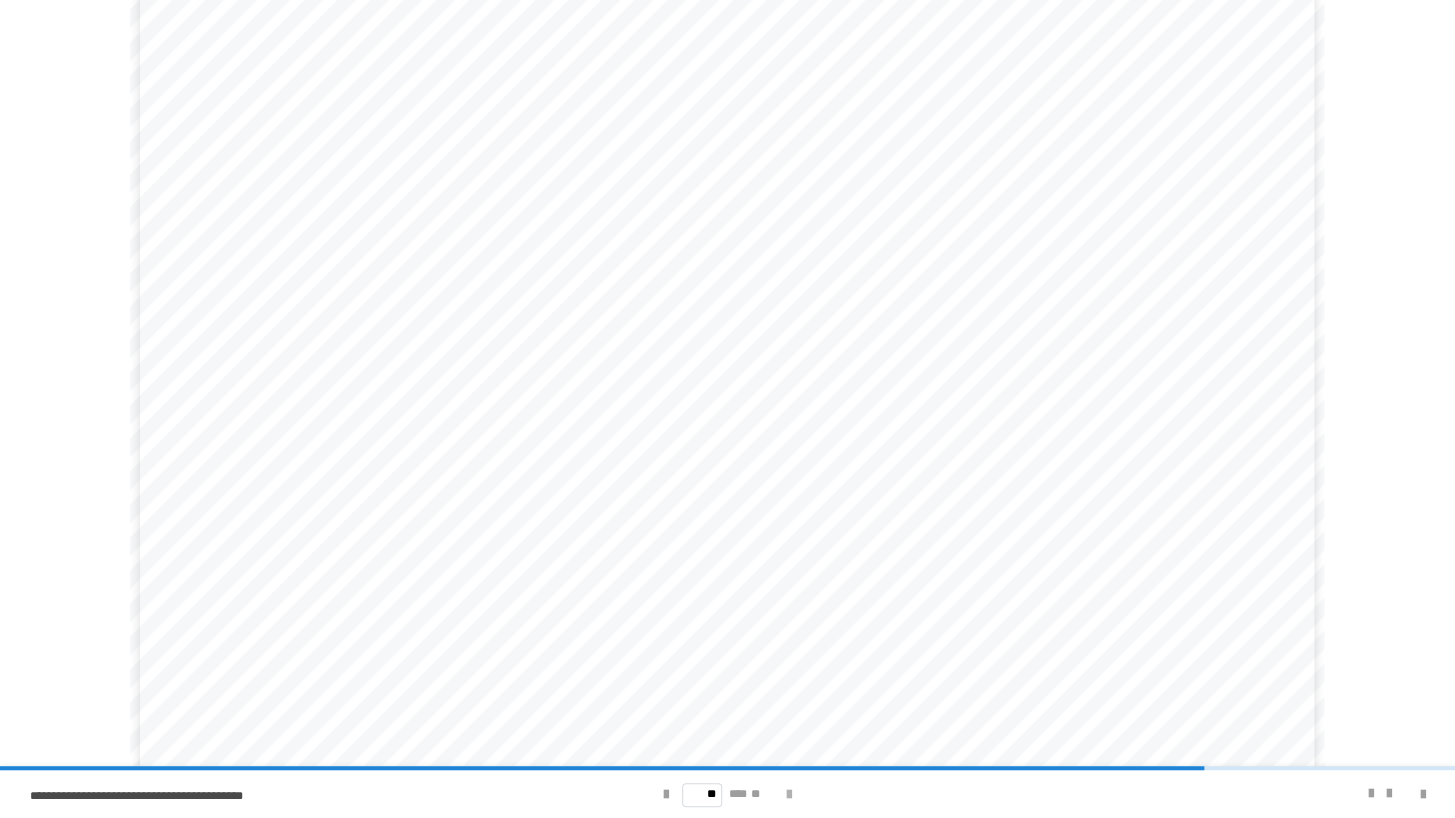 click at bounding box center [789, 795] 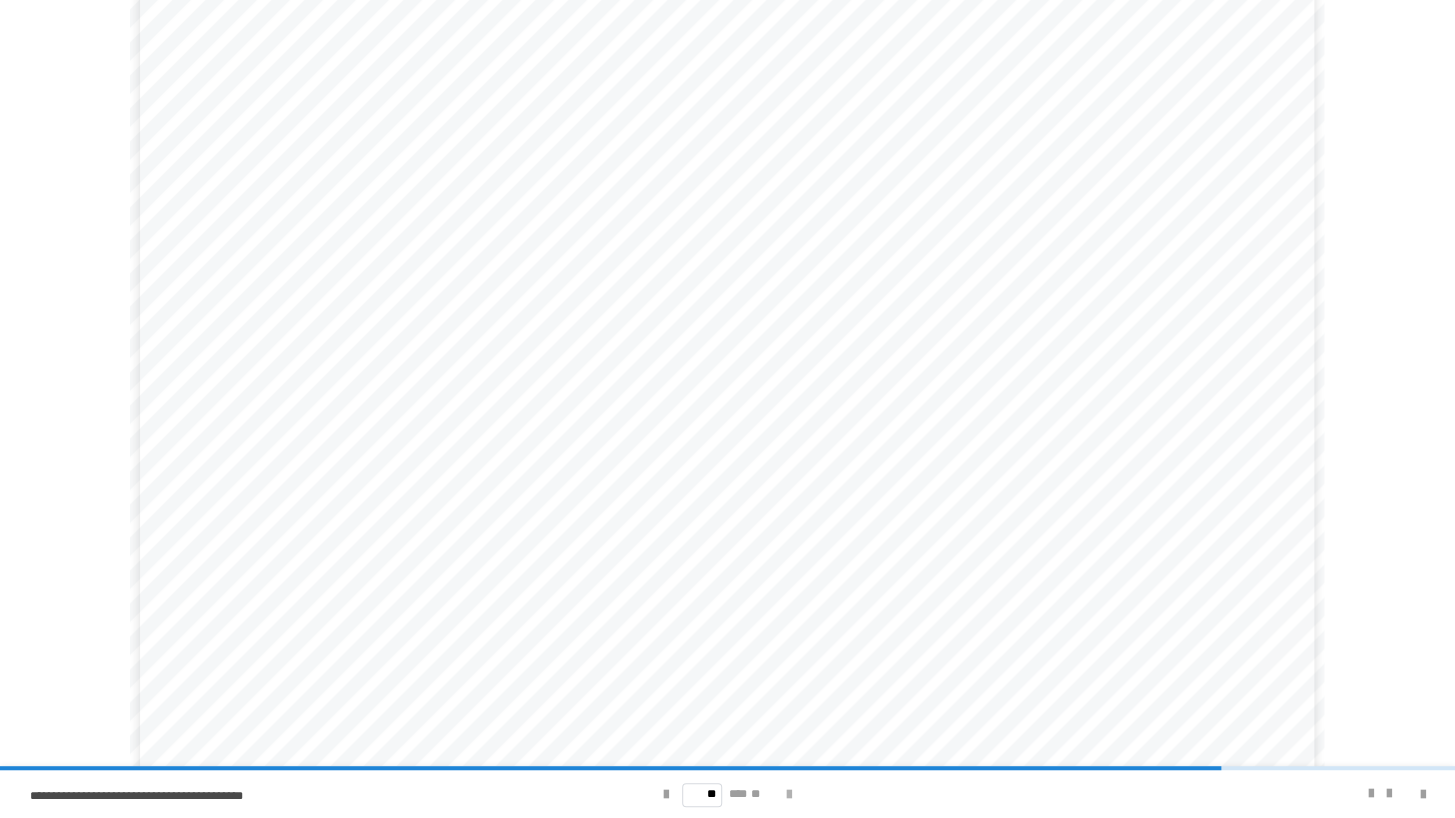 click at bounding box center (789, 795) 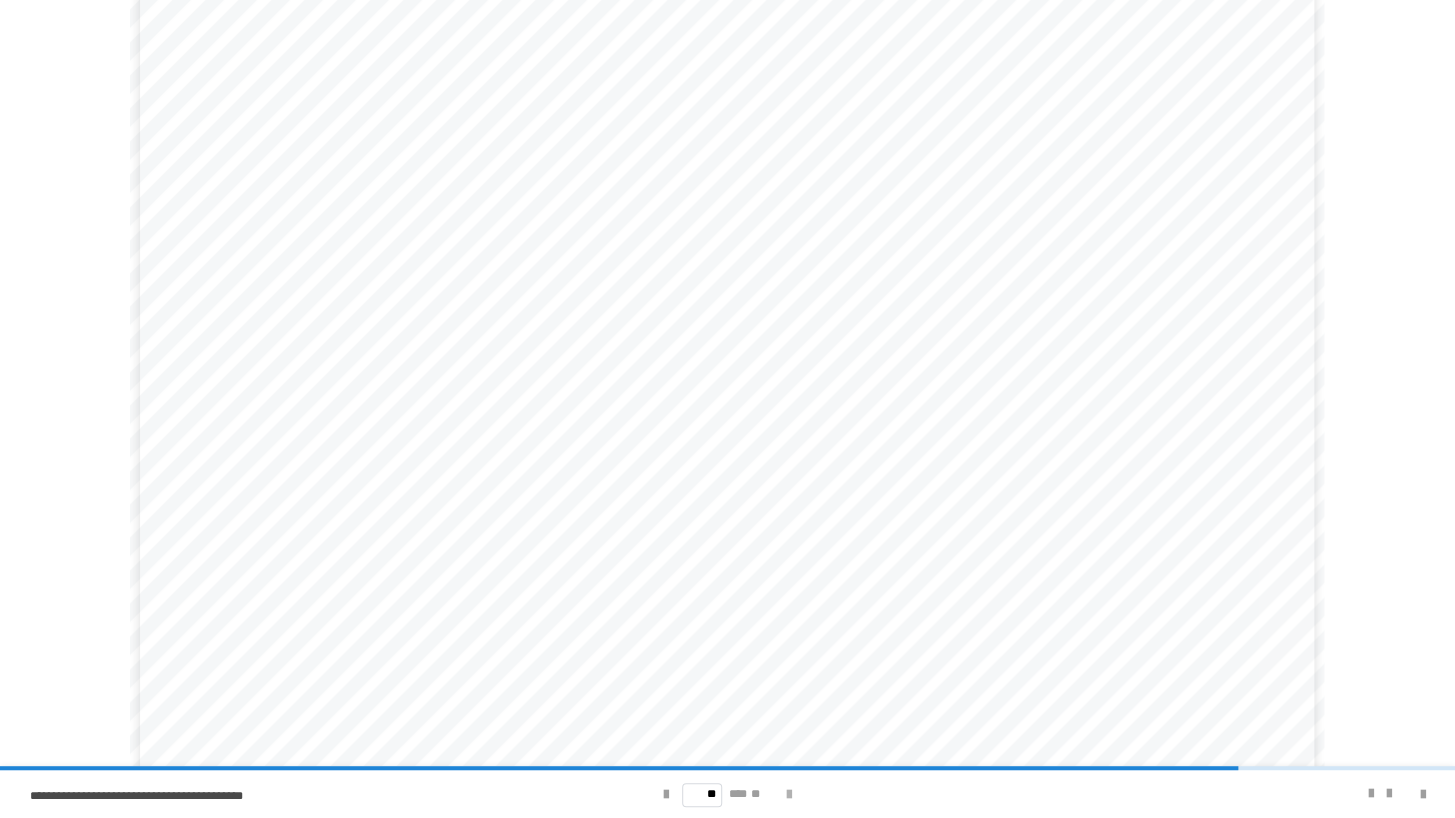 click at bounding box center [789, 795] 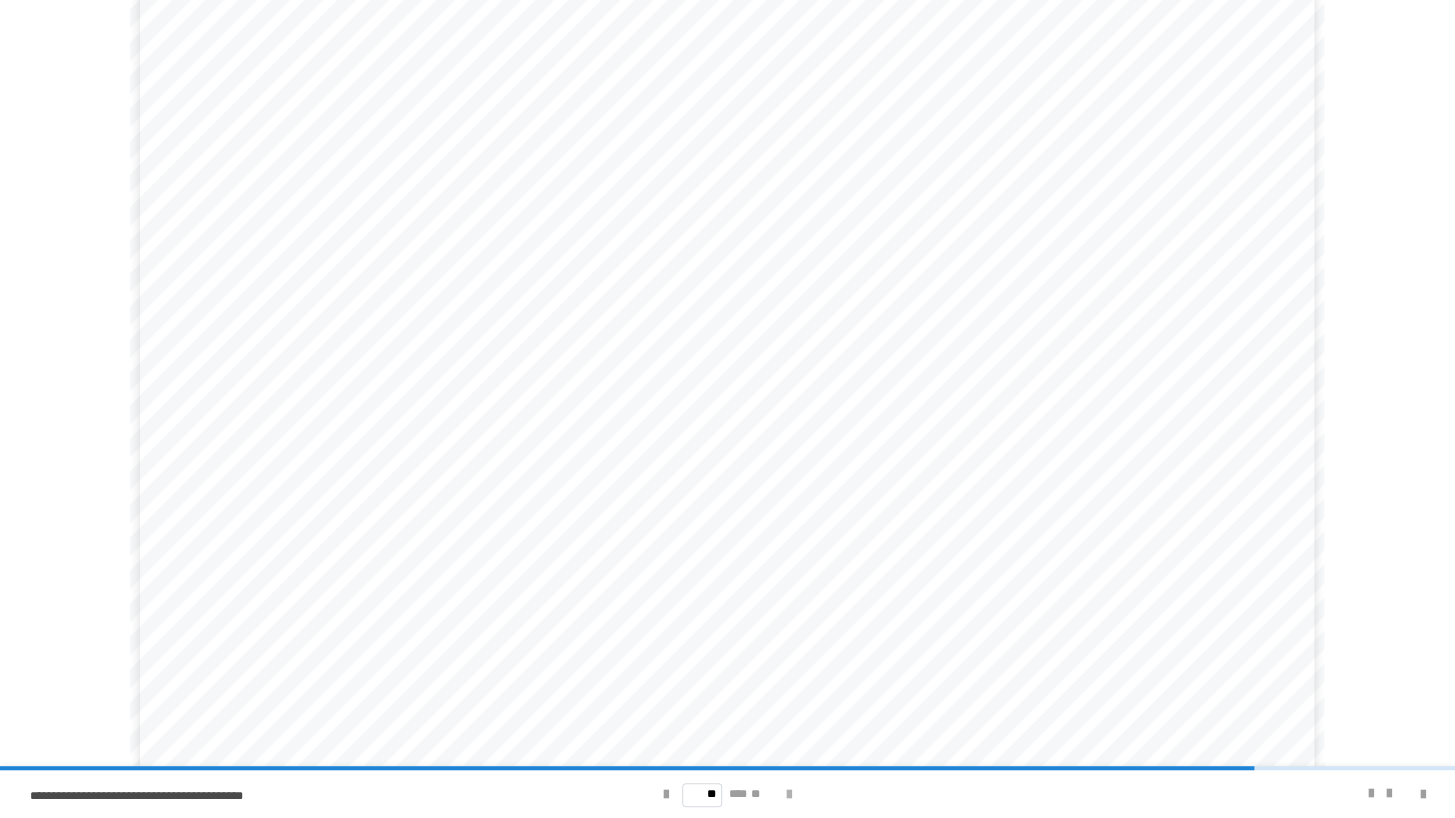 click at bounding box center (789, 795) 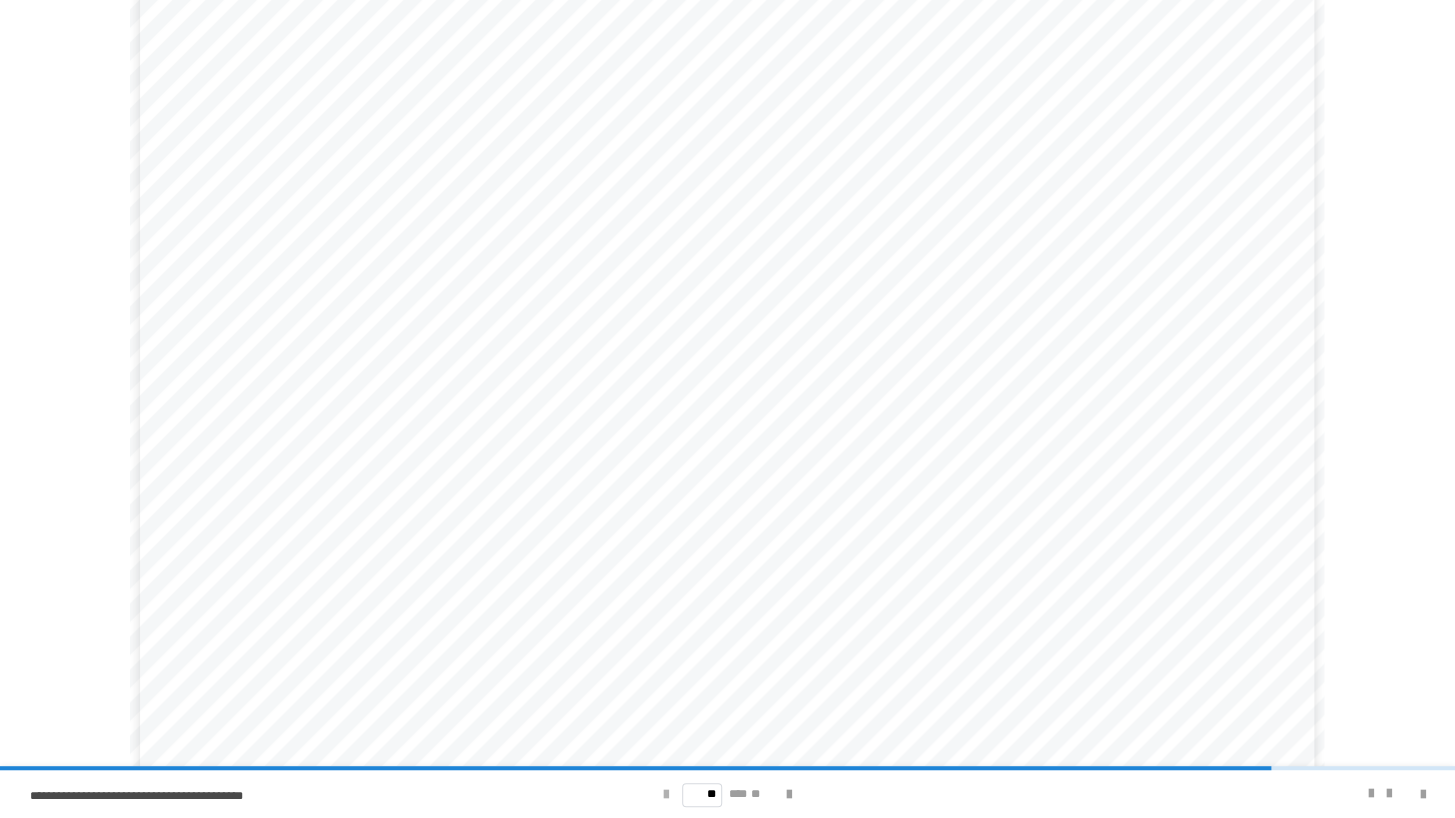 click at bounding box center (666, 795) 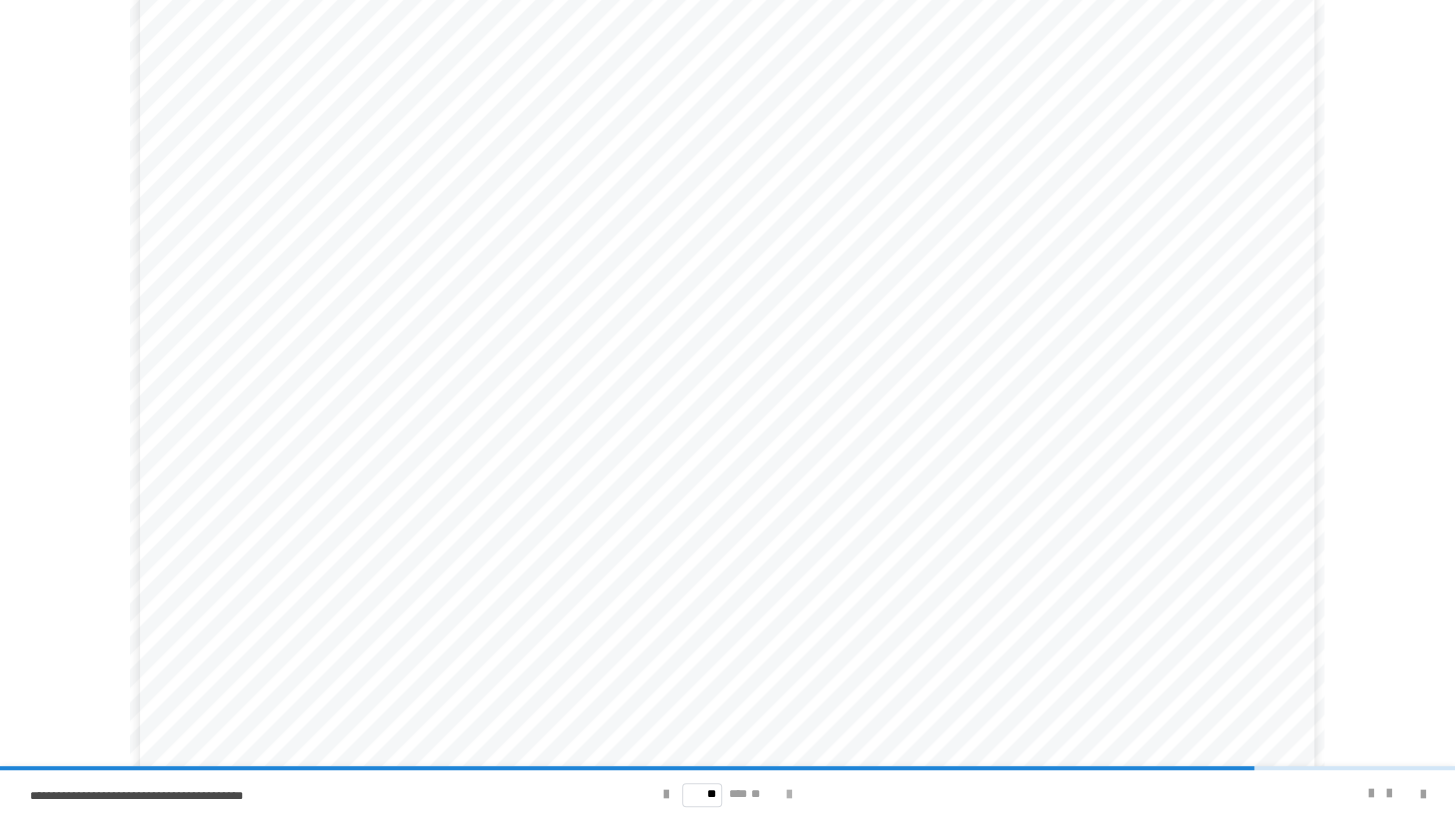 click at bounding box center (789, 795) 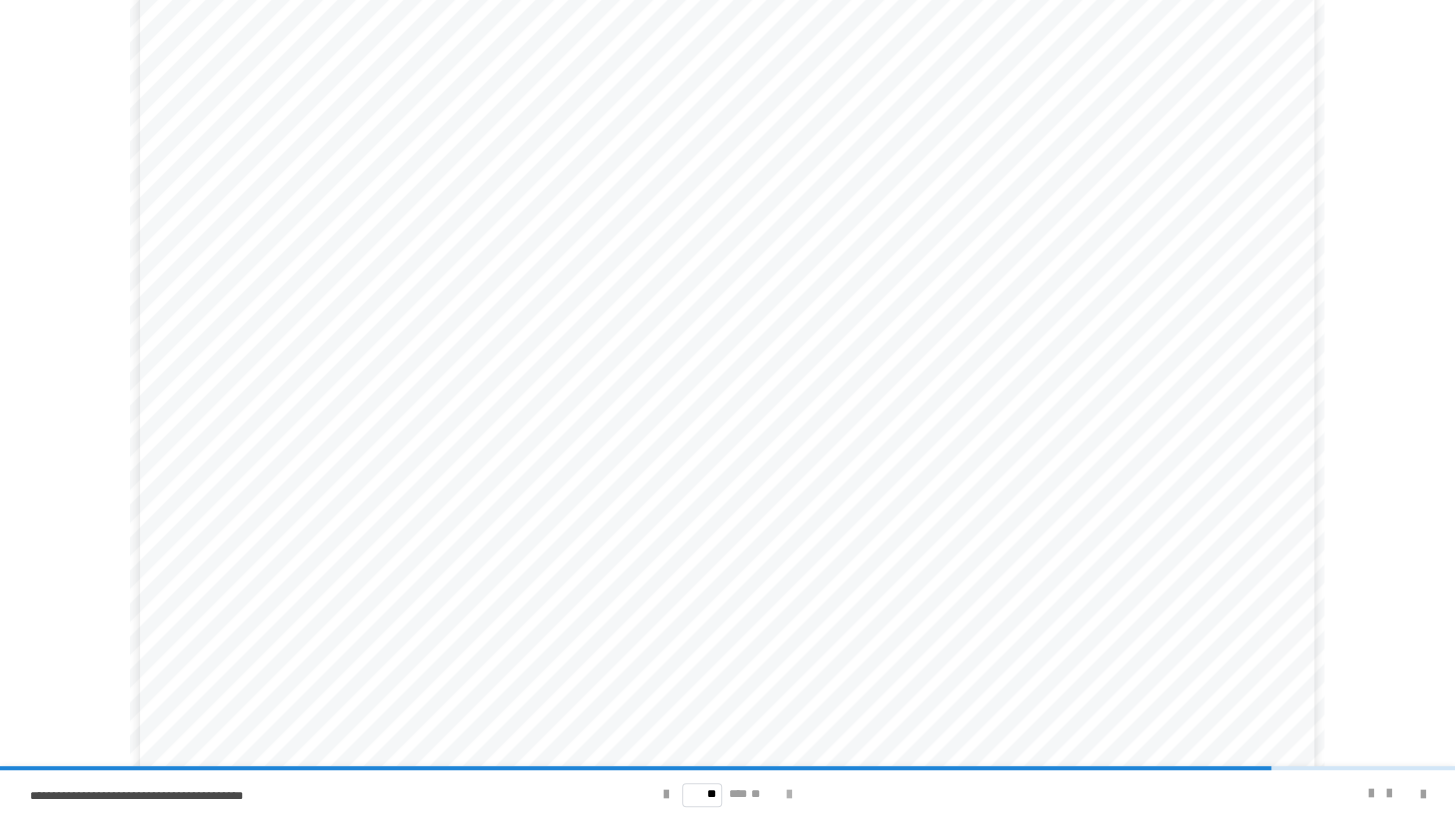 click at bounding box center [789, 795] 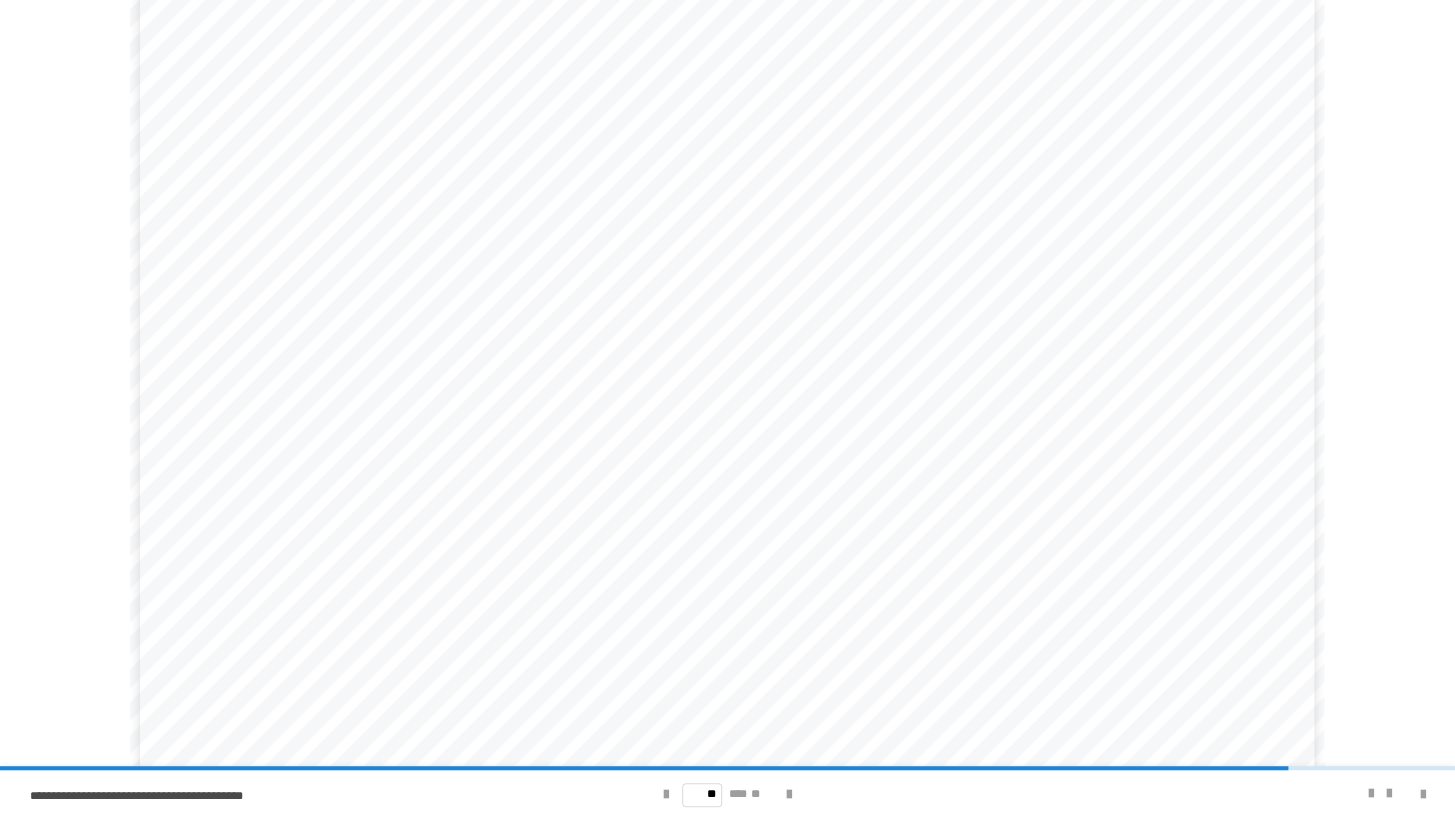 click on "** *** **" at bounding box center (727, 794) 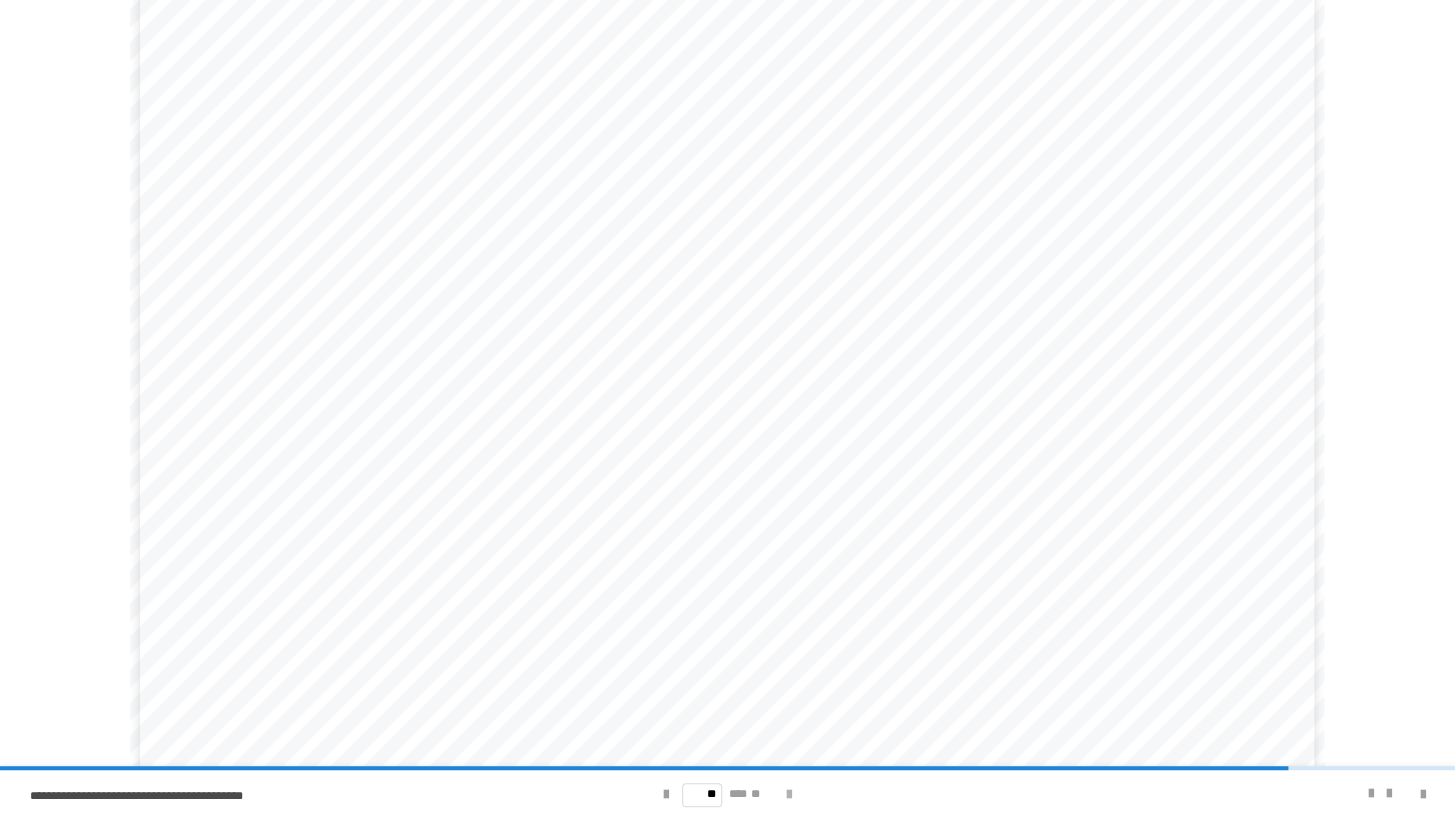 click at bounding box center (789, 795) 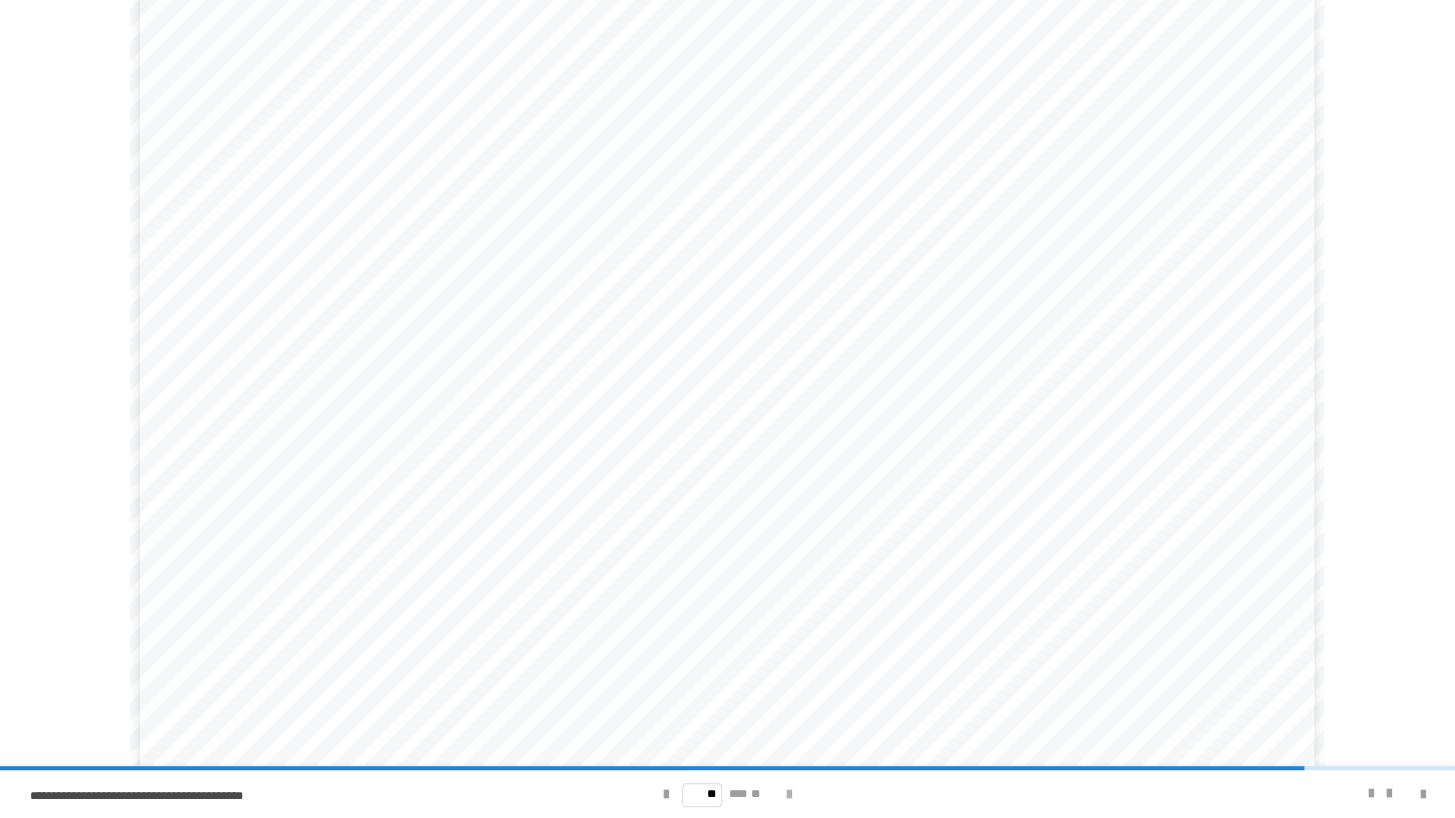 click at bounding box center (789, 795) 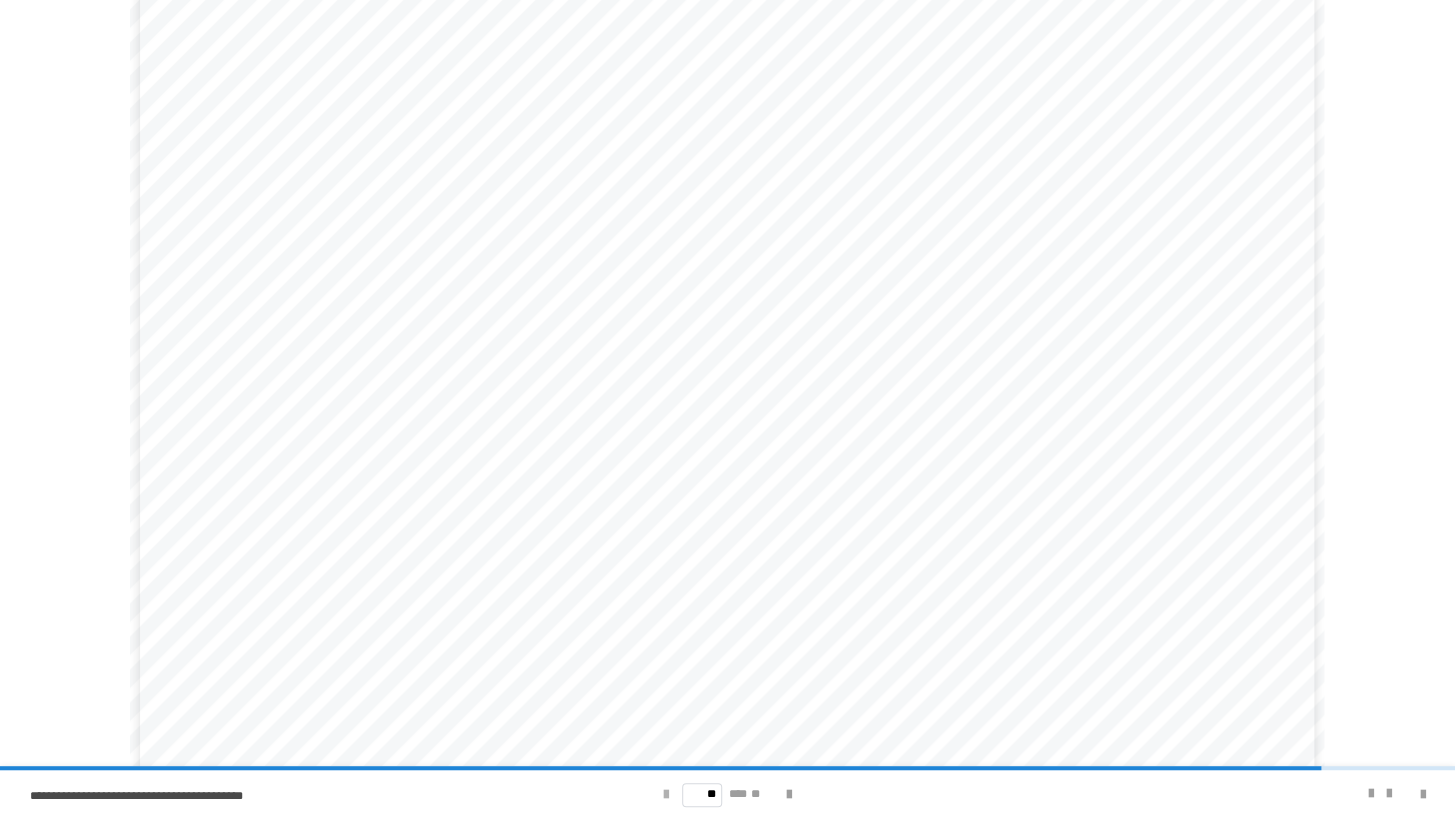 click at bounding box center [666, 795] 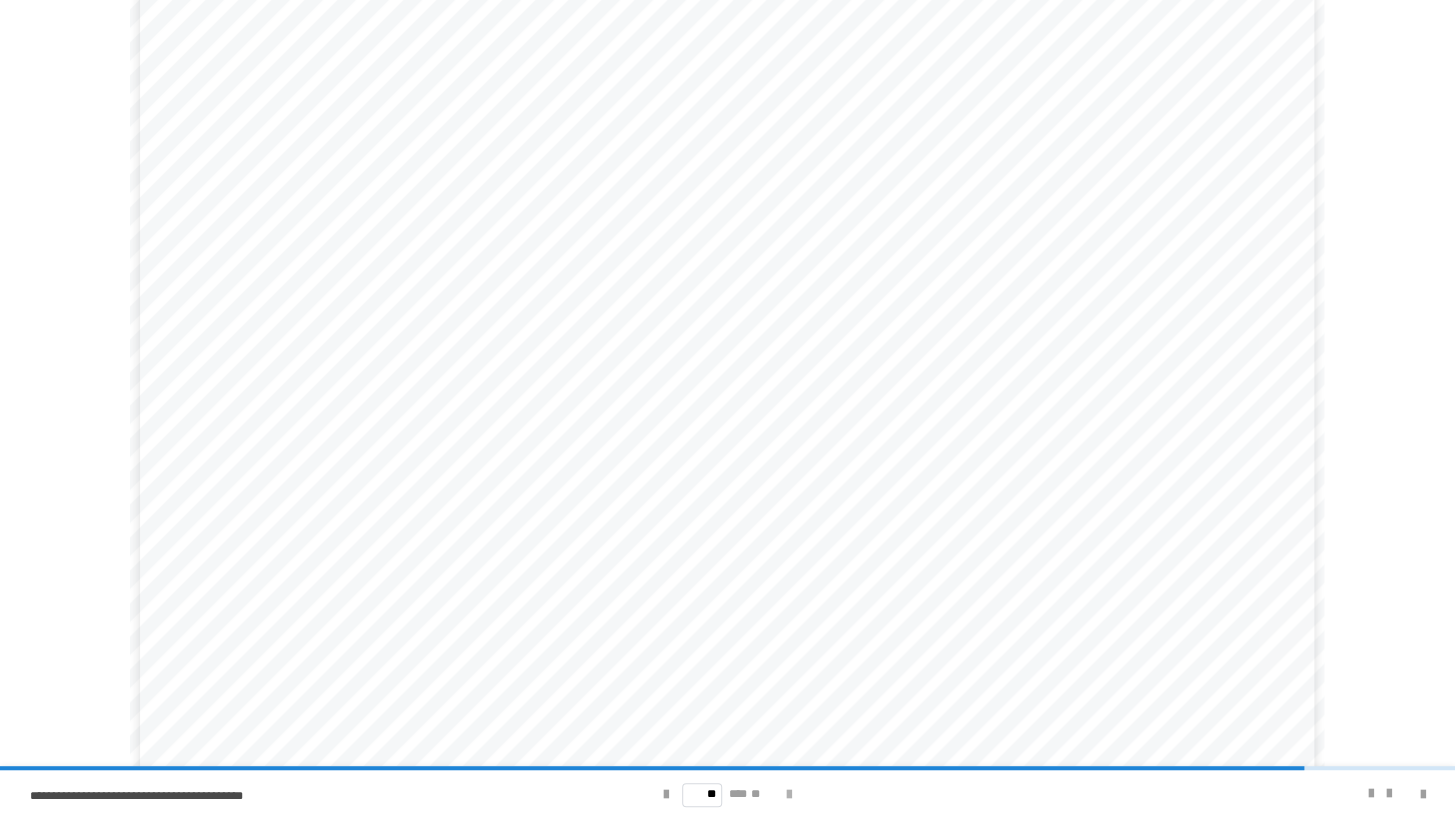 click at bounding box center (789, 795) 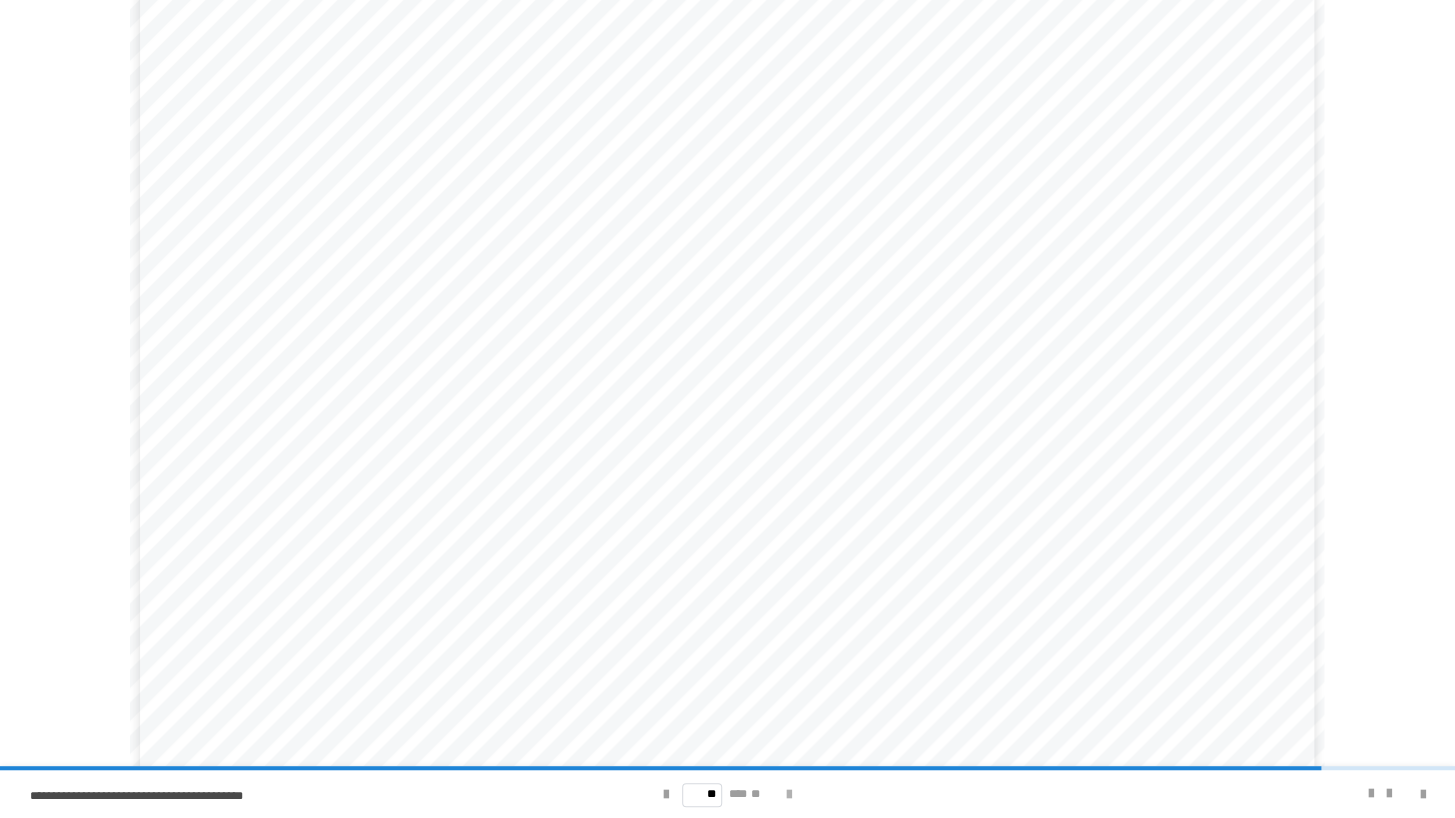 click at bounding box center [789, 795] 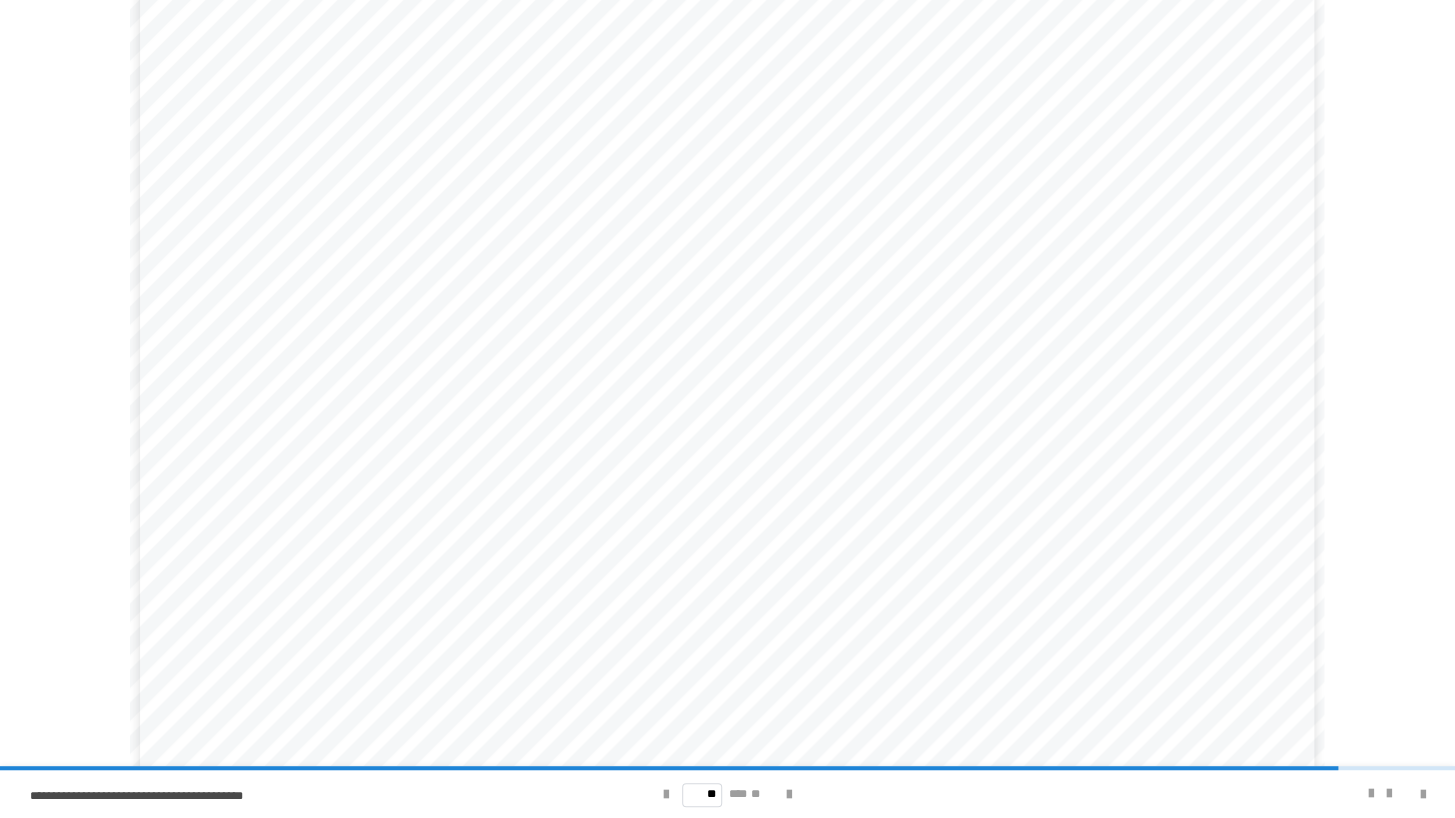 click on "** *** **" at bounding box center (727, 794) 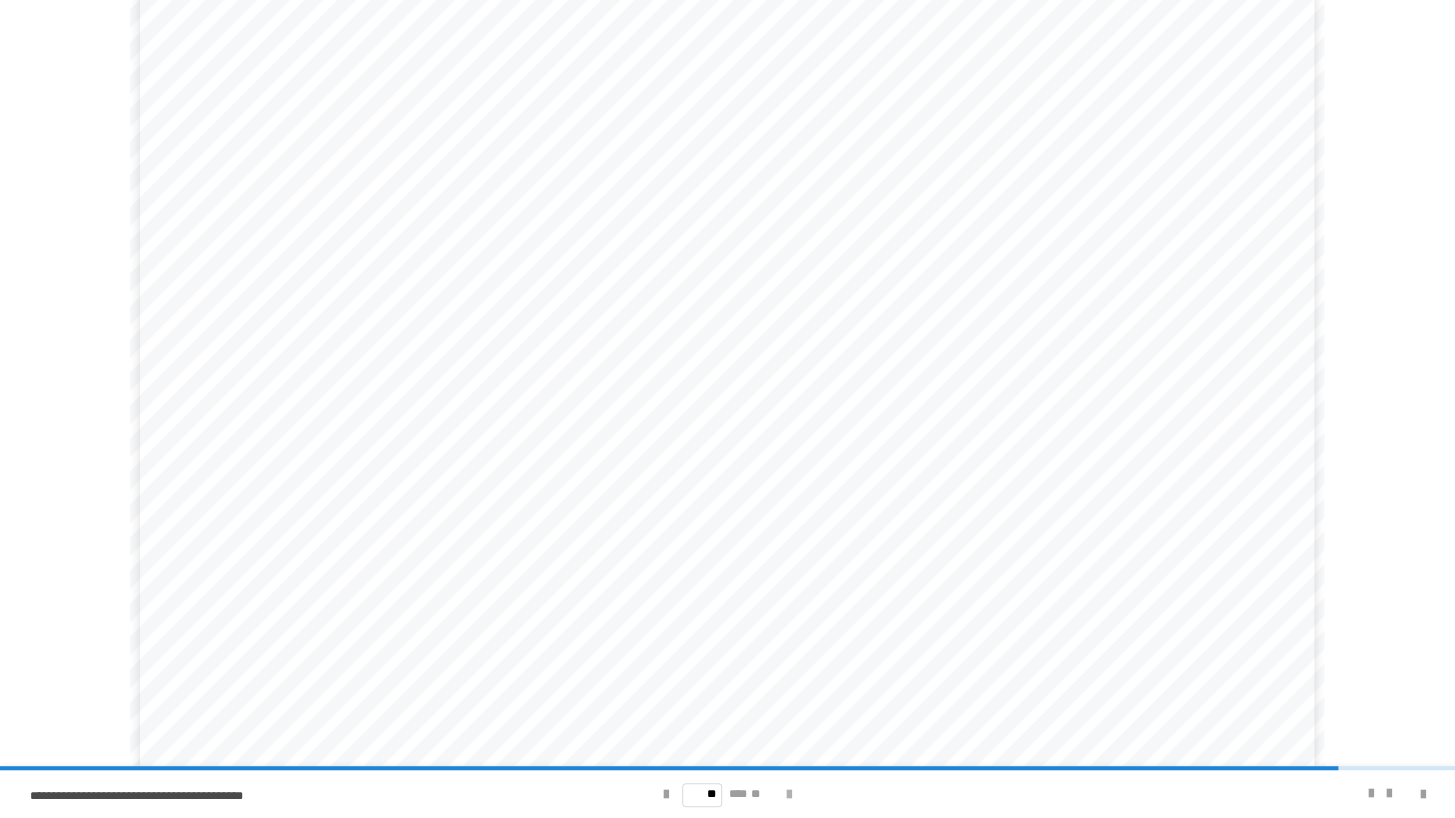 click at bounding box center (789, 795) 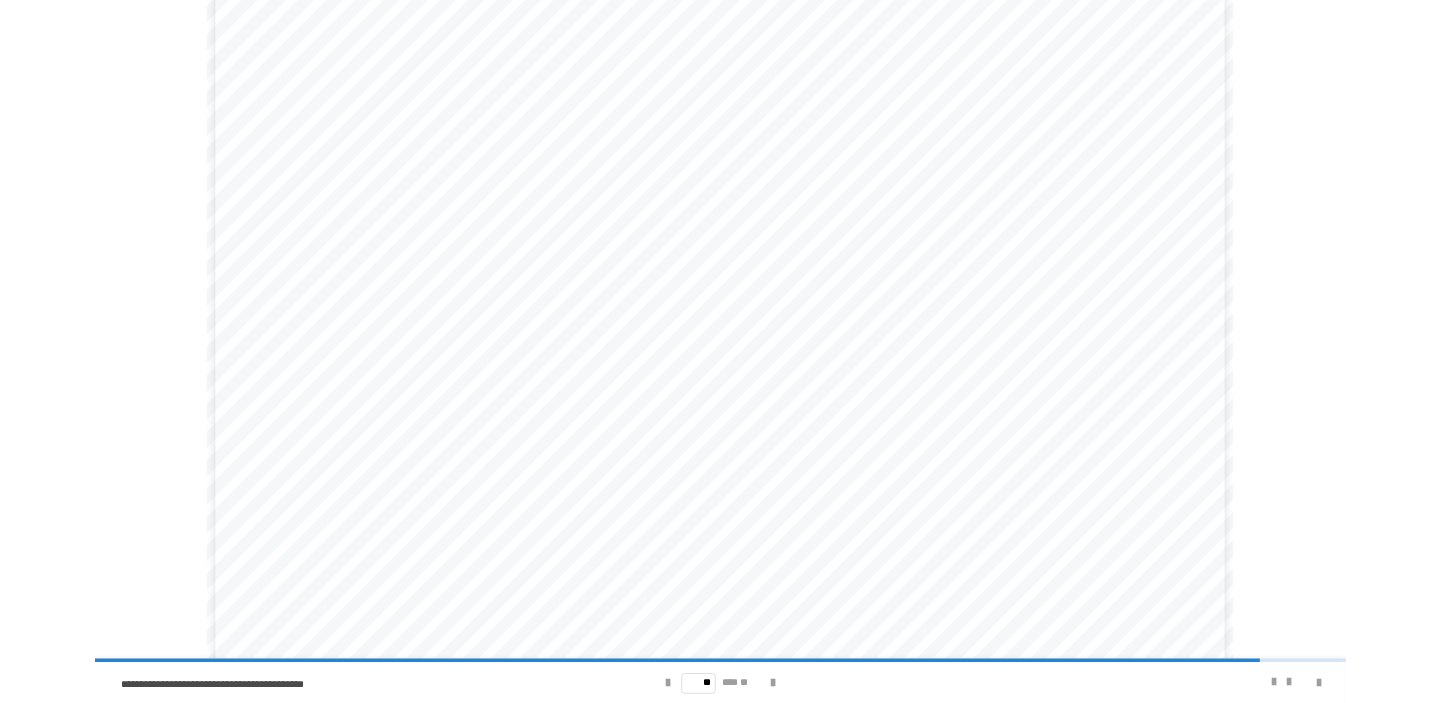 scroll, scrollTop: 103, scrollLeft: 0, axis: vertical 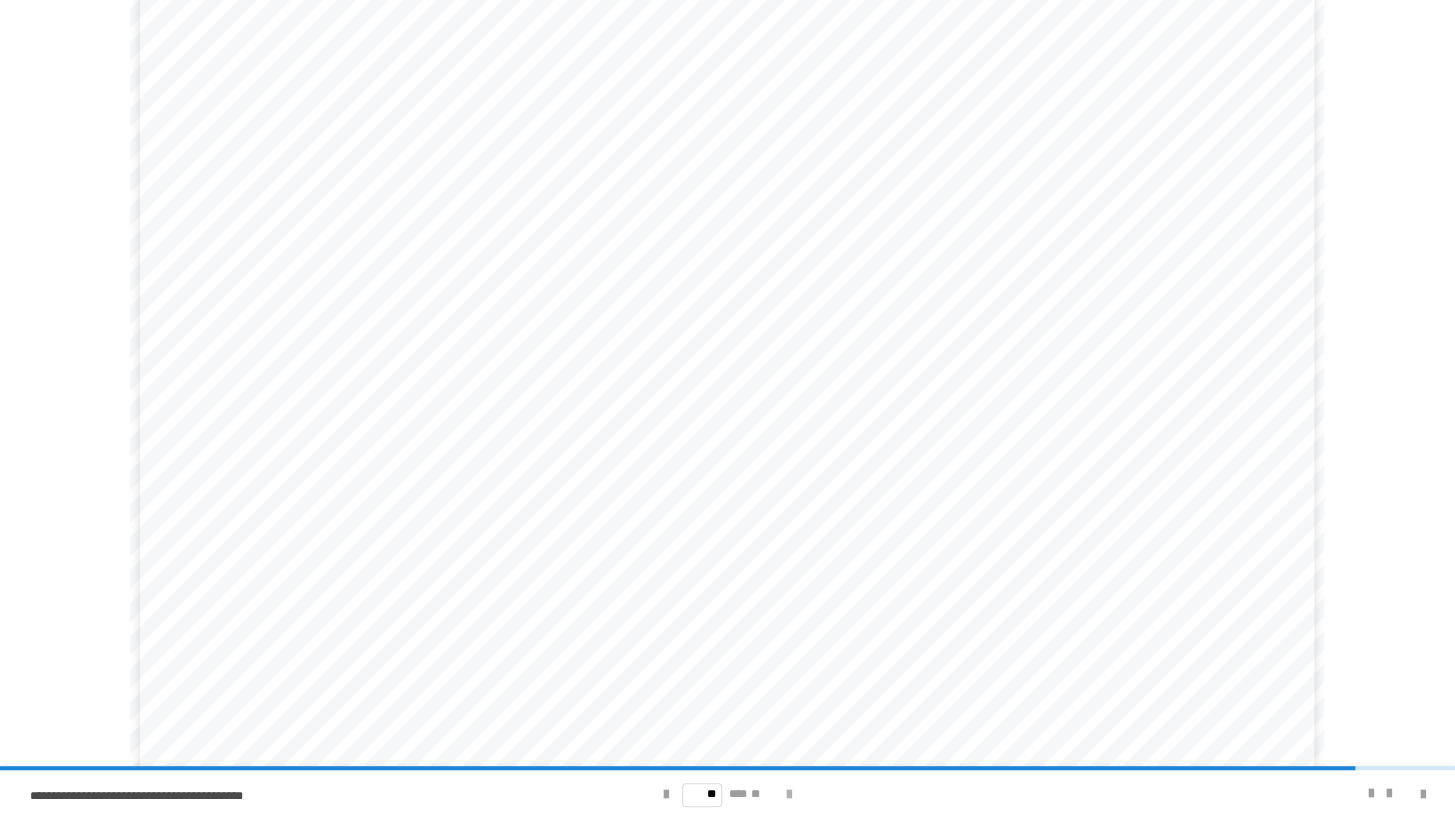 click at bounding box center (789, 795) 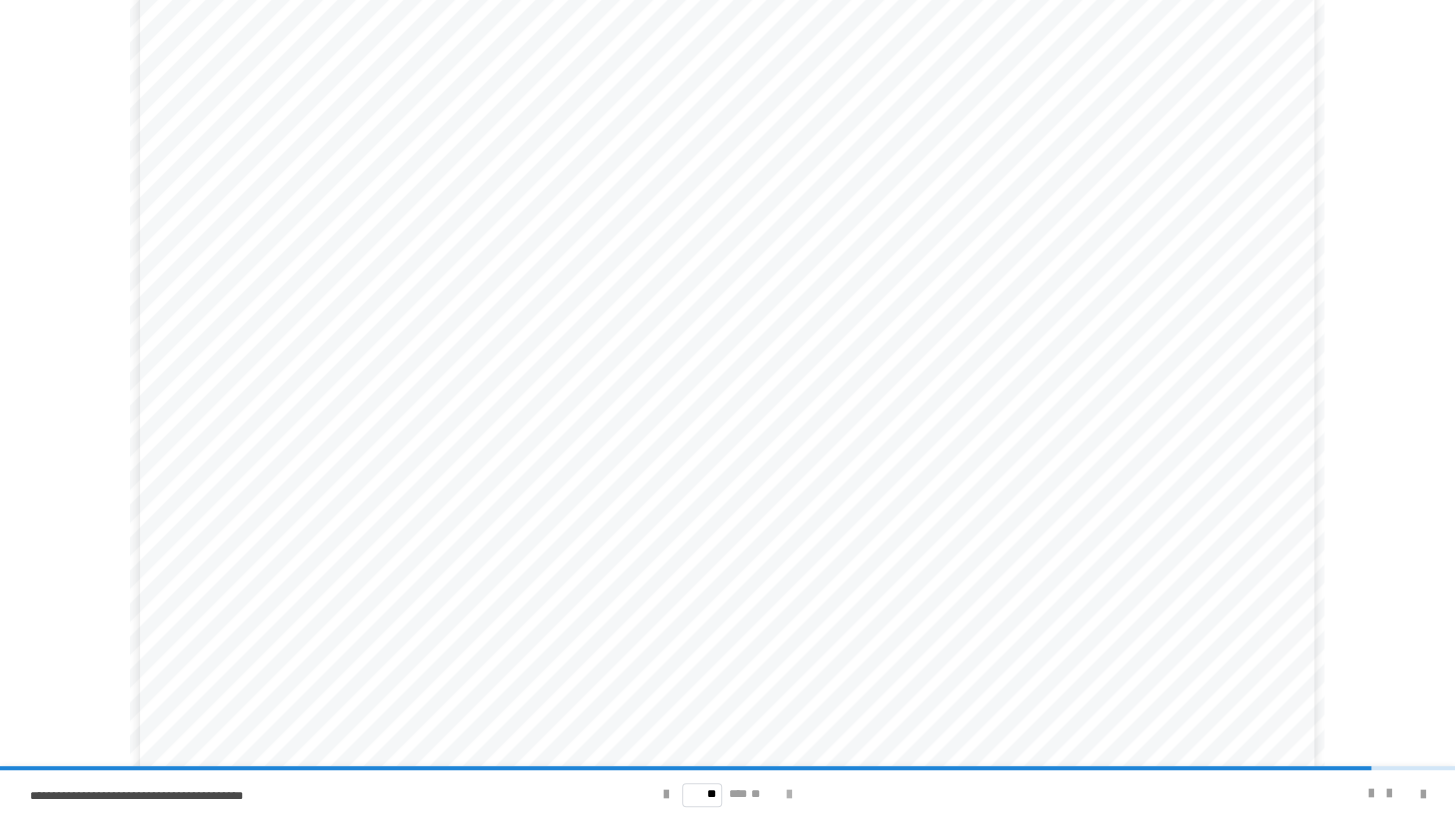 click at bounding box center (789, 795) 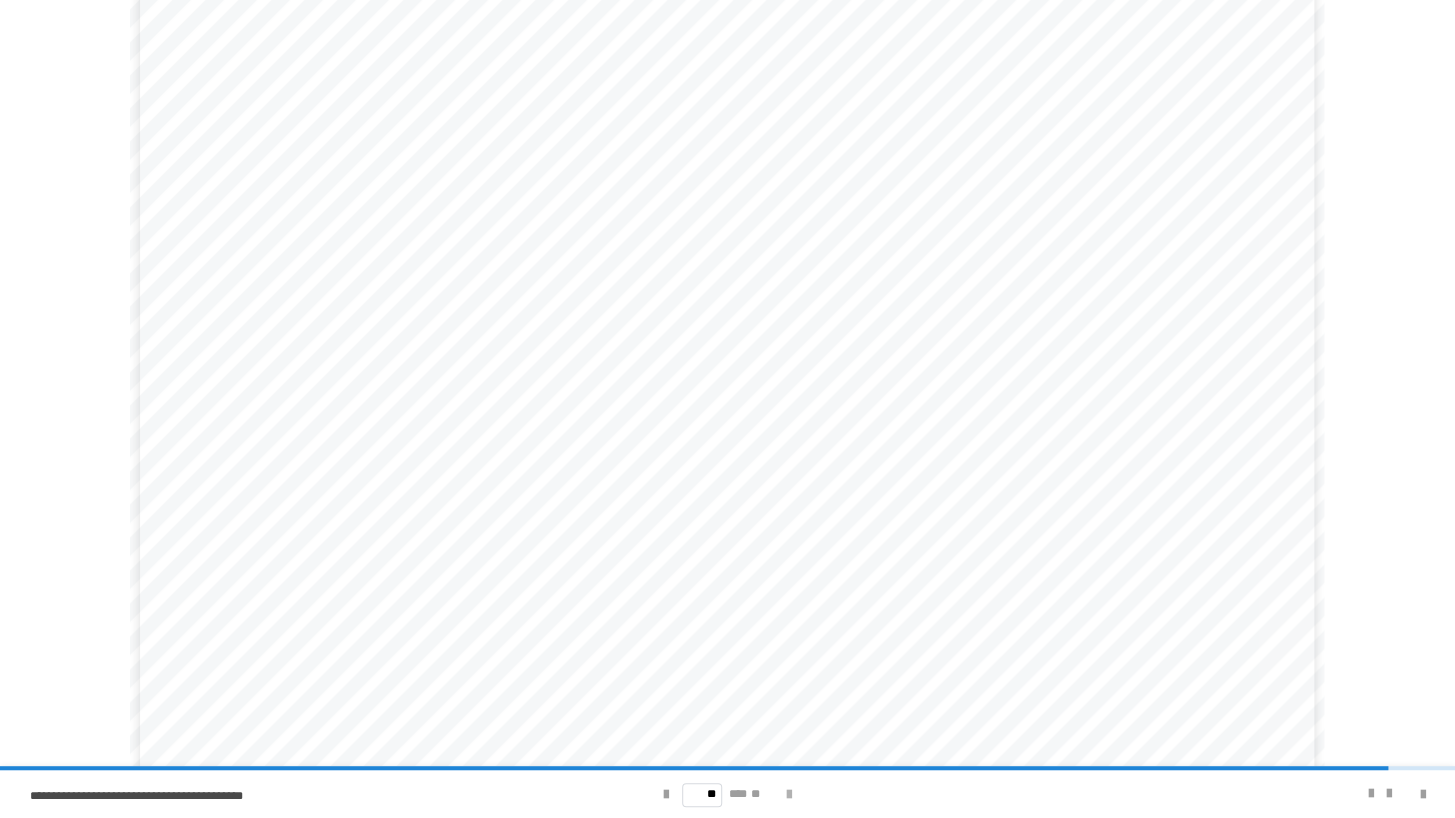 click at bounding box center [789, 795] 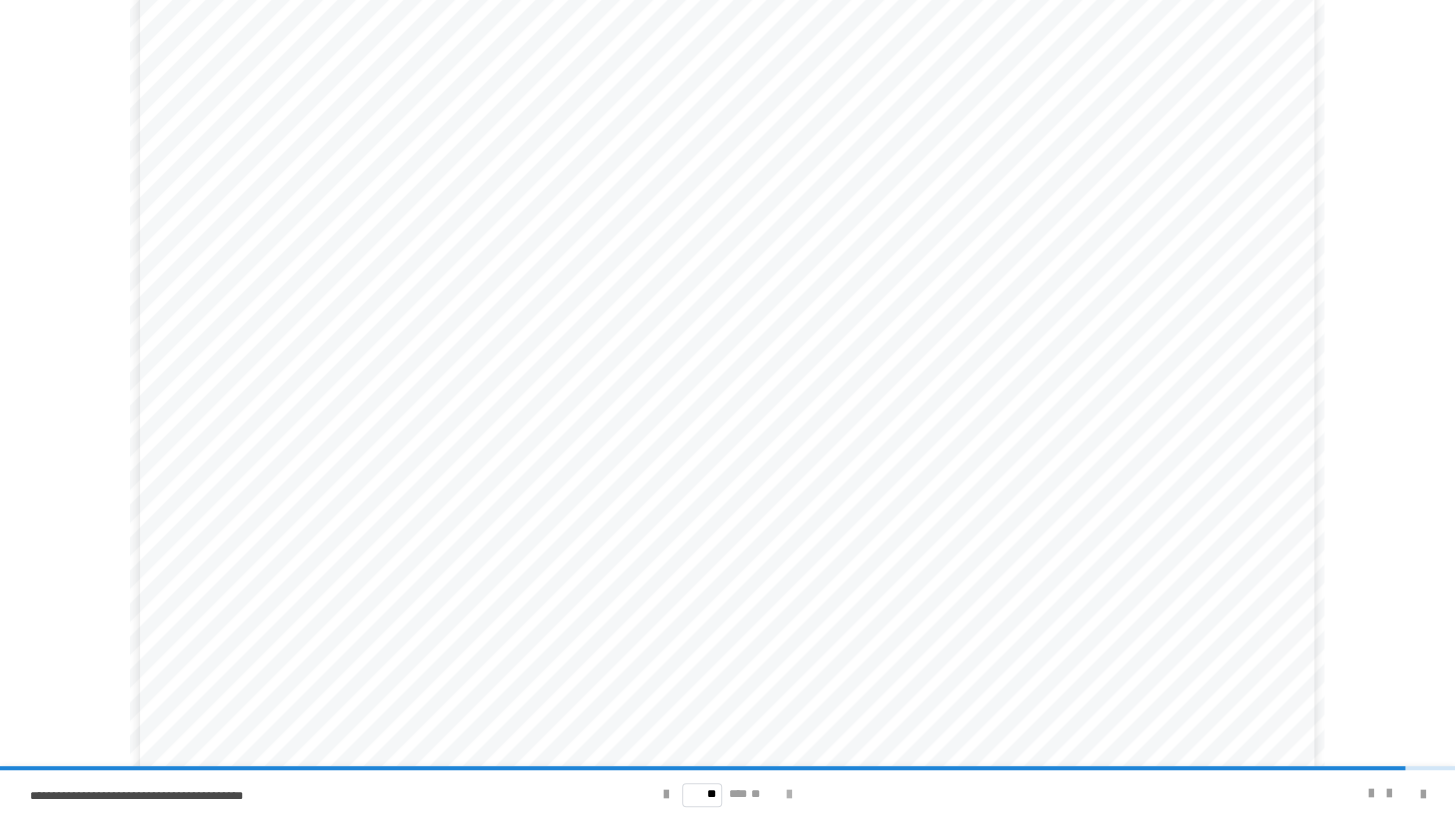click at bounding box center (789, 795) 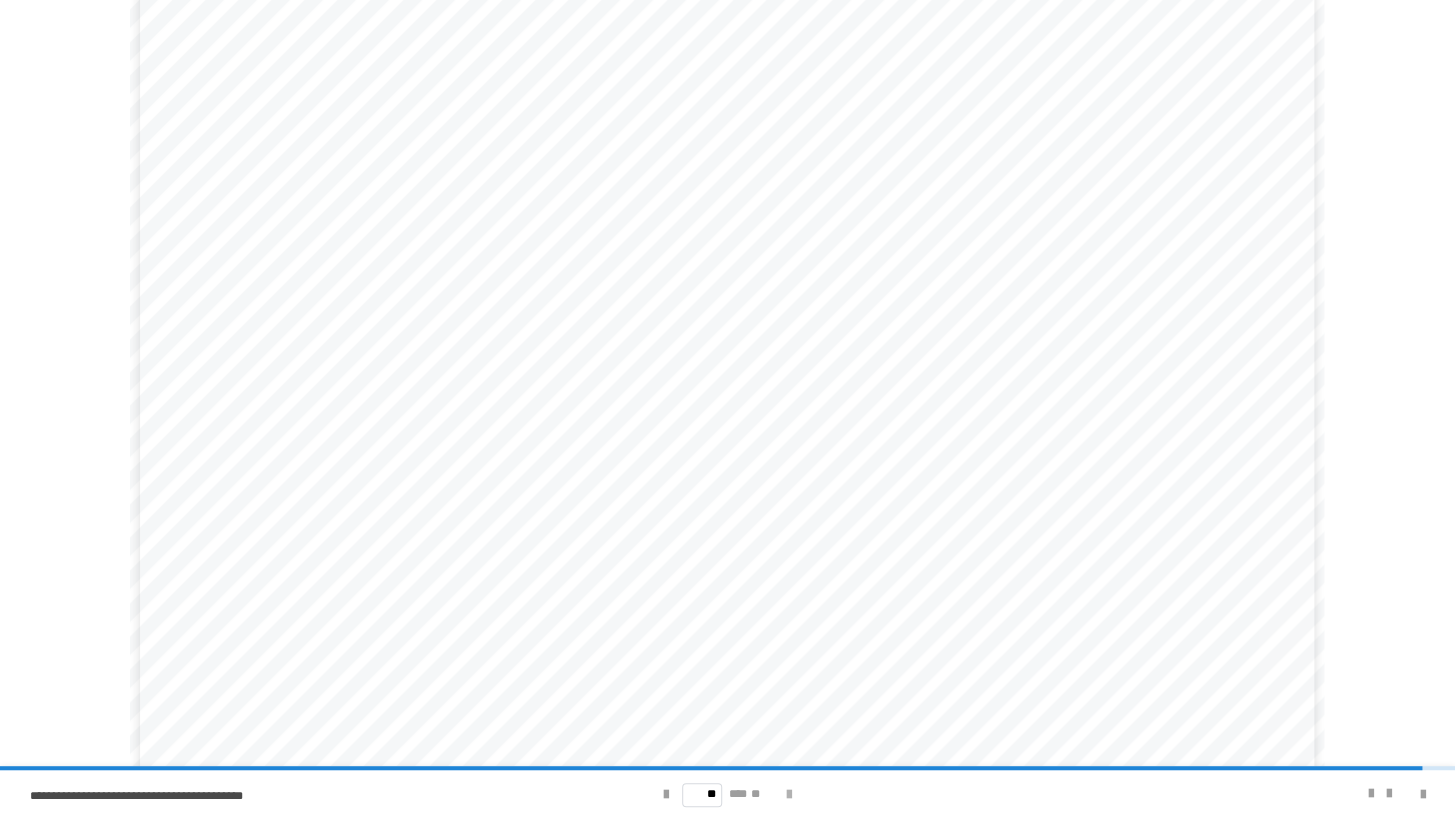 click at bounding box center (789, 795) 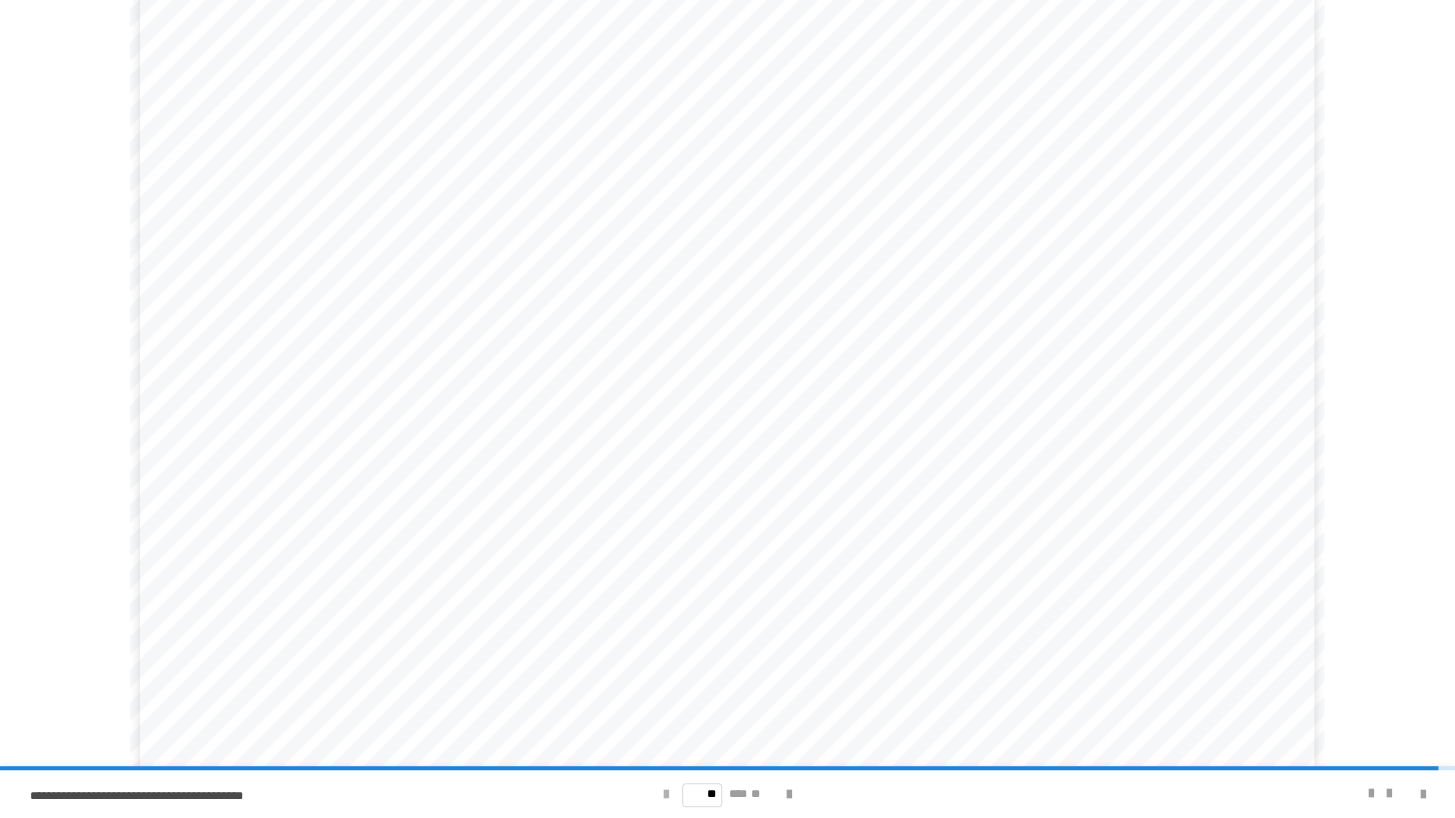 click at bounding box center [666, 795] 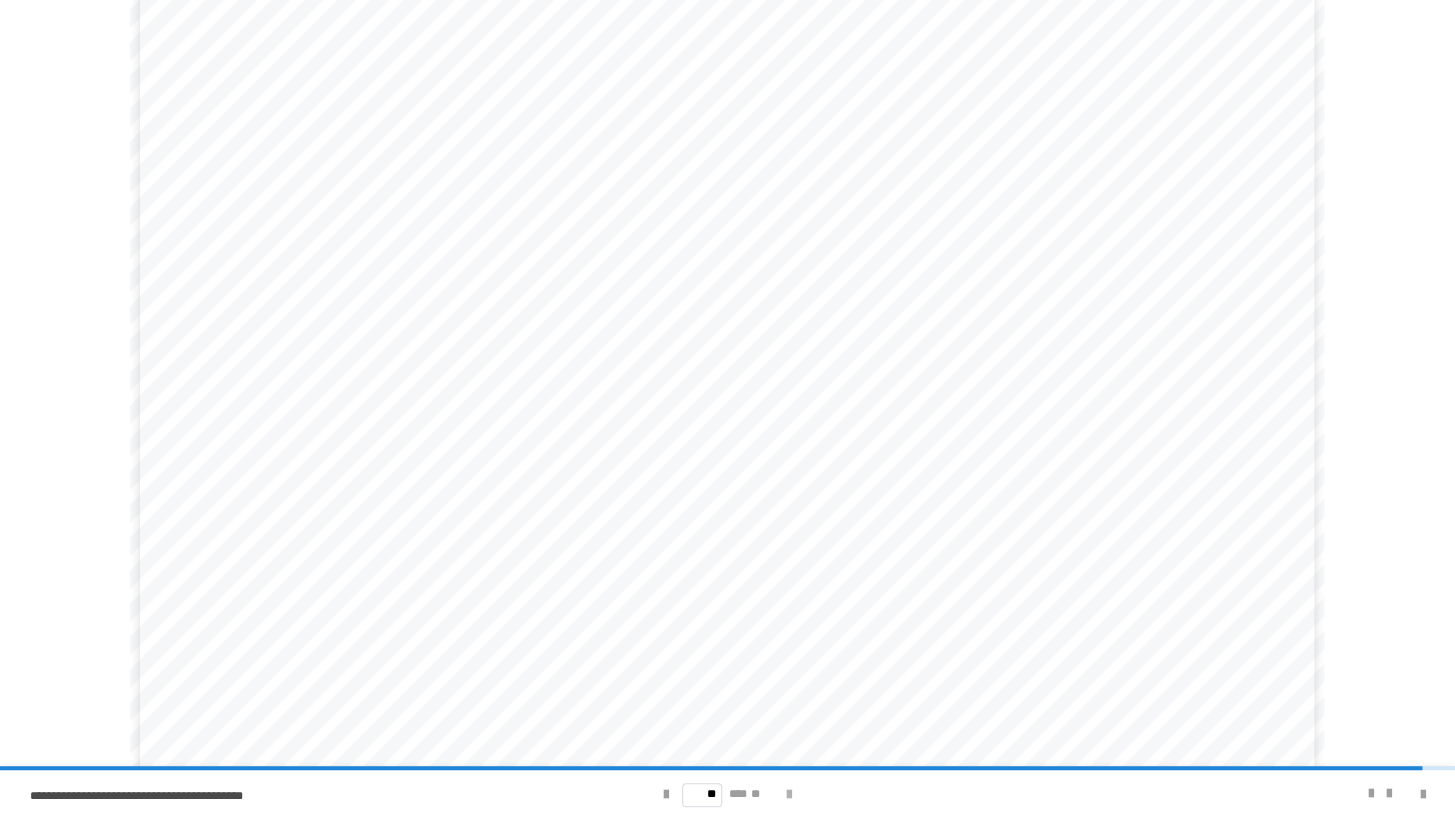 click at bounding box center (789, 795) 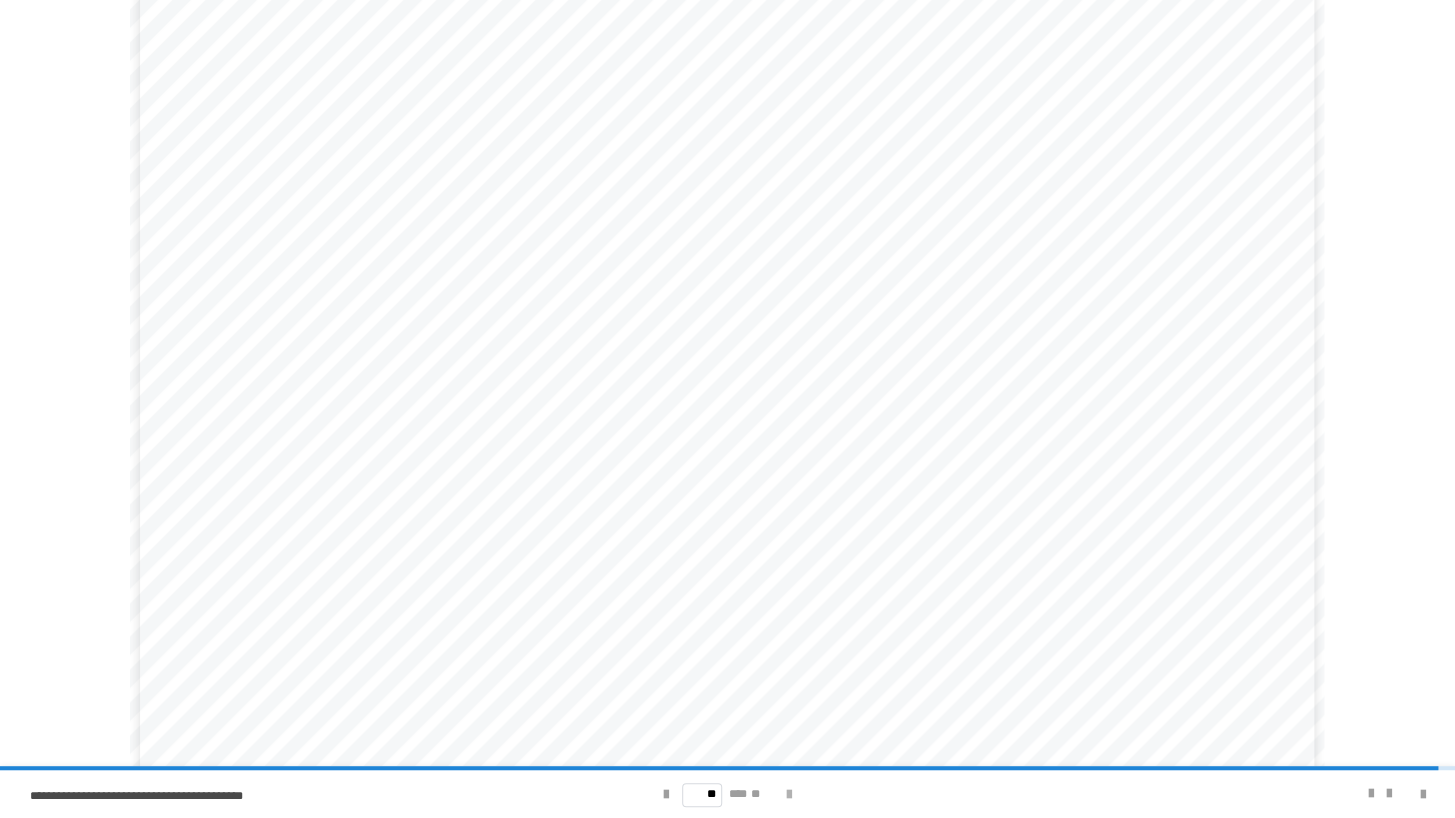 click at bounding box center (789, 795) 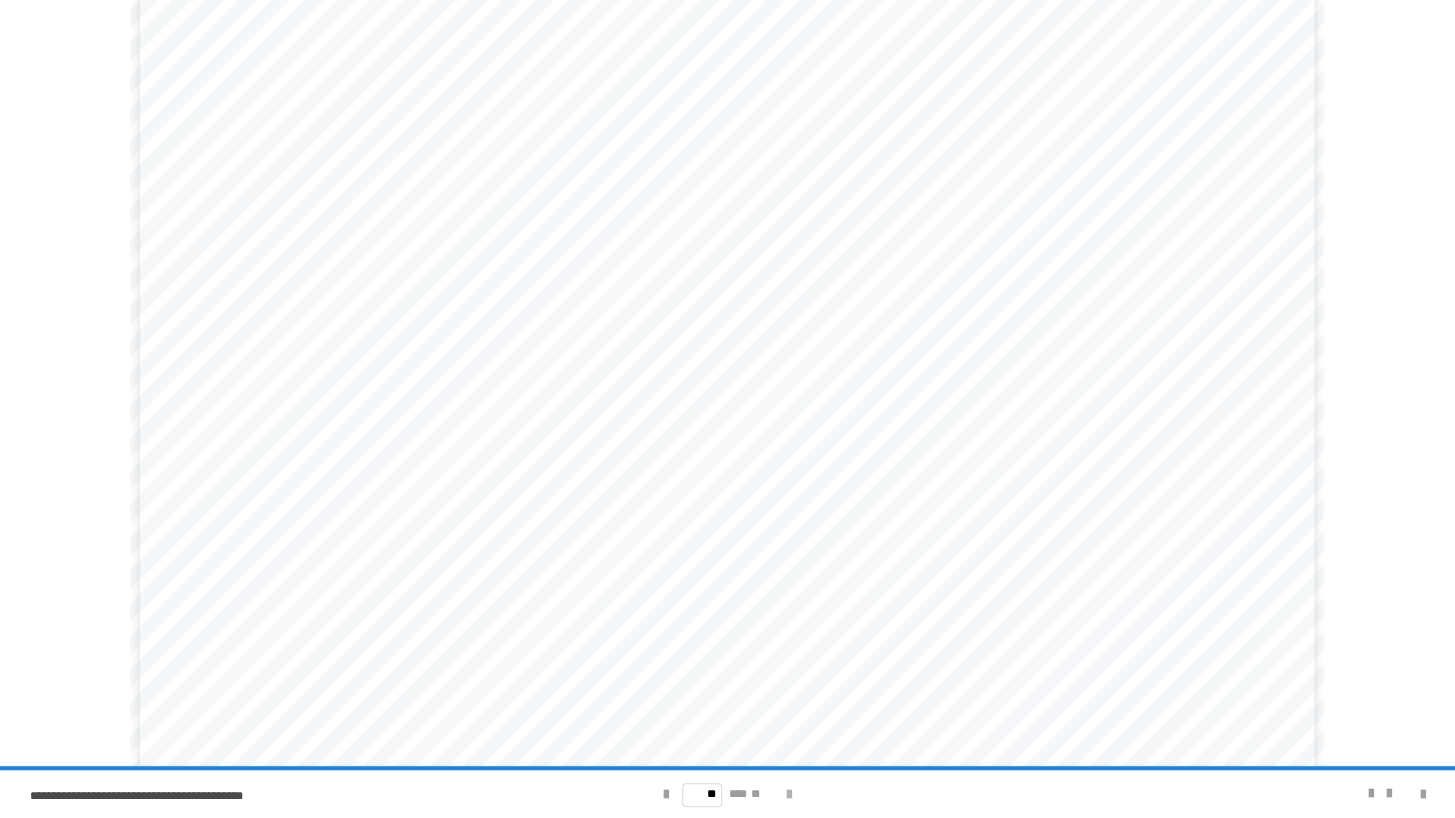 click on "** *** **" at bounding box center (727, 794) 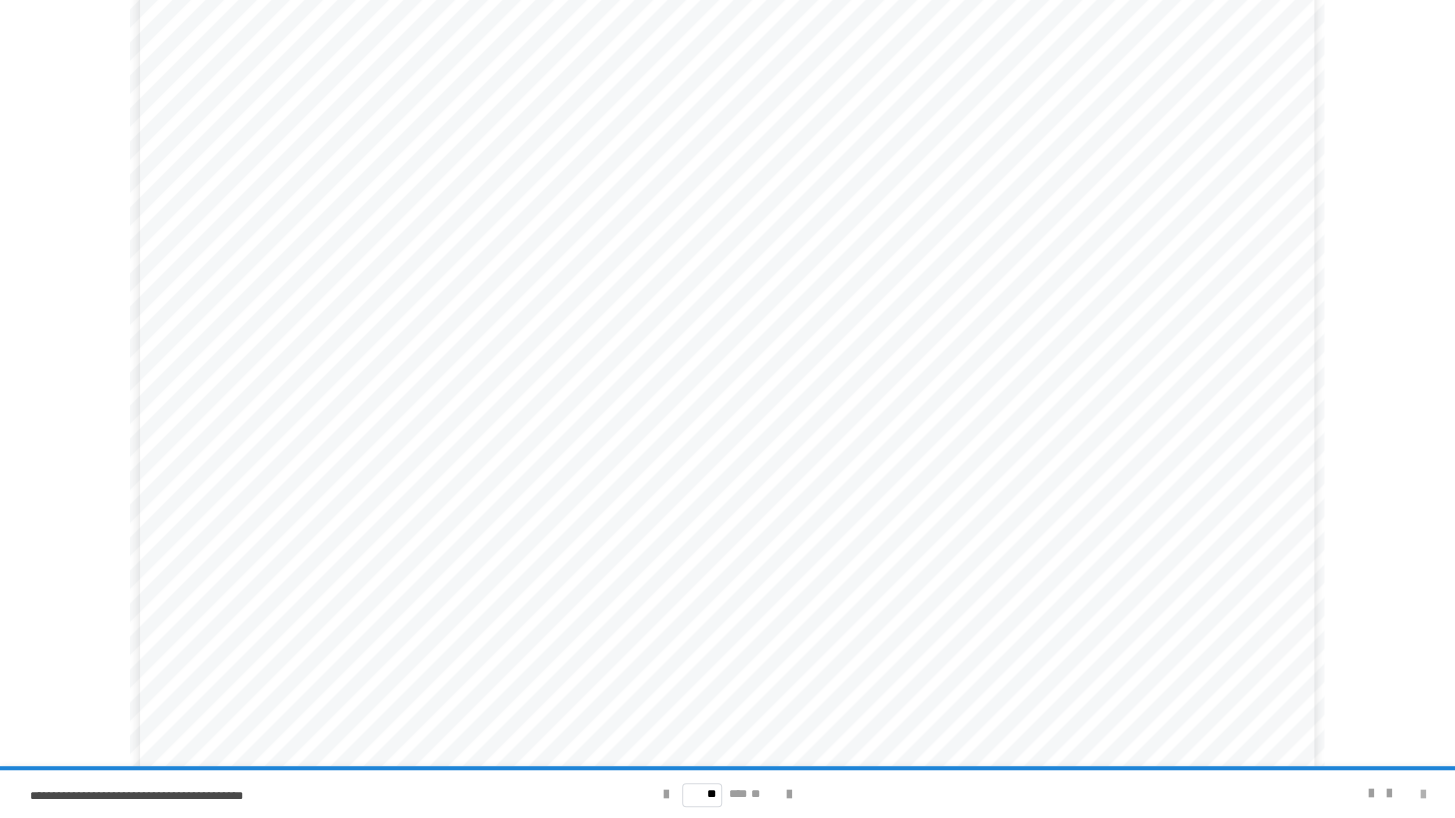 click at bounding box center [1423, 795] 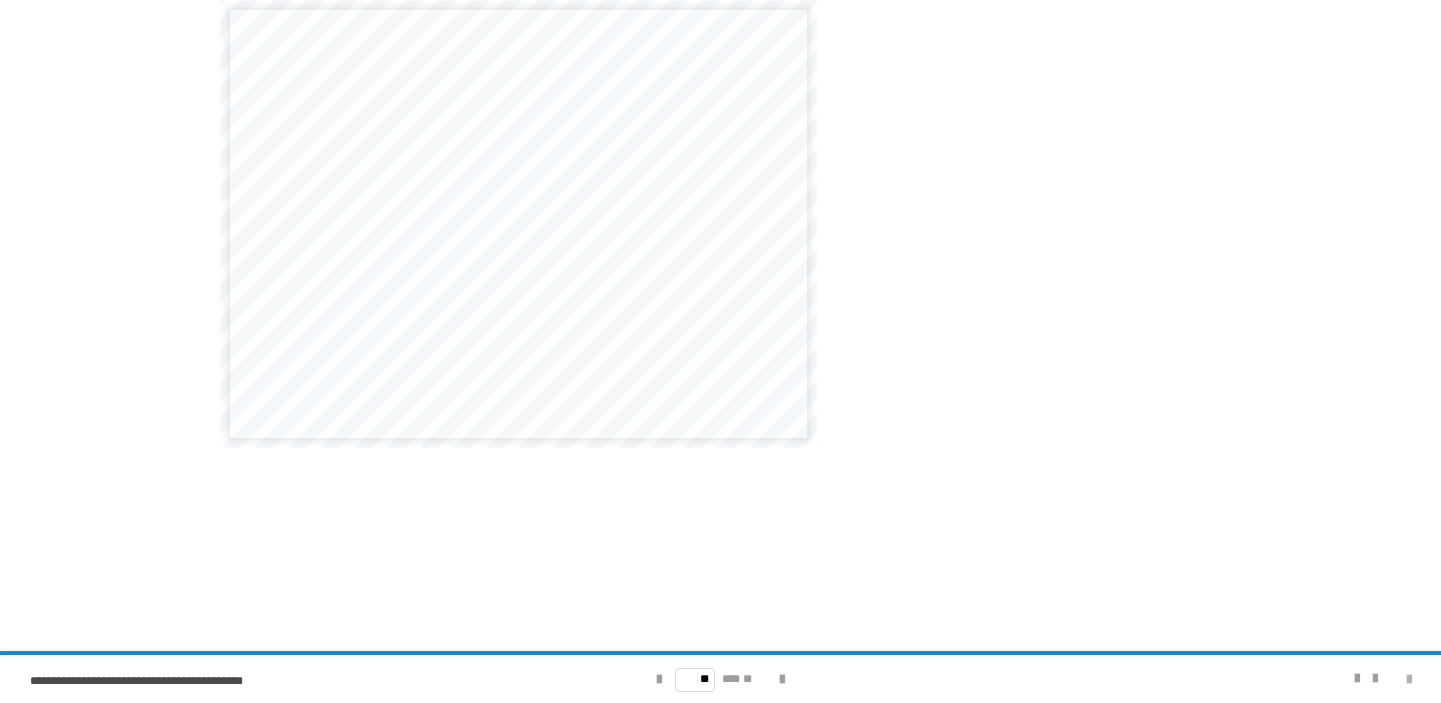 scroll, scrollTop: 0, scrollLeft: 0, axis: both 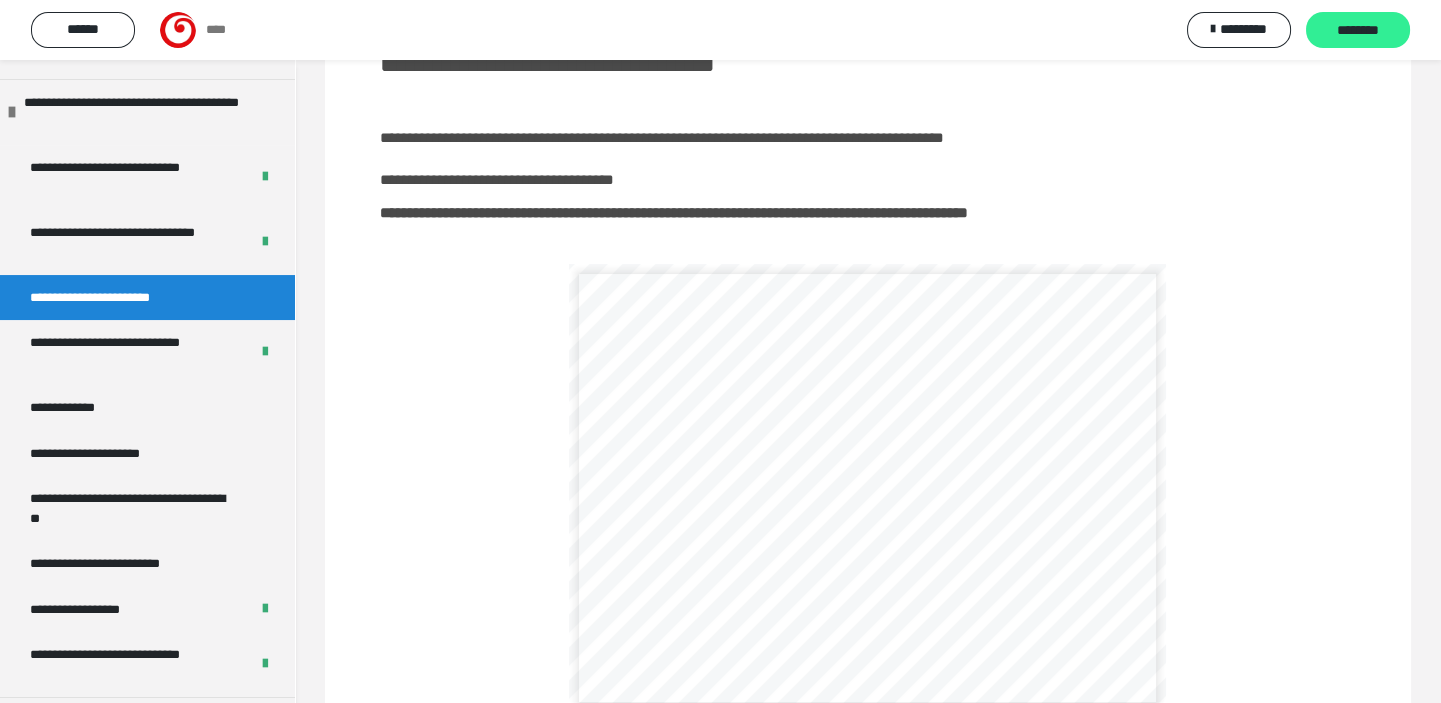 click on "********" at bounding box center (1358, 31) 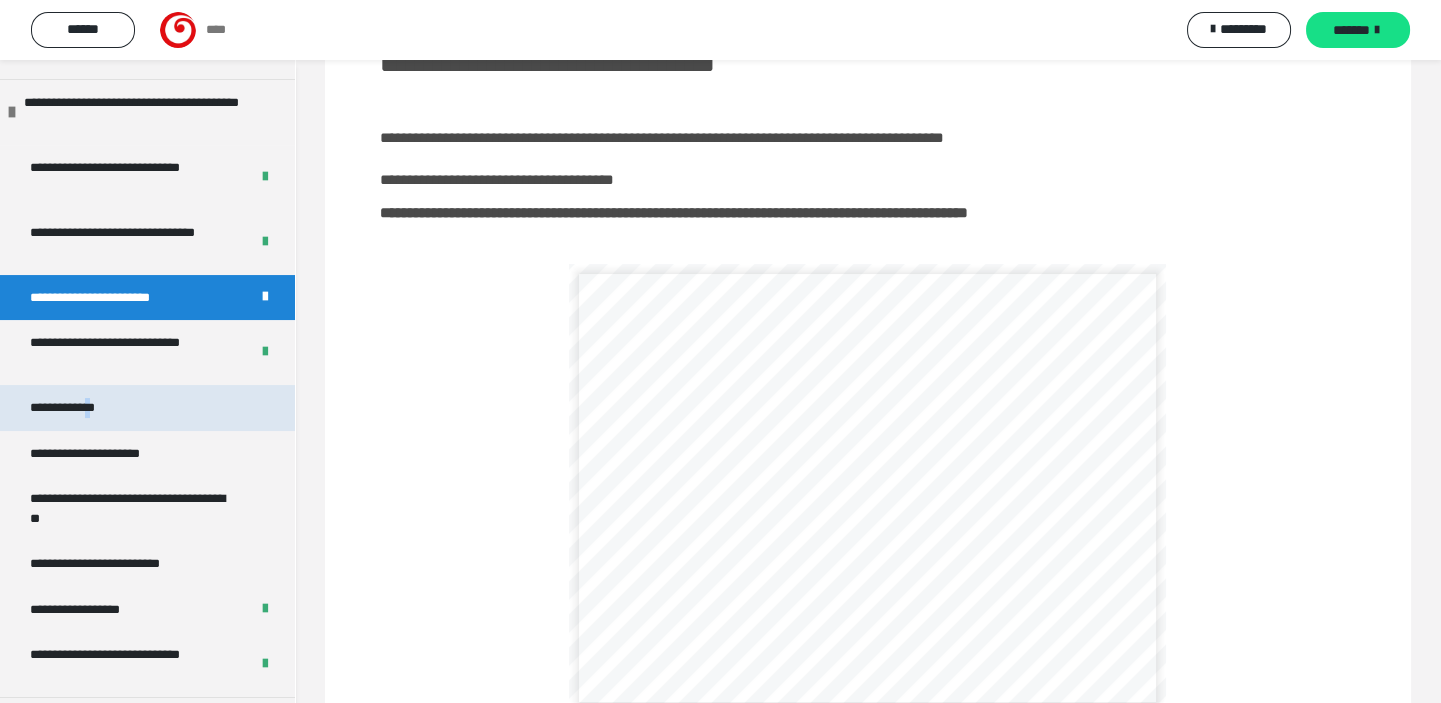 click on "**********" at bounding box center [81, 407] 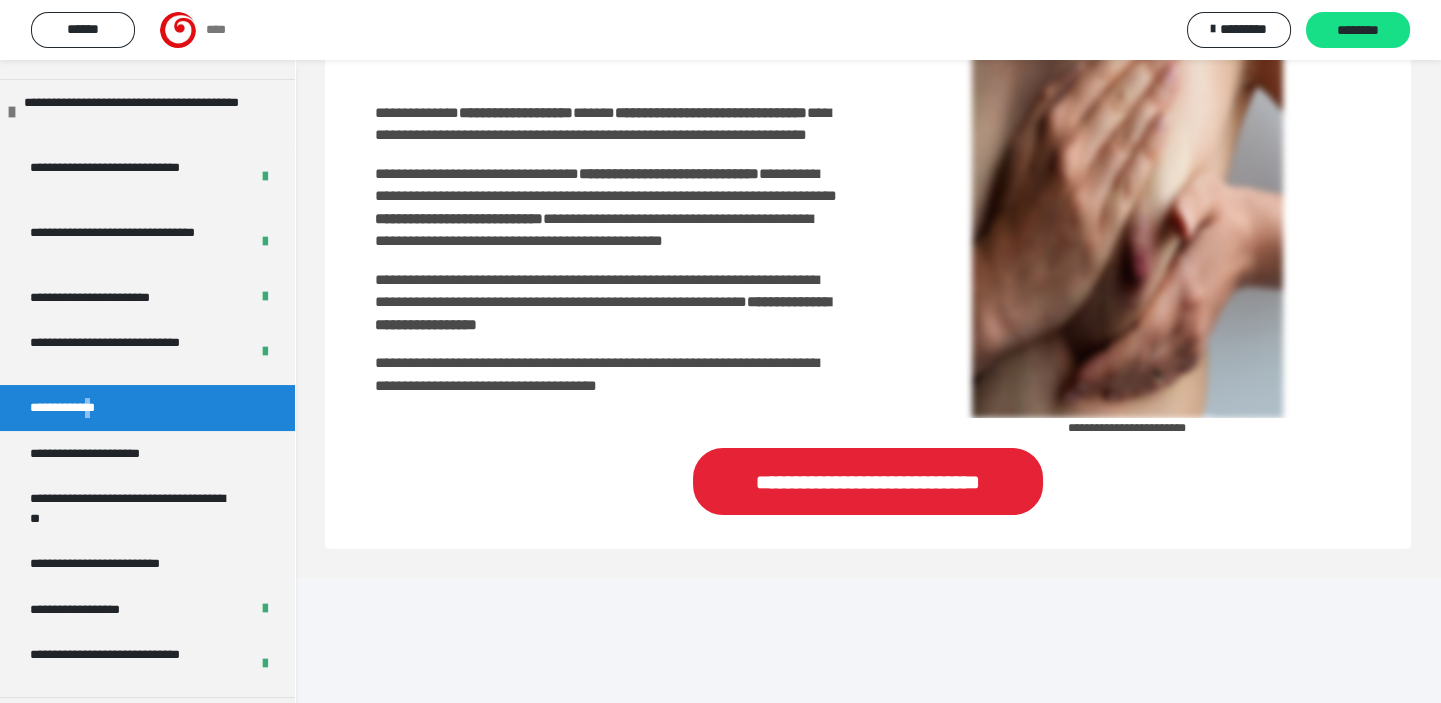scroll, scrollTop: 174, scrollLeft: 0, axis: vertical 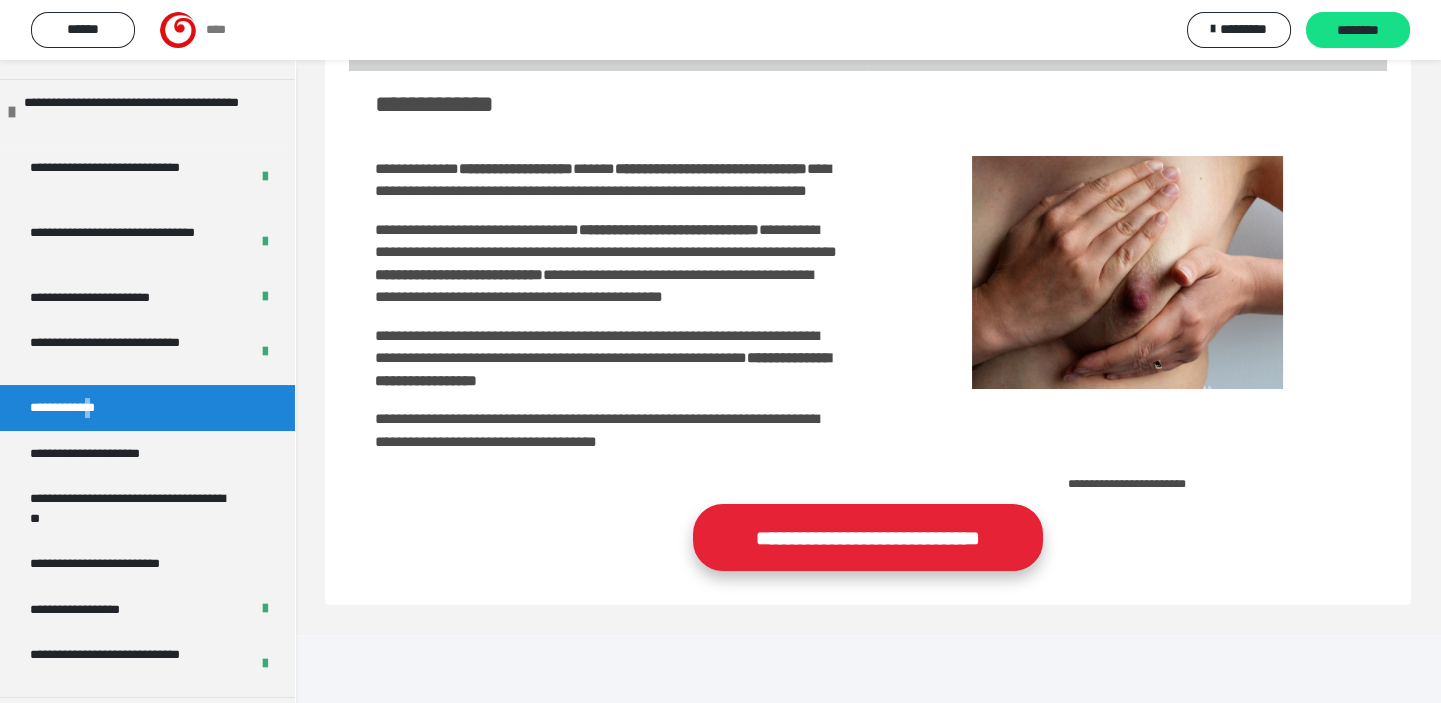 click on "**********" at bounding box center (868, 538) 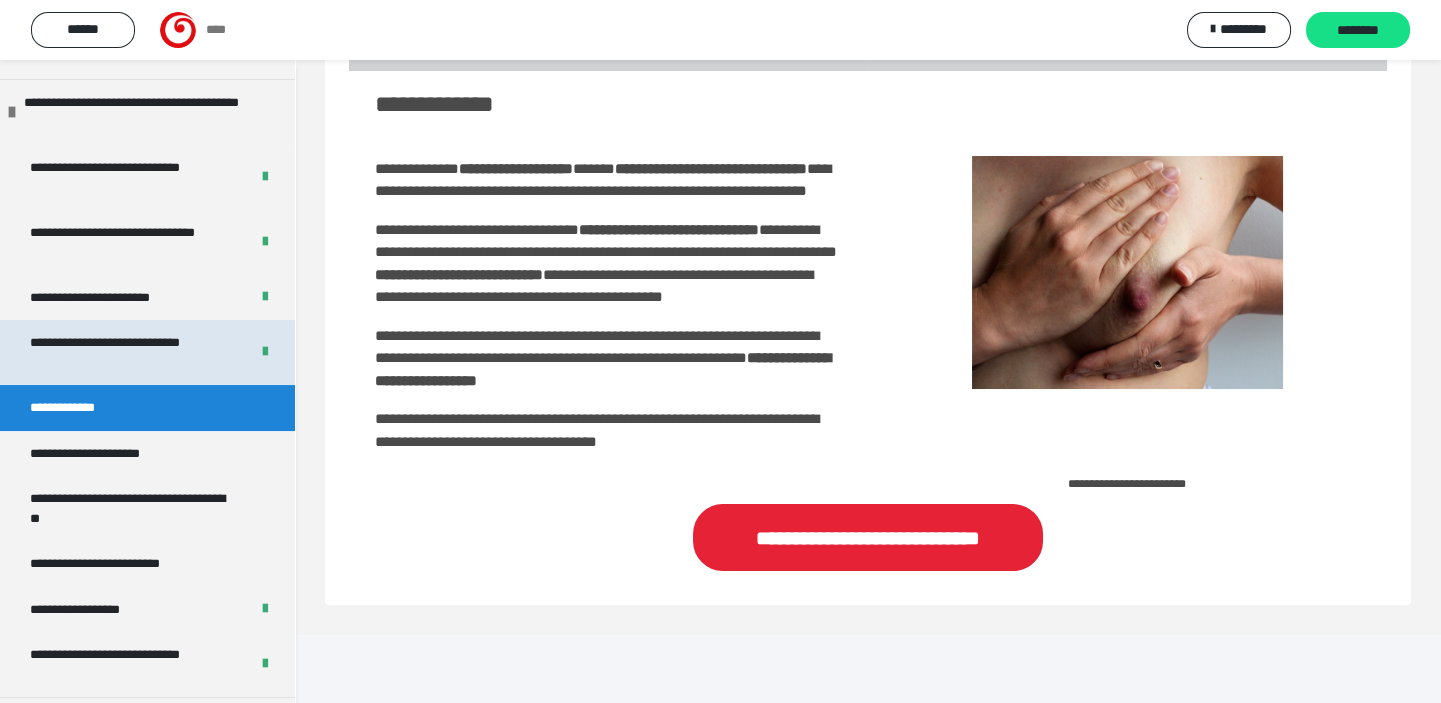 click on "**********" at bounding box center (124, 352) 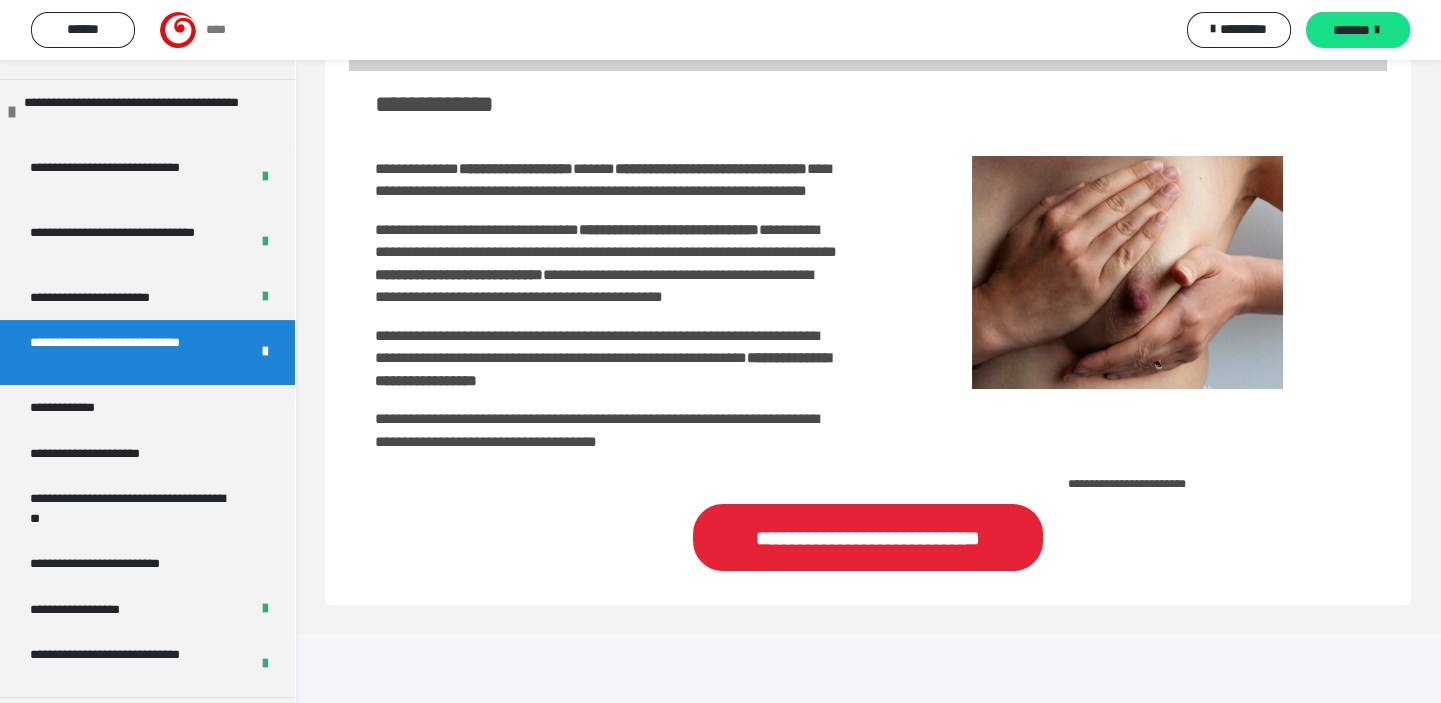 scroll, scrollTop: 172, scrollLeft: 0, axis: vertical 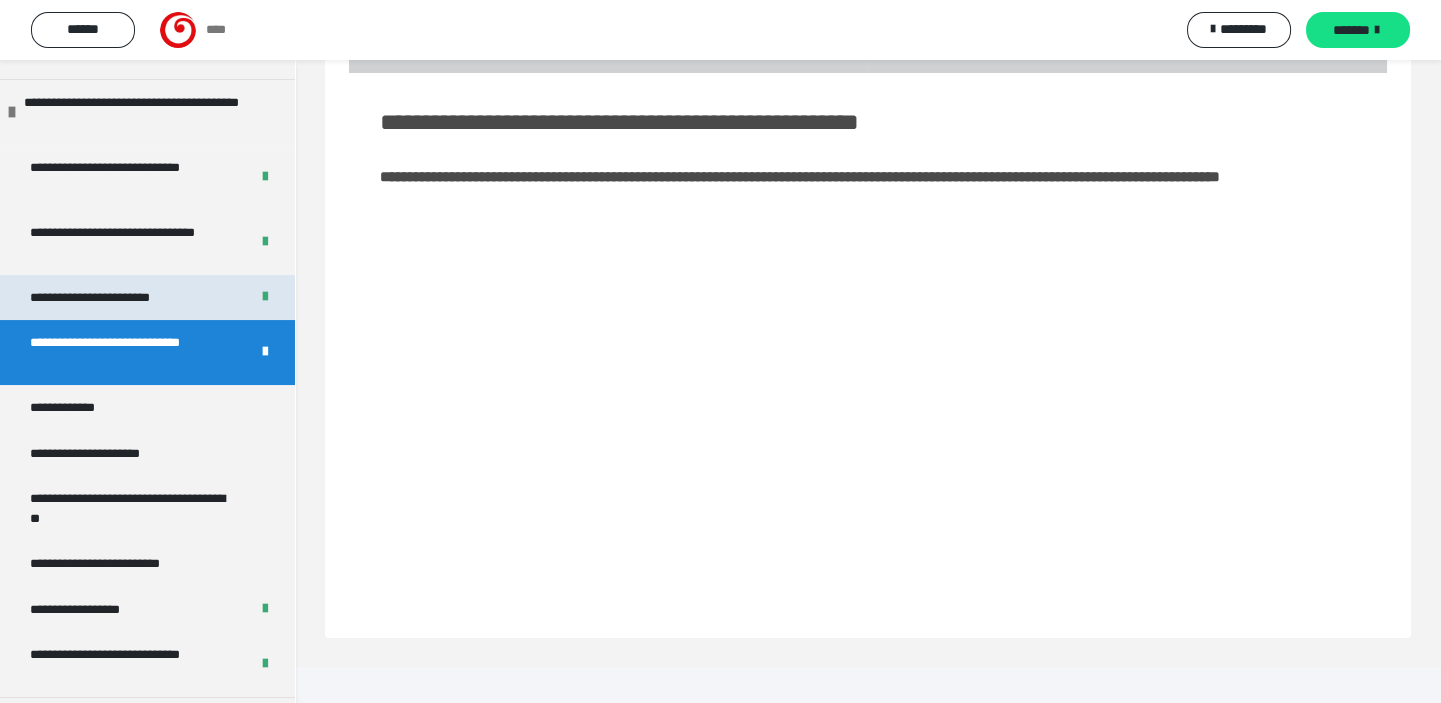 drag, startPoint x: 178, startPoint y: 283, endPoint x: 192, endPoint y: 286, distance: 14.3178215 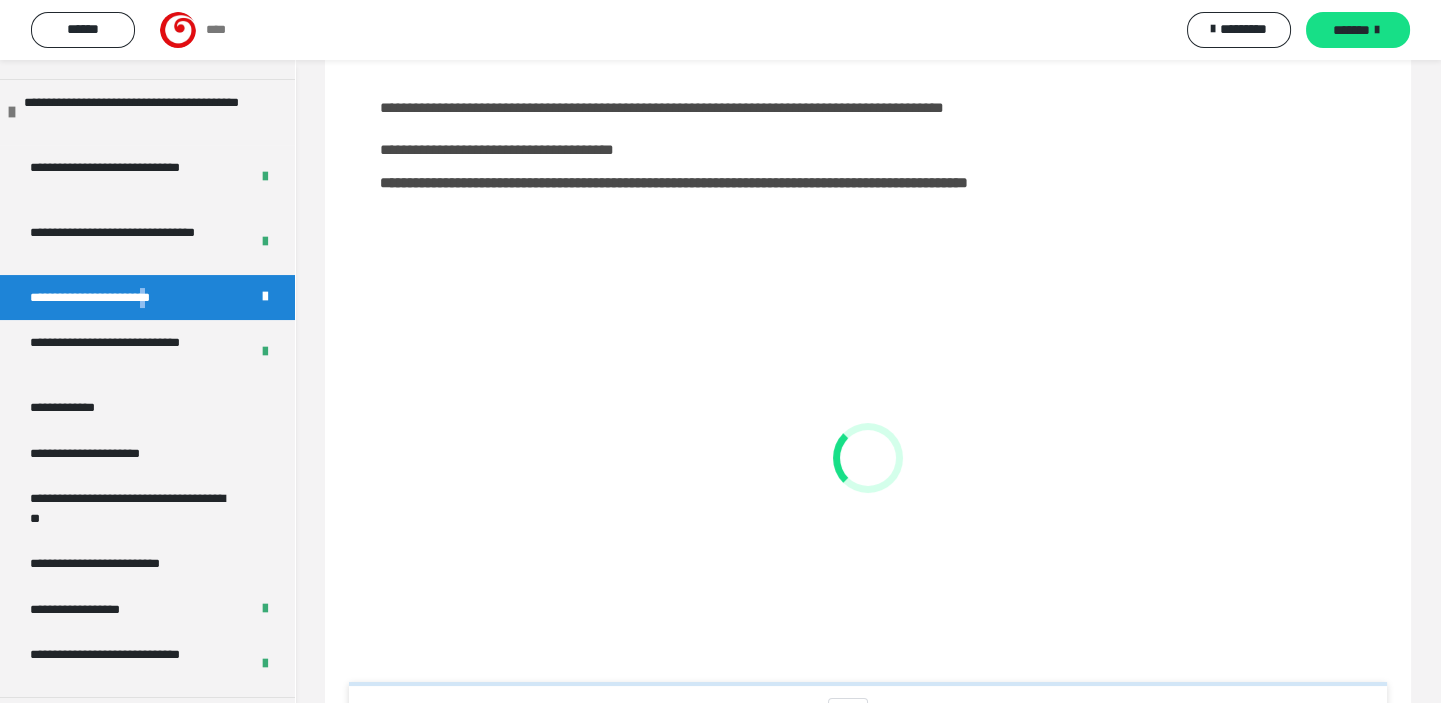 scroll, scrollTop: 344, scrollLeft: 0, axis: vertical 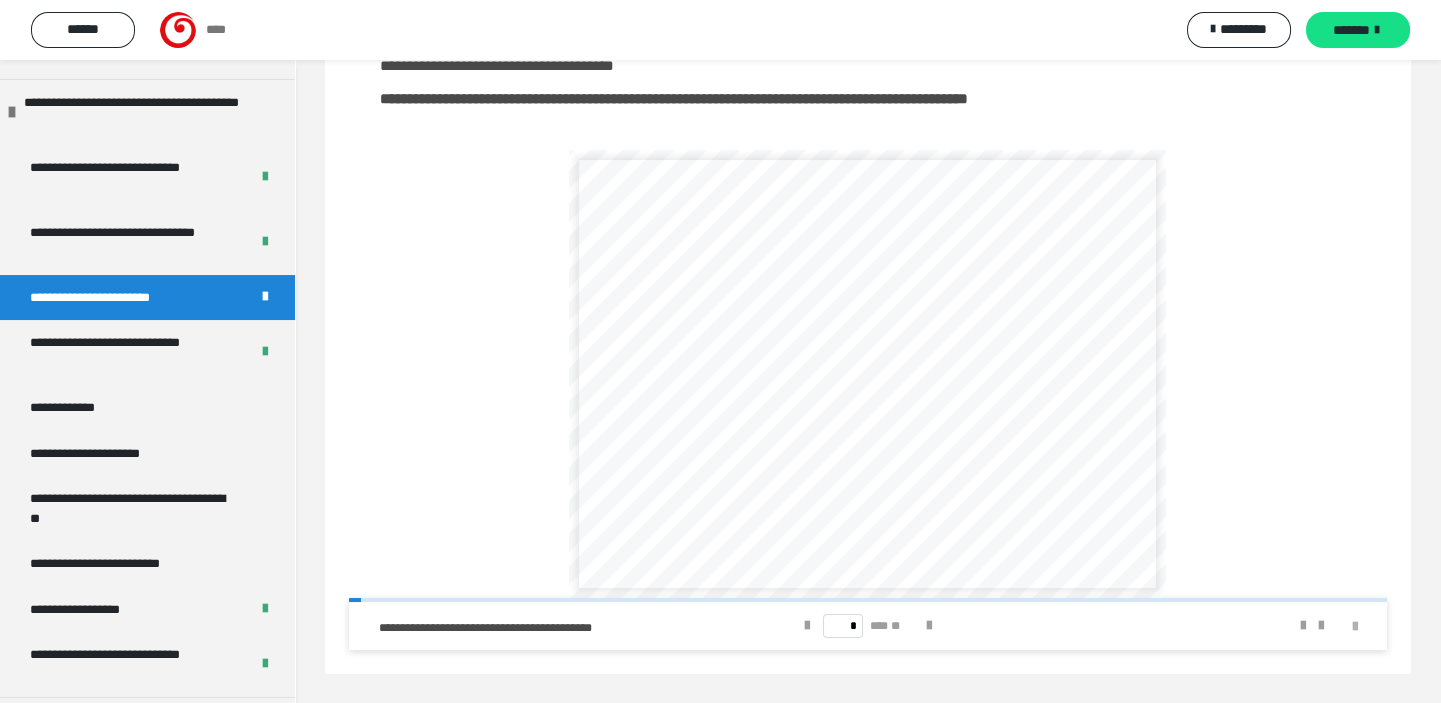click at bounding box center [1355, 627] 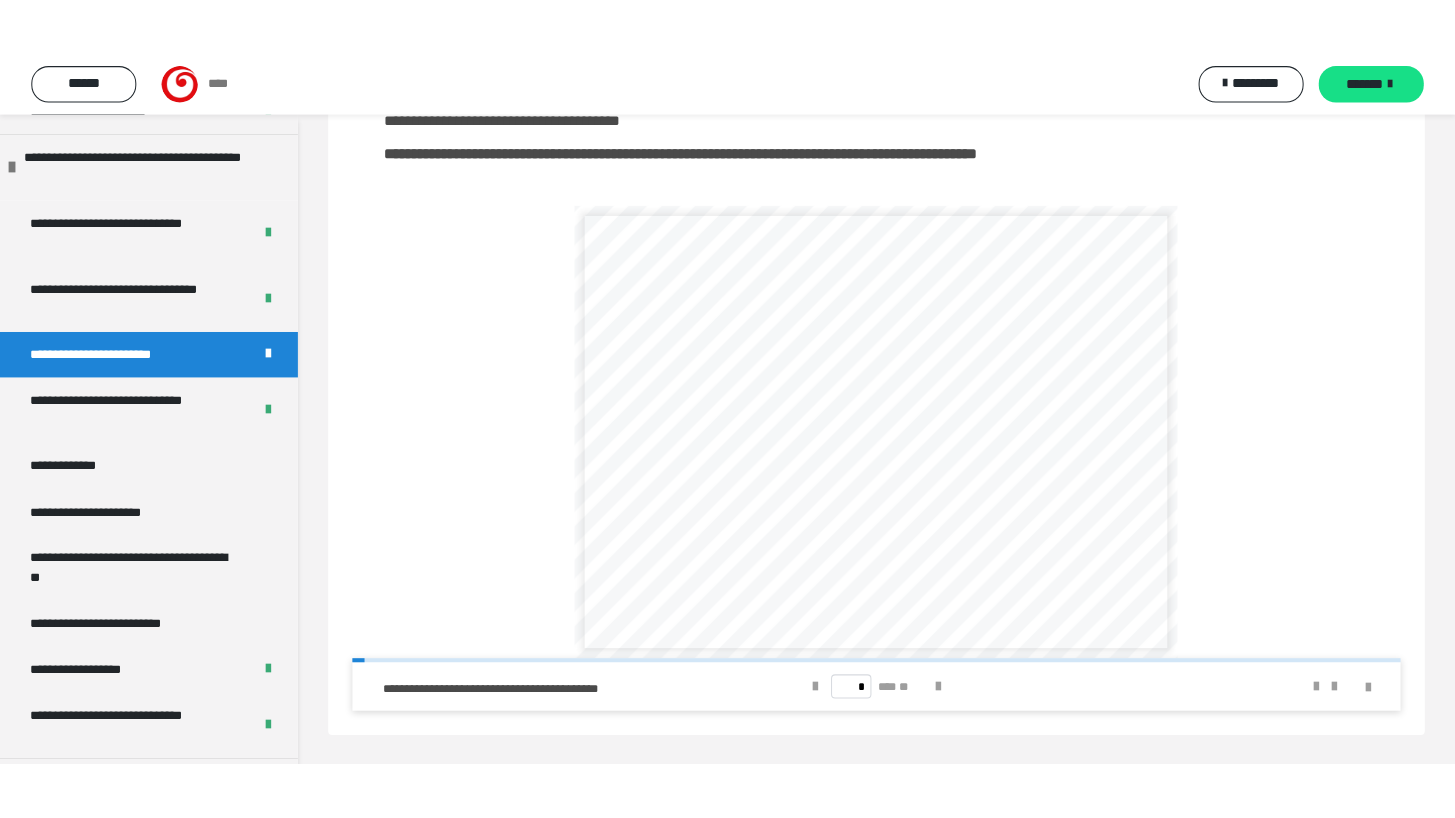scroll, scrollTop: 230, scrollLeft: 0, axis: vertical 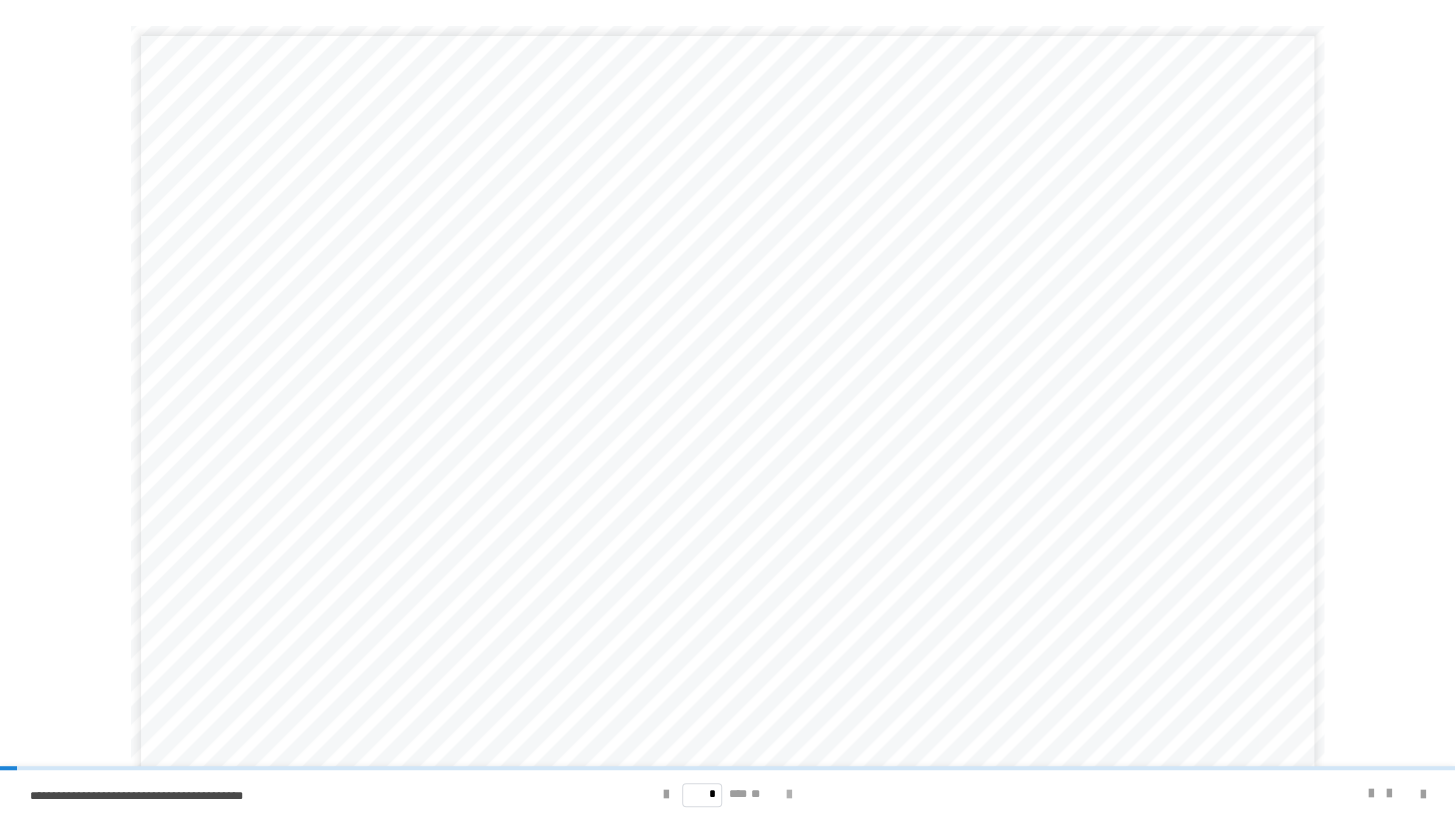 click at bounding box center (789, 795) 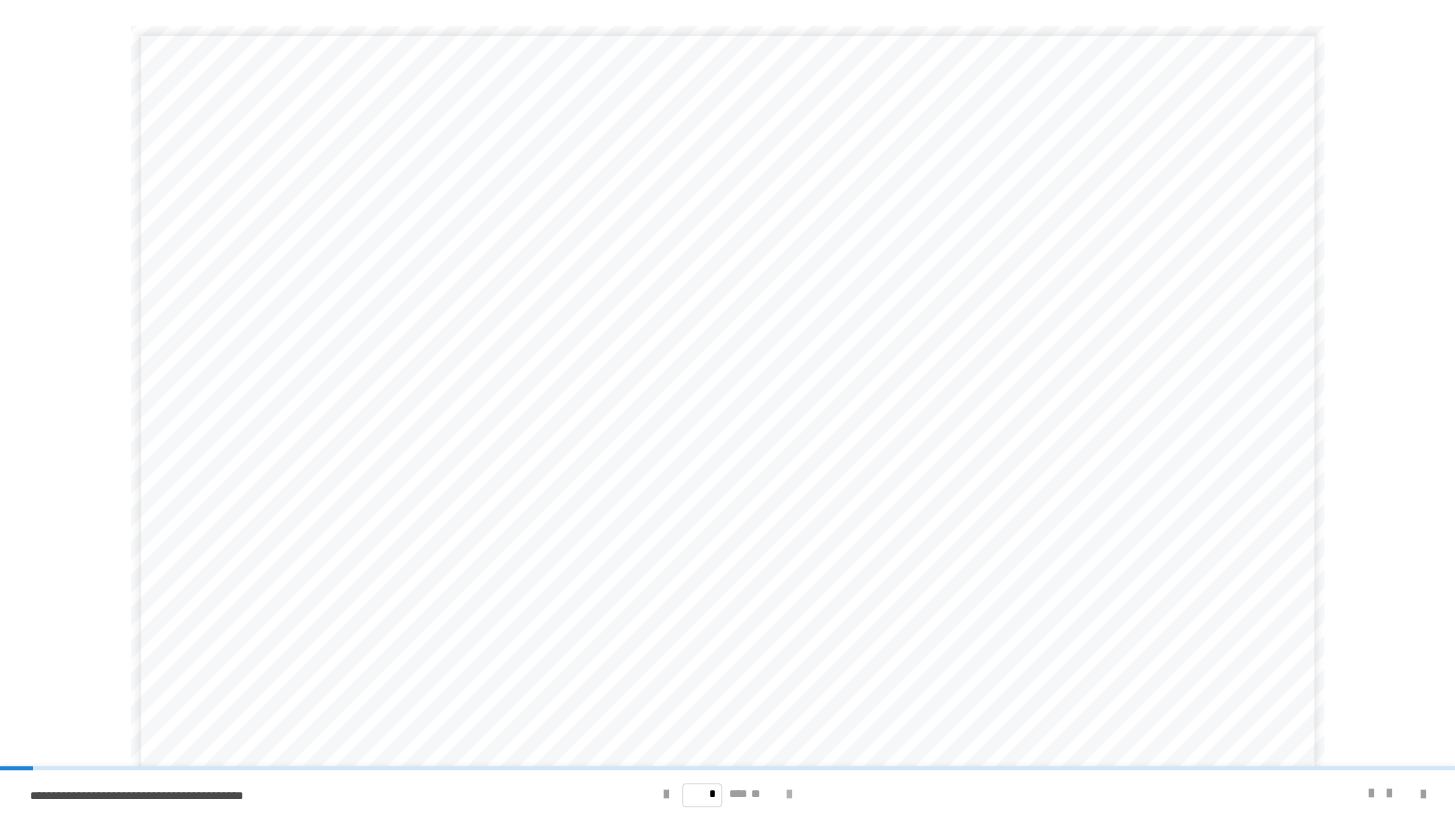 click at bounding box center [789, 795] 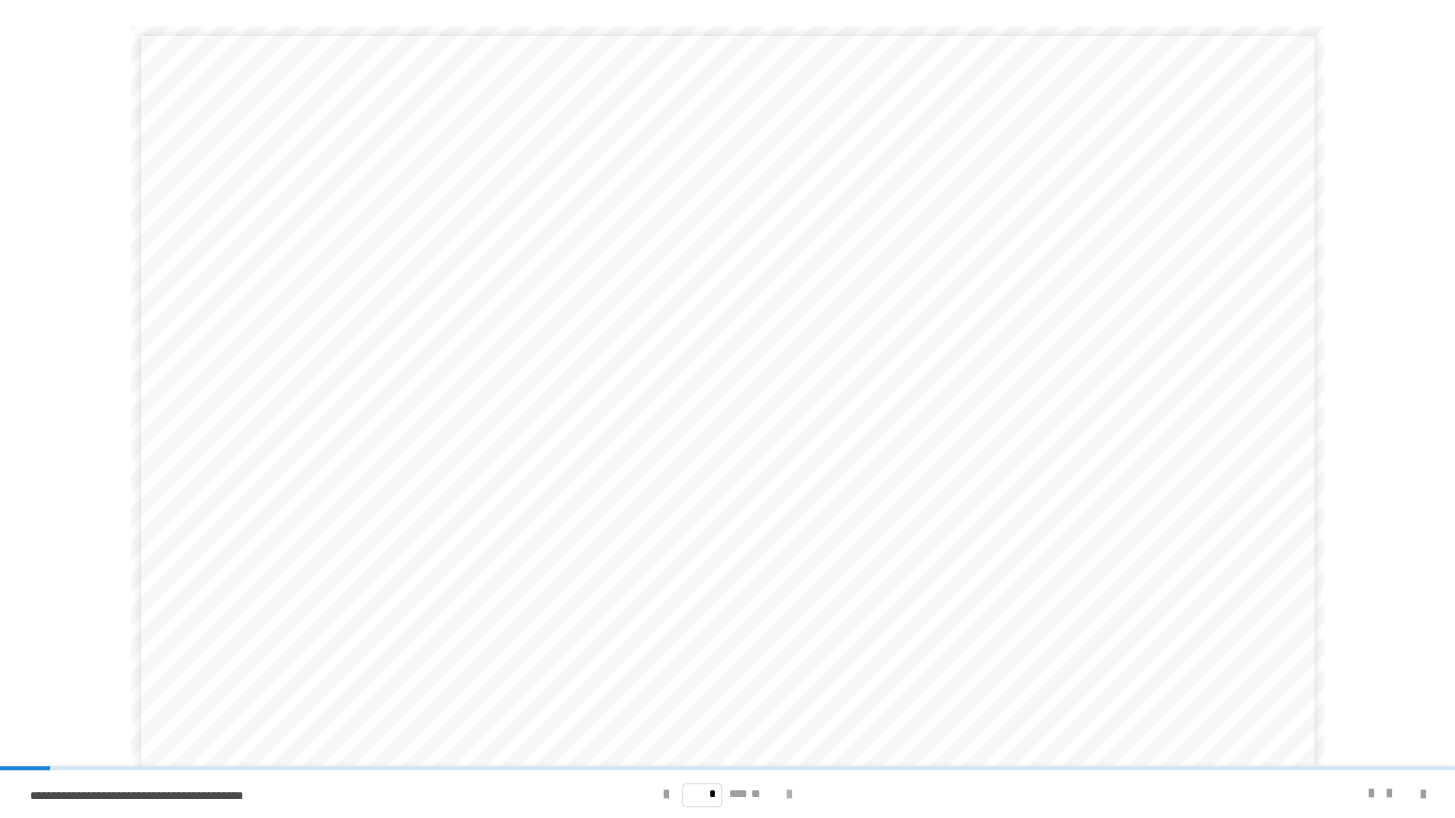 click at bounding box center [789, 795] 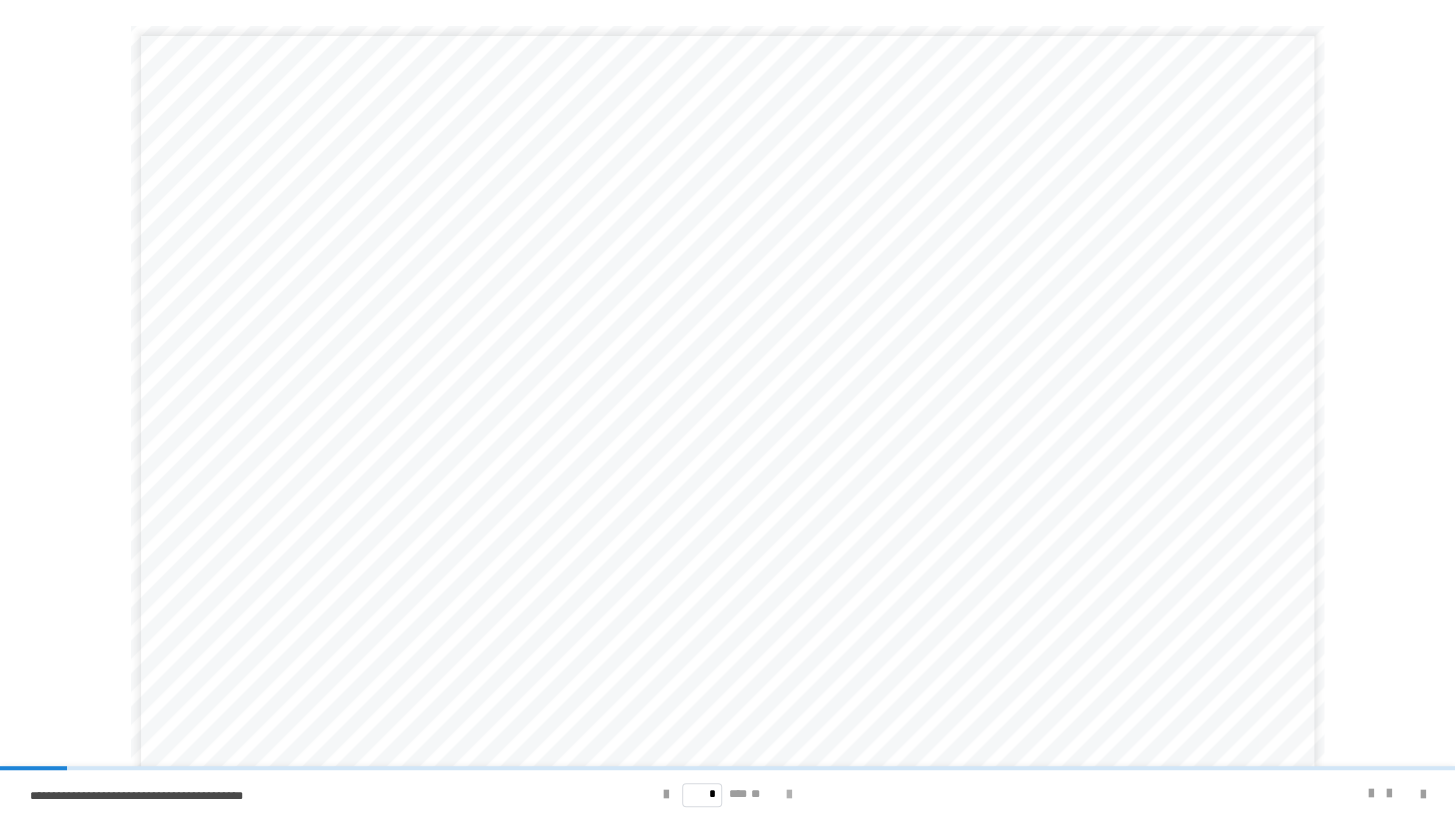 click at bounding box center [789, 795] 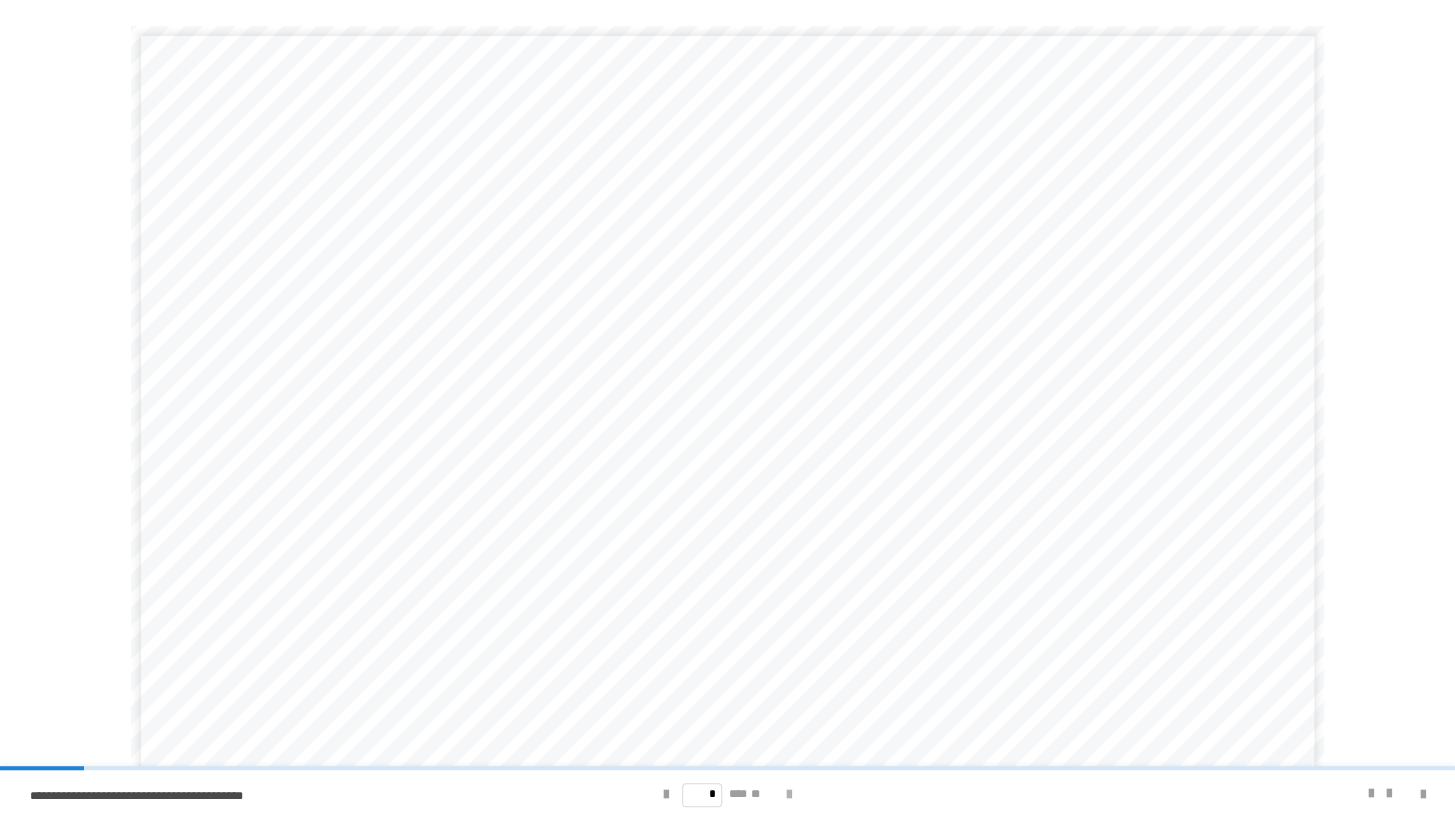 click at bounding box center [789, 795] 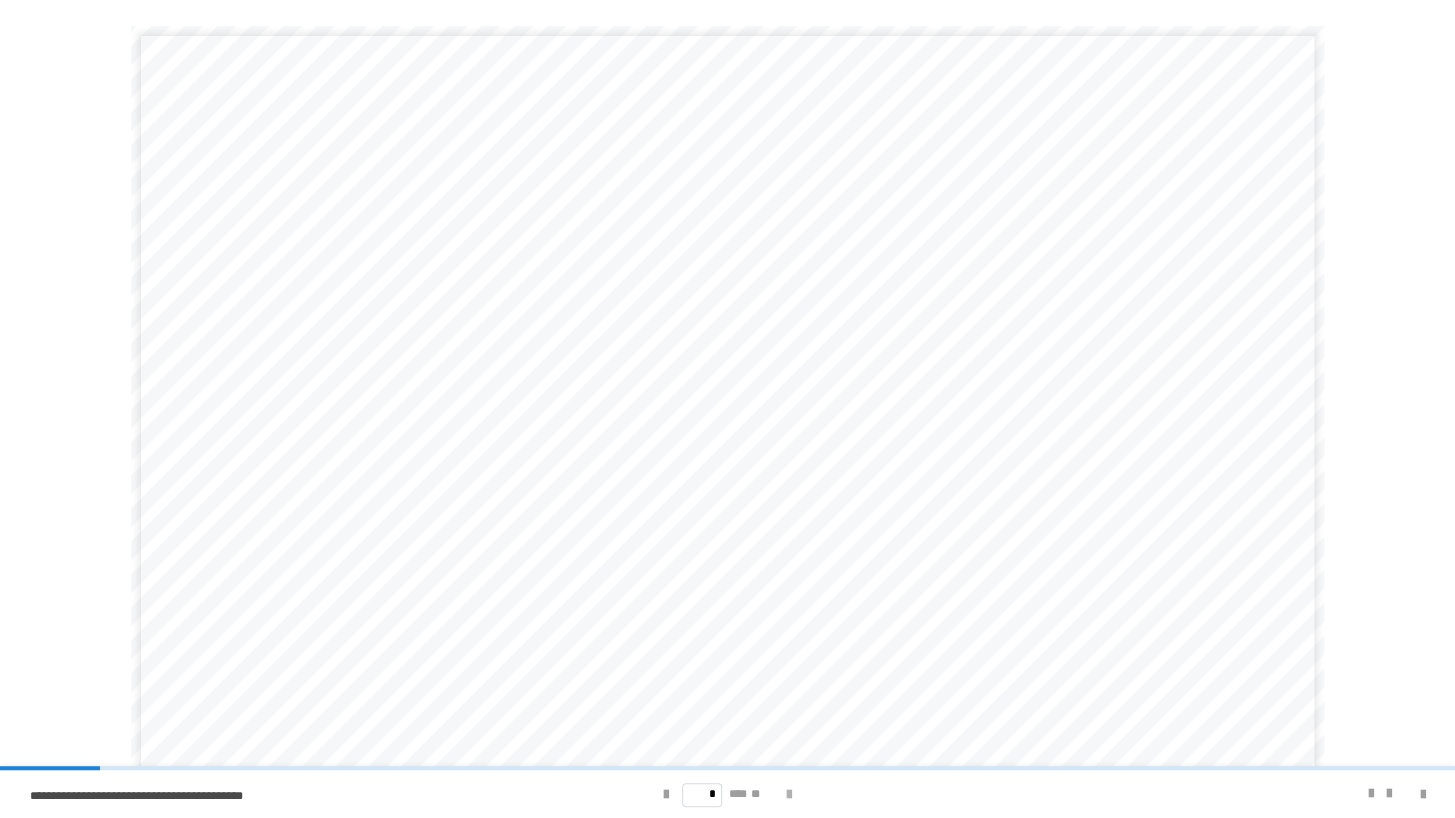 click at bounding box center [789, 795] 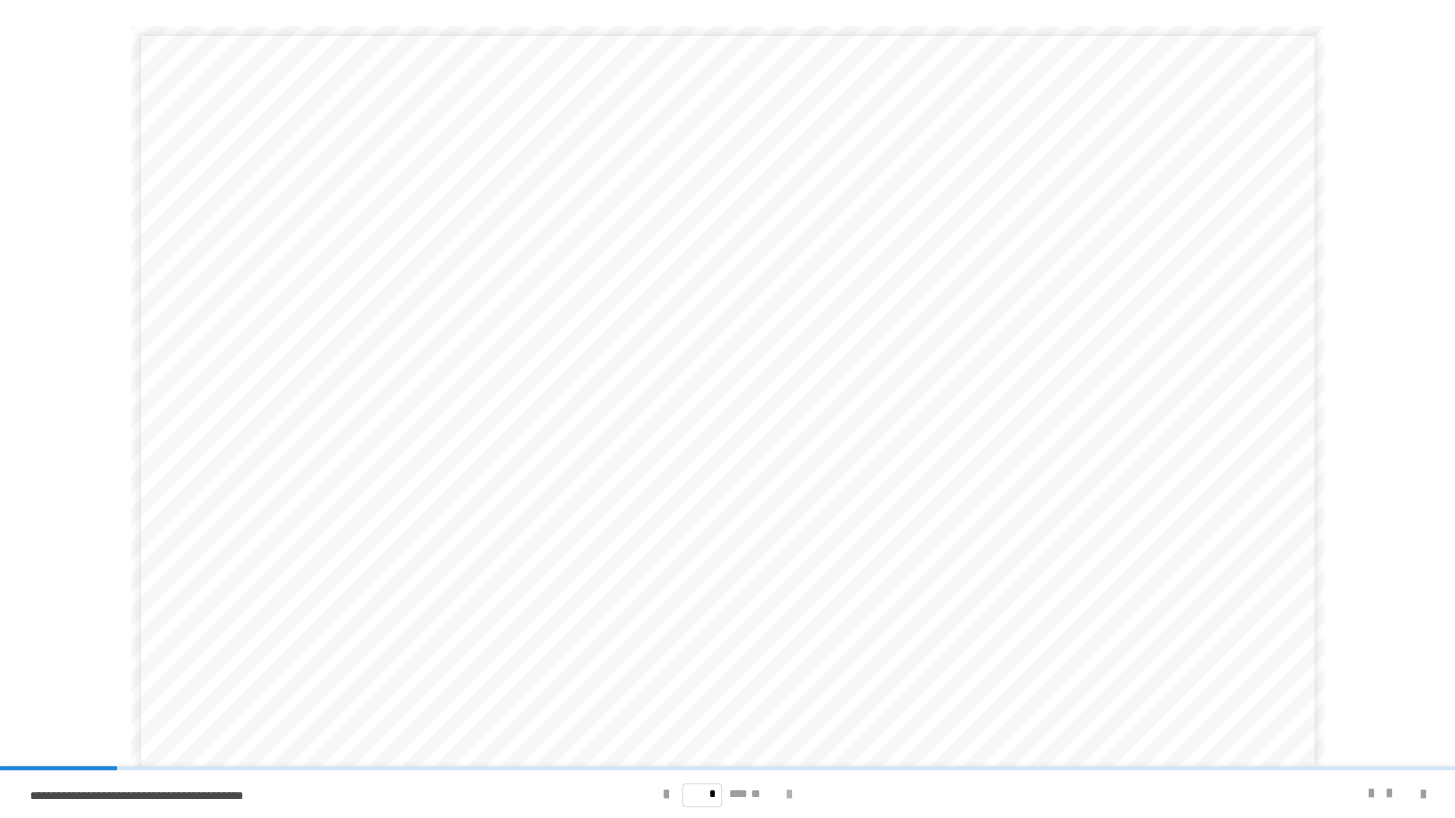 click at bounding box center [789, 795] 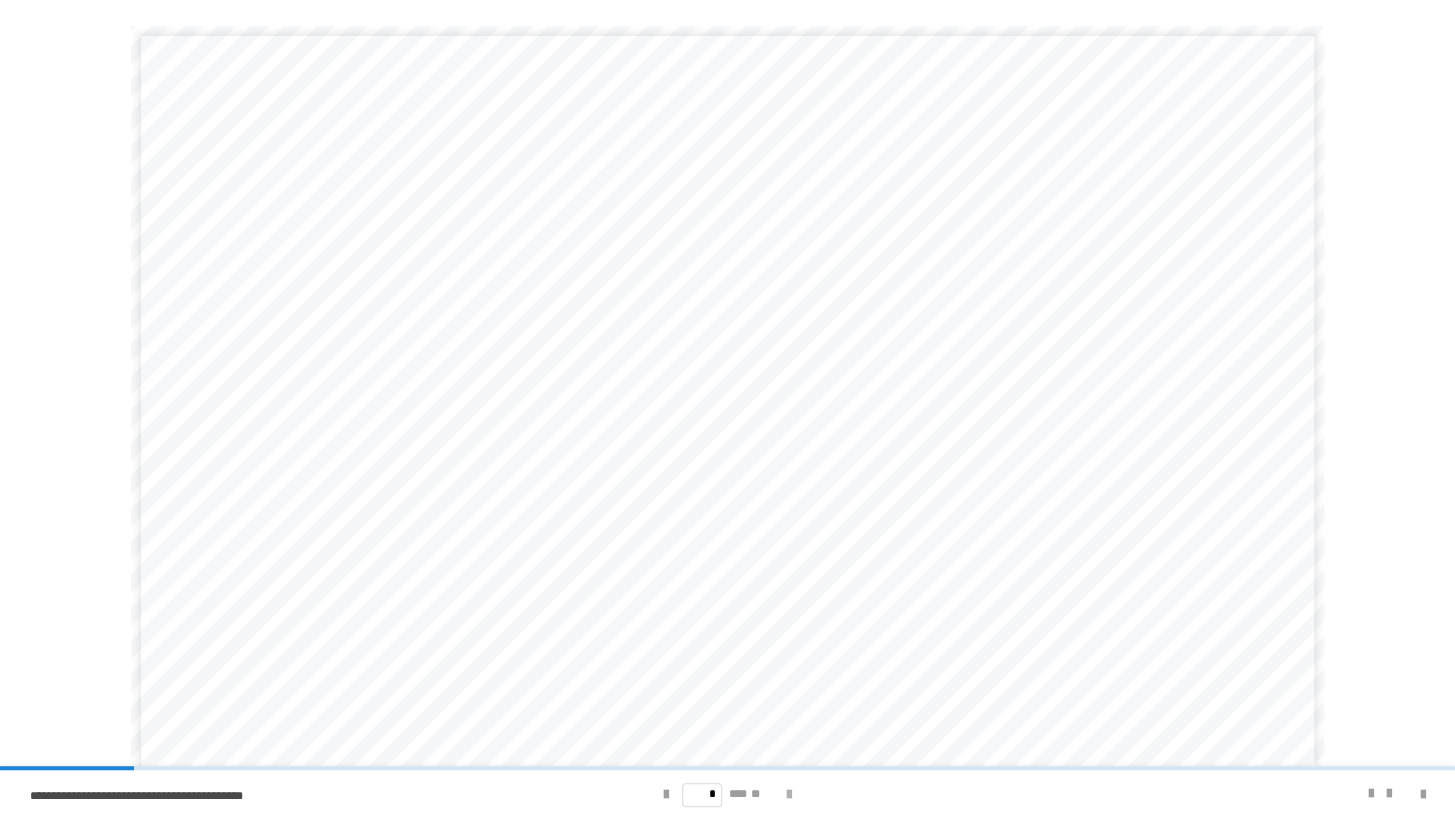 click at bounding box center (789, 795) 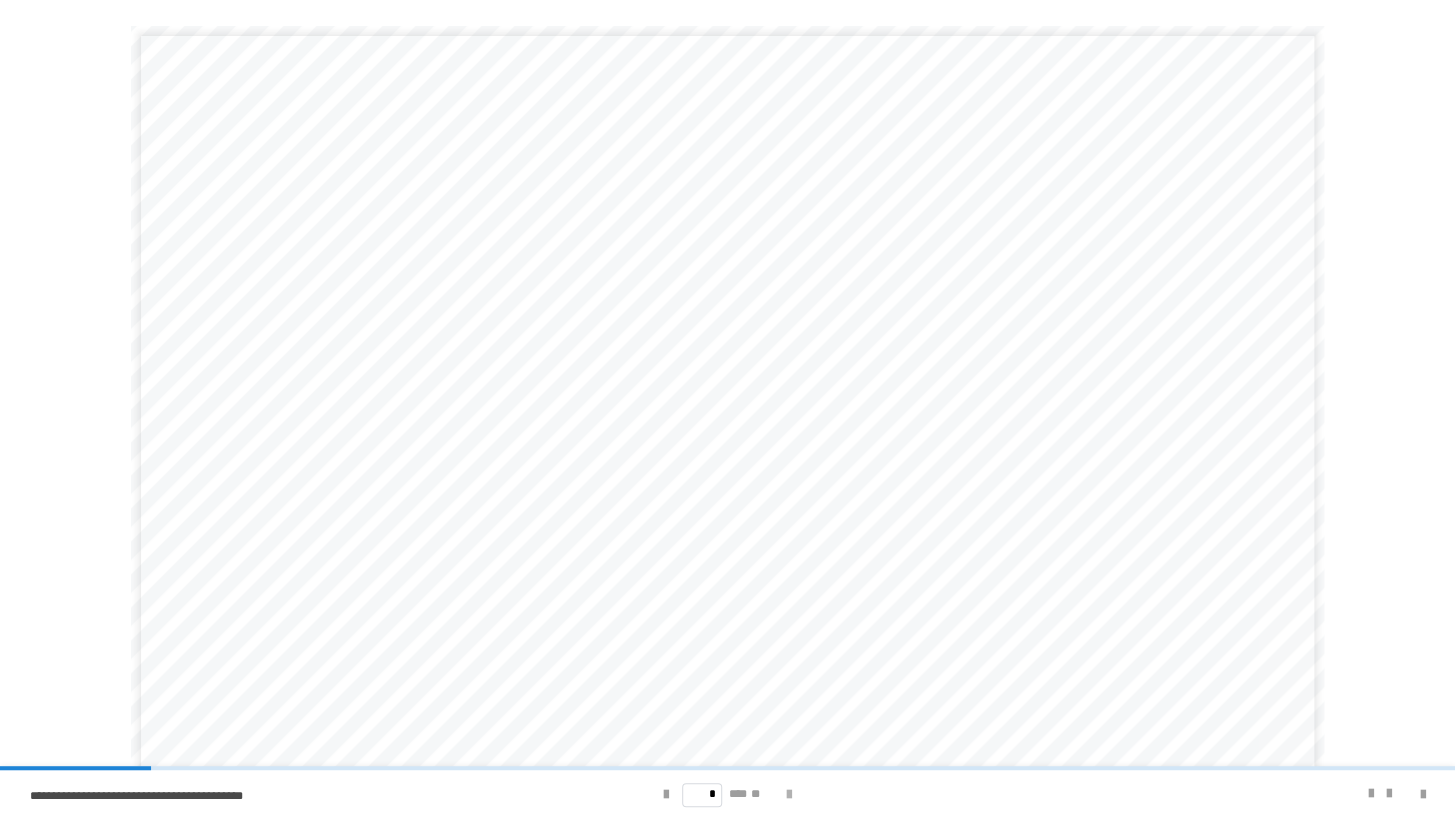 click at bounding box center [789, 795] 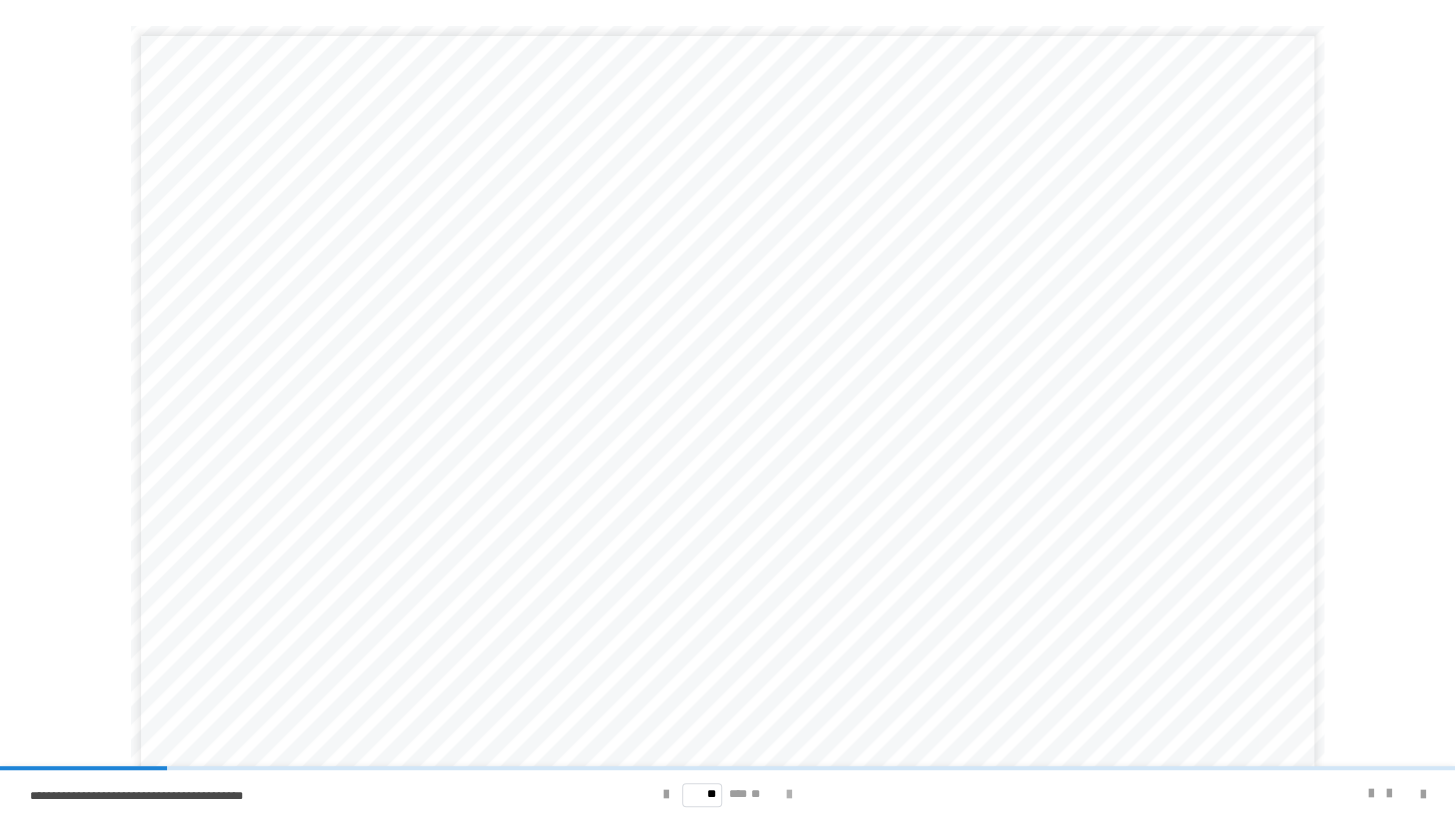 click at bounding box center [789, 795] 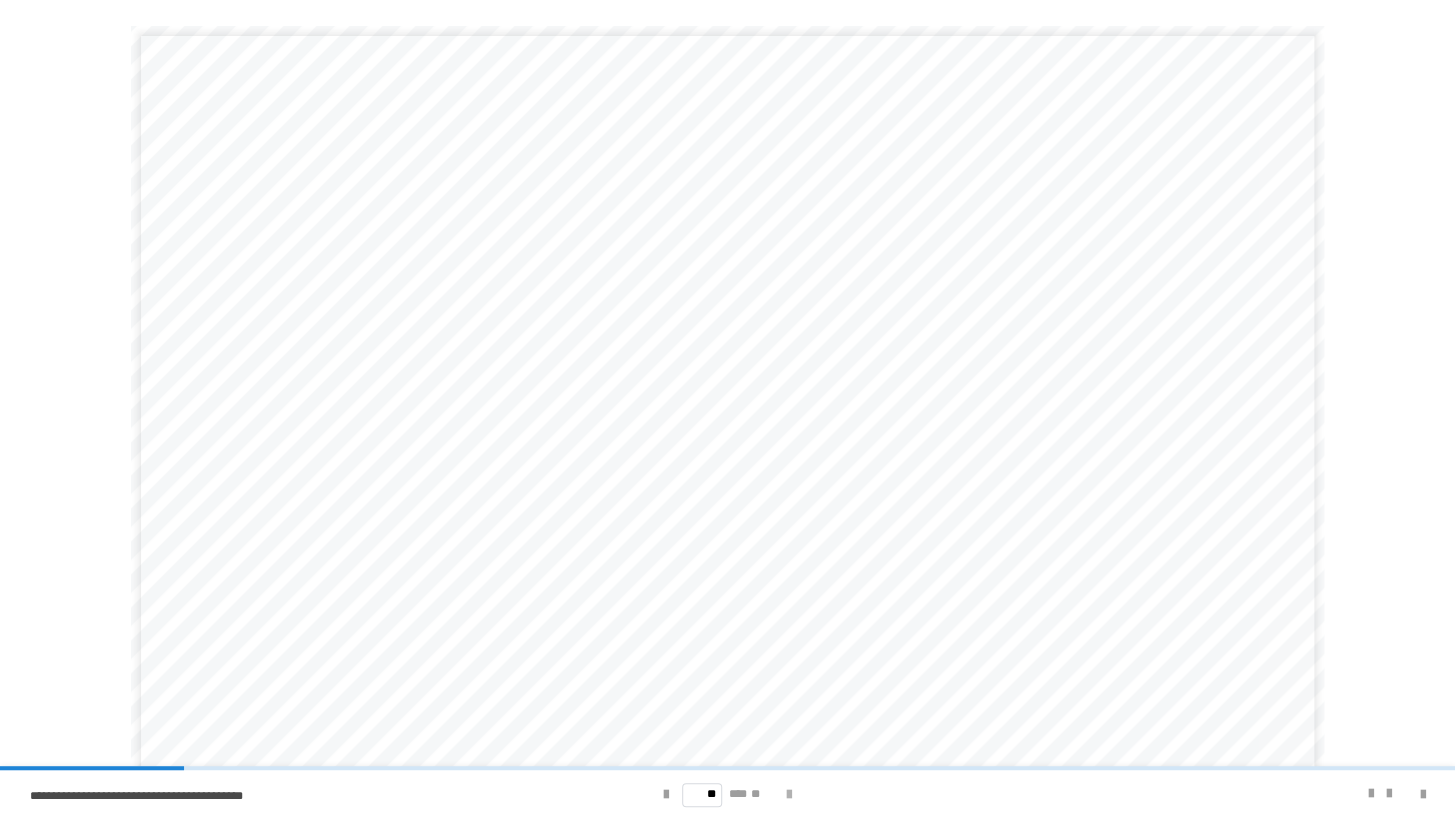 click at bounding box center (789, 795) 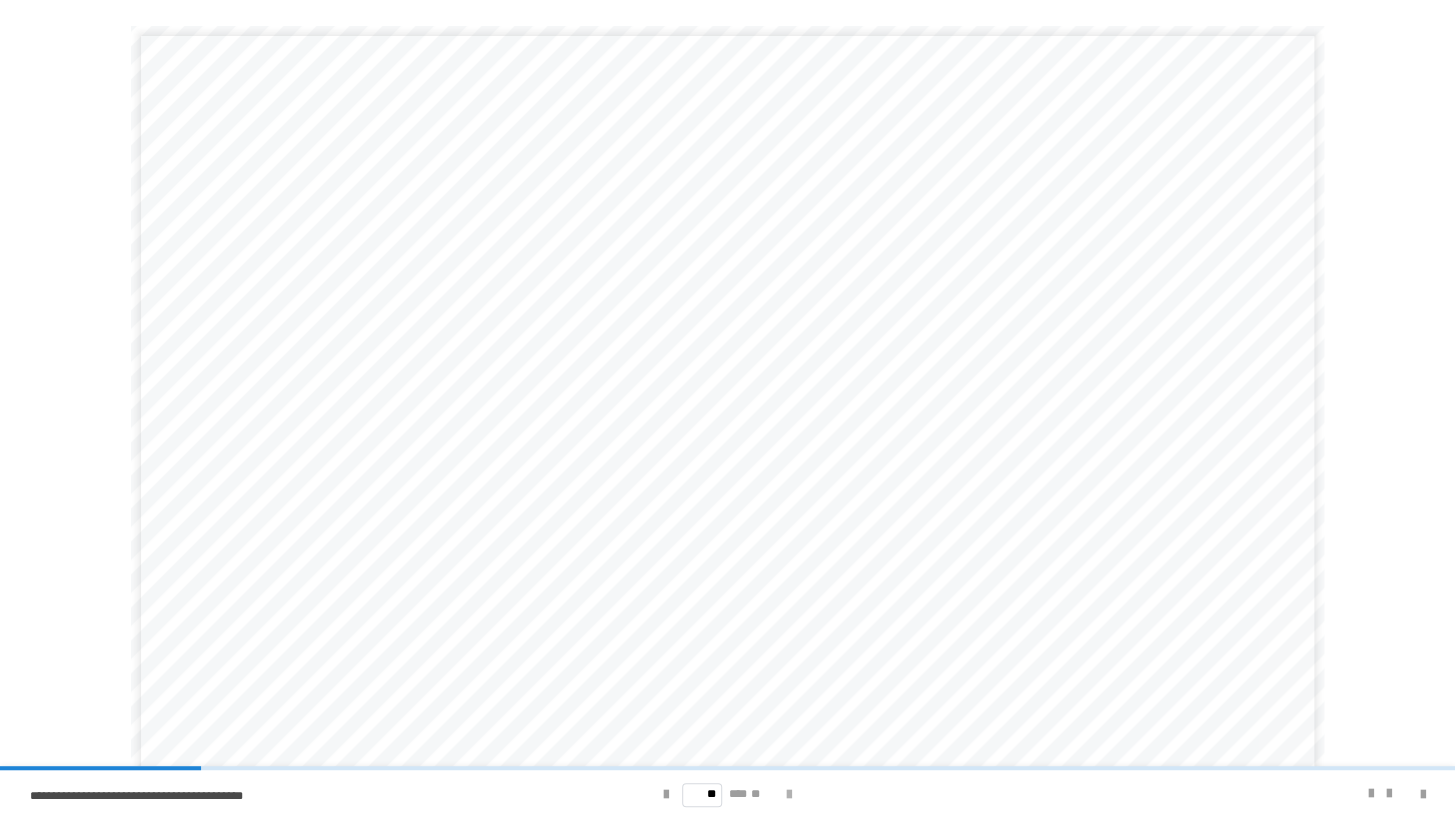 click at bounding box center (789, 795) 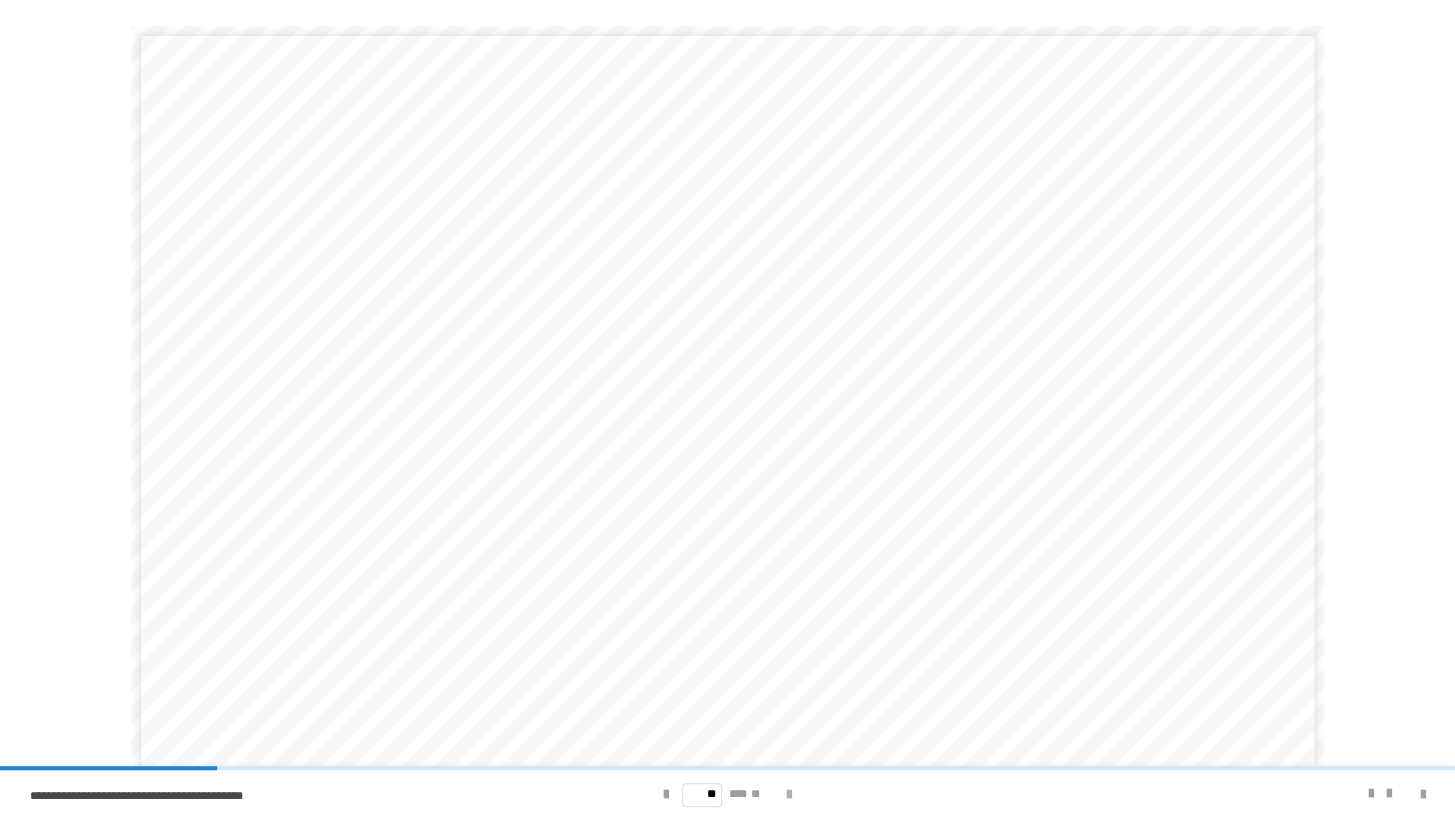 click at bounding box center [789, 795] 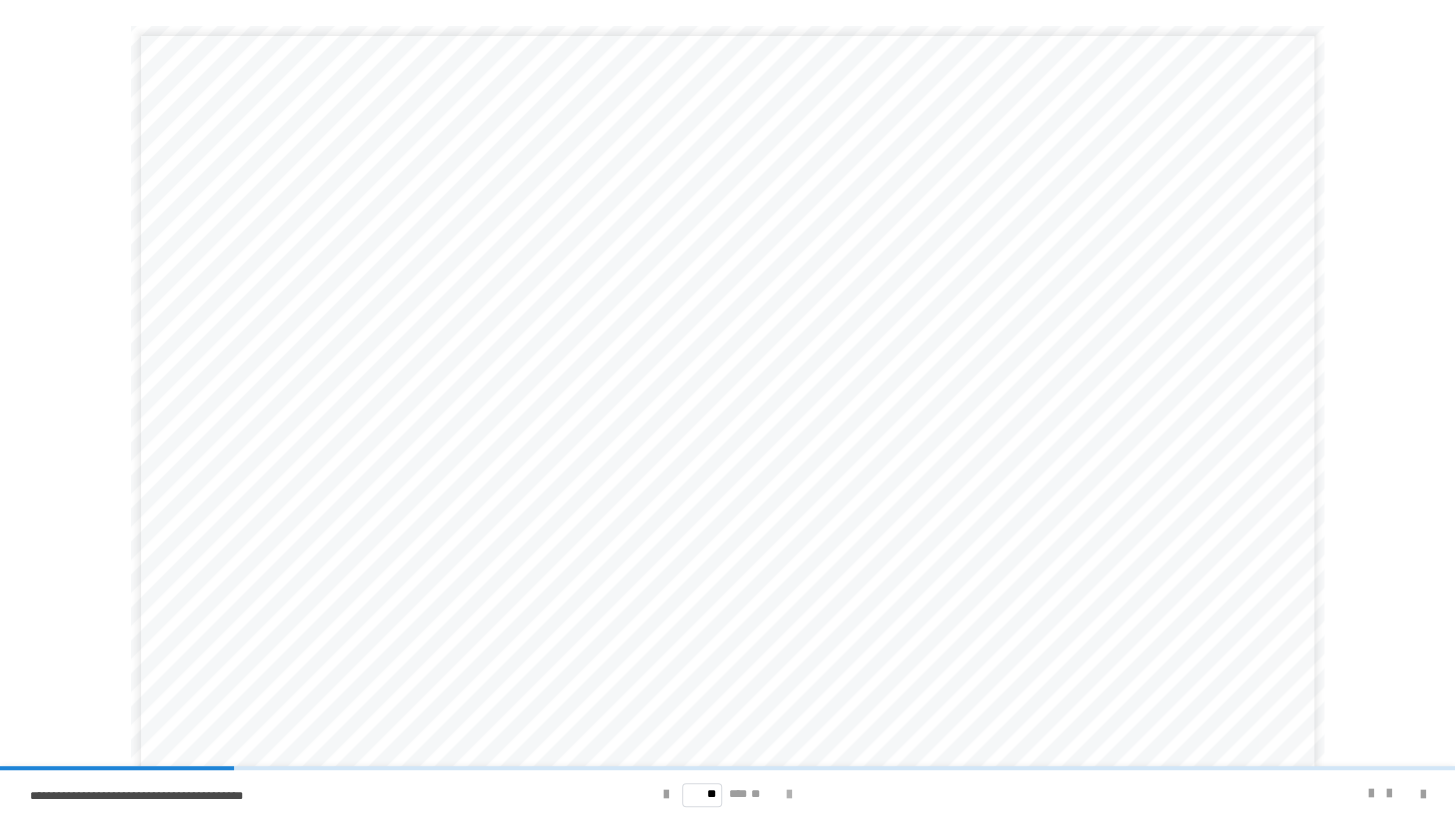 click at bounding box center (789, 795) 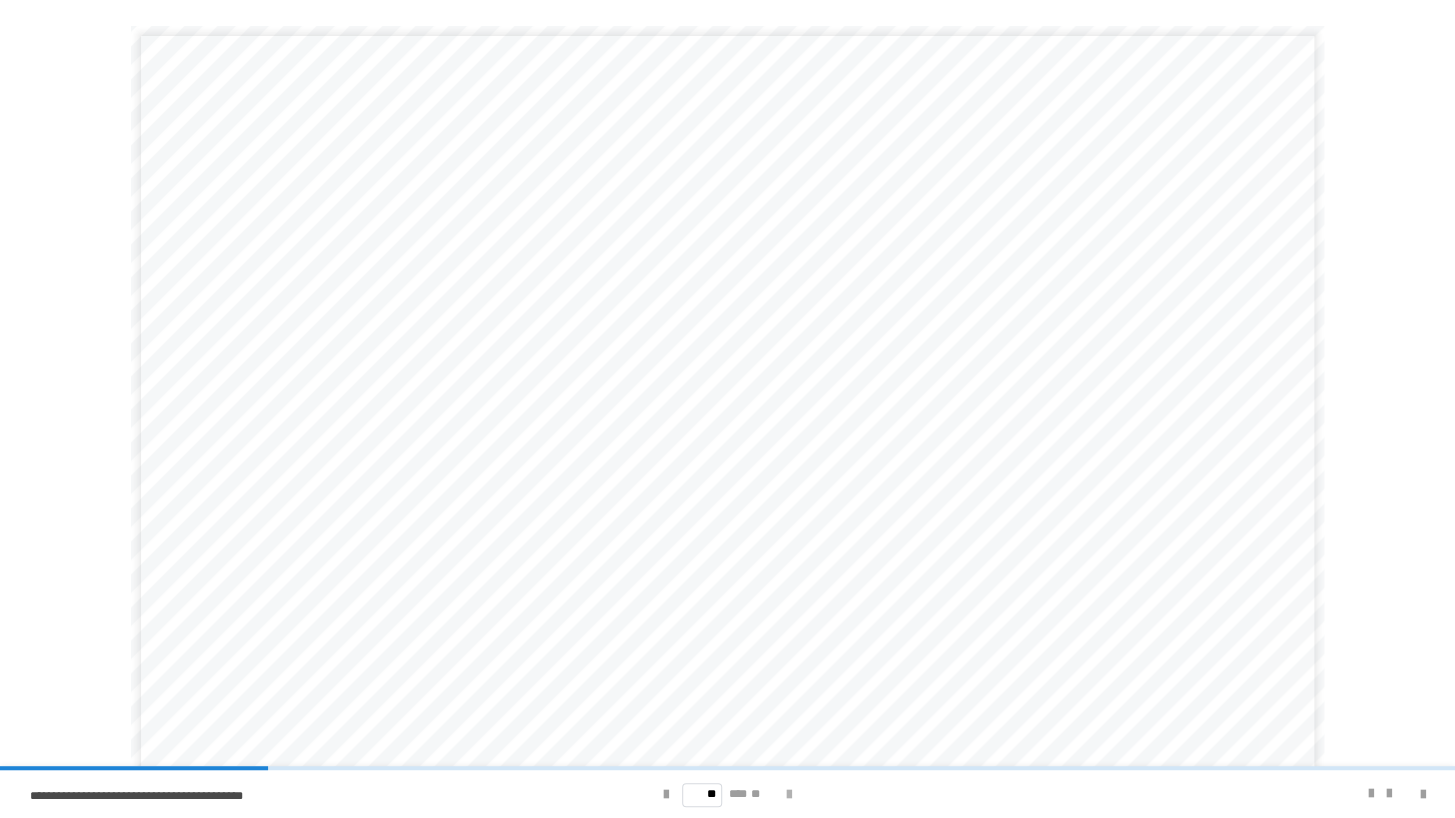 click at bounding box center (789, 795) 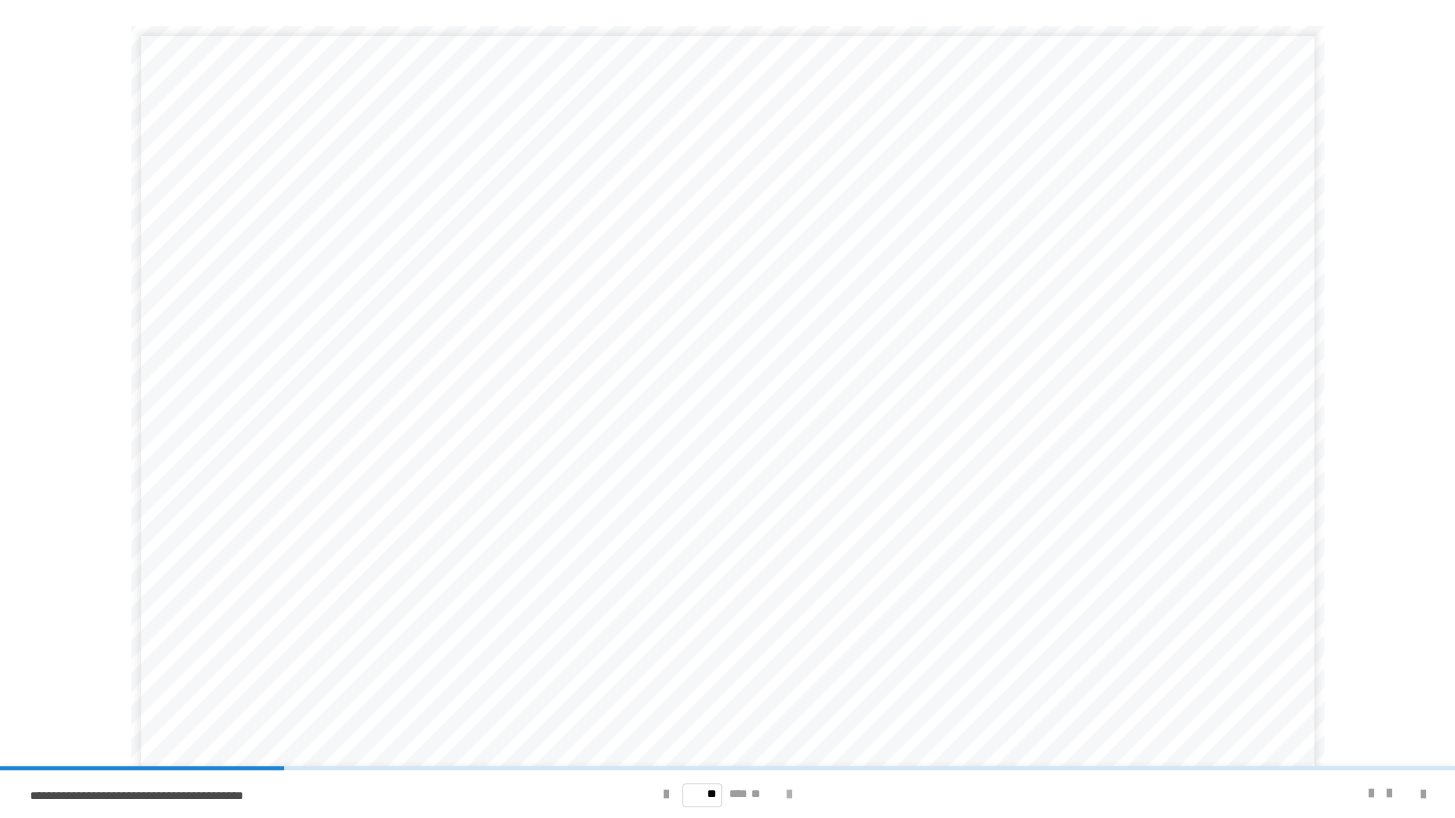 click at bounding box center [789, 795] 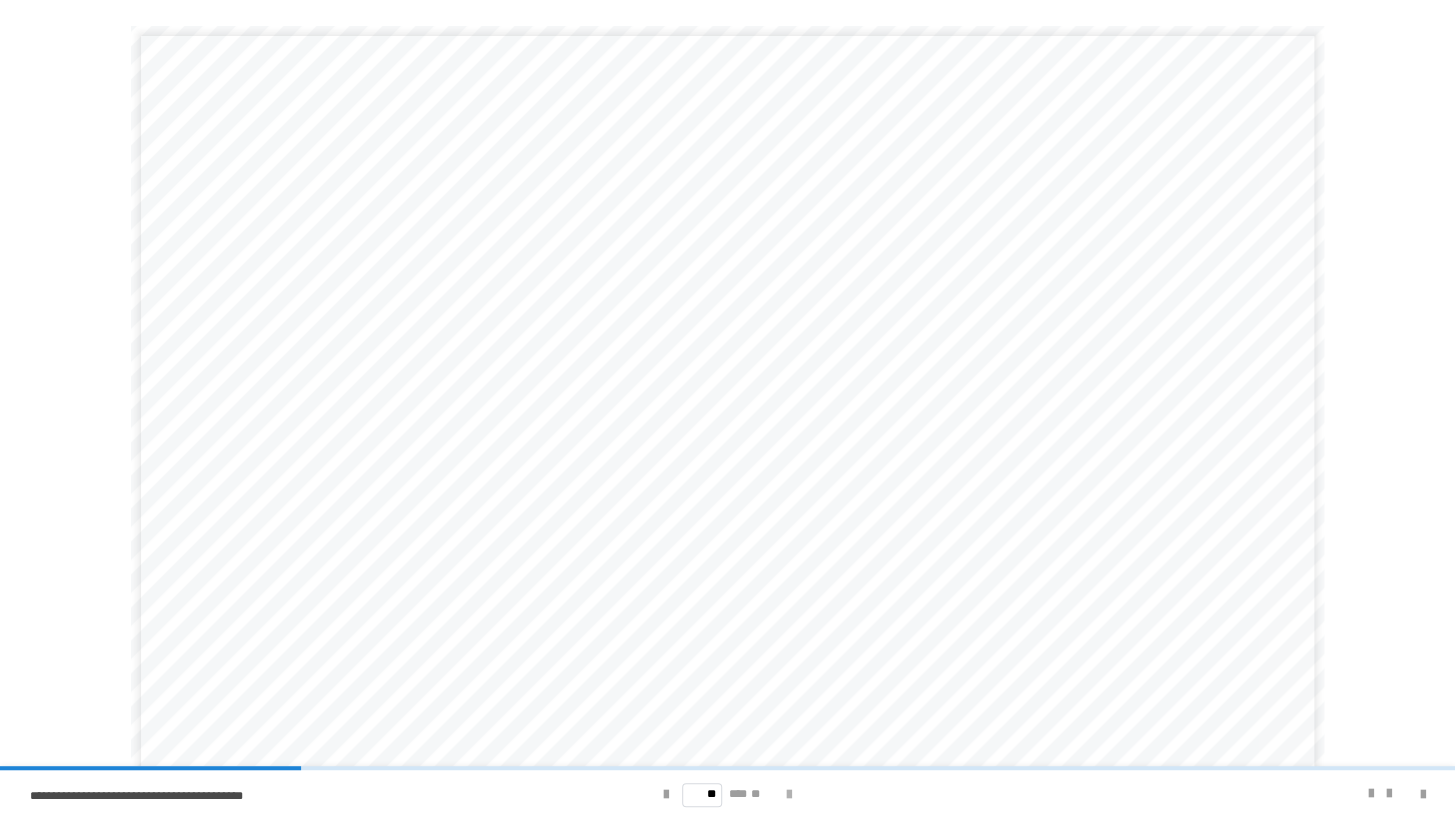 click at bounding box center [789, 795] 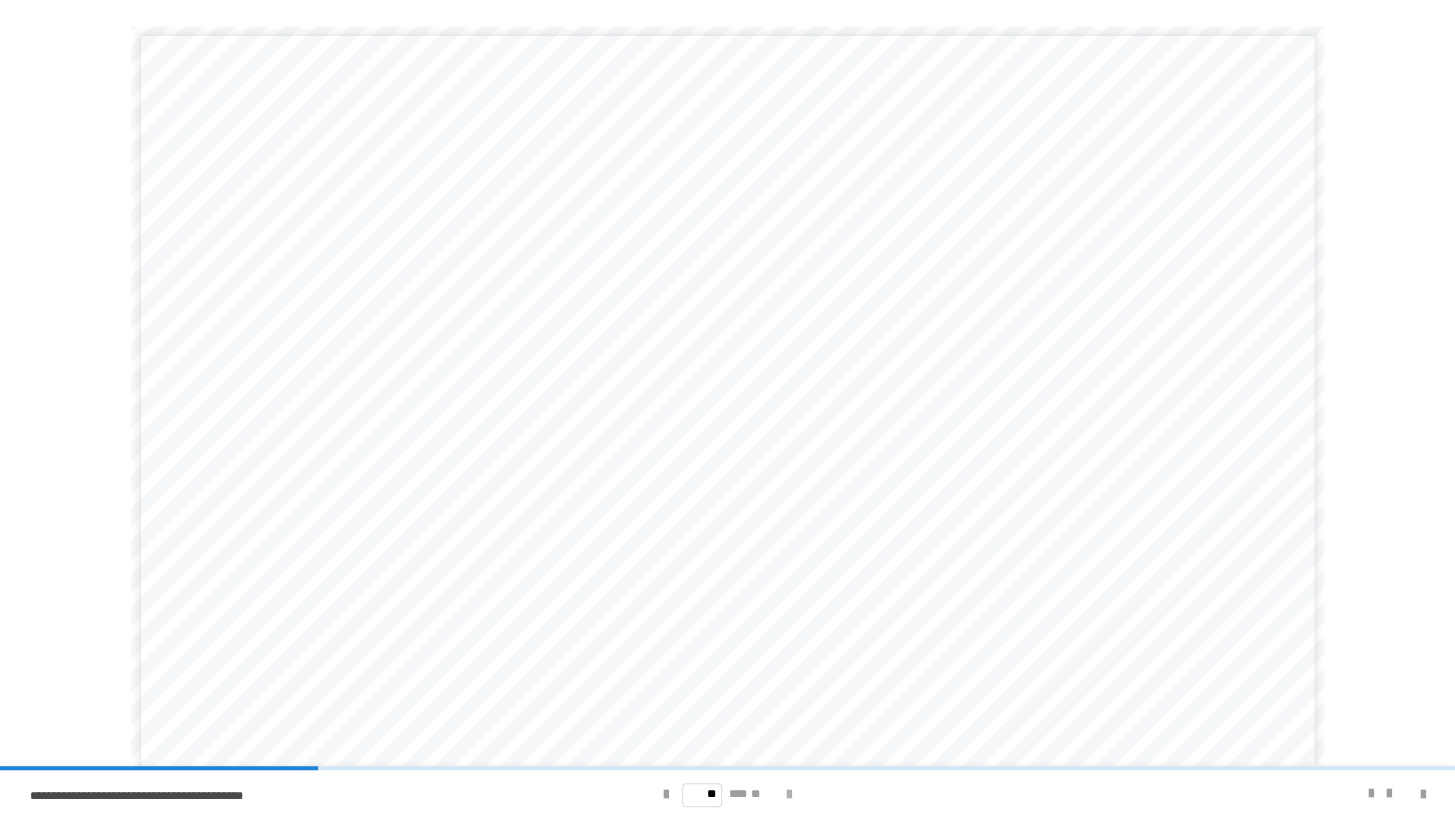 click at bounding box center [789, 795] 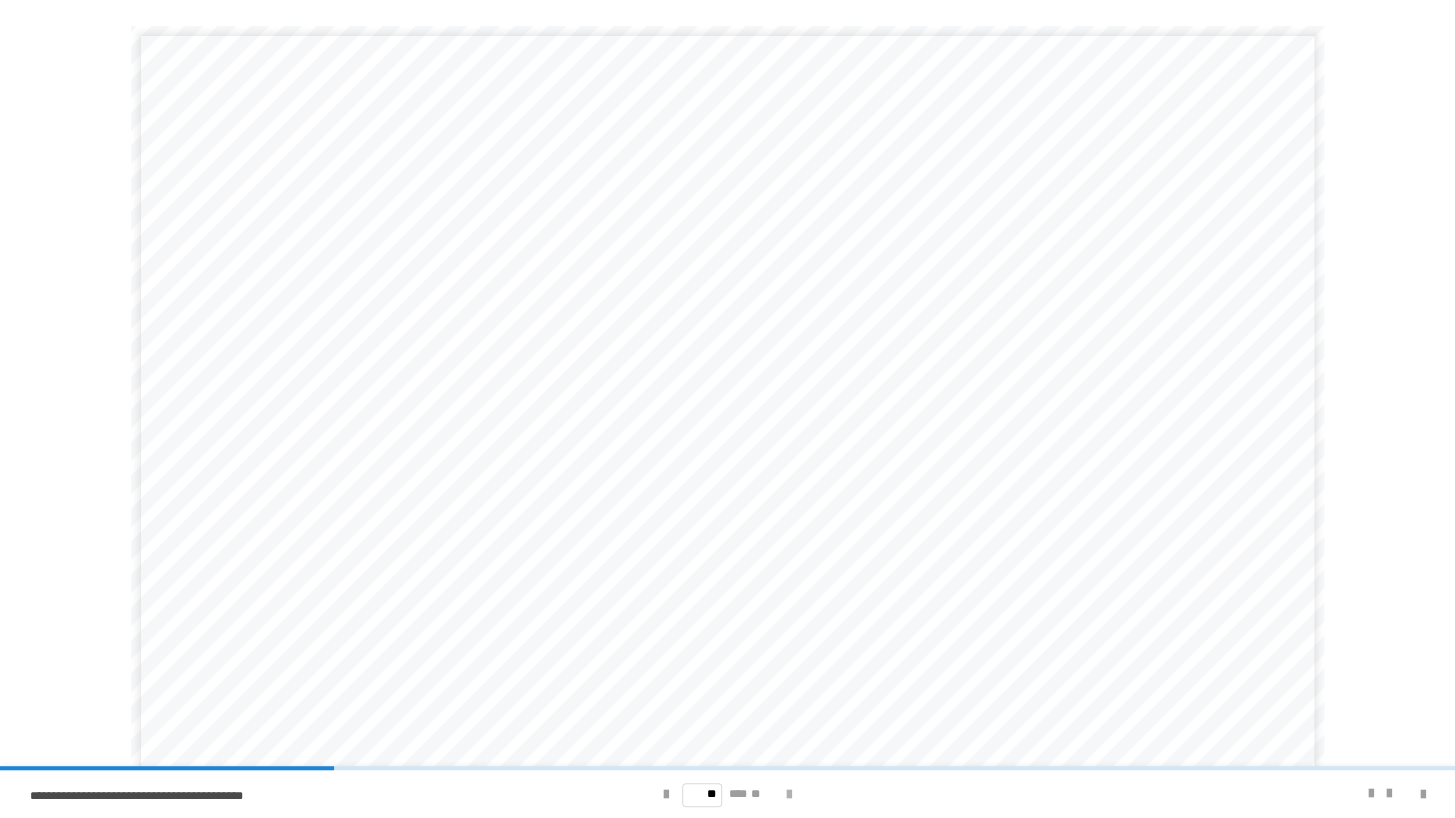 click at bounding box center [789, 795] 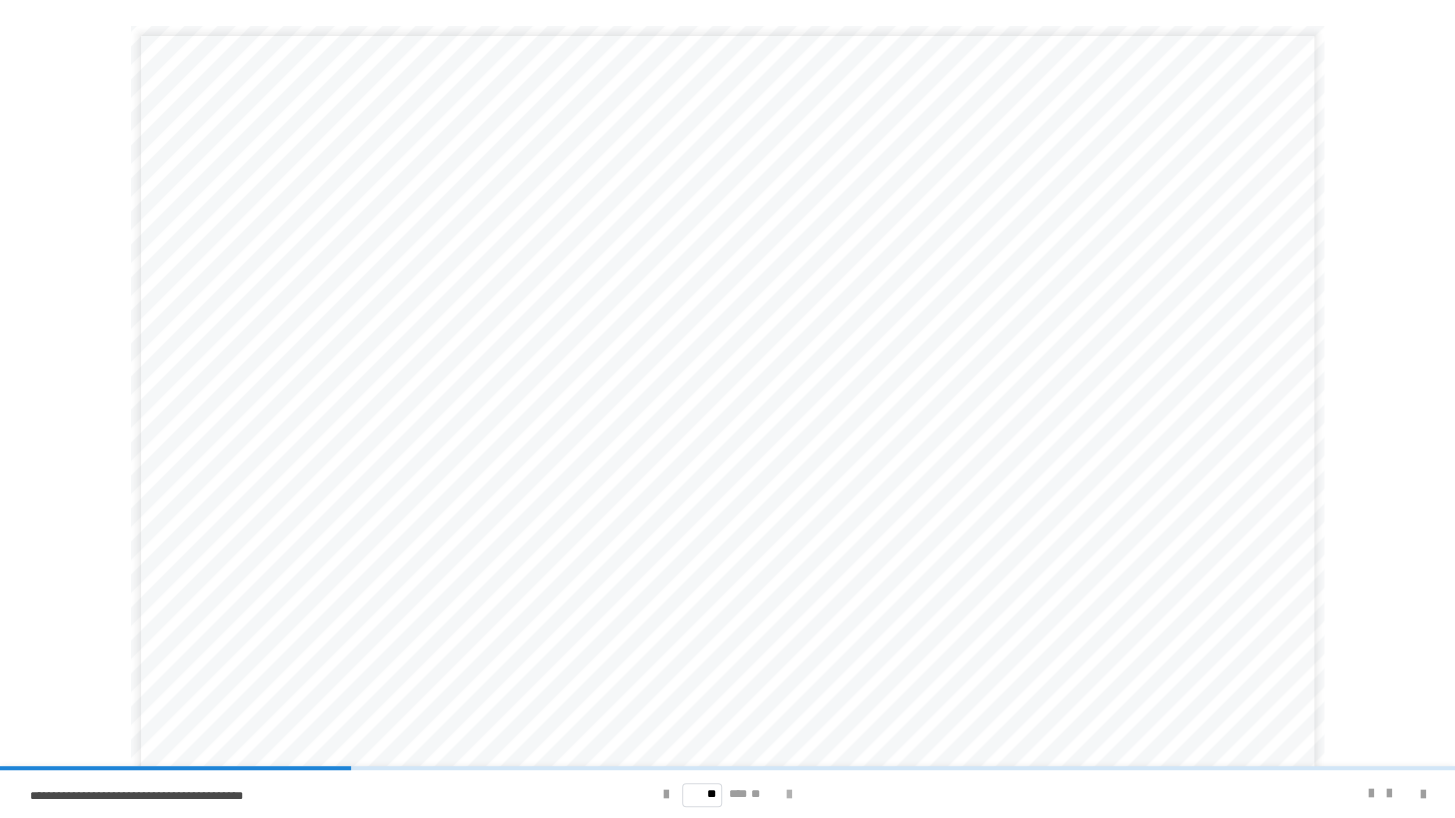 click at bounding box center (789, 795) 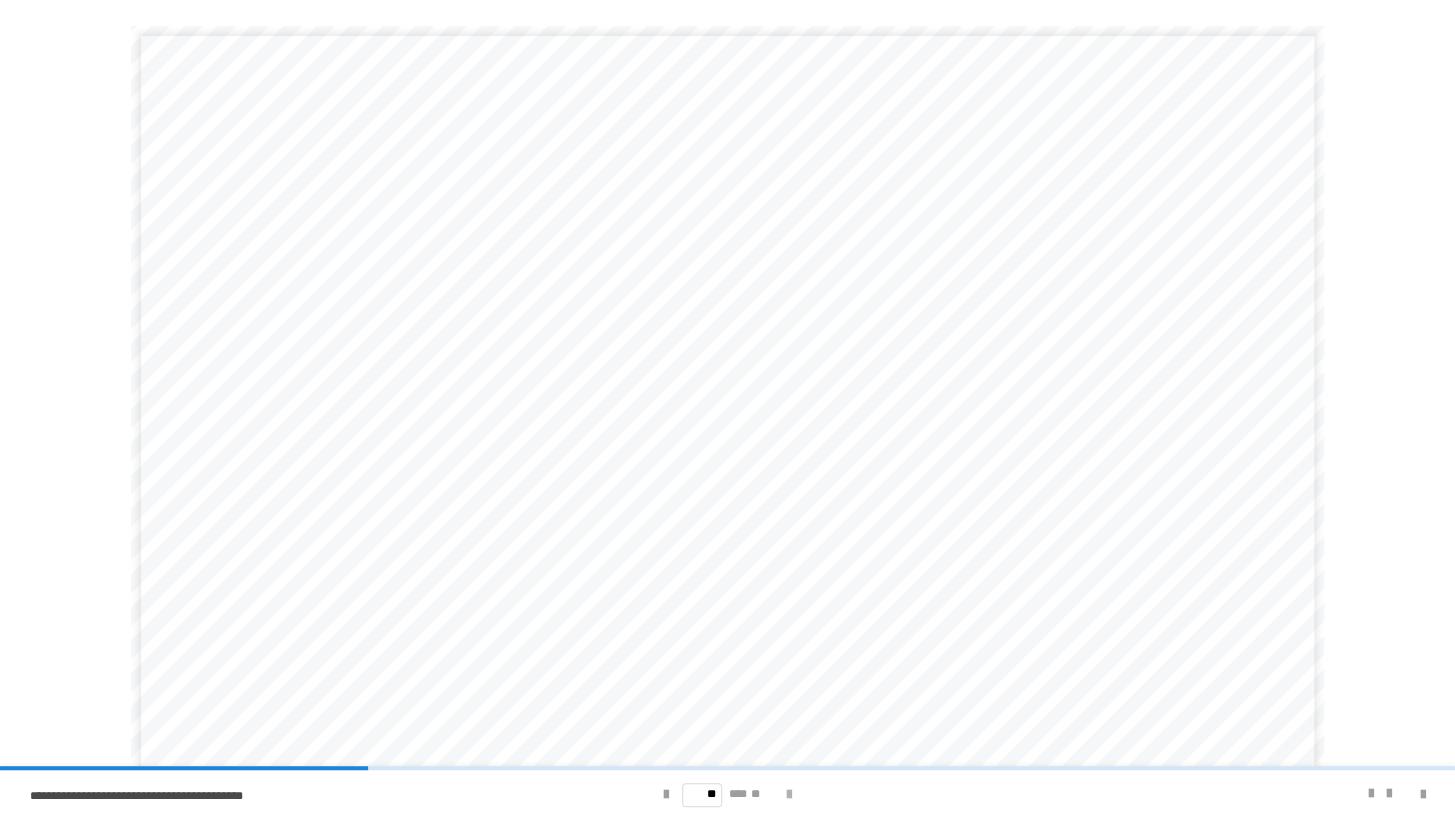 click at bounding box center [789, 795] 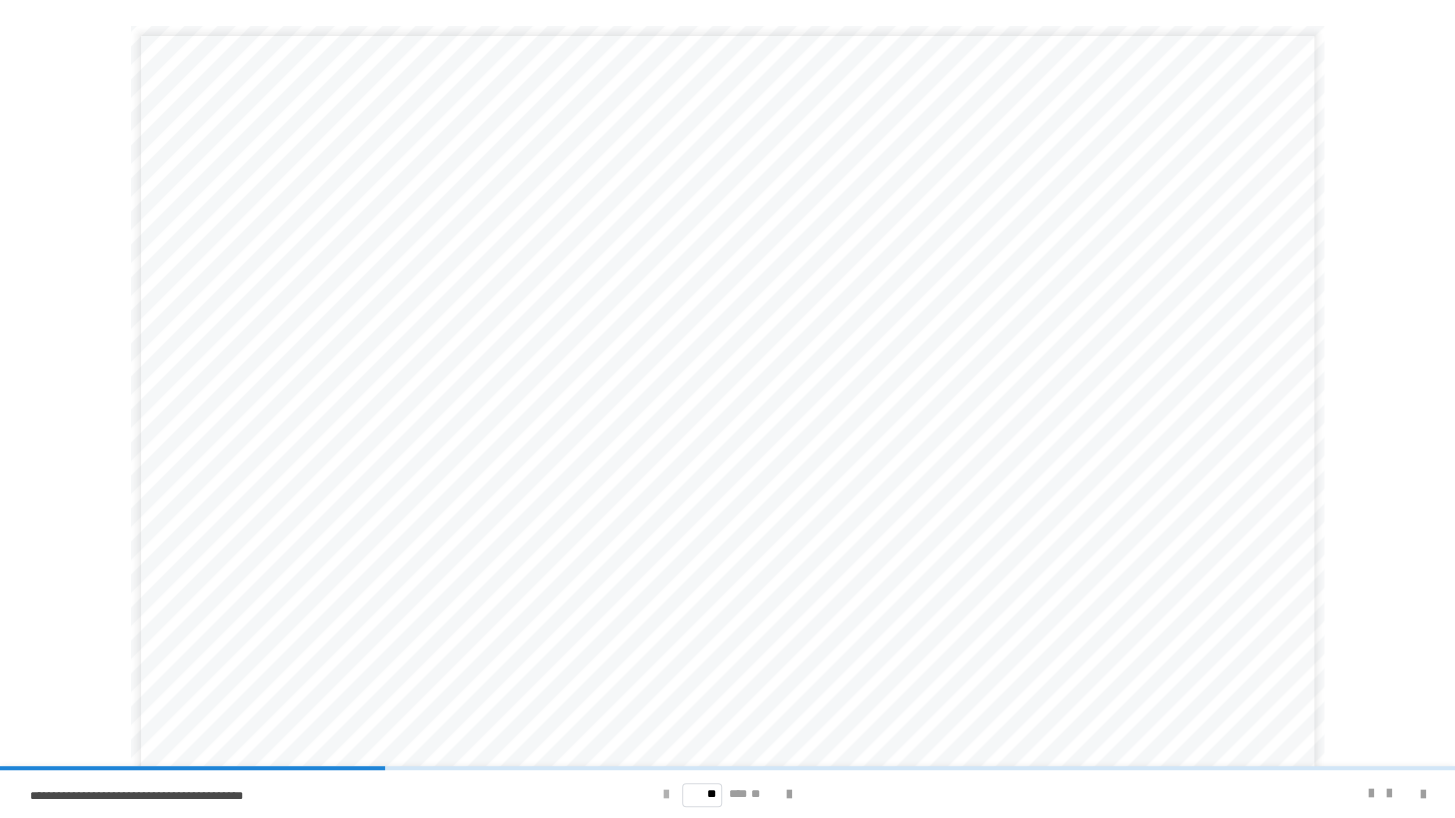 click at bounding box center (666, 795) 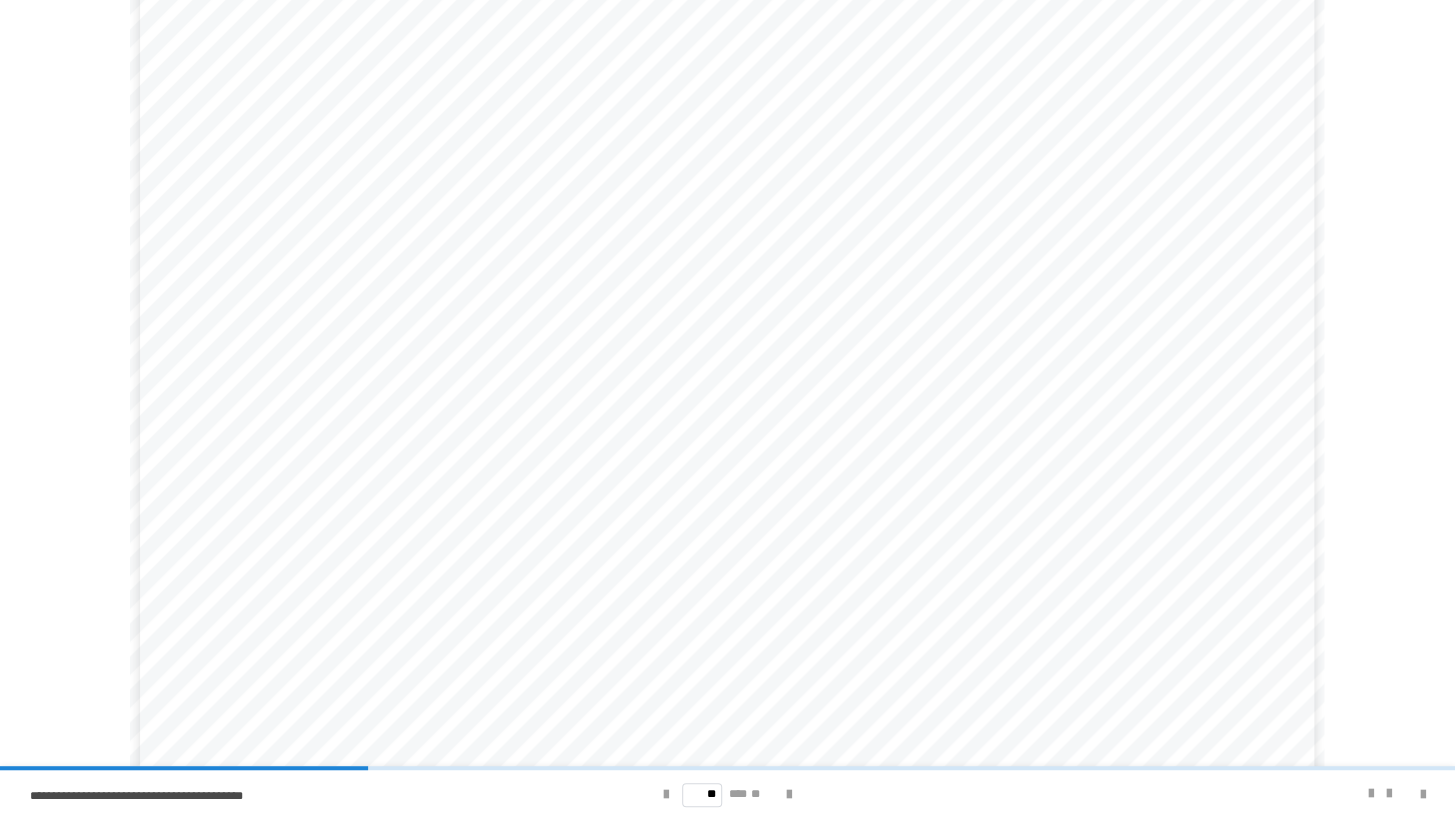 scroll, scrollTop: 103, scrollLeft: 0, axis: vertical 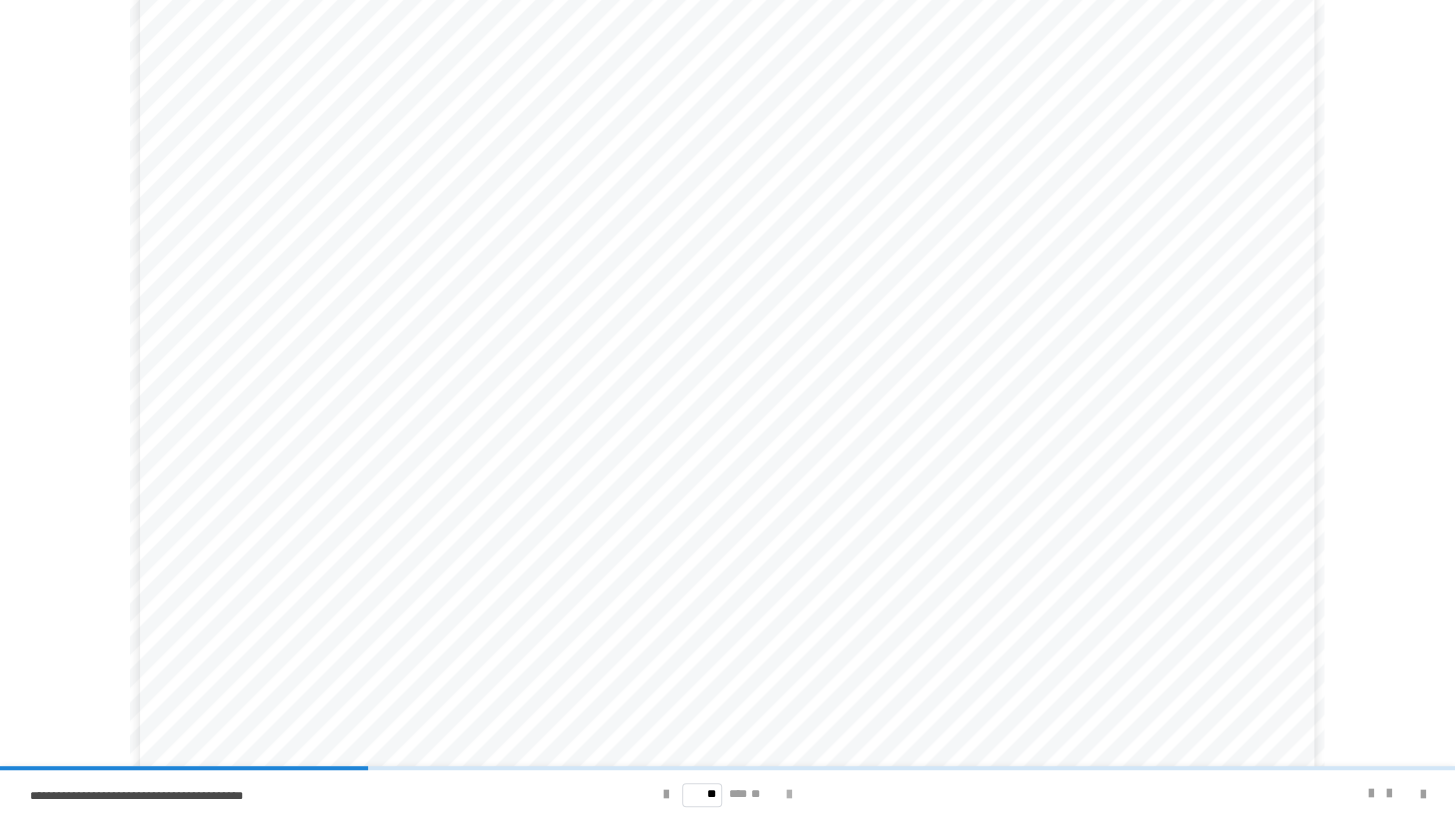 click at bounding box center [789, 795] 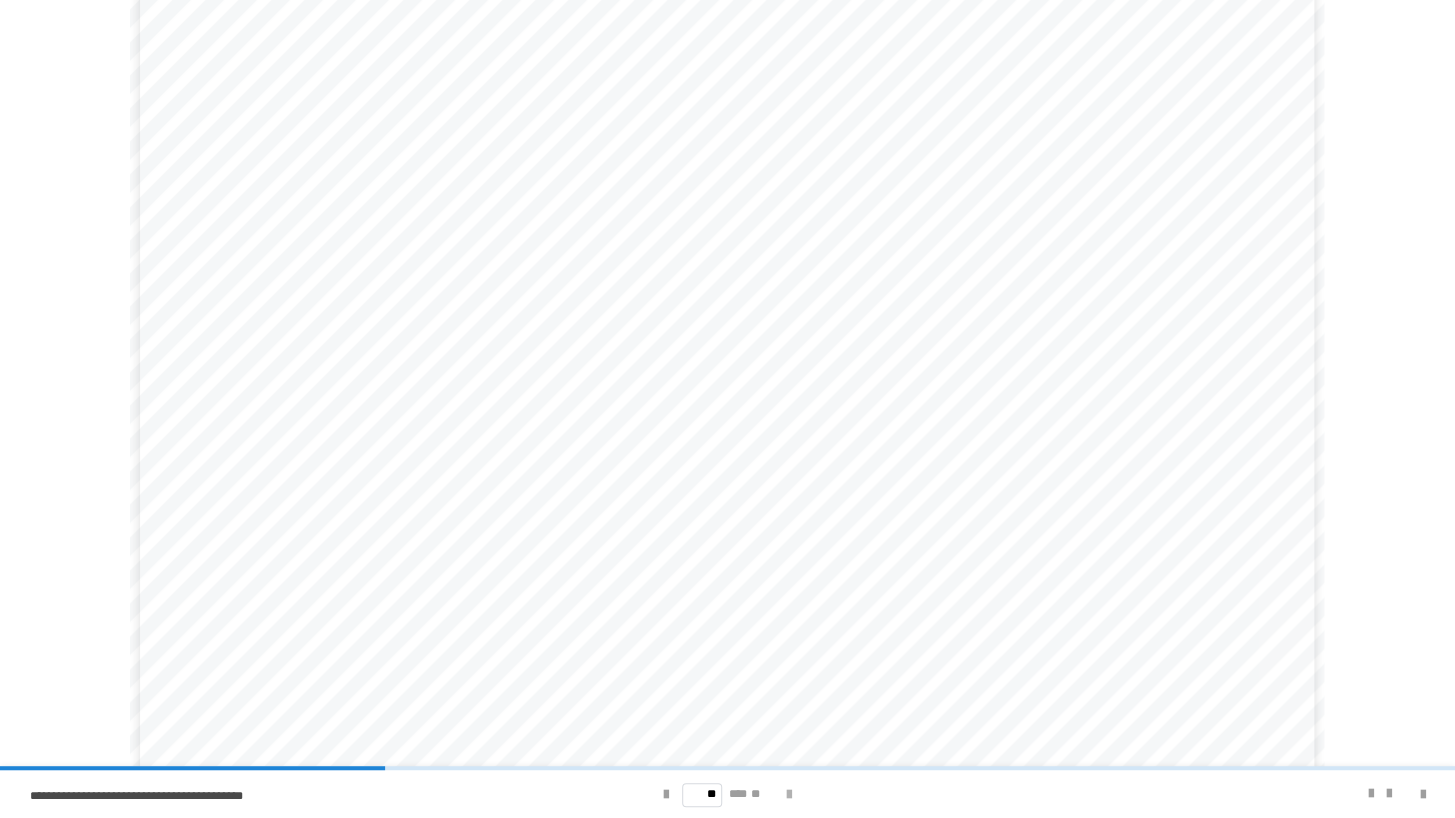click at bounding box center [789, 795] 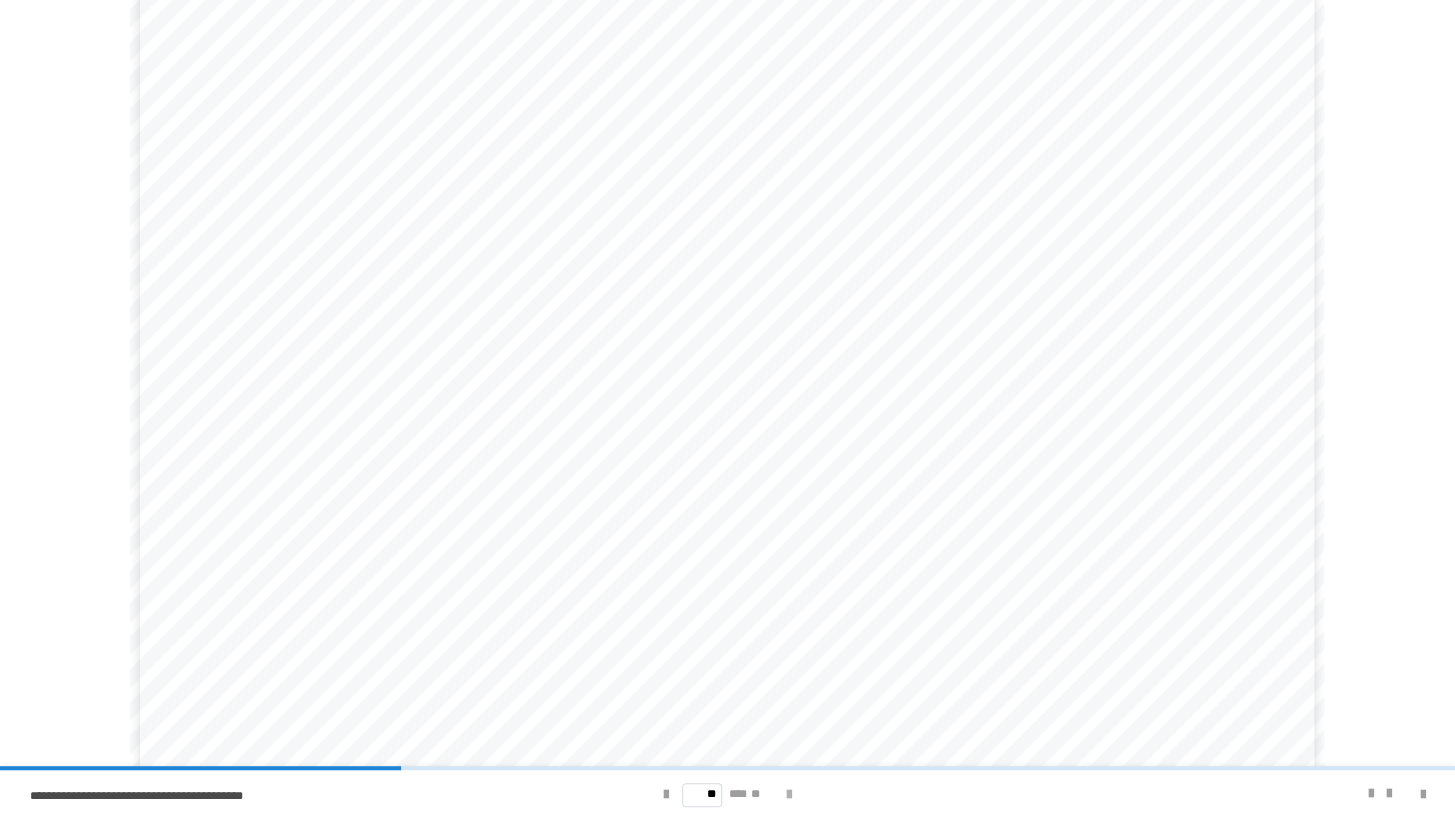 scroll, scrollTop: 0, scrollLeft: 0, axis: both 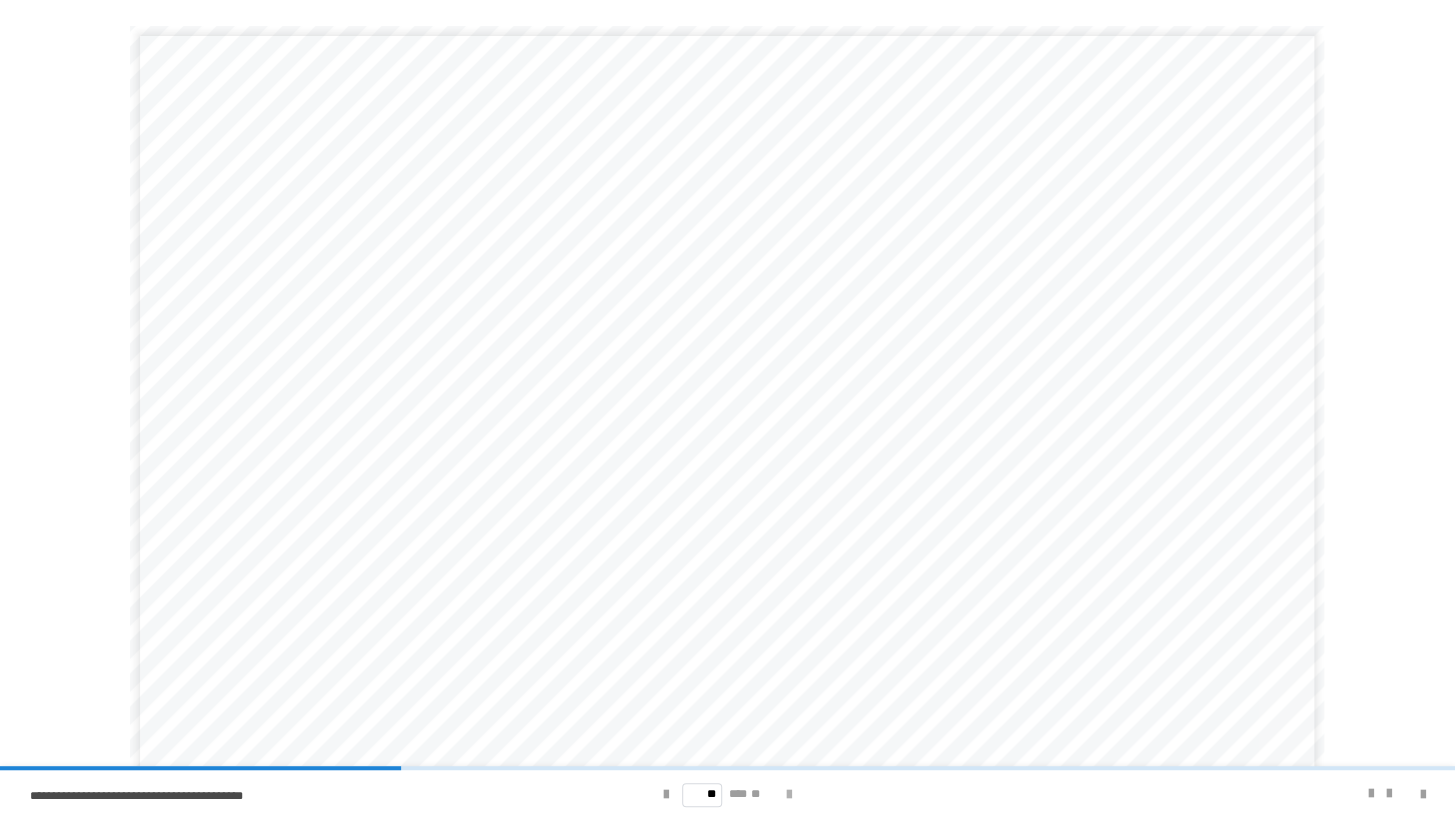 click at bounding box center [789, 795] 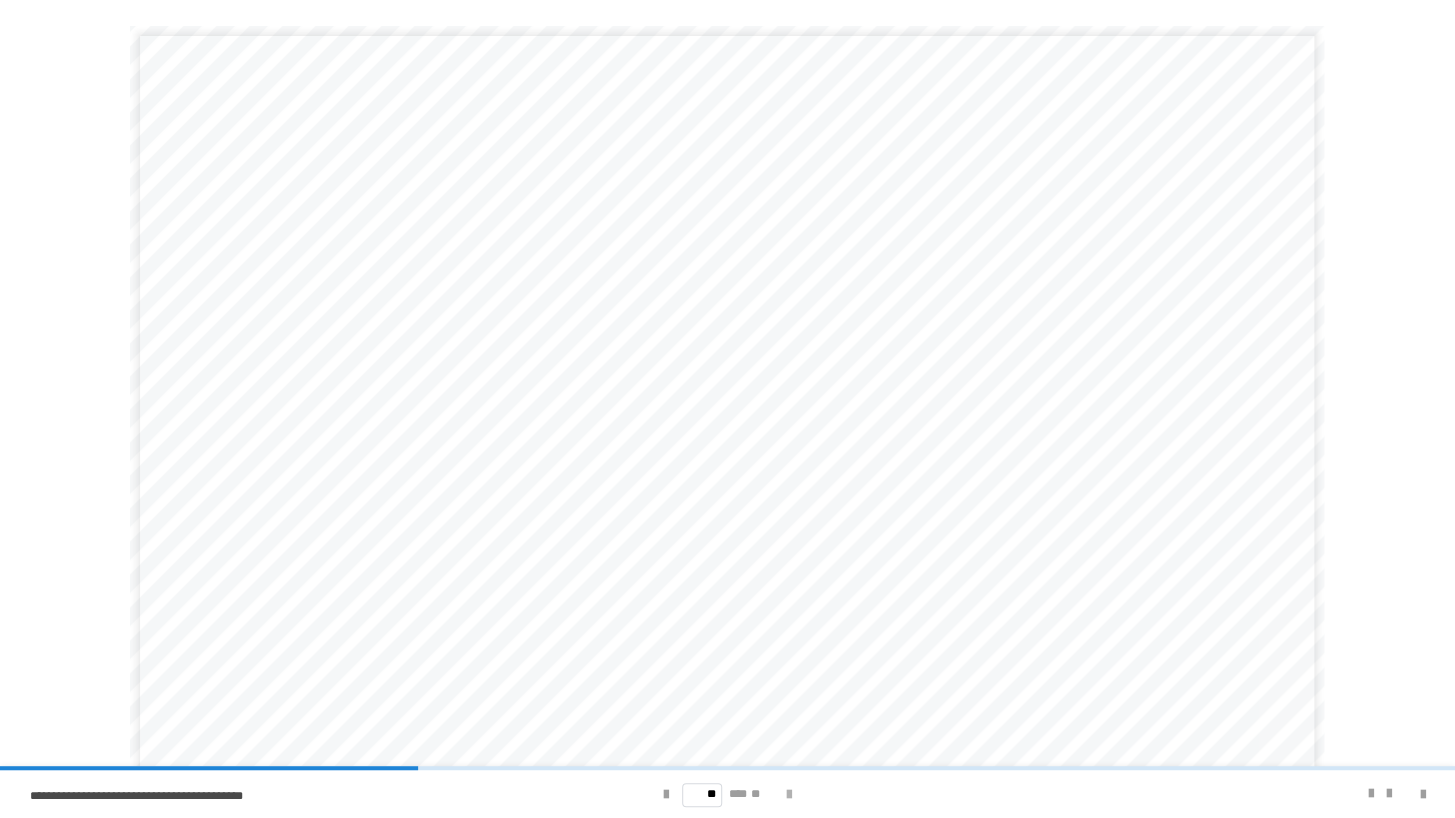 click at bounding box center (789, 795) 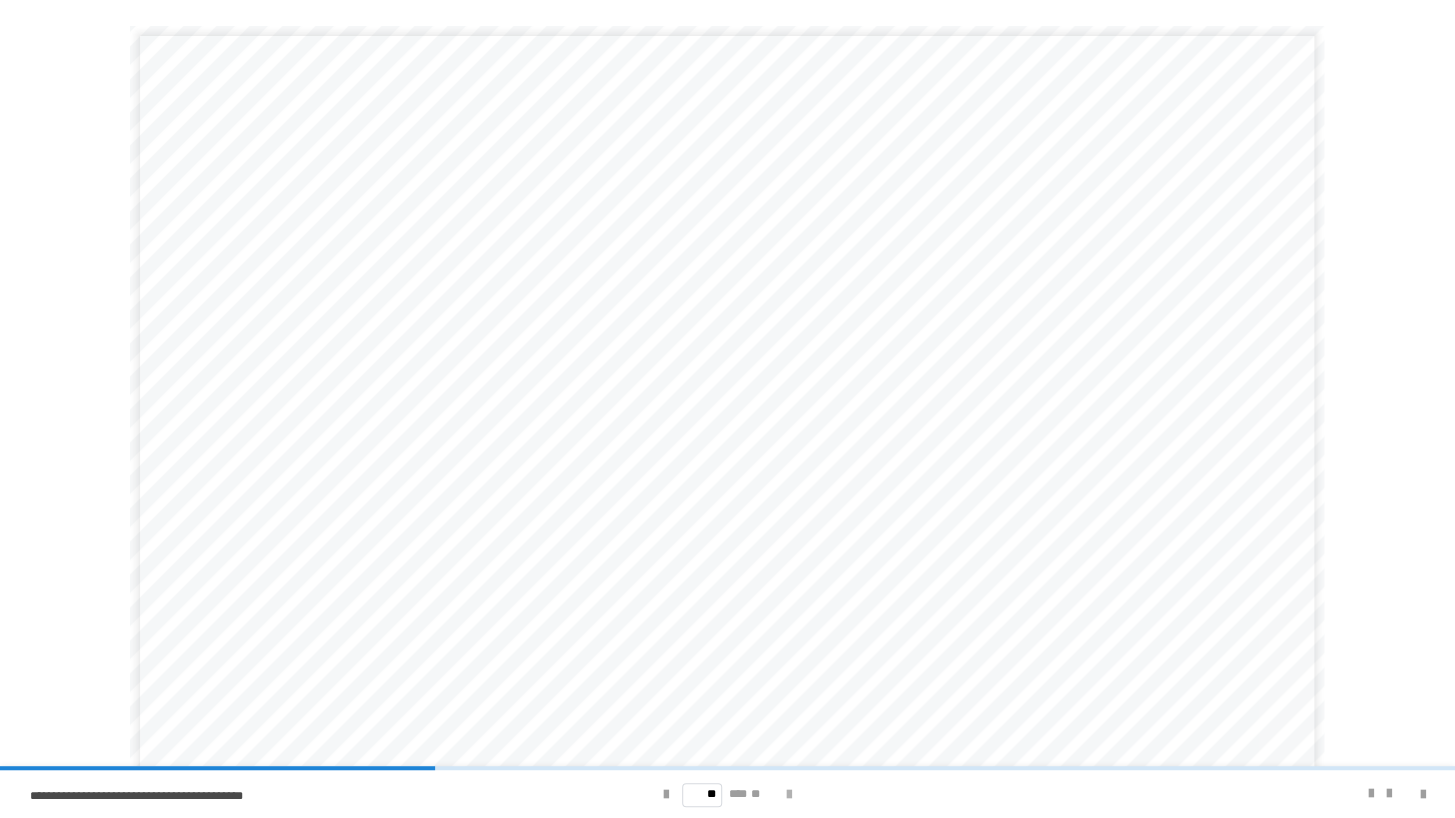 click at bounding box center [789, 795] 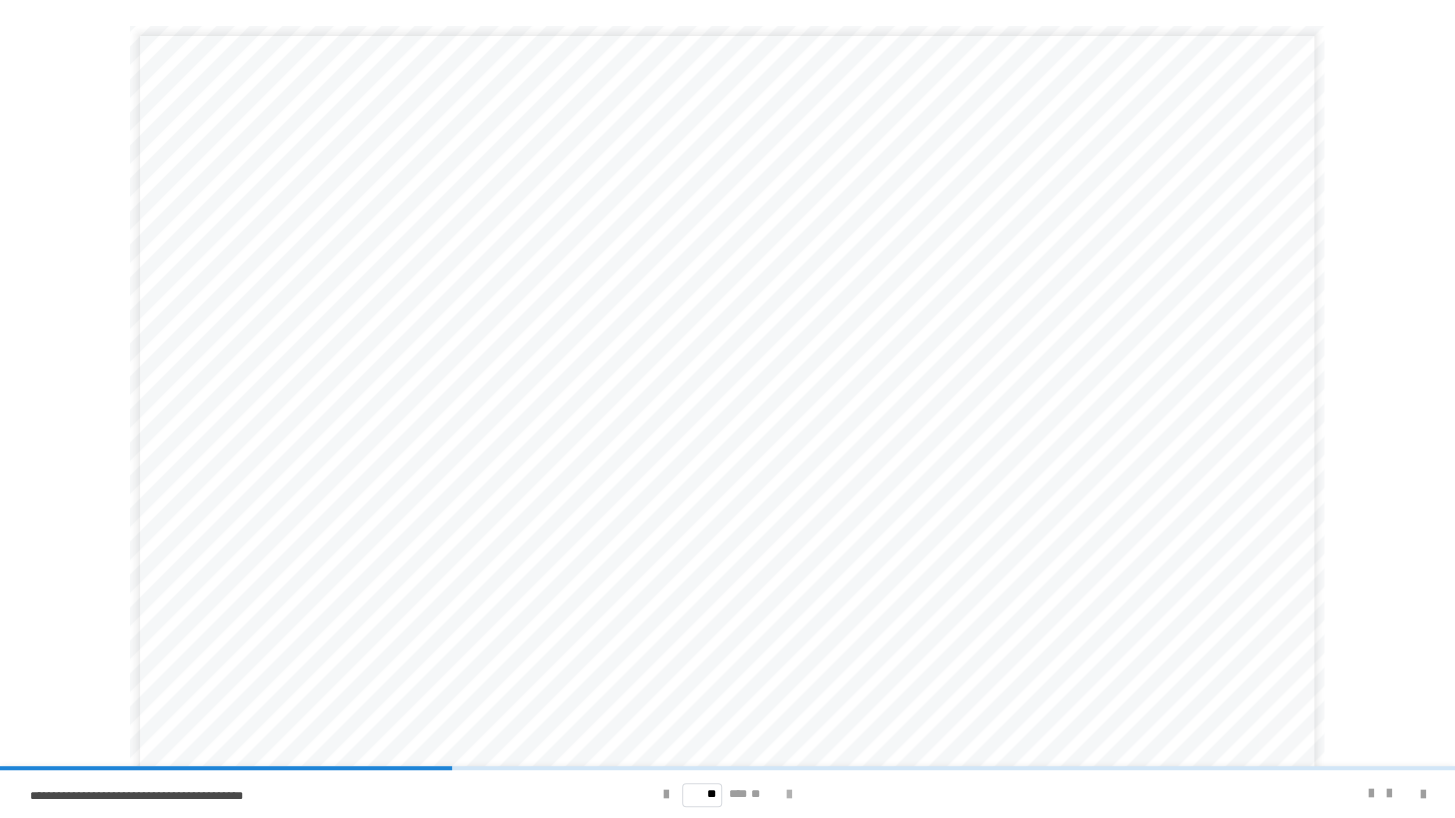 click at bounding box center [789, 795] 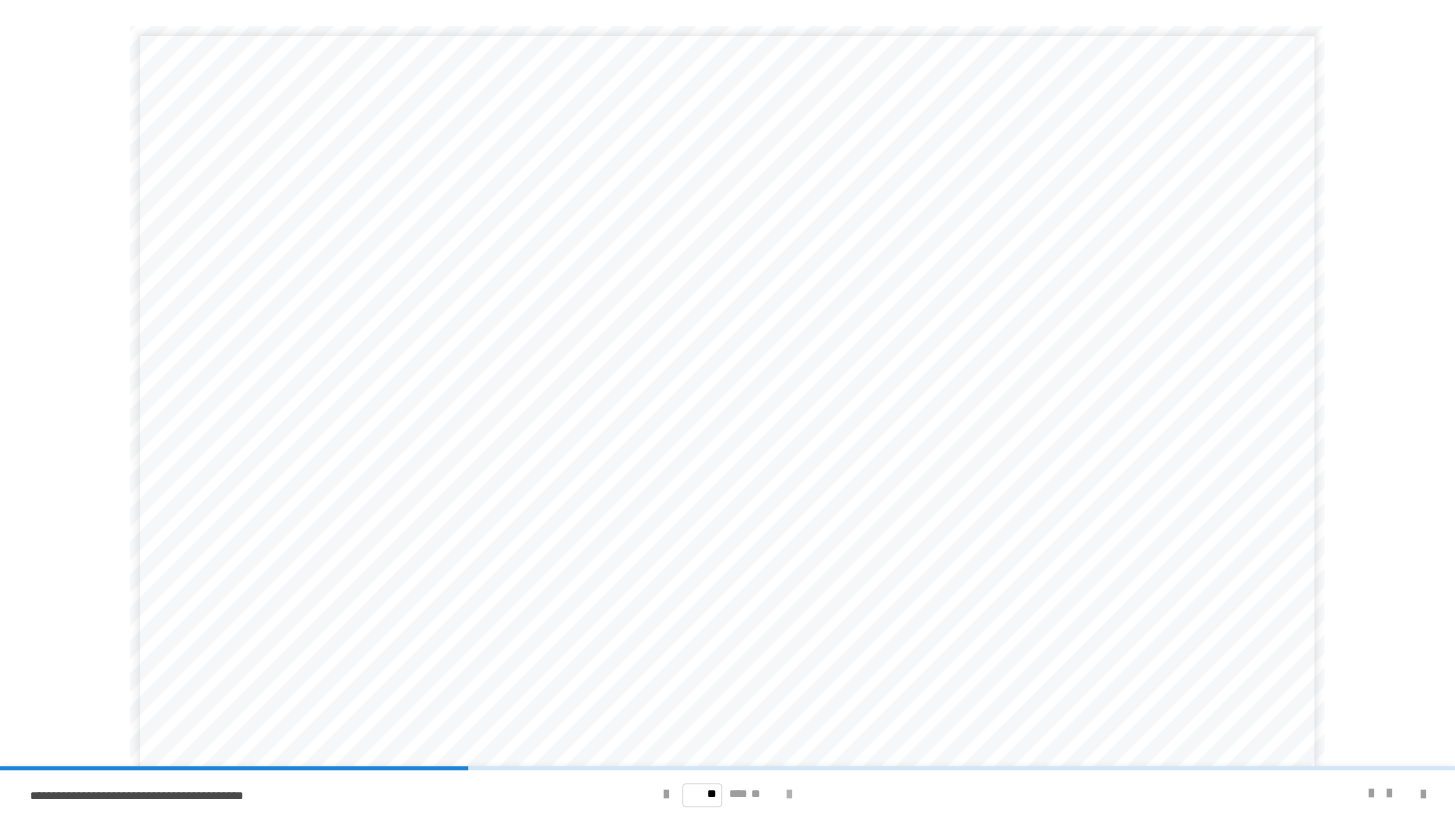 click at bounding box center [789, 795] 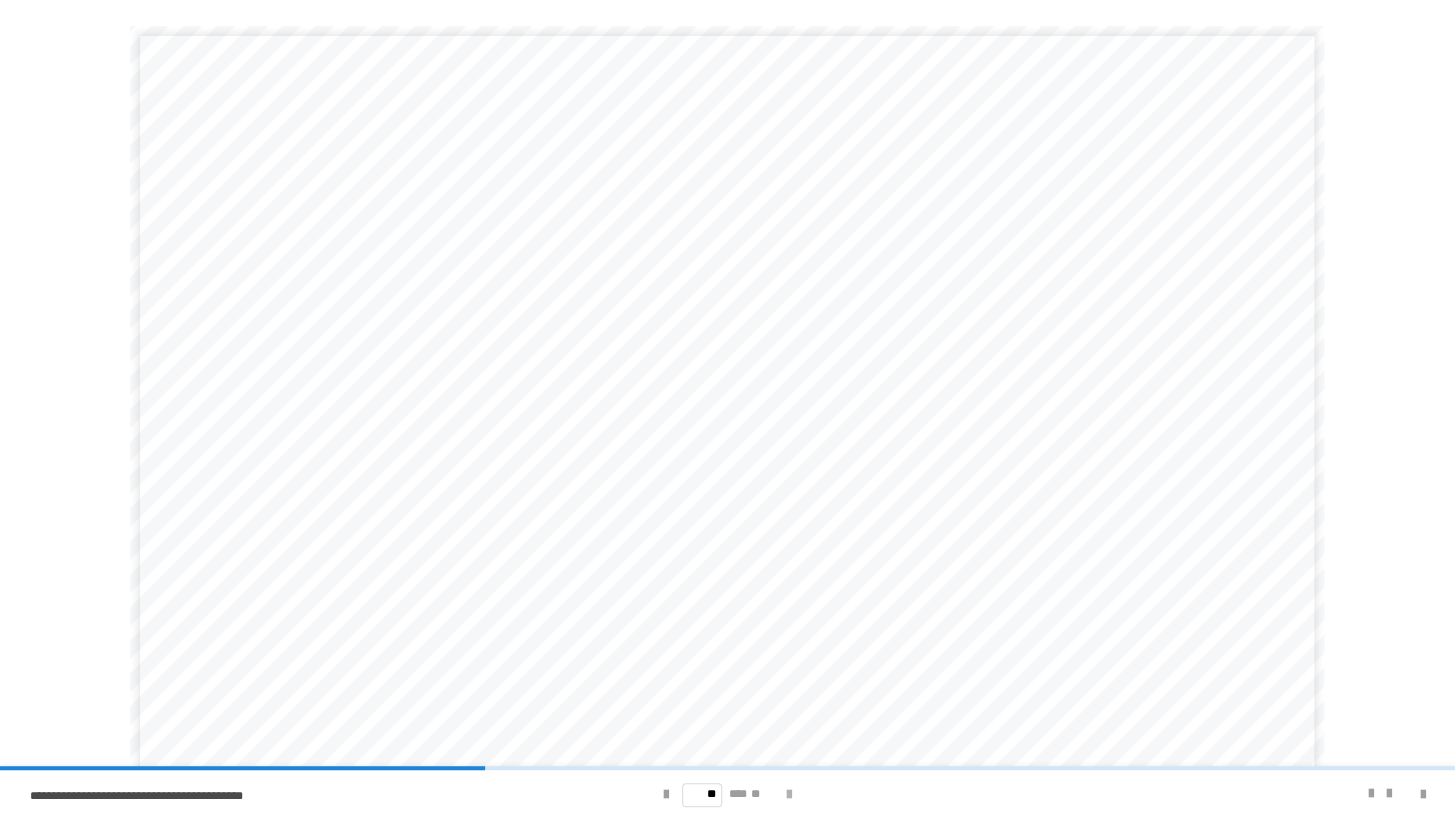 click at bounding box center (789, 795) 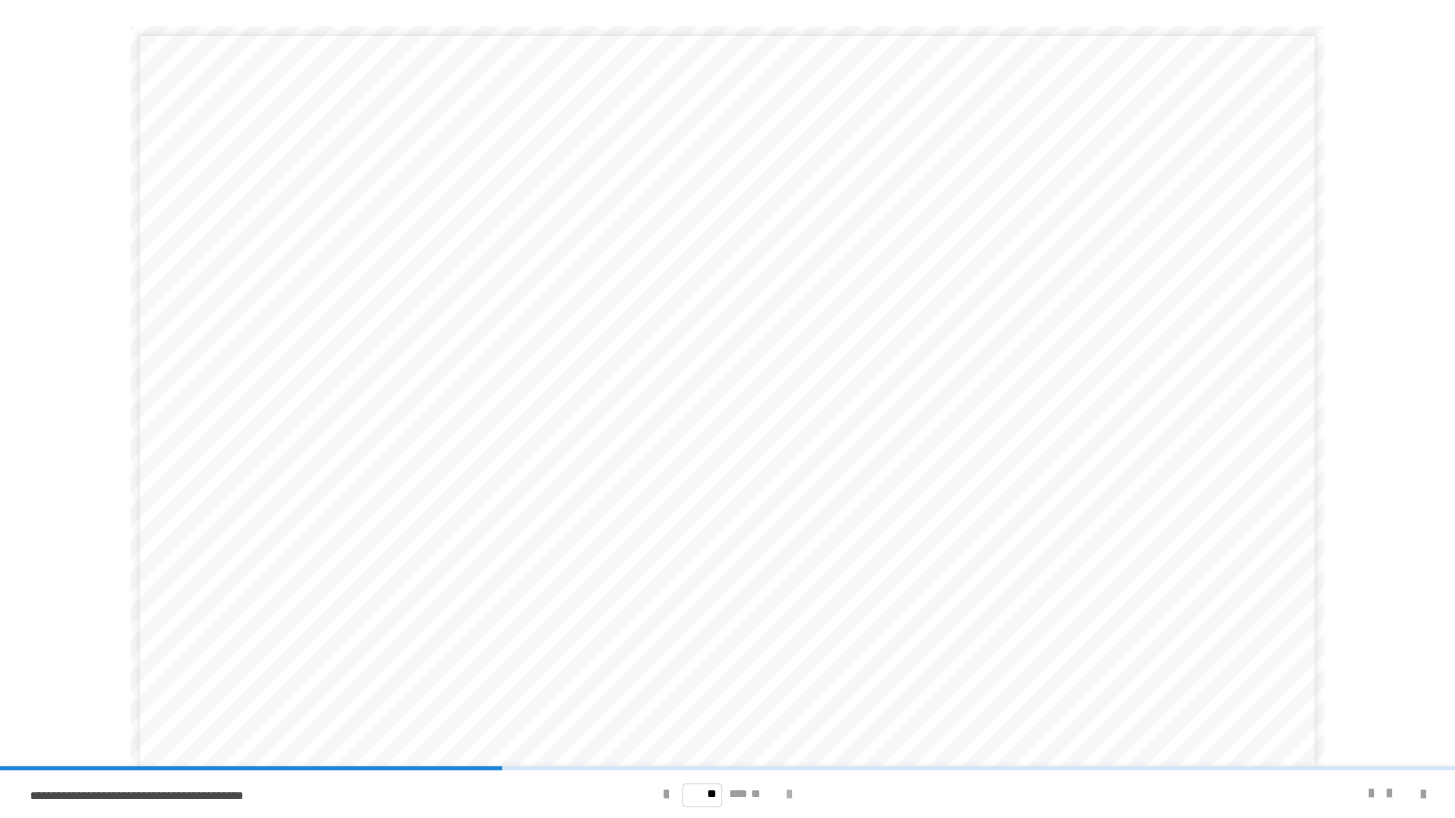 click at bounding box center (789, 795) 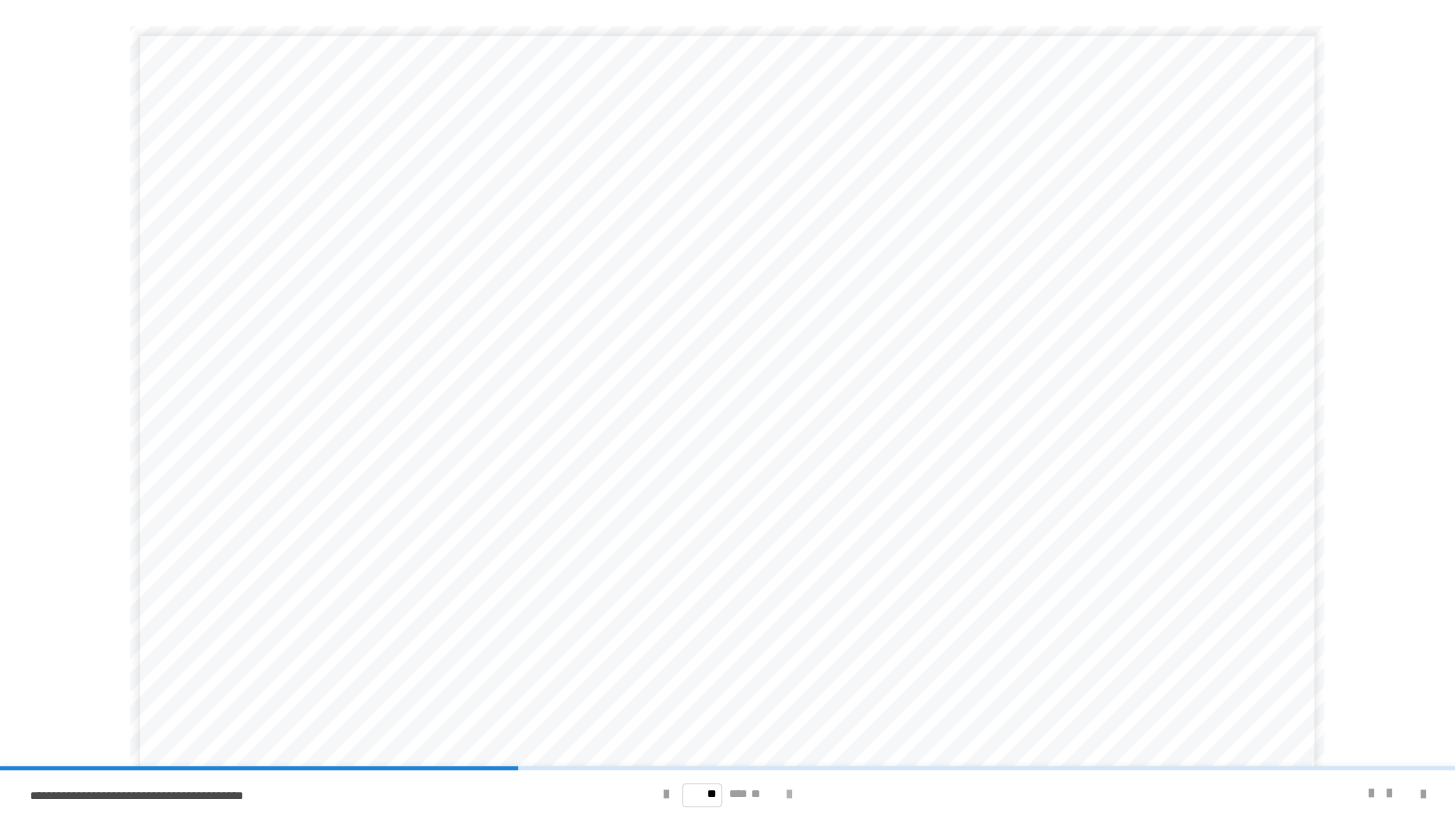 click at bounding box center [789, 795] 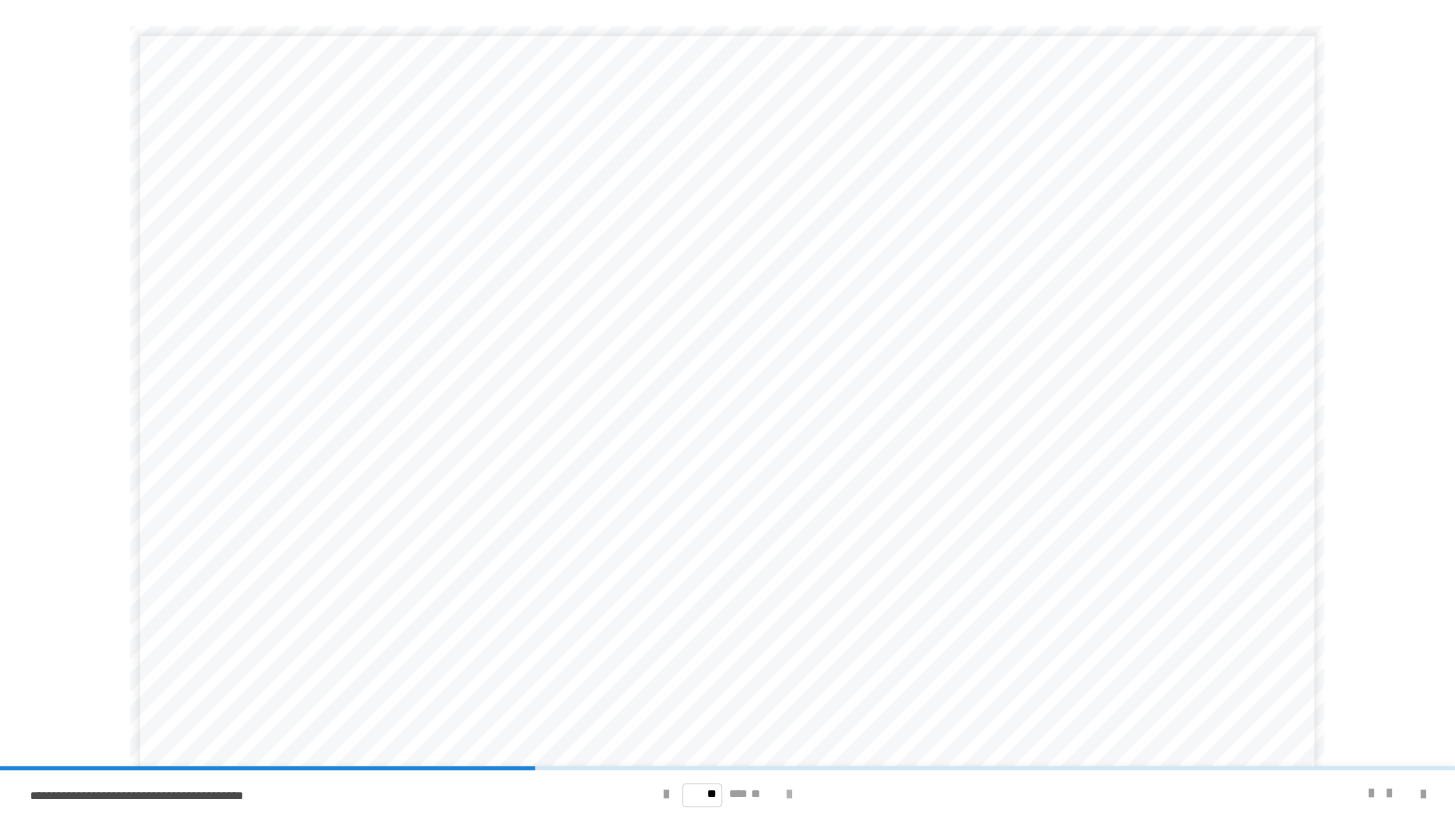 click at bounding box center [789, 795] 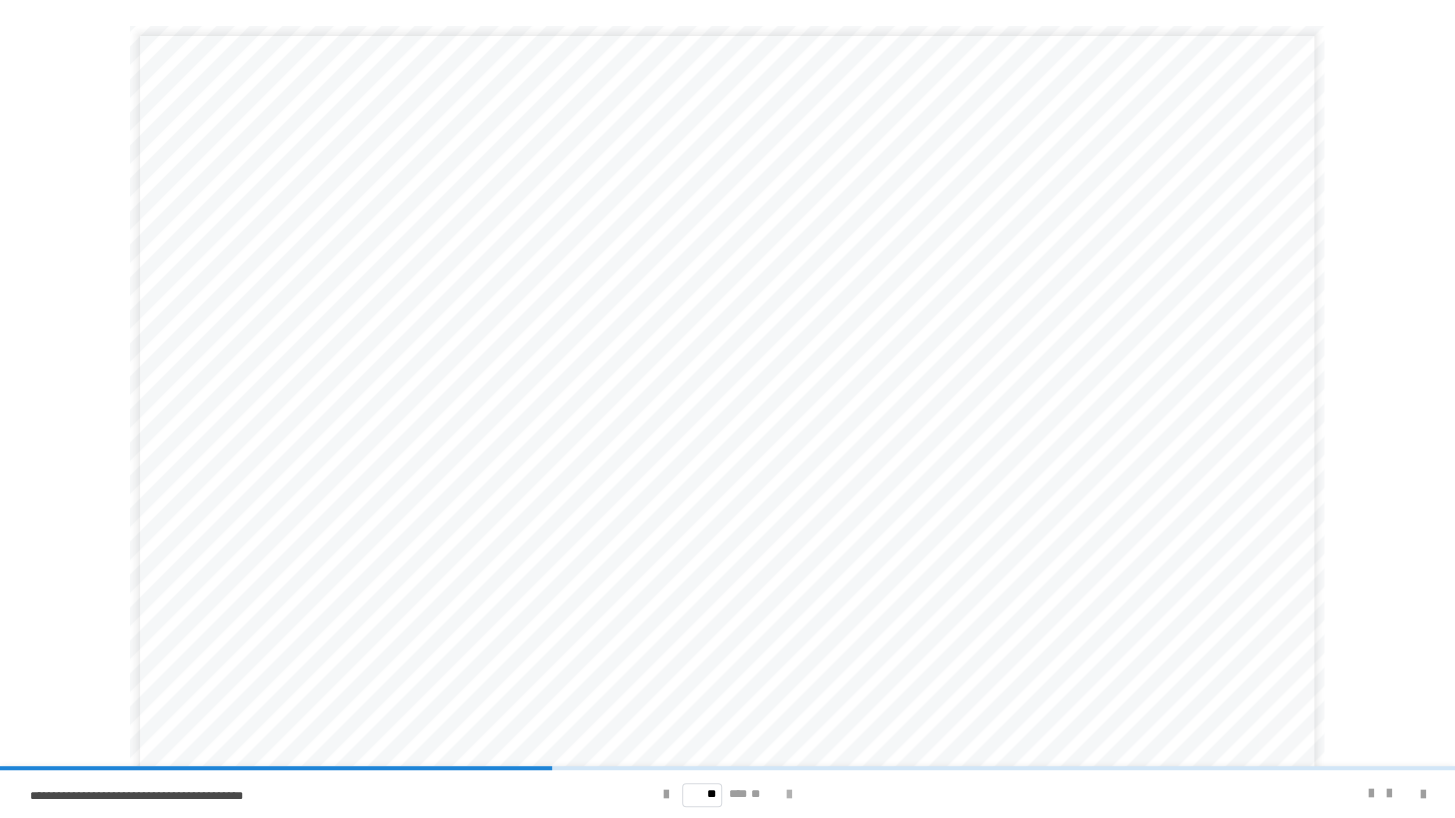 click at bounding box center (789, 795) 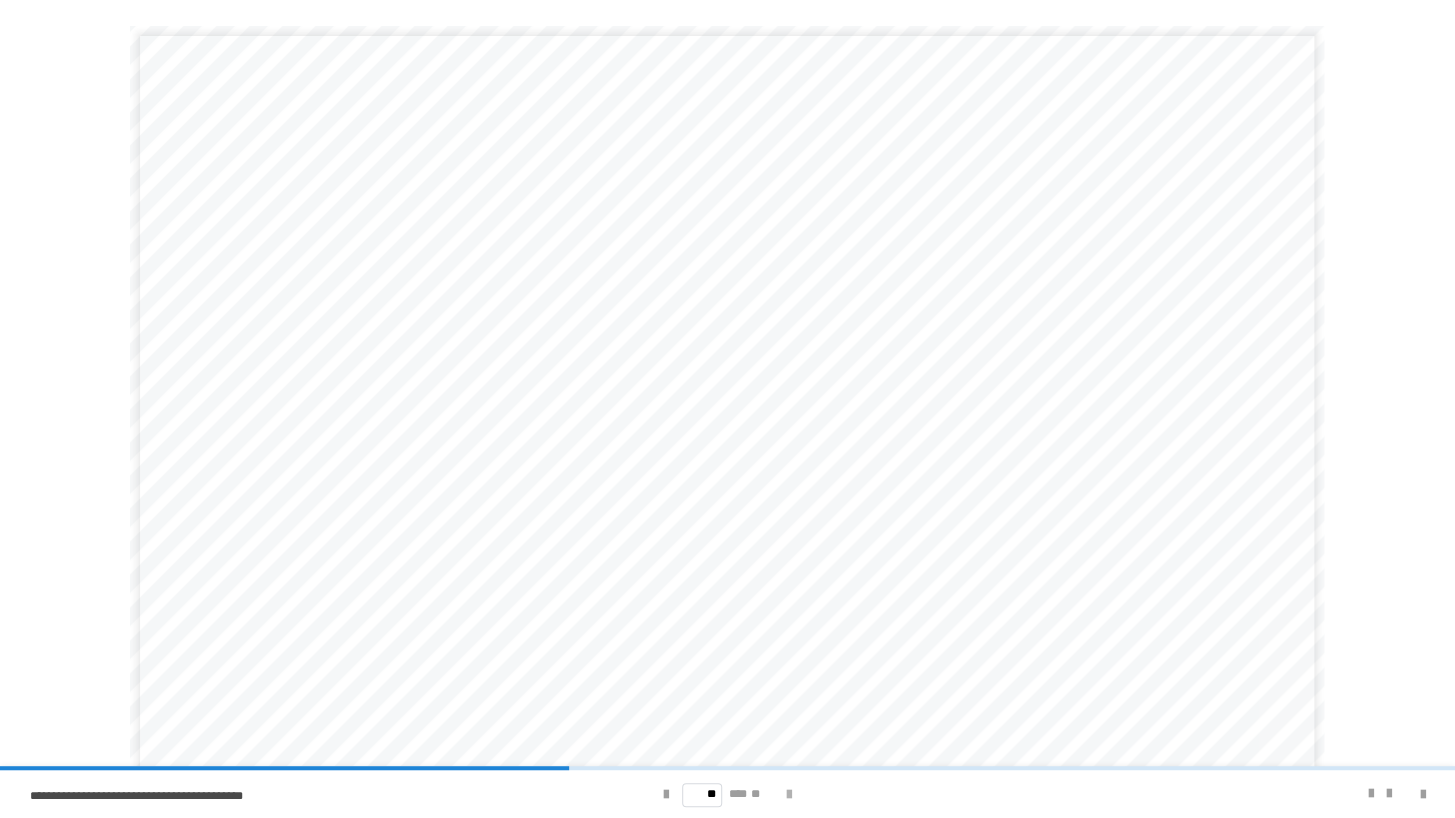 click at bounding box center [789, 795] 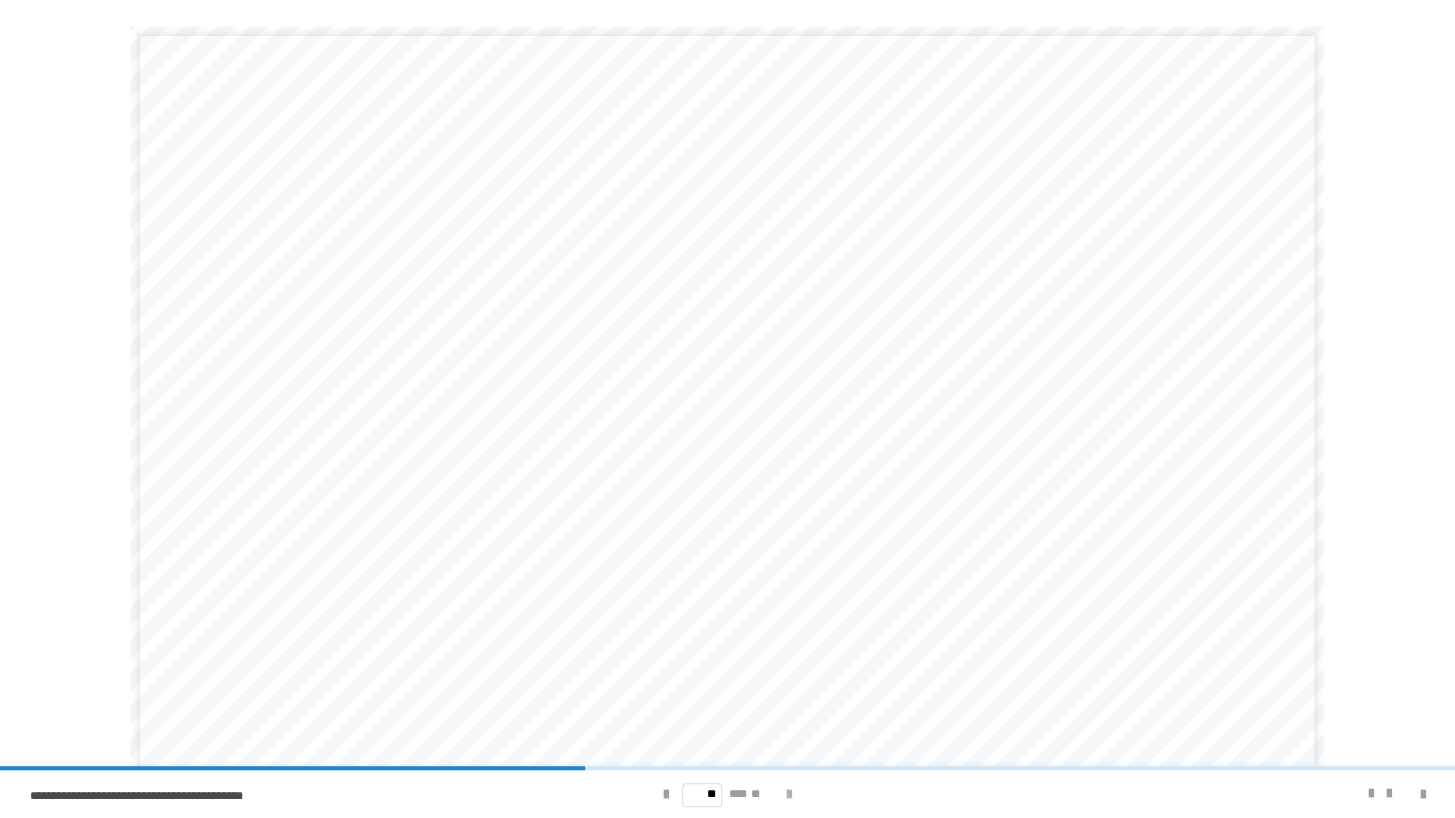click at bounding box center [789, 795] 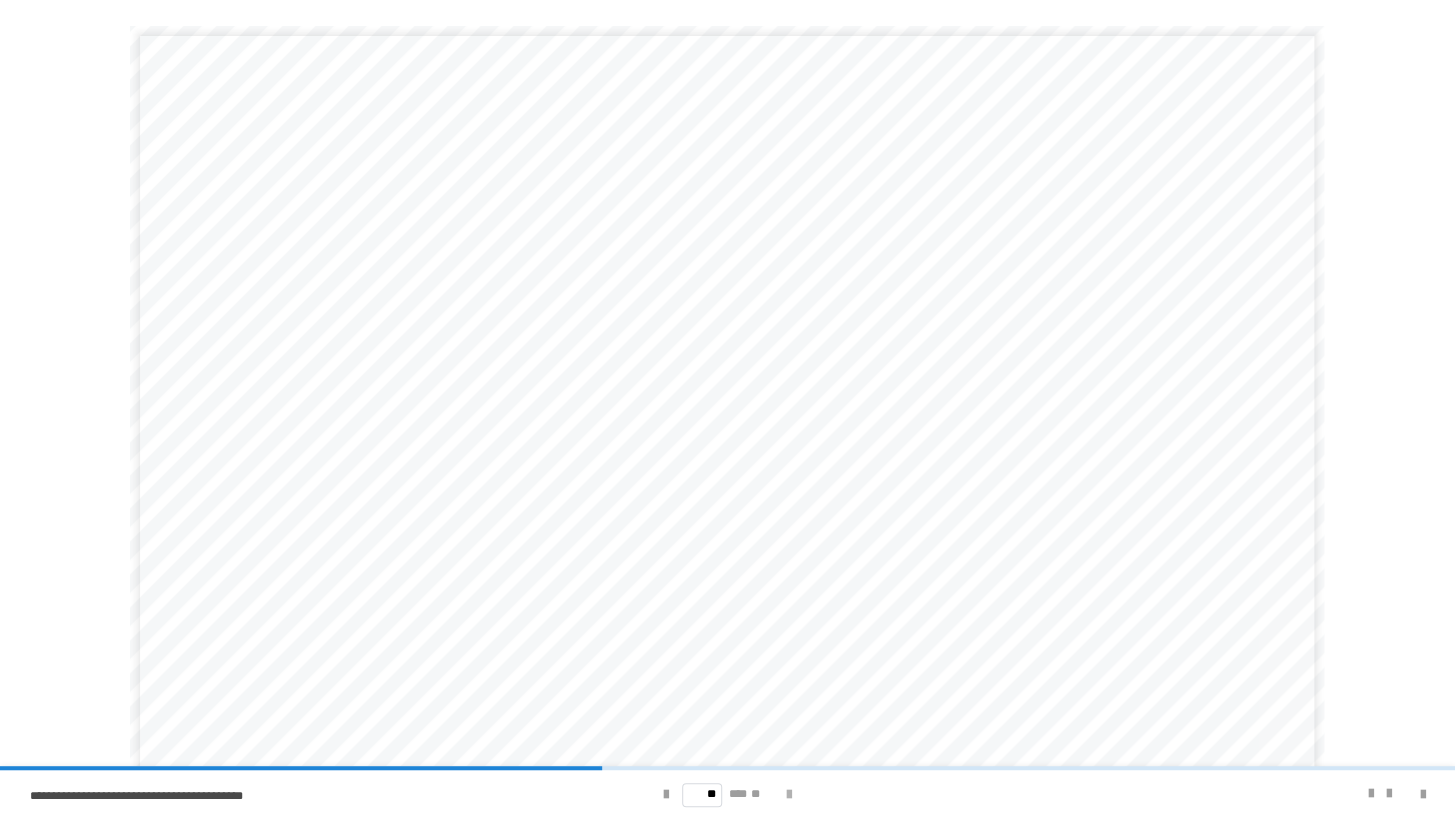 click at bounding box center [789, 795] 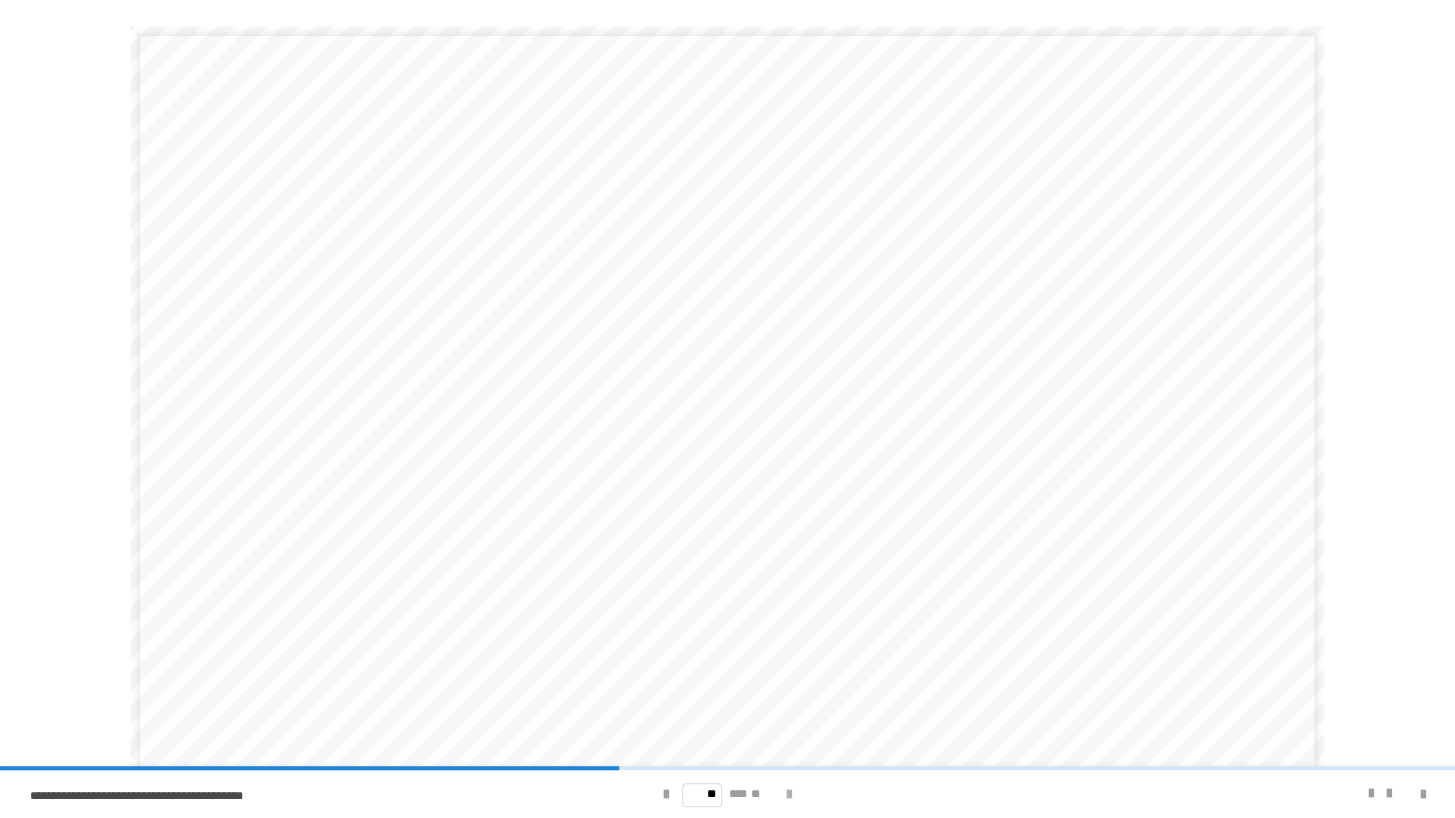 click at bounding box center (789, 795) 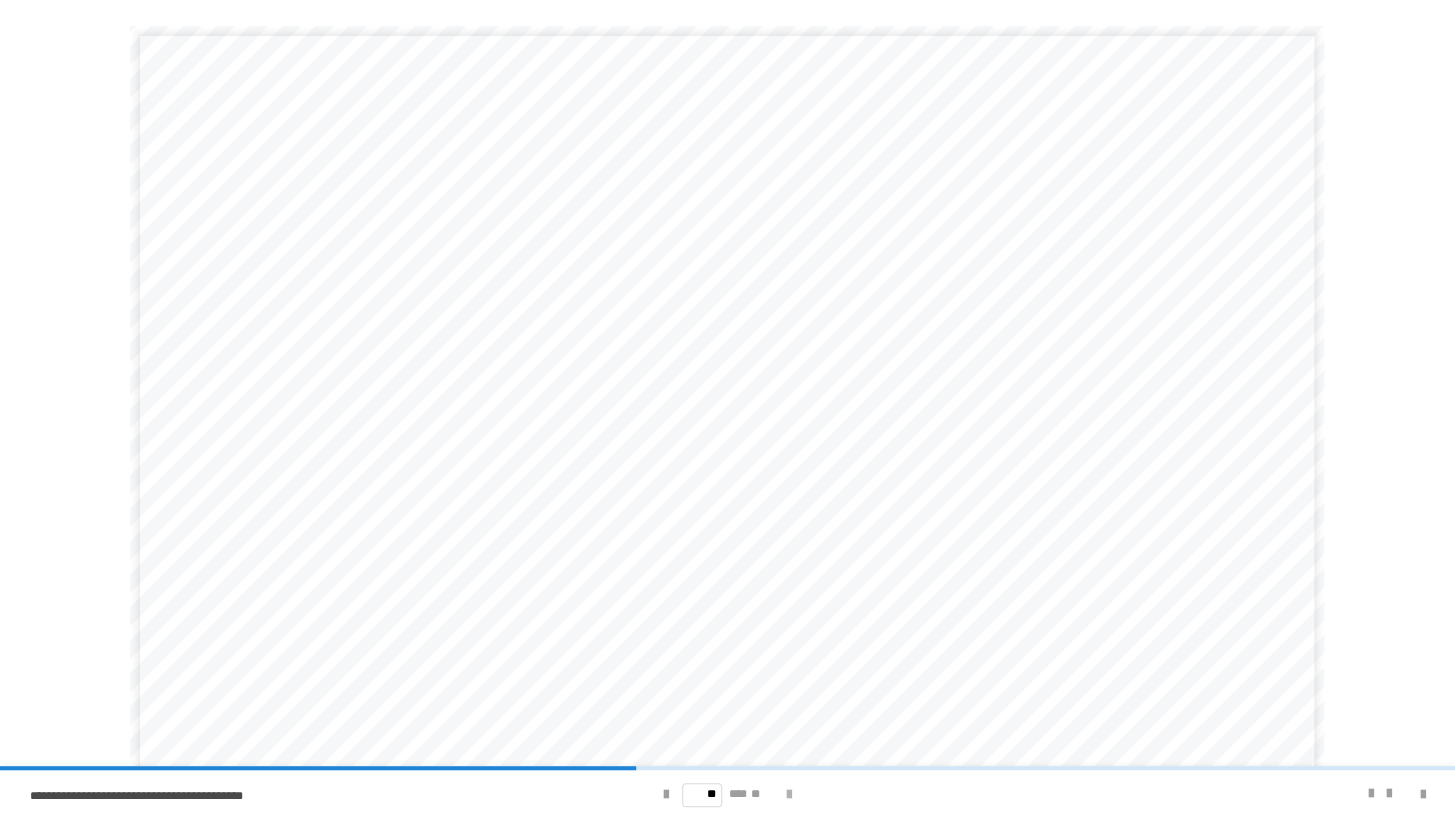 click at bounding box center (789, 795) 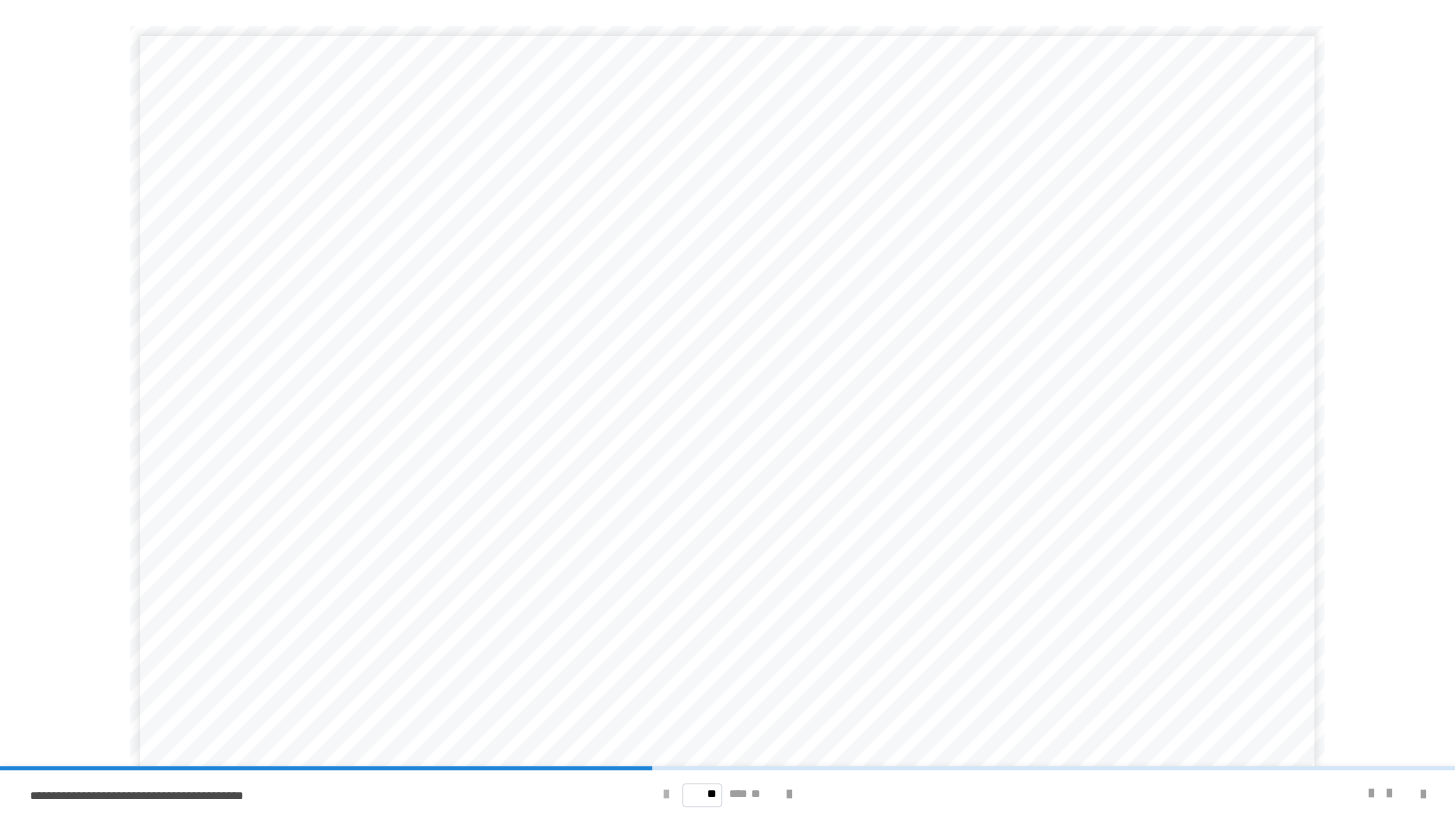 click at bounding box center [666, 795] 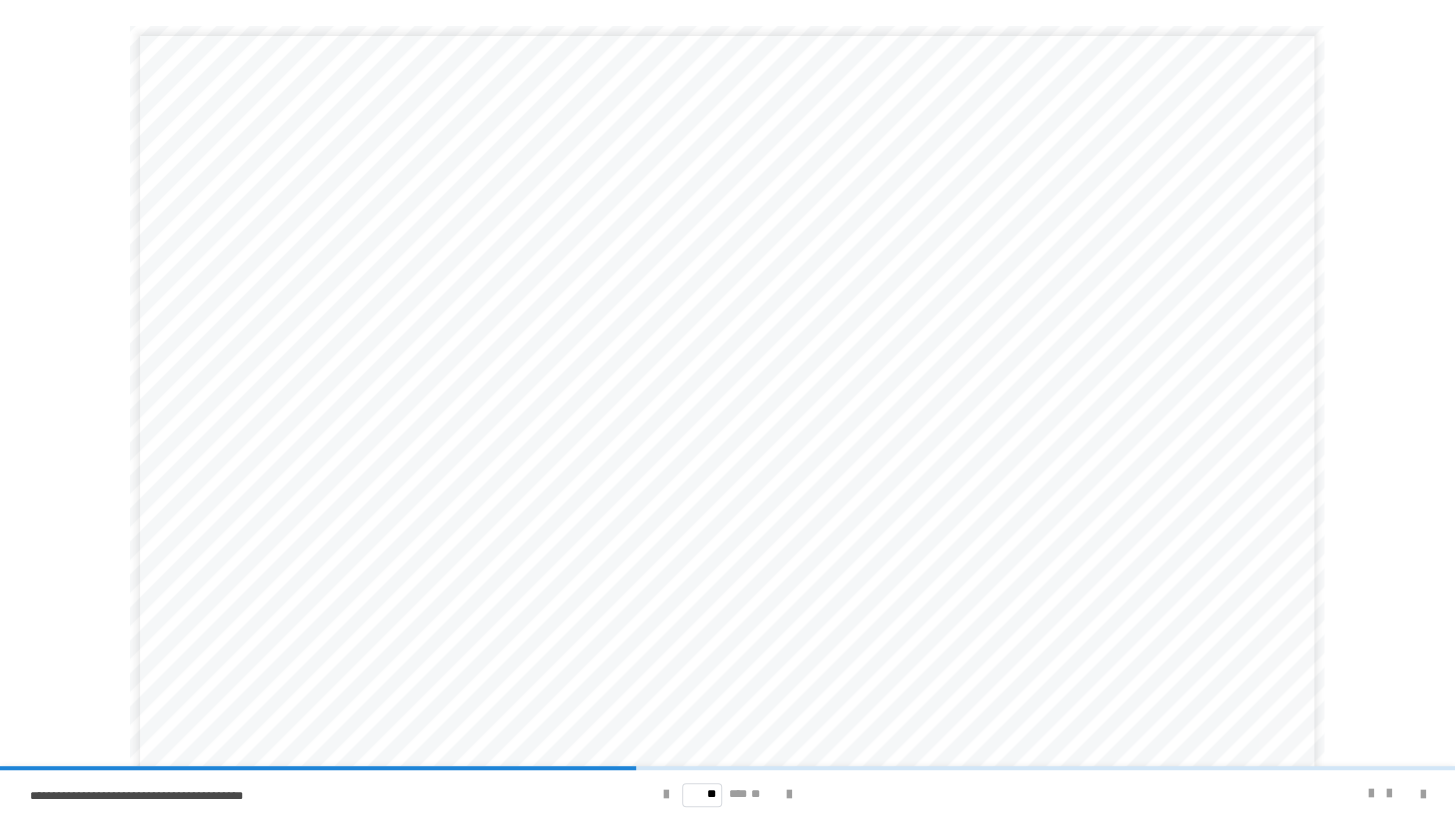 scroll, scrollTop: 103, scrollLeft: 0, axis: vertical 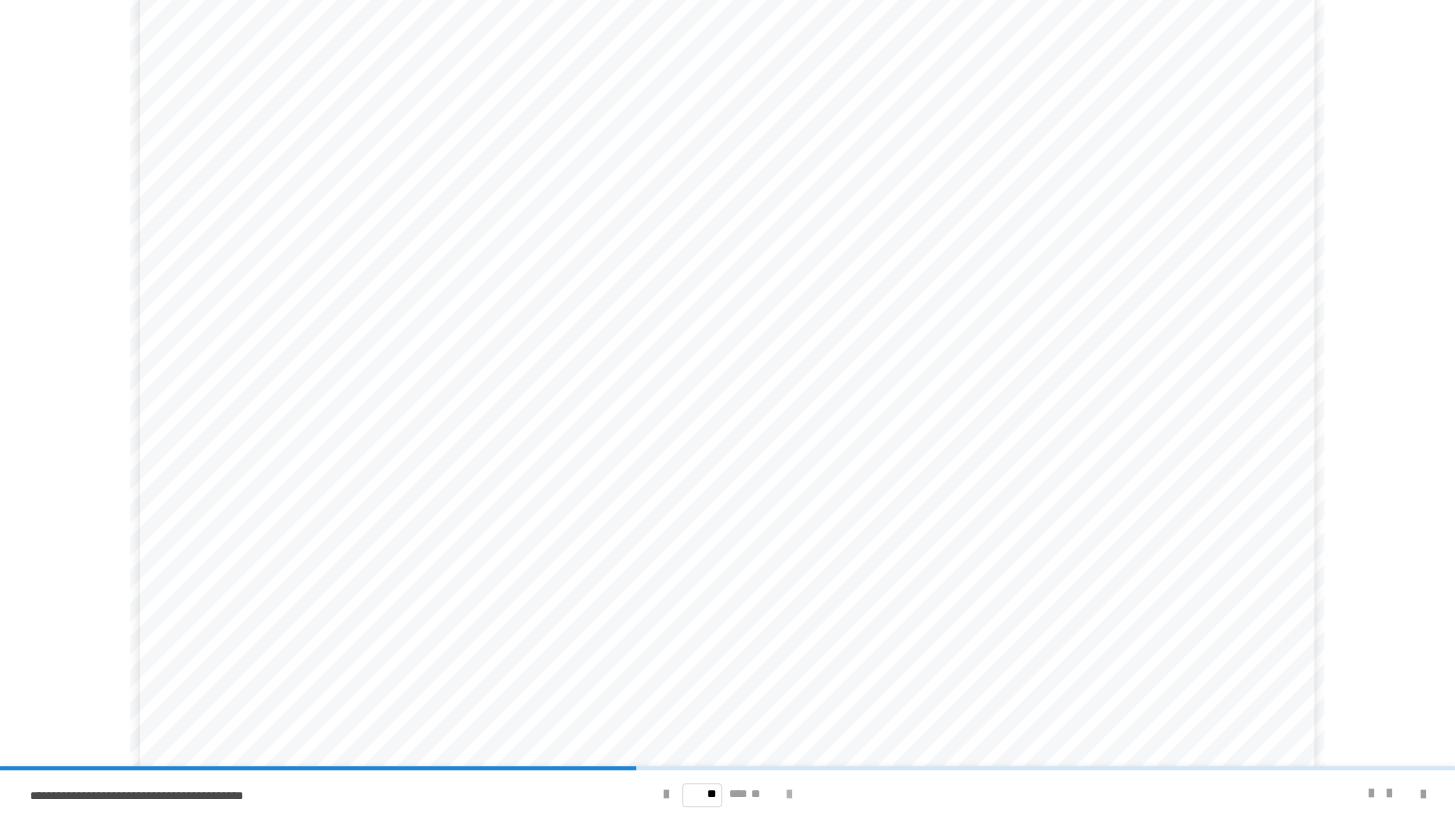 click at bounding box center [789, 795] 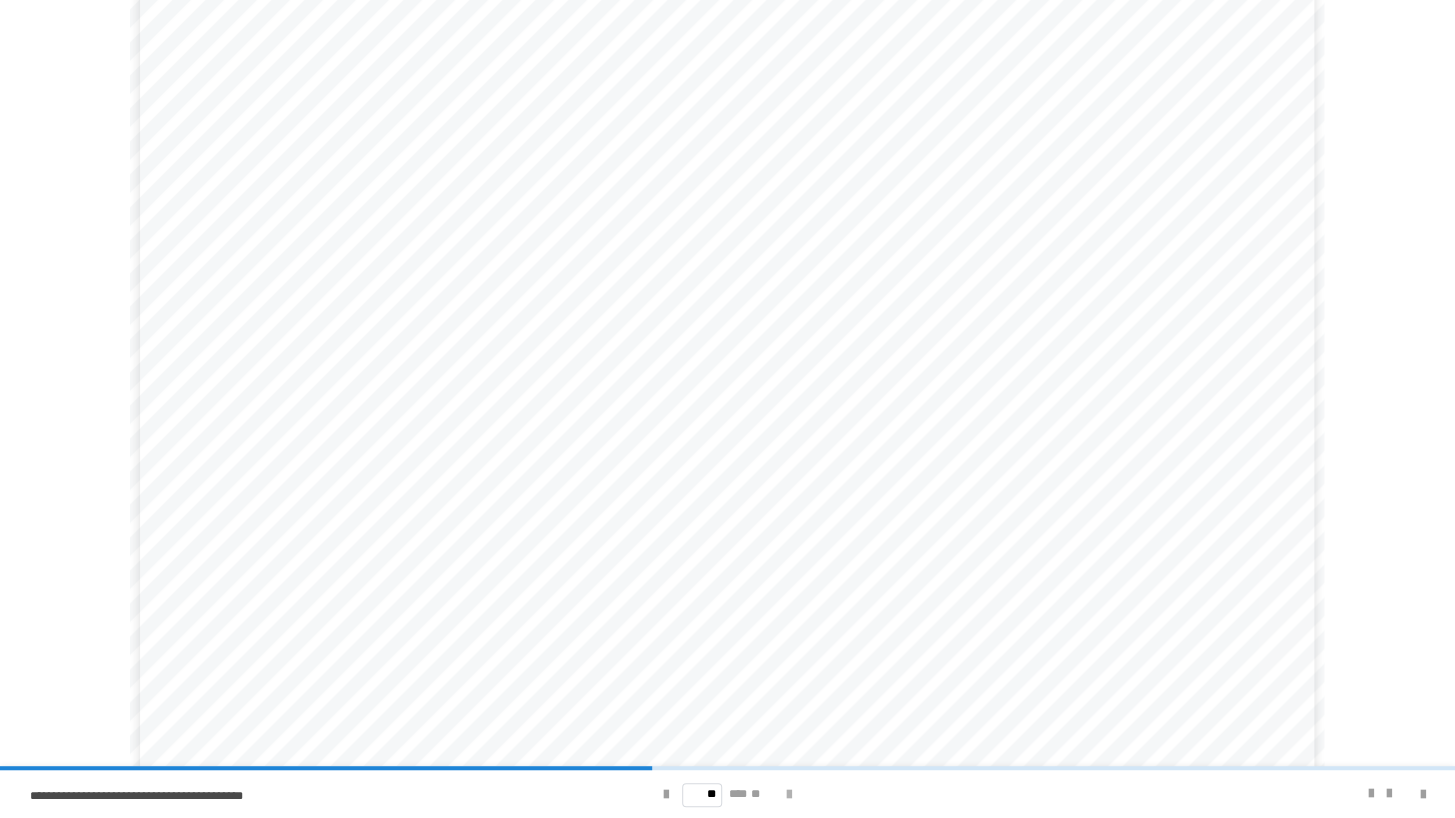 click at bounding box center (789, 795) 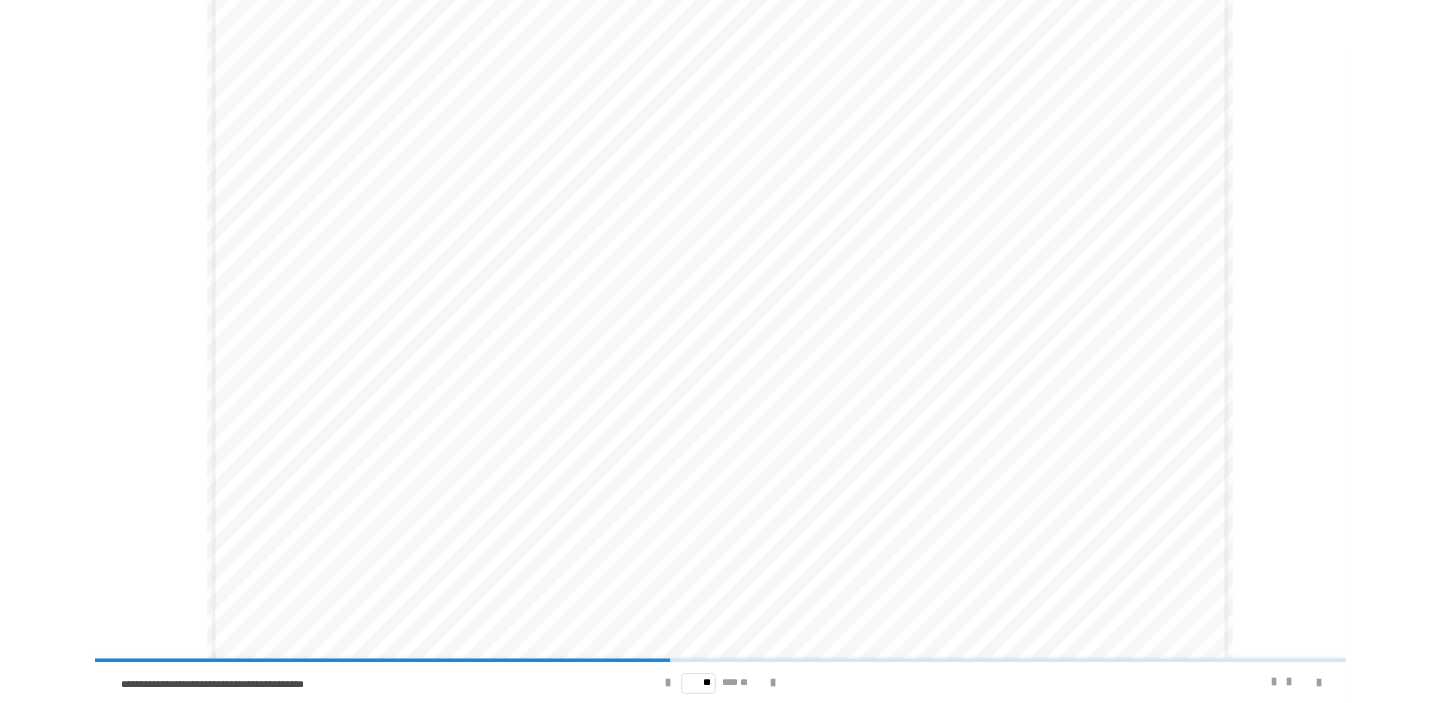 scroll, scrollTop: 109, scrollLeft: 0, axis: vertical 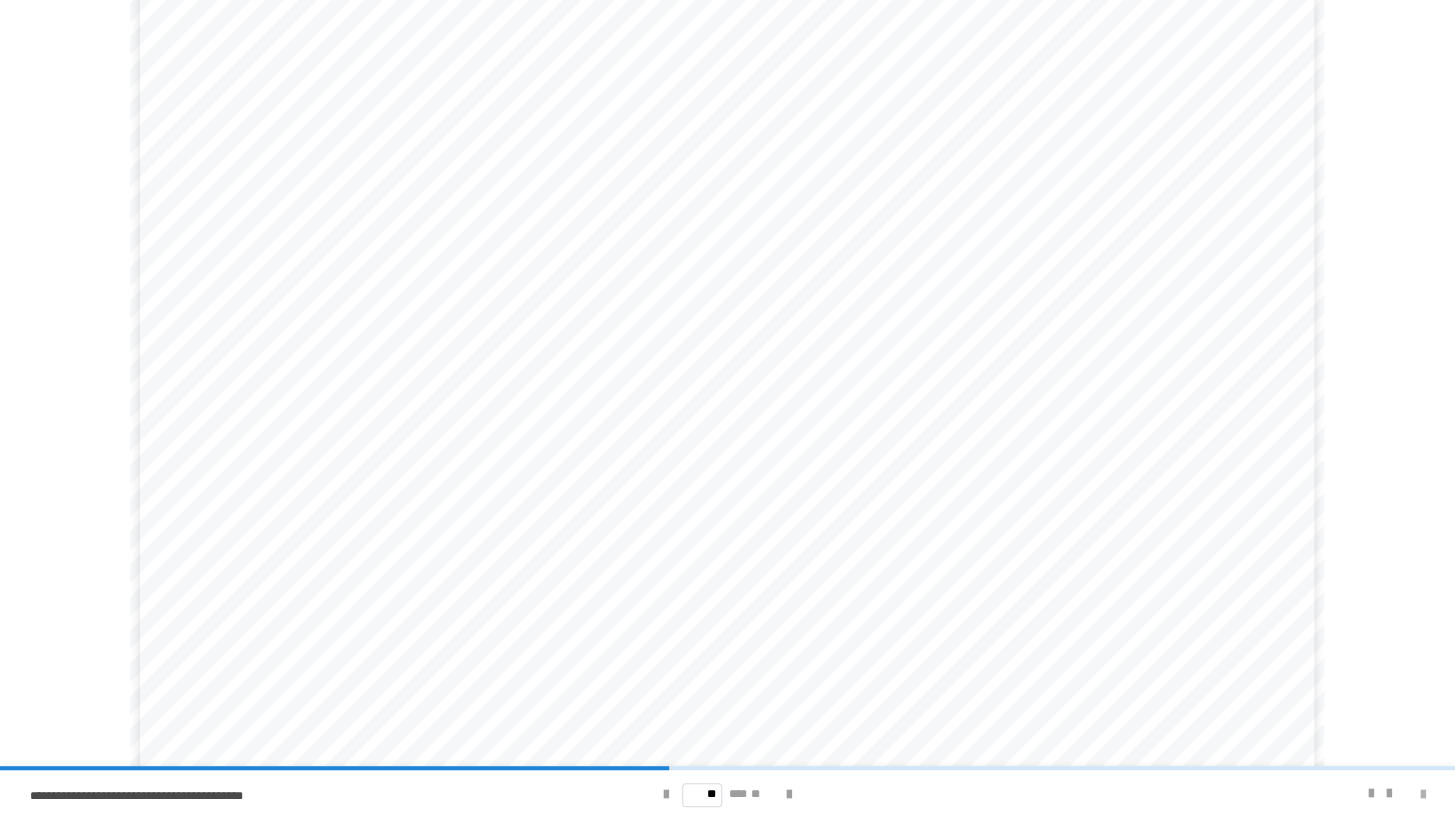 click at bounding box center [1423, 795] 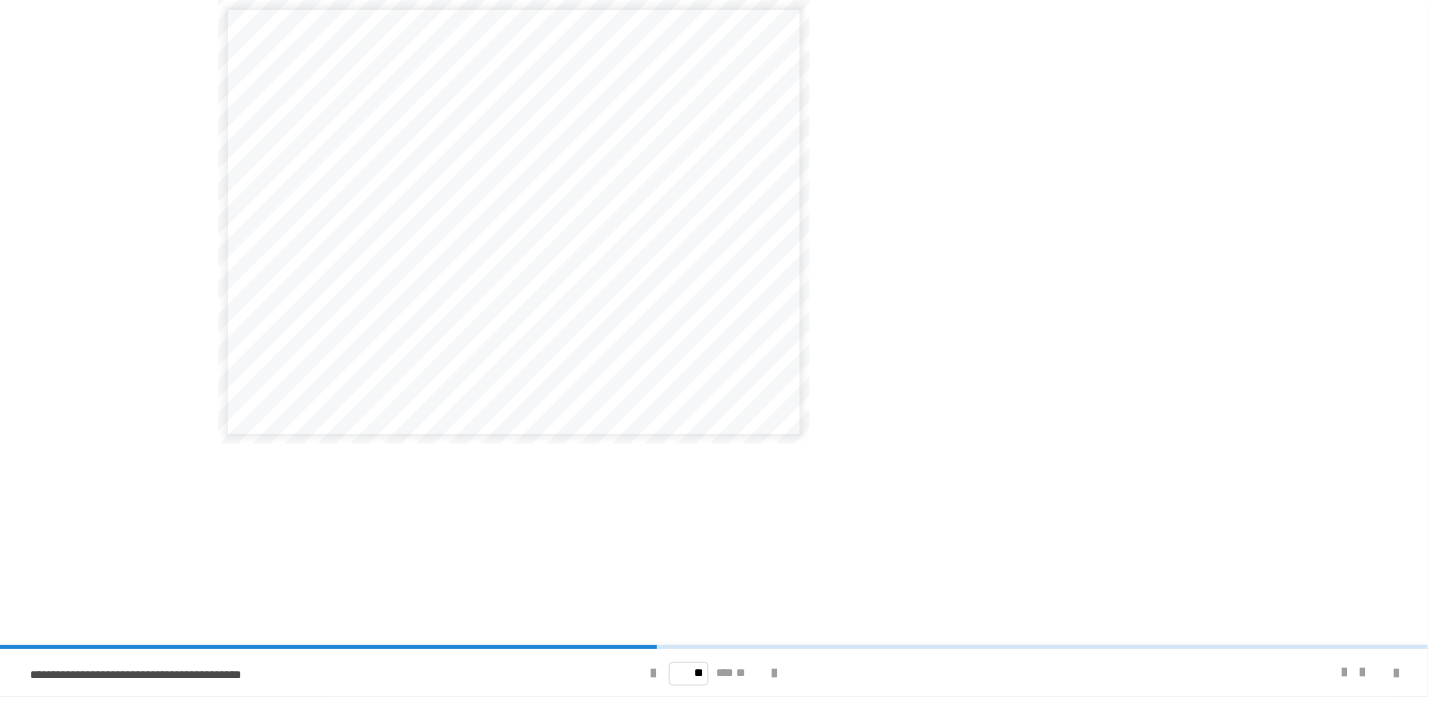 scroll, scrollTop: 0, scrollLeft: 0, axis: both 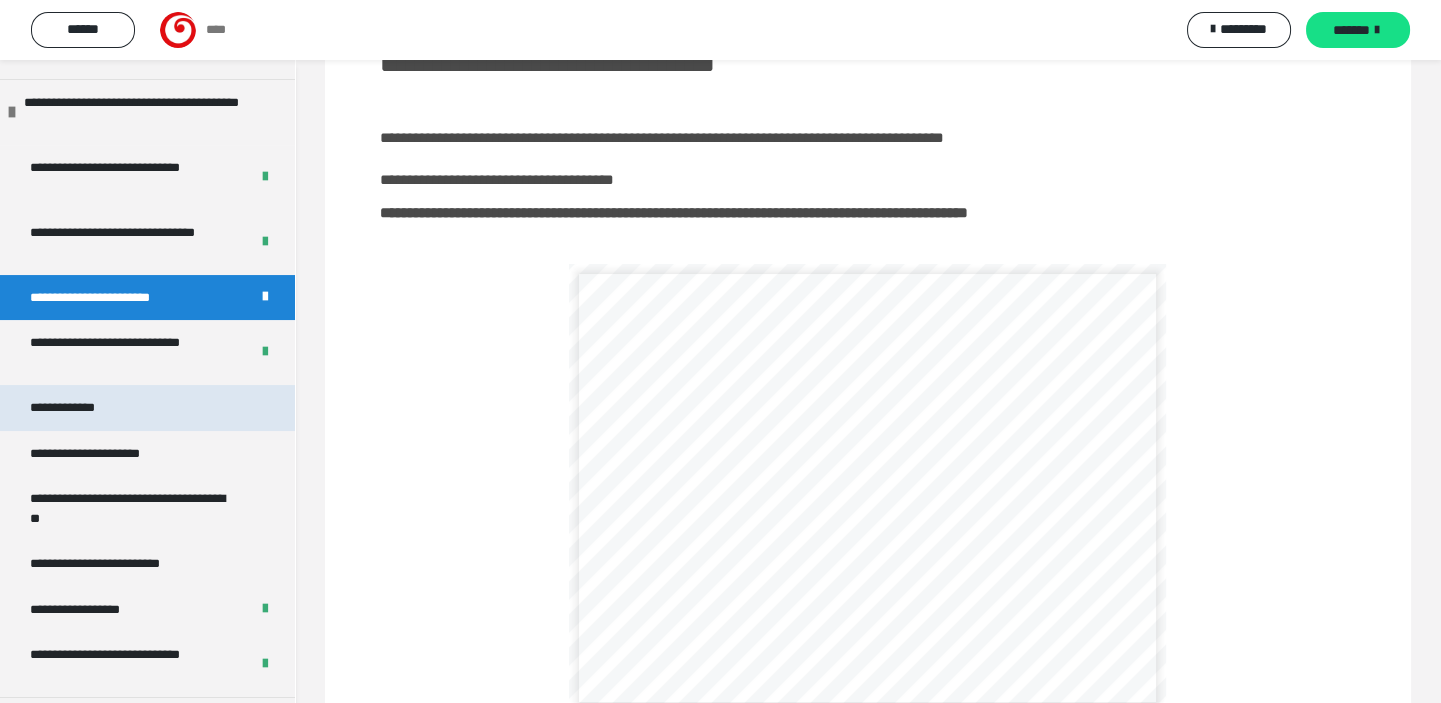 click on "**********" at bounding box center (81, 407) 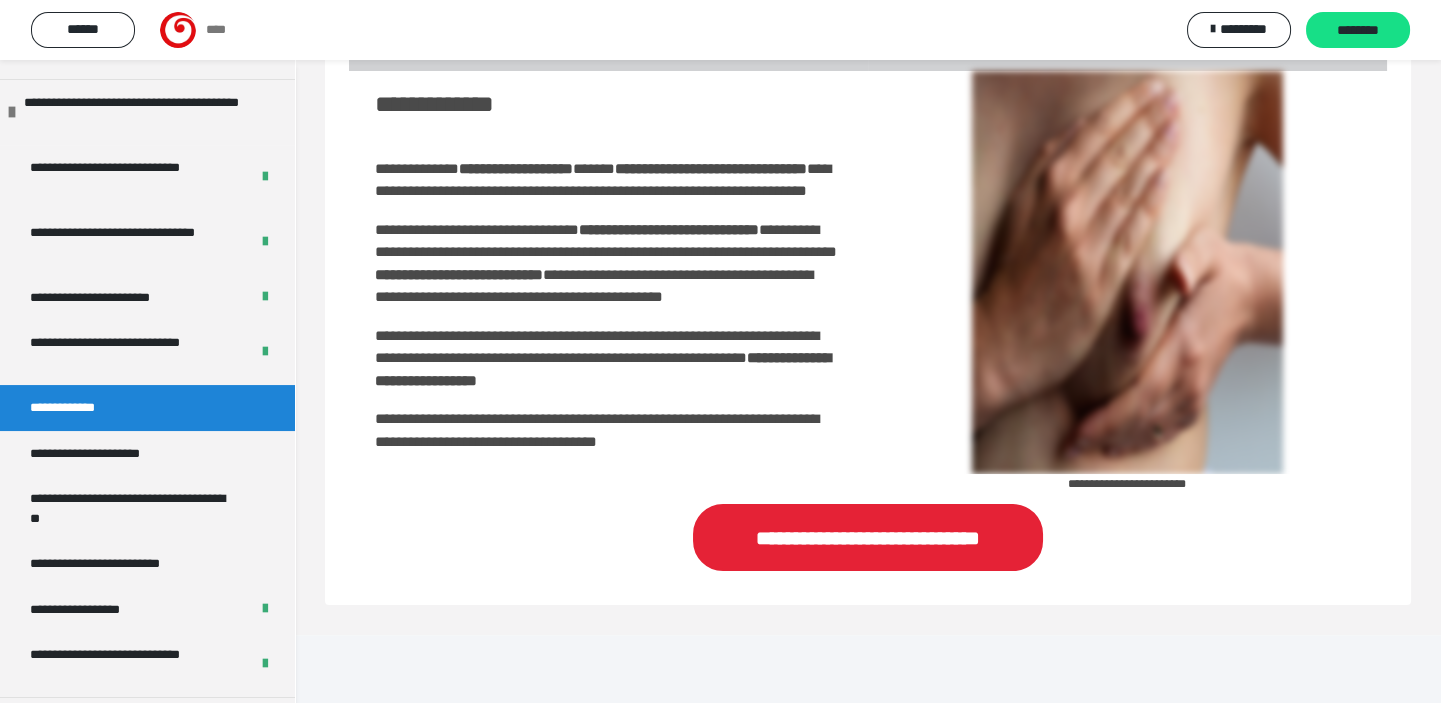 scroll, scrollTop: 174, scrollLeft: 0, axis: vertical 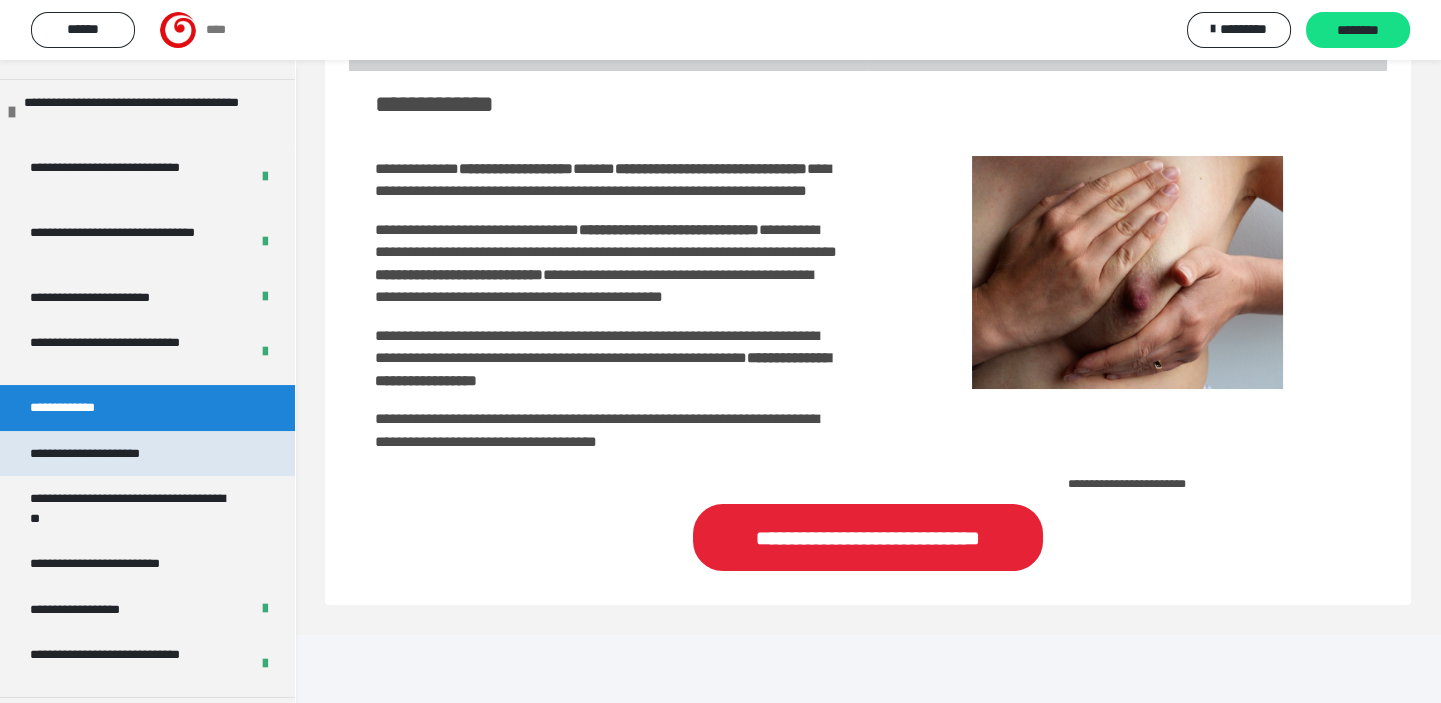 click on "**********" at bounding box center (114, 453) 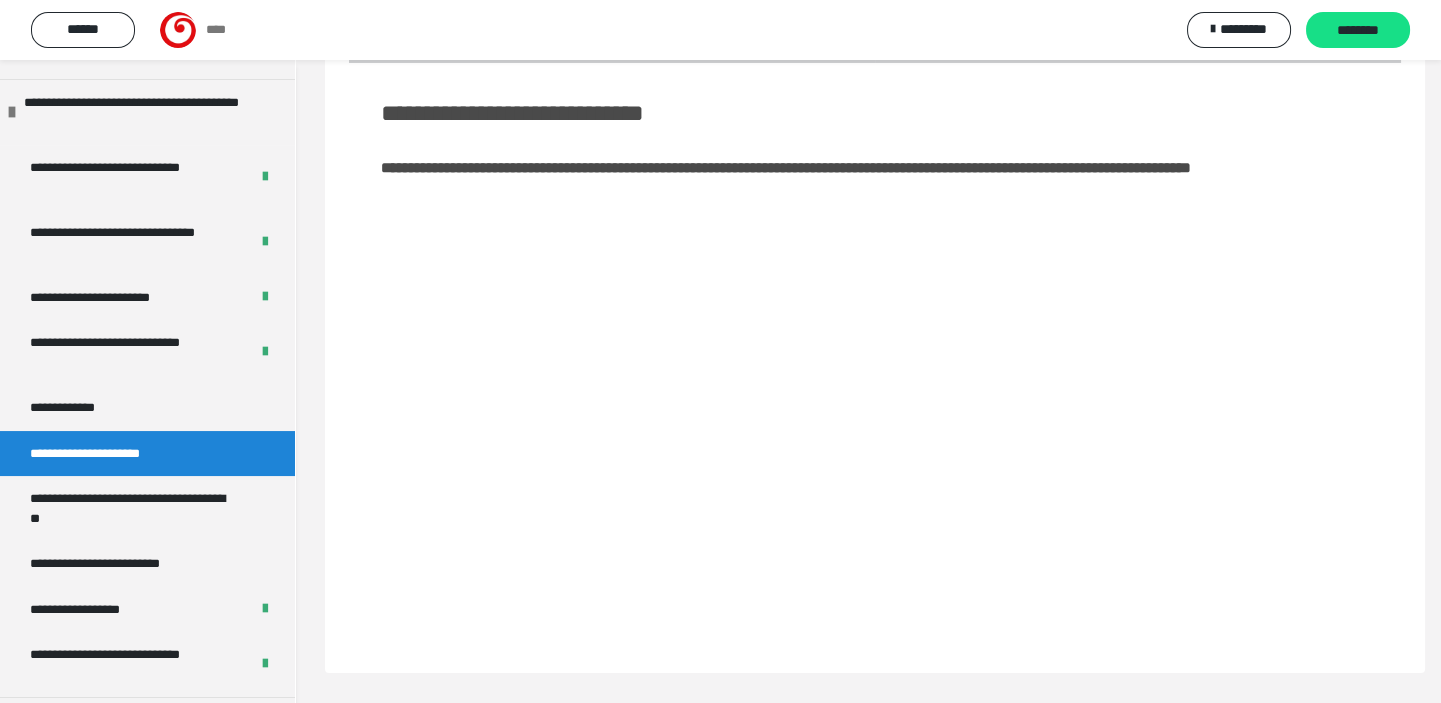 scroll, scrollTop: 60, scrollLeft: 0, axis: vertical 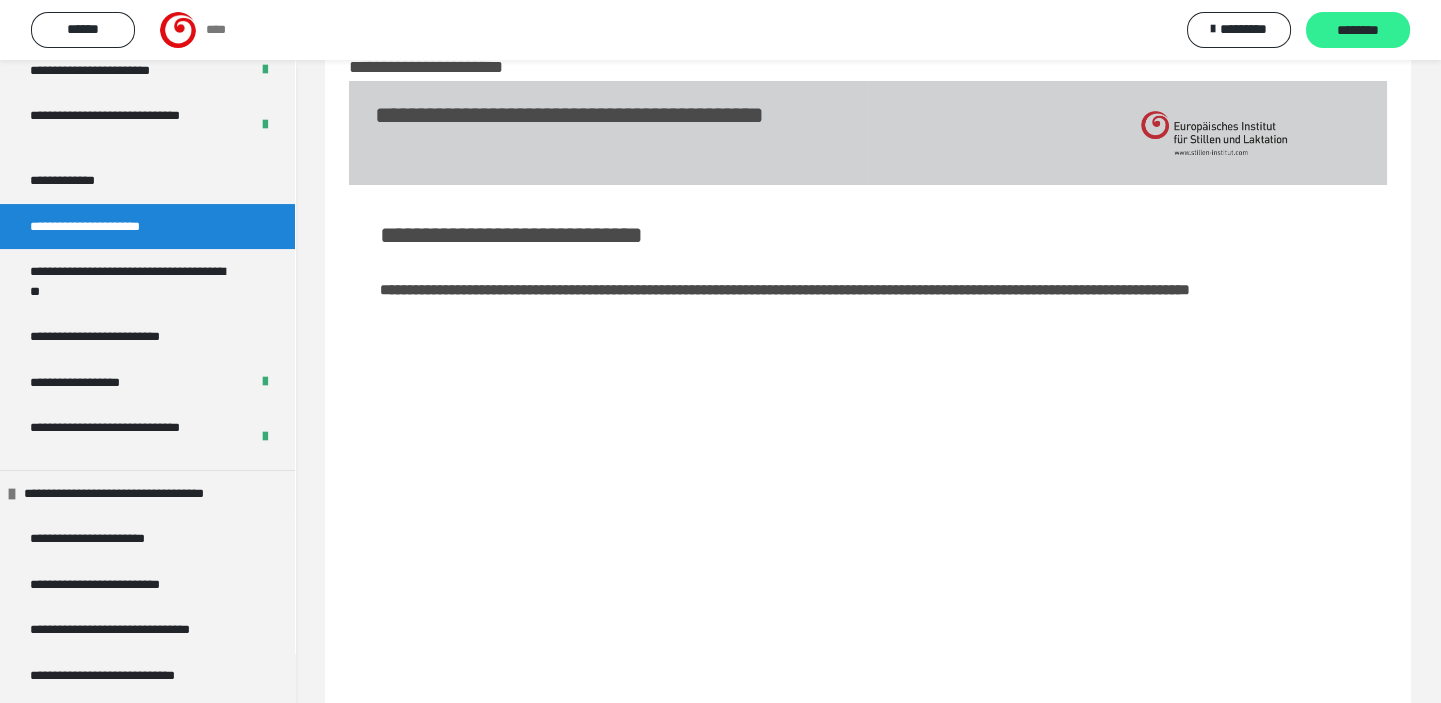 click on "********" at bounding box center [1358, 31] 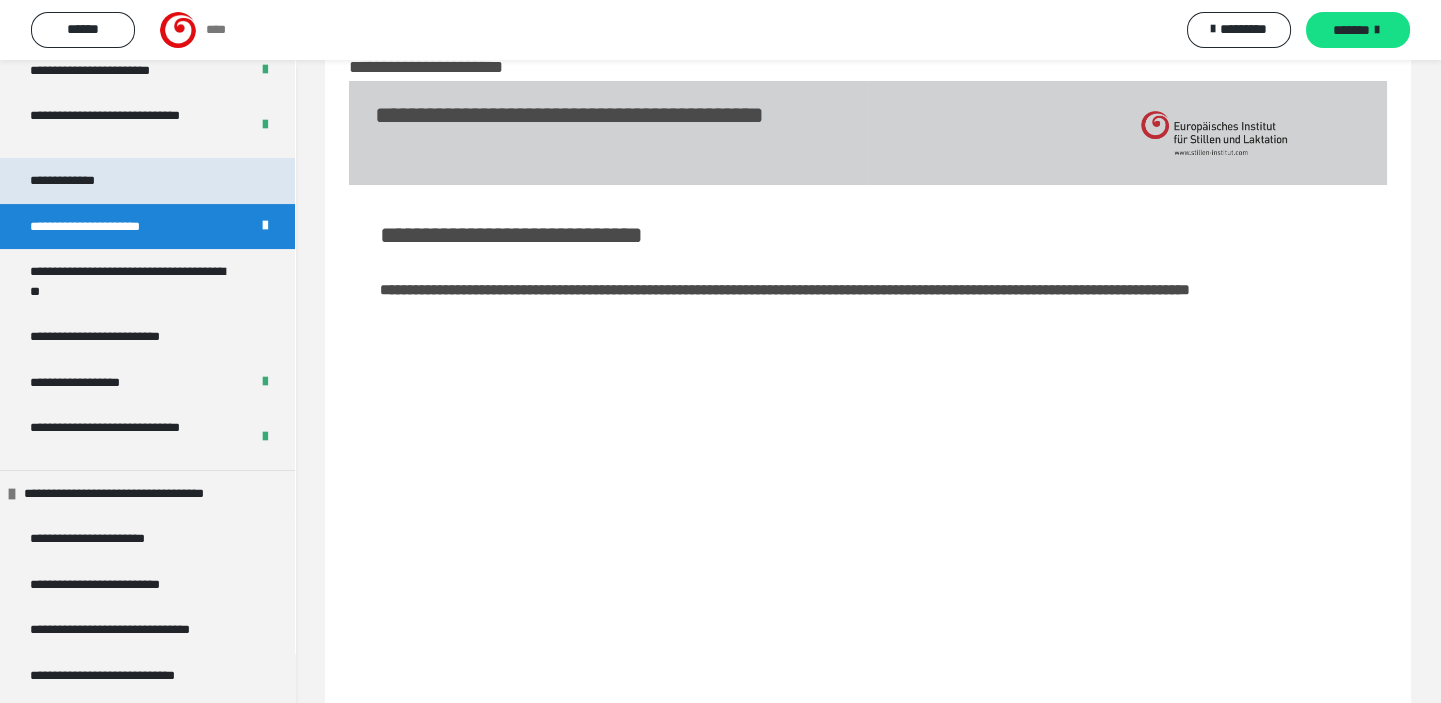 click on "**********" at bounding box center [147, 180] 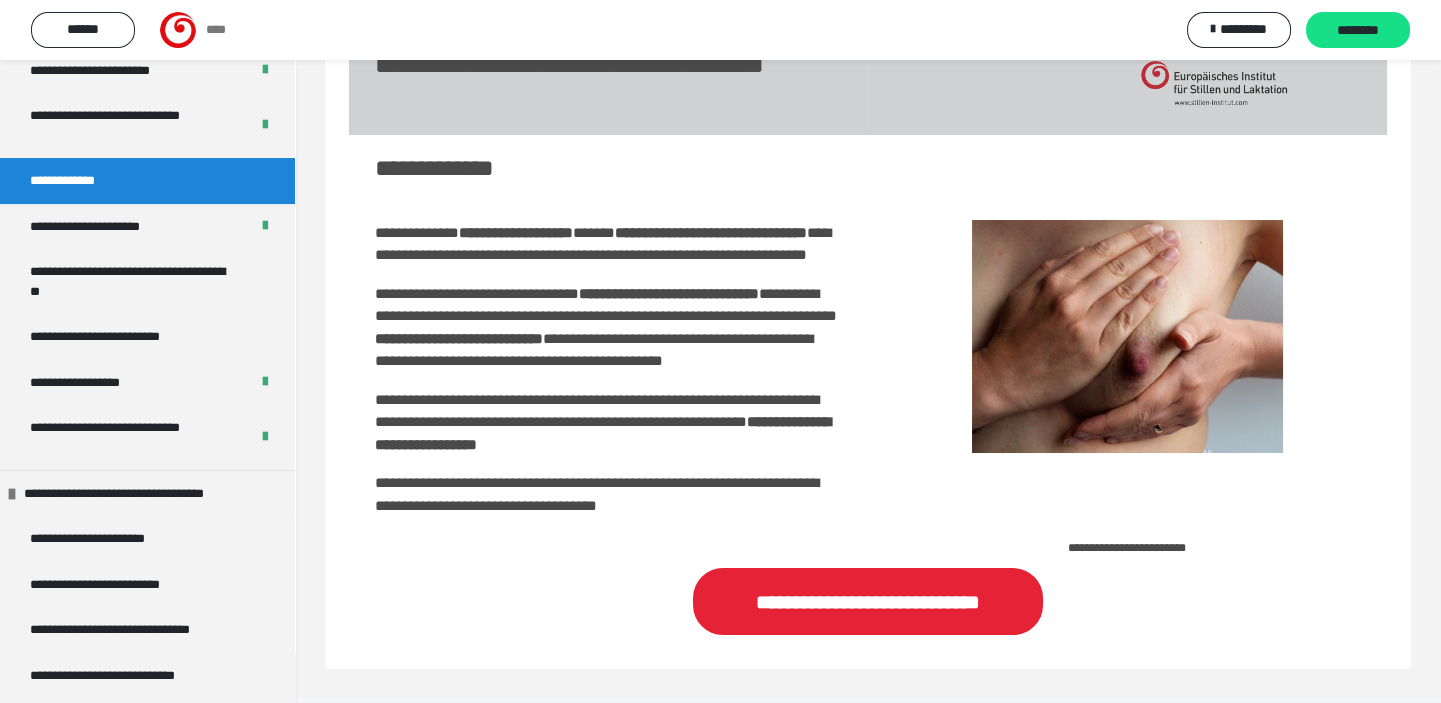 scroll, scrollTop: 174, scrollLeft: 0, axis: vertical 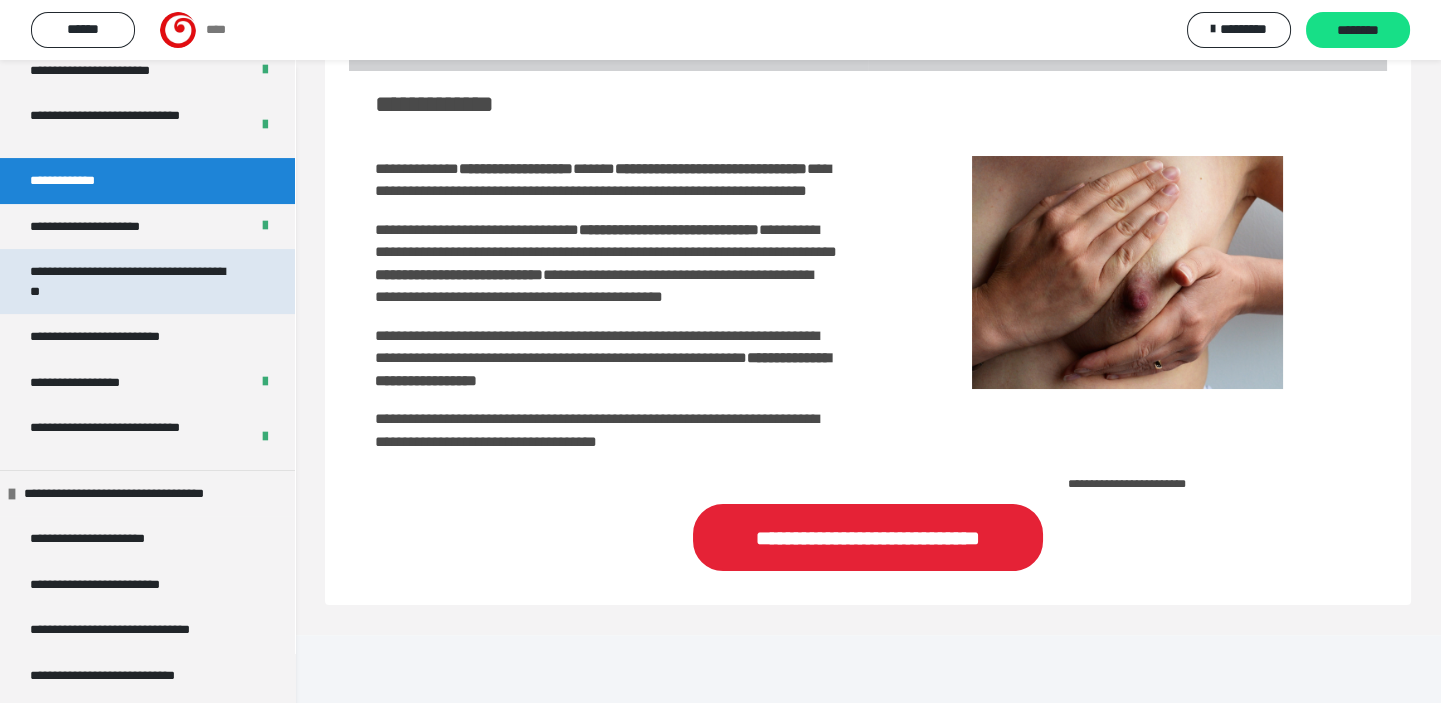 click on "**********" at bounding box center [132, 281] 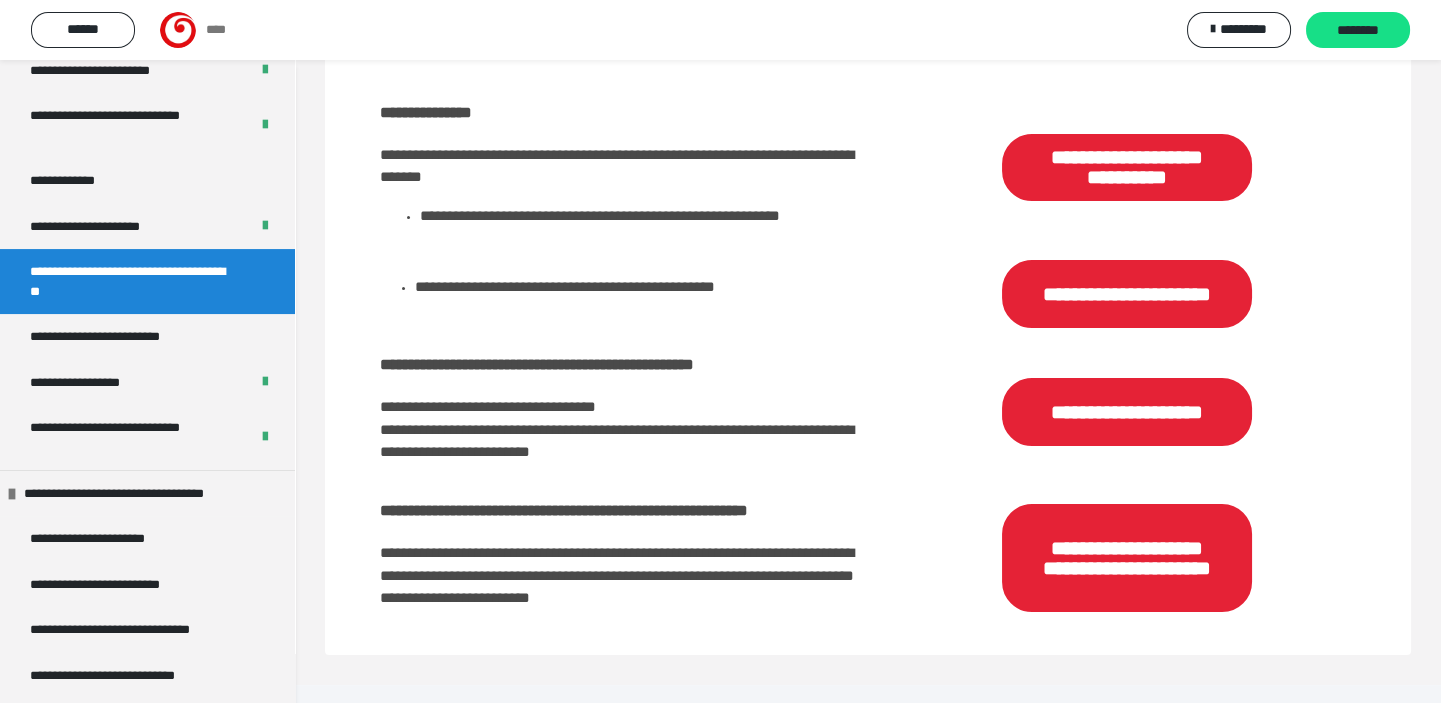 scroll, scrollTop: 601, scrollLeft: 0, axis: vertical 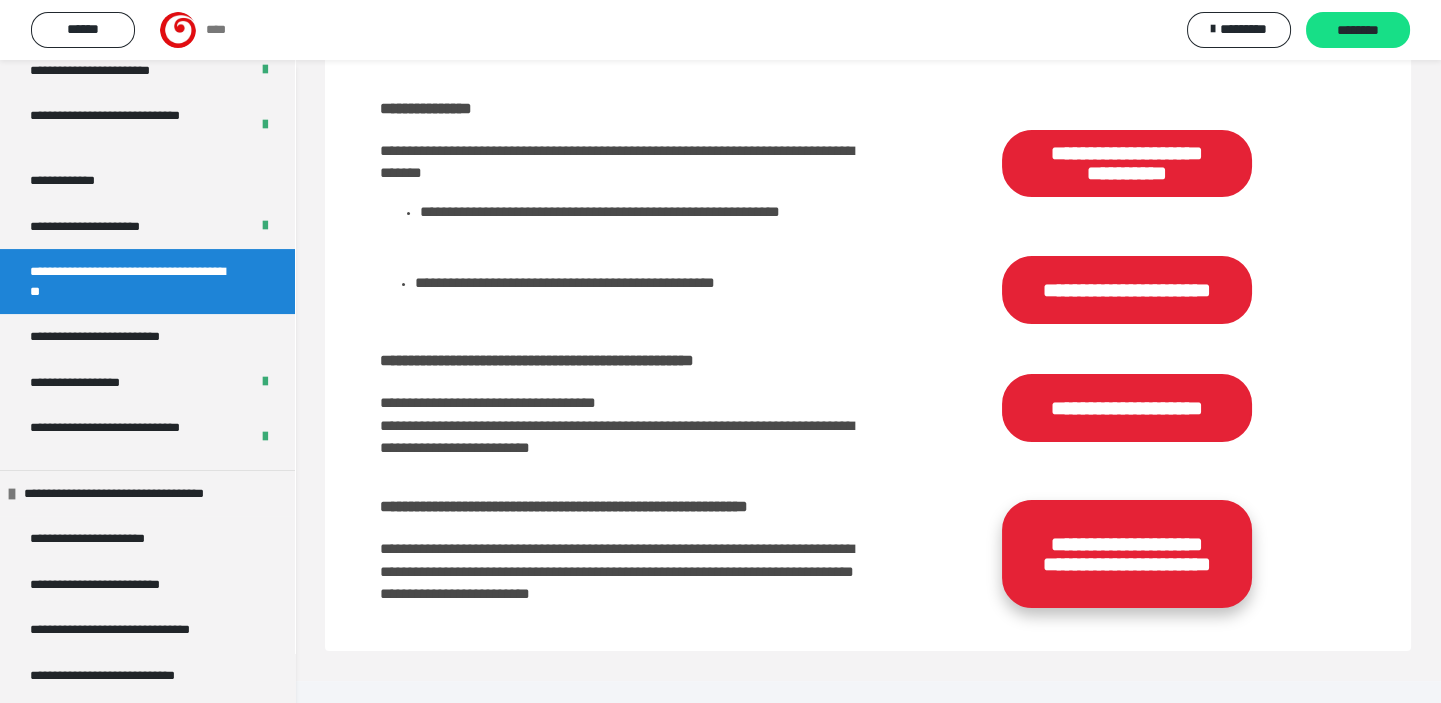 click on "**********" at bounding box center [1127, 554] 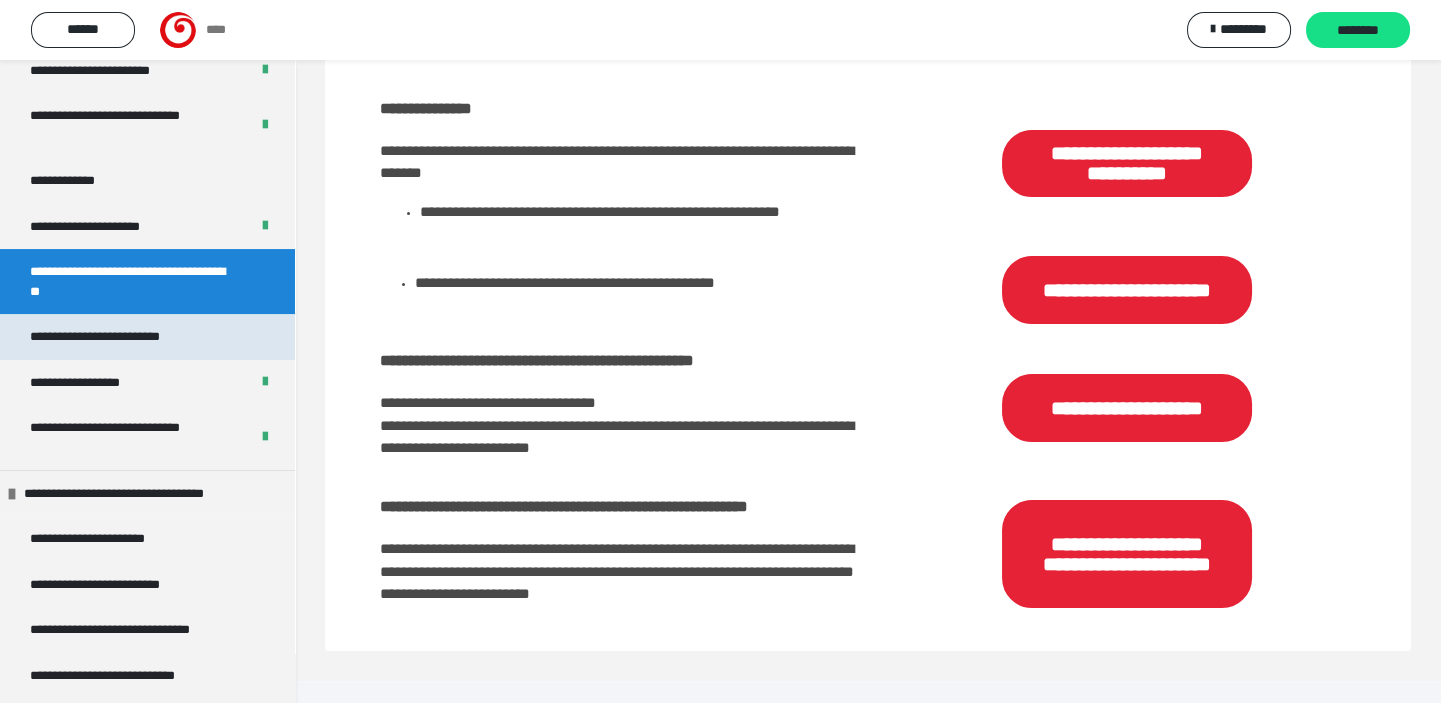 click on "**********" at bounding box center (124, 336) 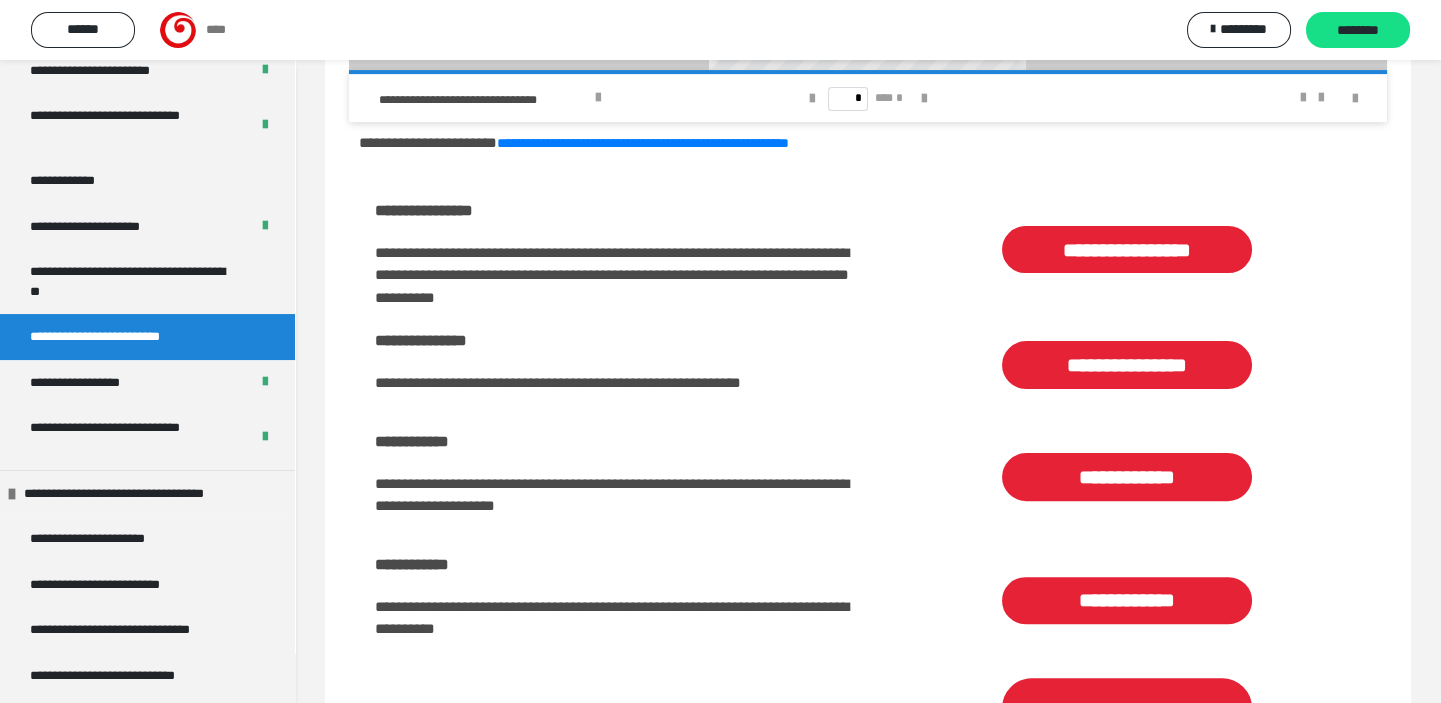scroll, scrollTop: 1697, scrollLeft: 0, axis: vertical 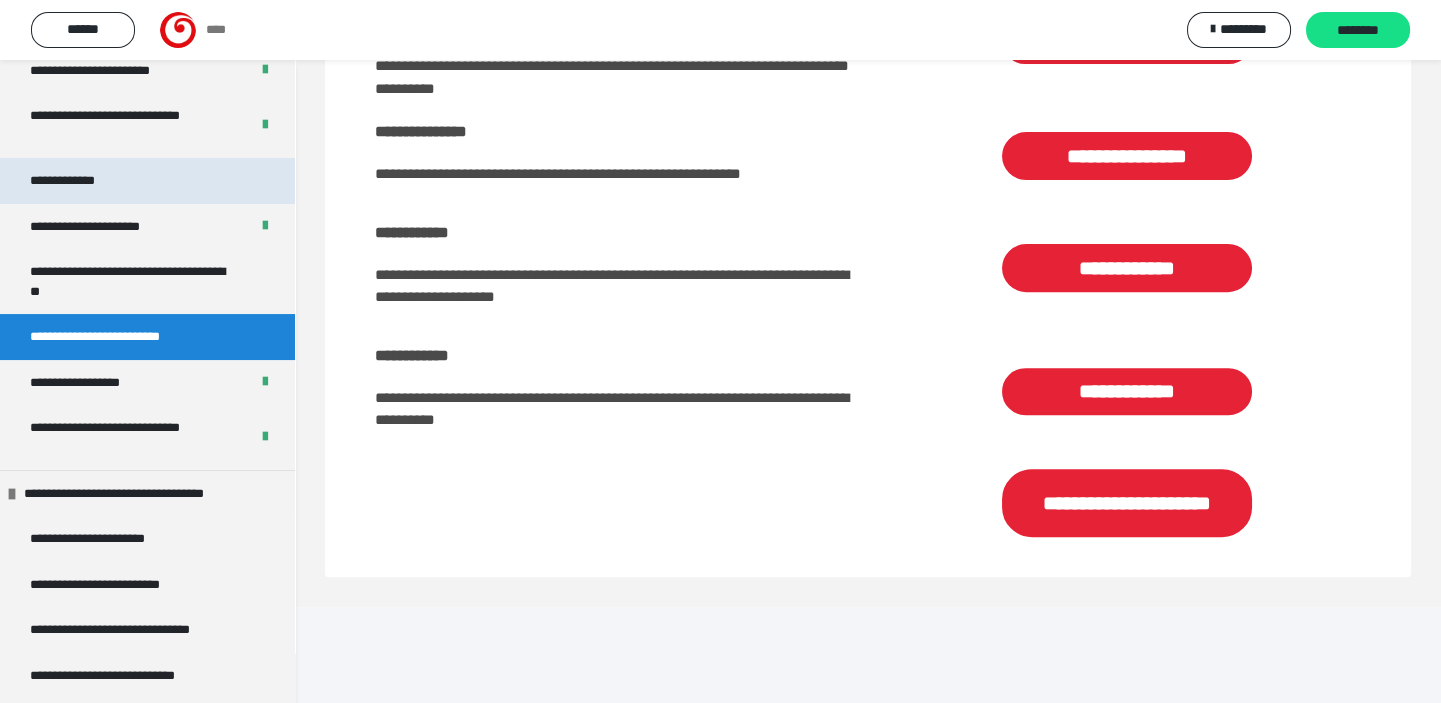 click on "**********" at bounding box center (147, 180) 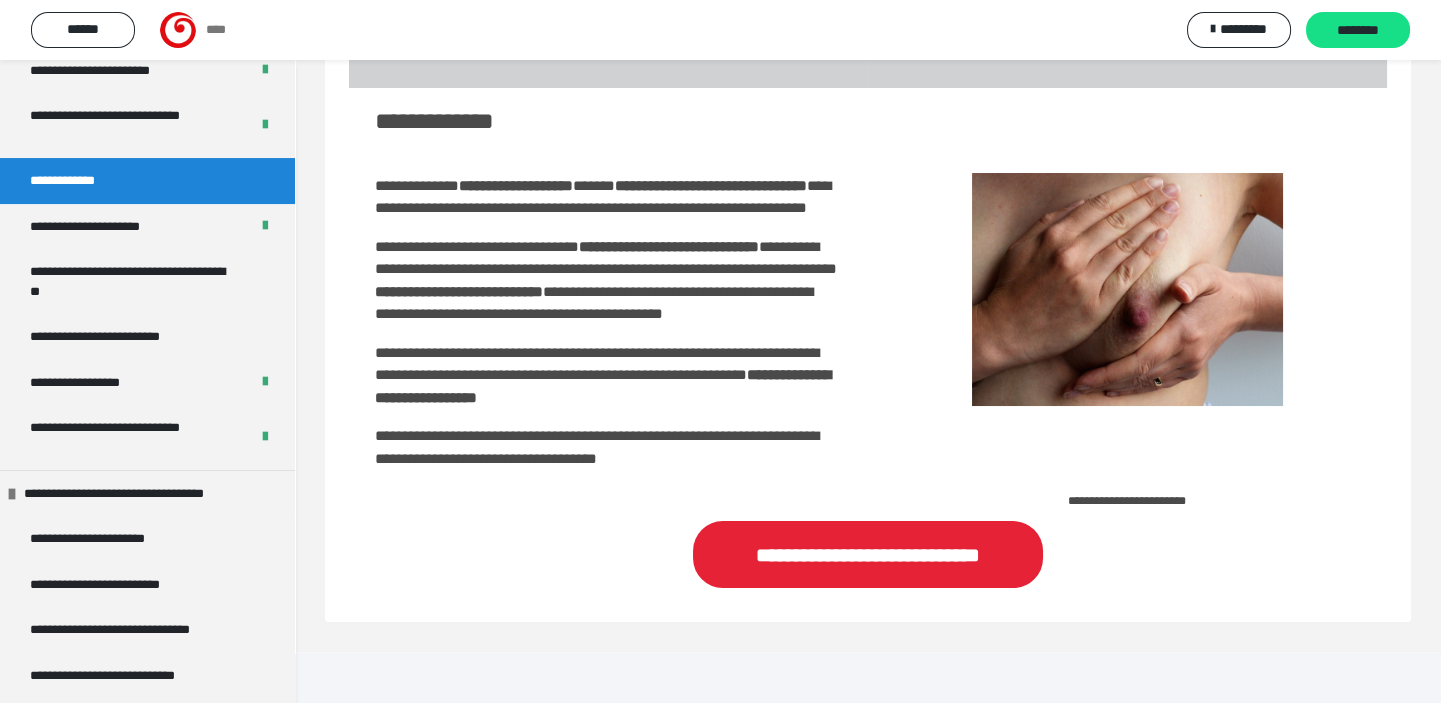 scroll, scrollTop: 159, scrollLeft: 0, axis: vertical 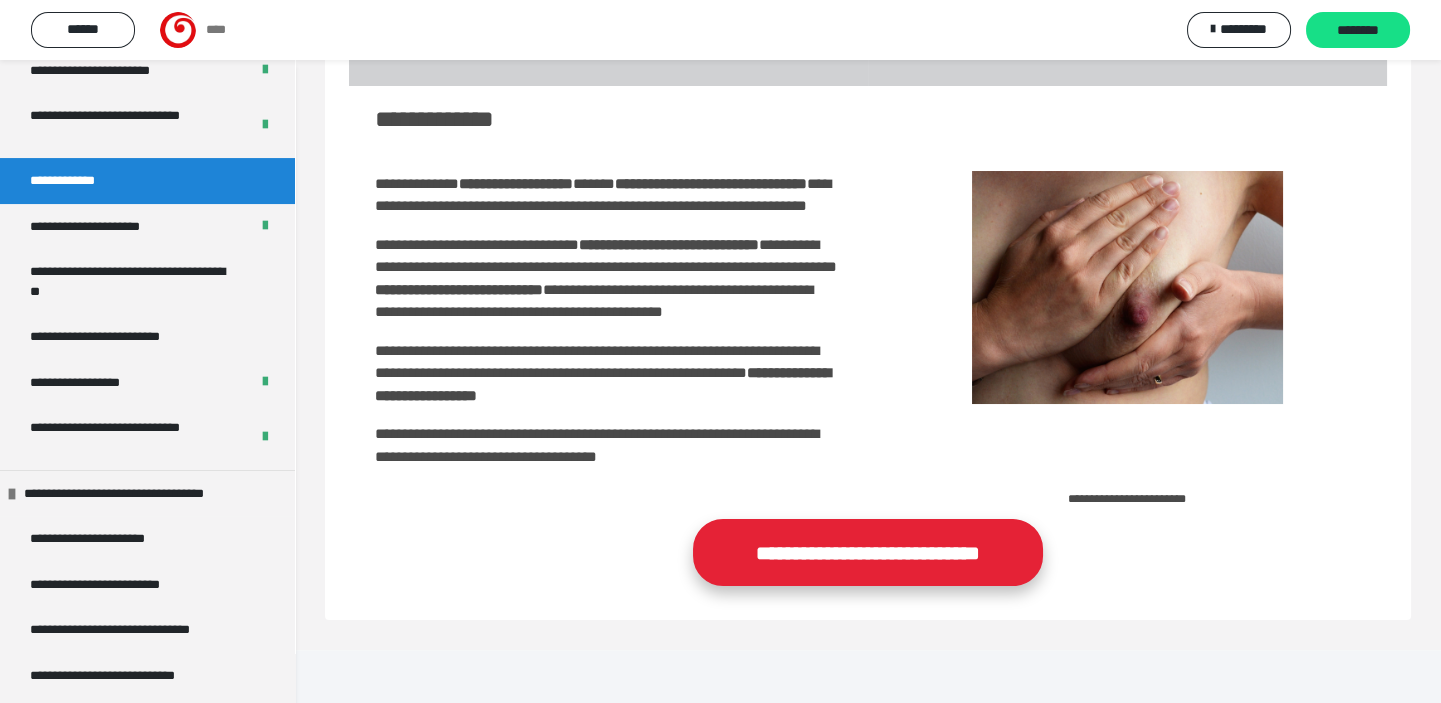 click on "**********" at bounding box center [868, 553] 